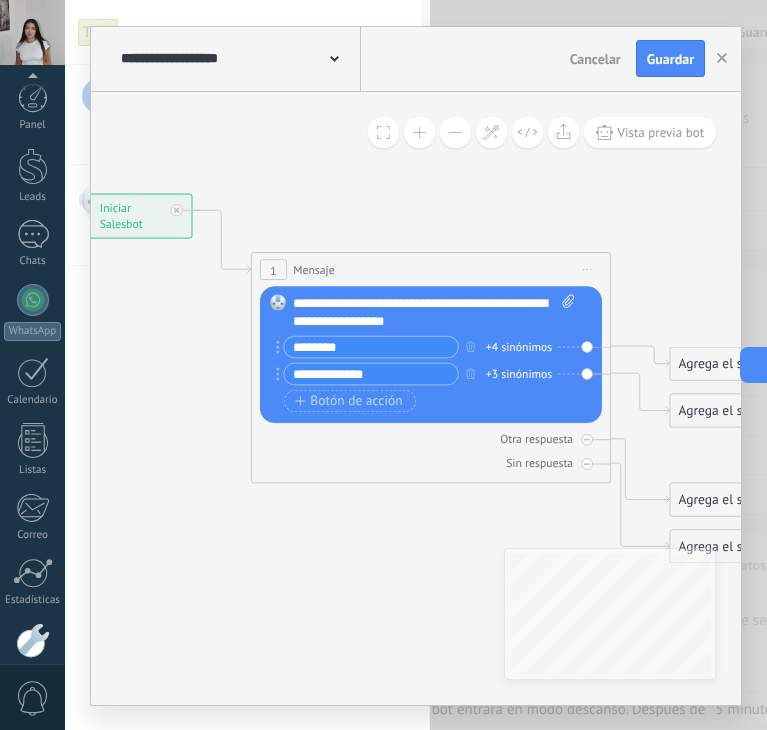 scroll, scrollTop: 0, scrollLeft: 0, axis: both 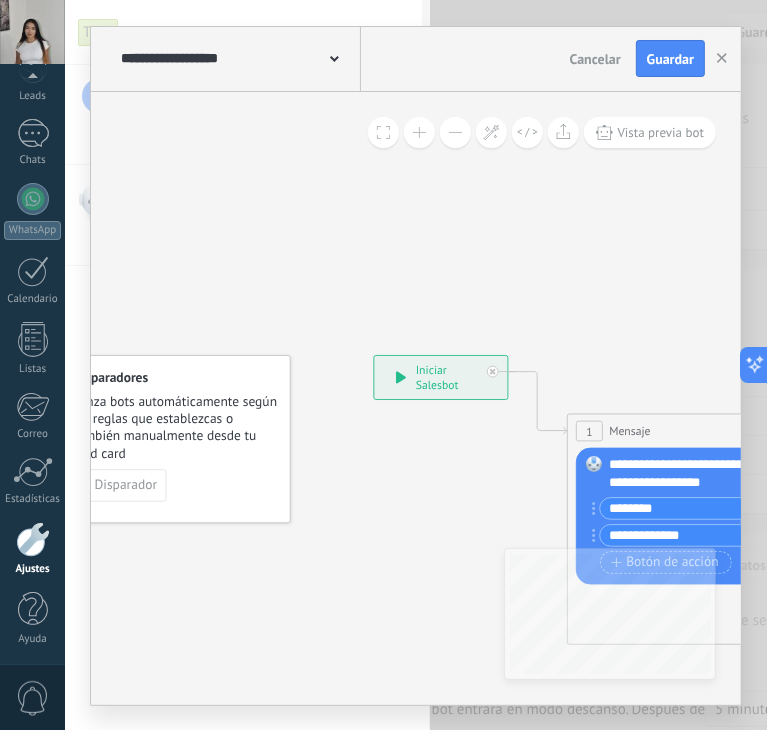 drag, startPoint x: 318, startPoint y: 518, endPoint x: 128, endPoint y: 526, distance: 190.16835 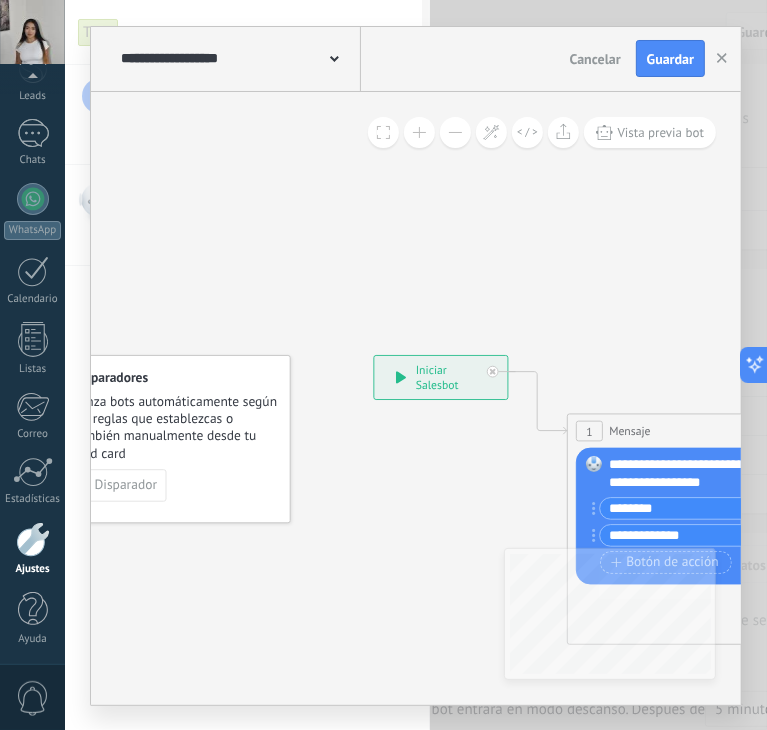 click 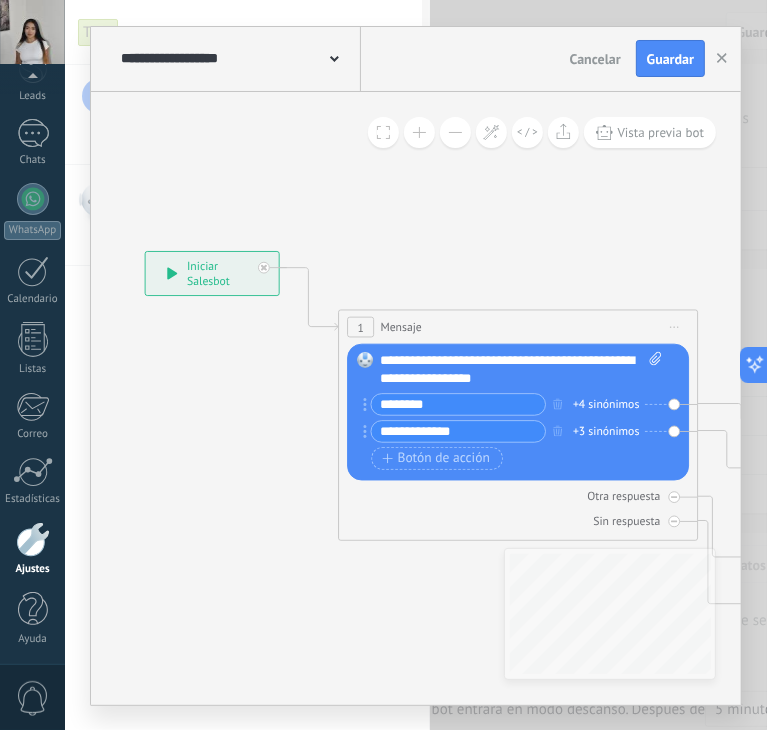 drag, startPoint x: 404, startPoint y: 513, endPoint x: 72, endPoint y: 332, distance: 378.13358 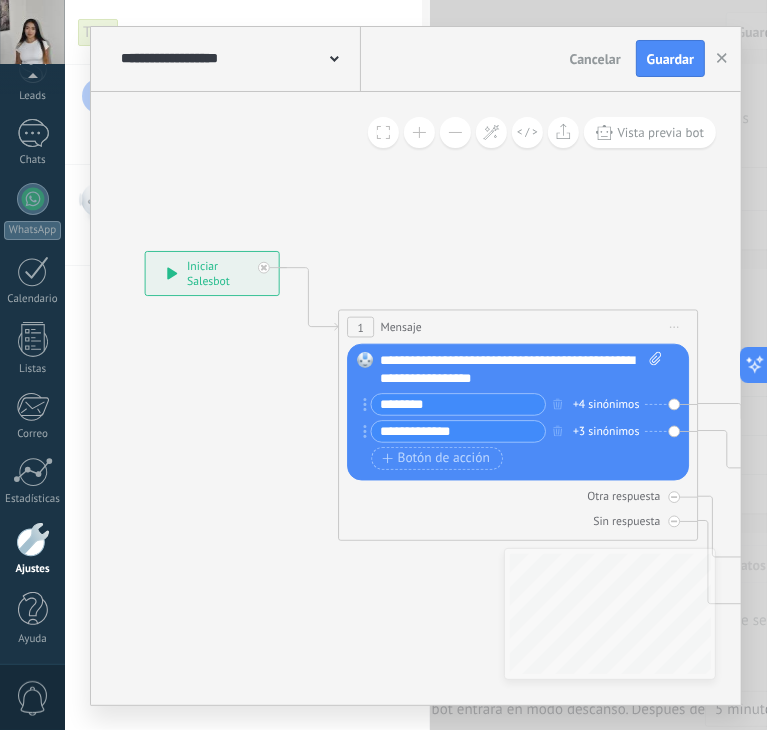 click on "**********" at bounding box center [416, 365] 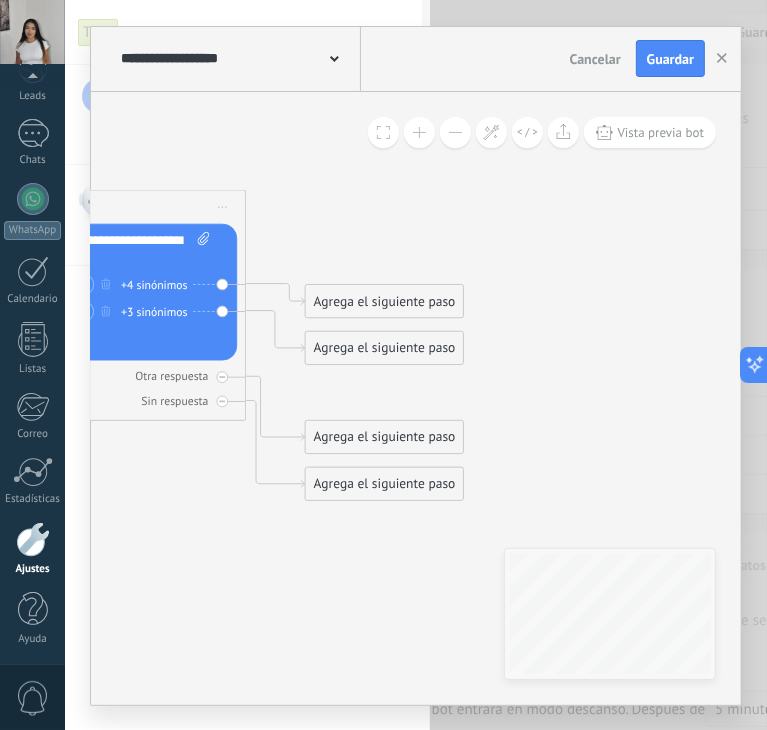 drag, startPoint x: 403, startPoint y: 483, endPoint x: 71, endPoint y: 454, distance: 333.26416 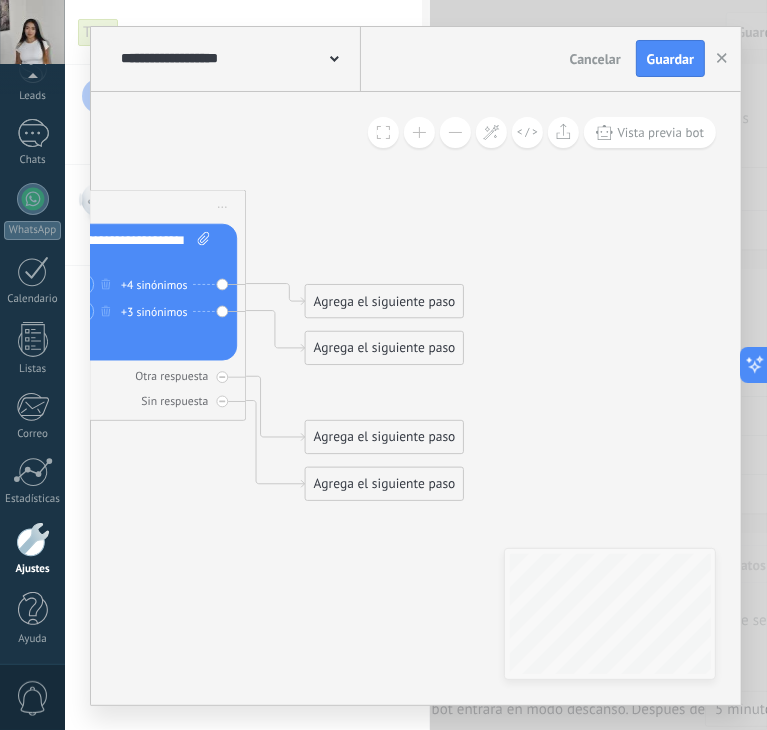 click on "**********" at bounding box center [416, 365] 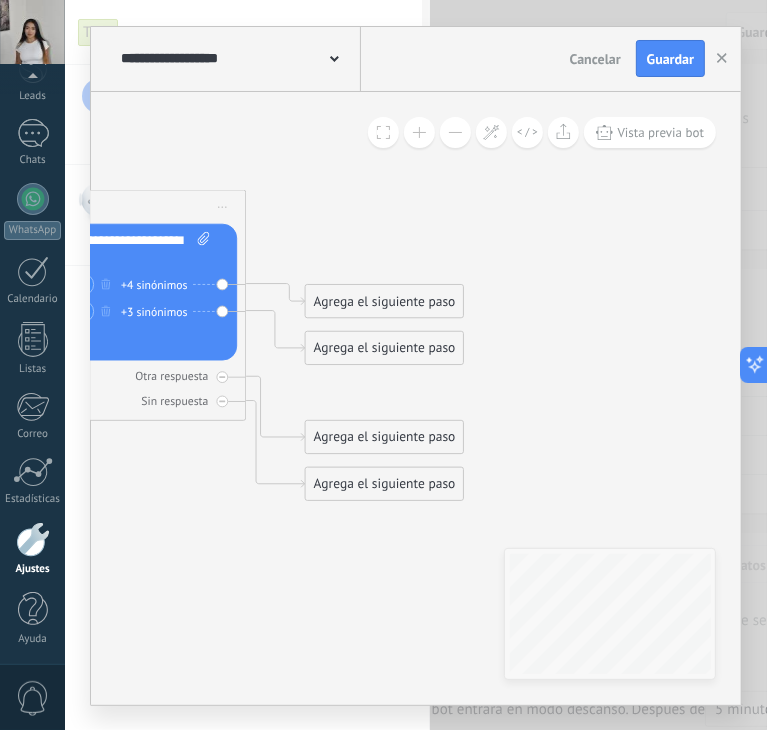 click on "Agrega el siguiente paso" at bounding box center [385, 301] 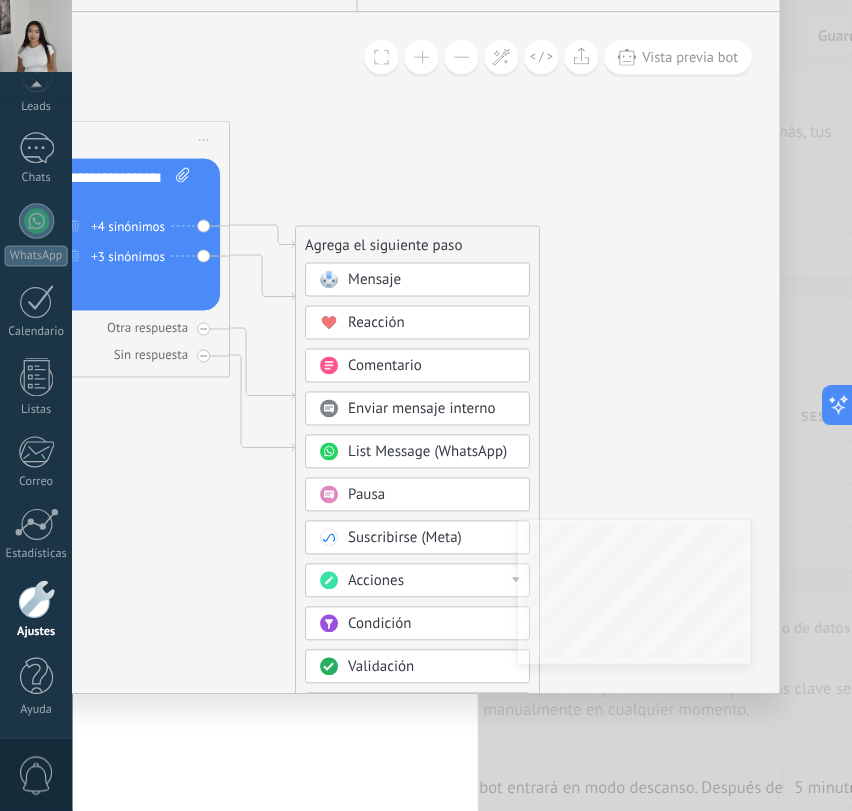 scroll, scrollTop: 20, scrollLeft: 0, axis: vertical 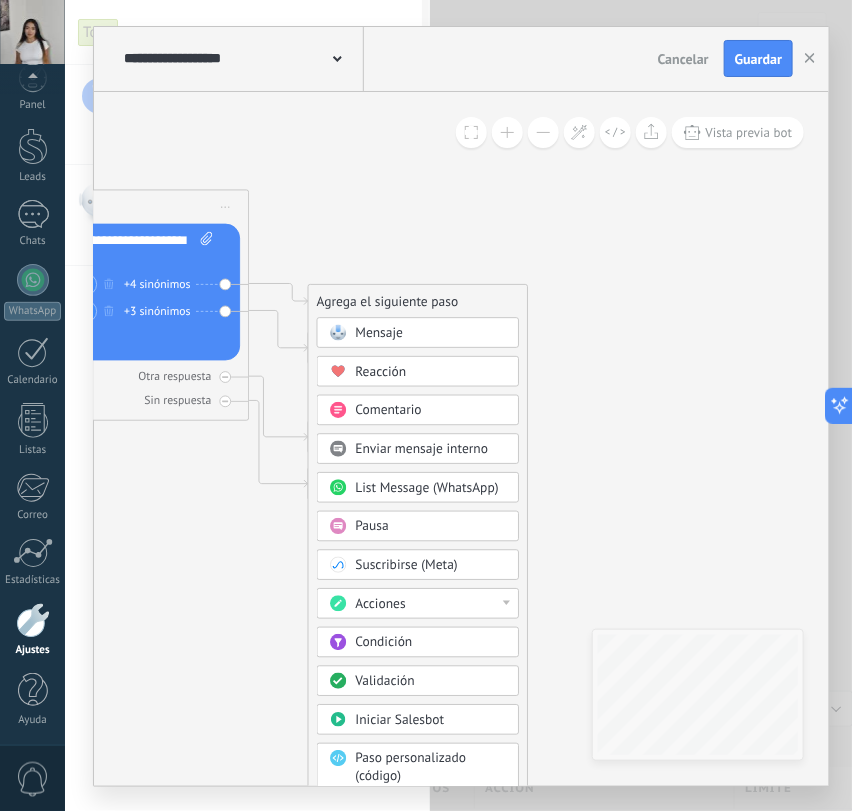 click on "Acciones" at bounding box center (431, 604) 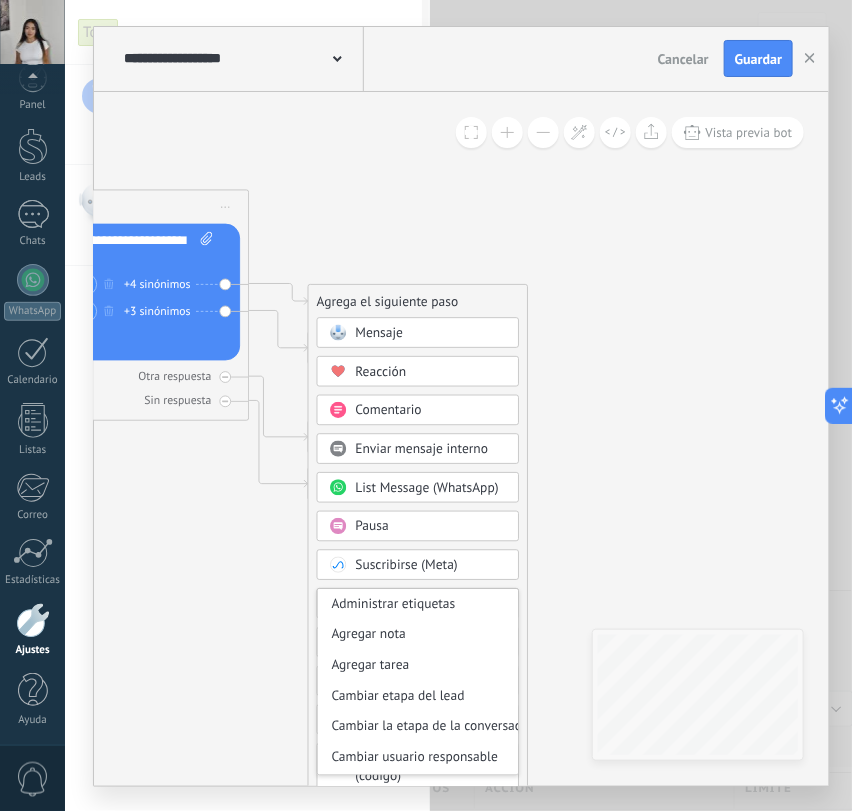 click on "Administrar etiquetas" at bounding box center [418, 604] 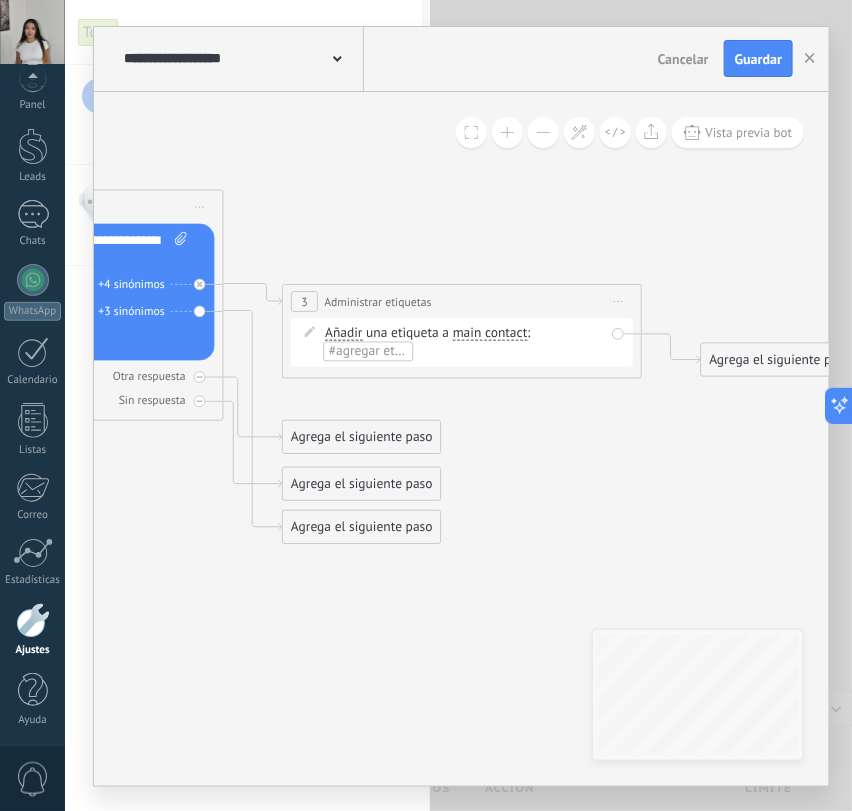 click on "#agregar etiquetas" at bounding box center (383, 350) 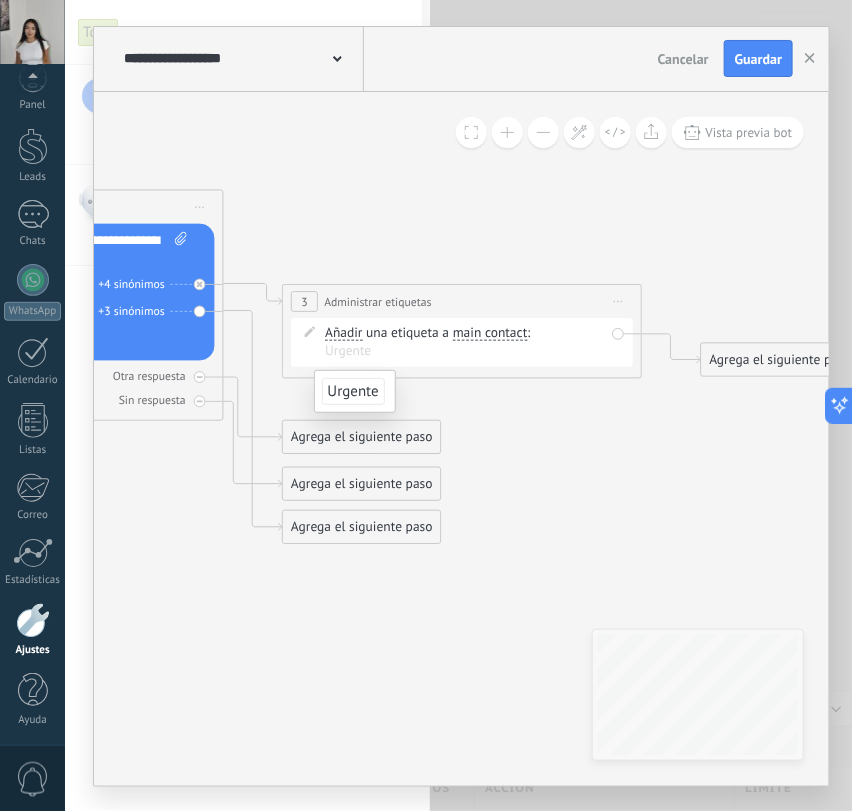 click on "Urgente" at bounding box center [353, 391] 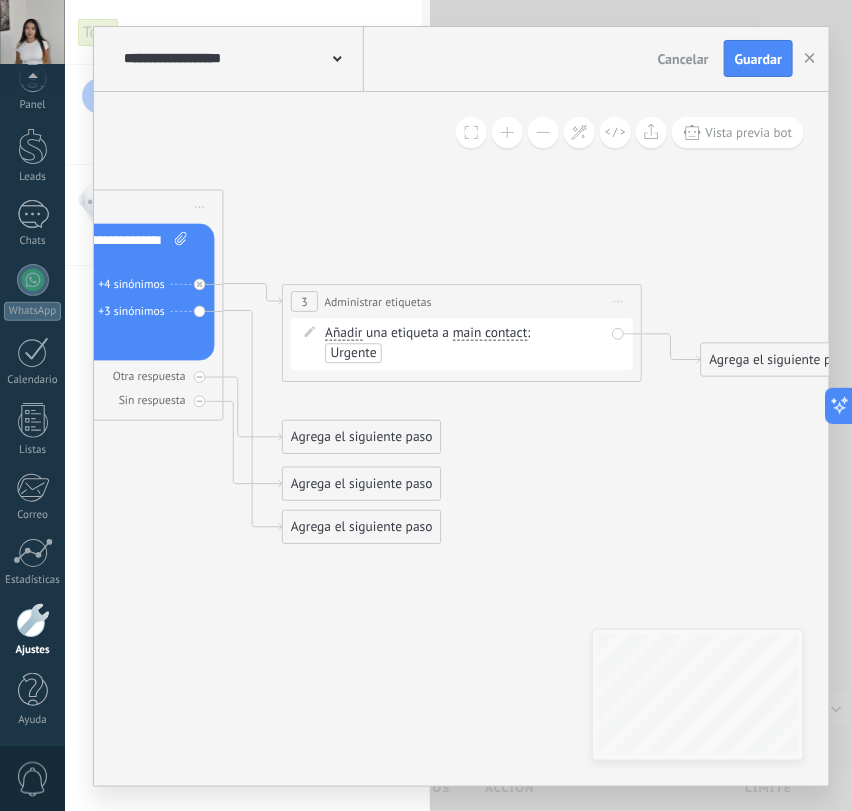 click on "Urgente" at bounding box center [354, 352] 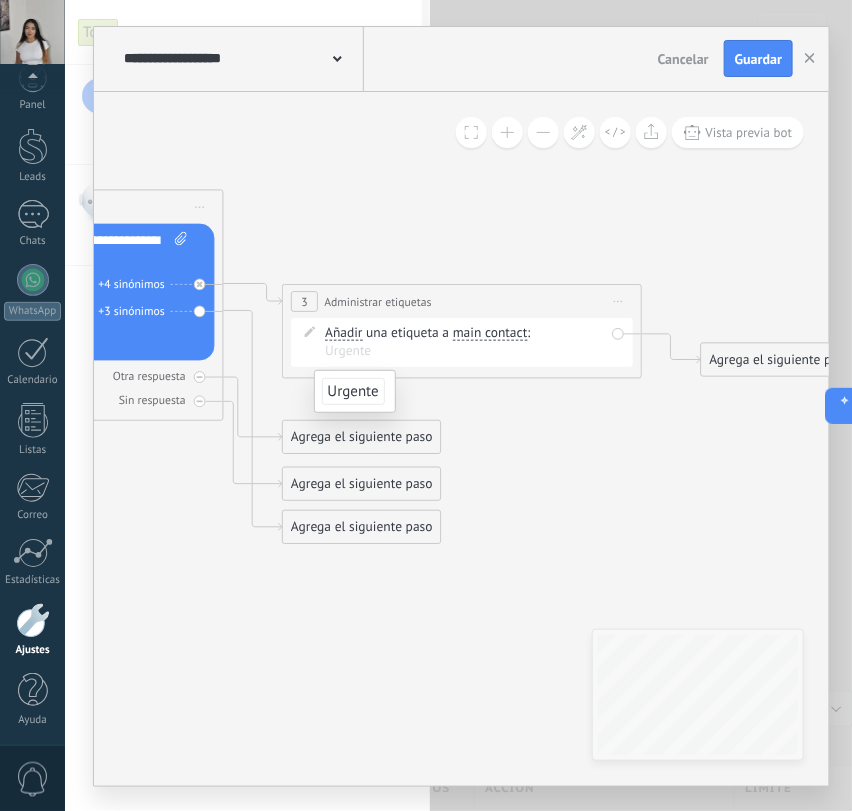 click at bounding box center (370, 351) 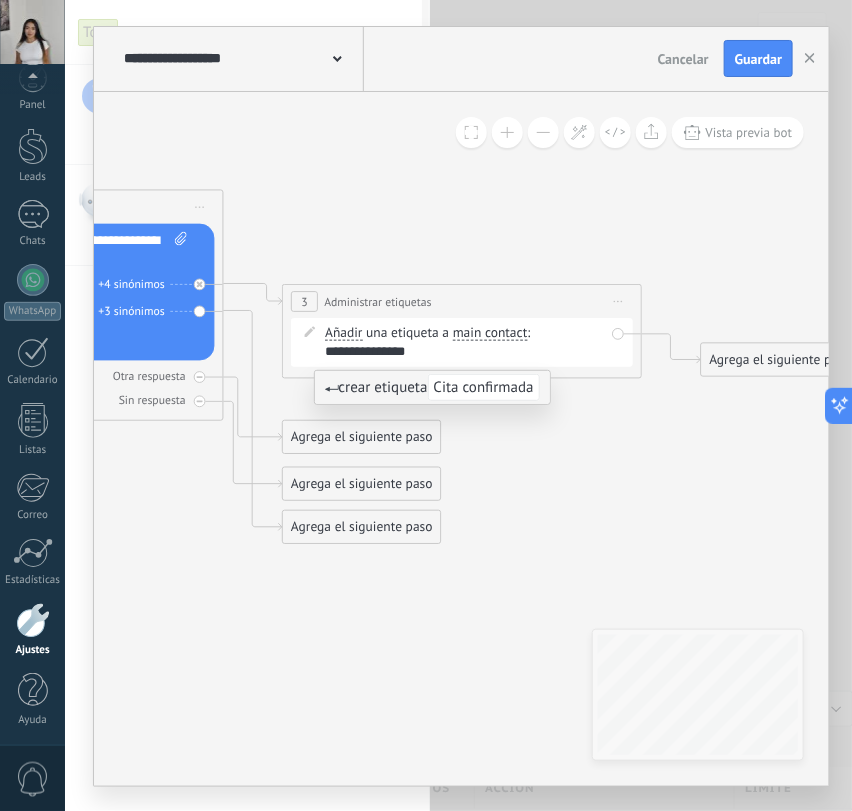 type on "**********" 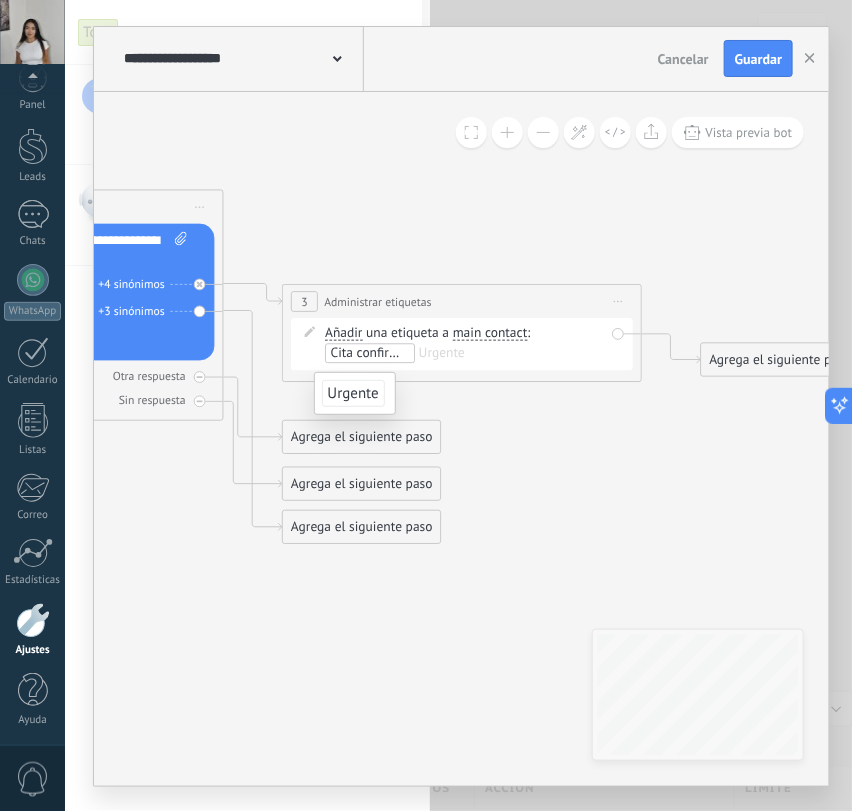 click on "Agrega el siguiente paso" at bounding box center (781, 360) 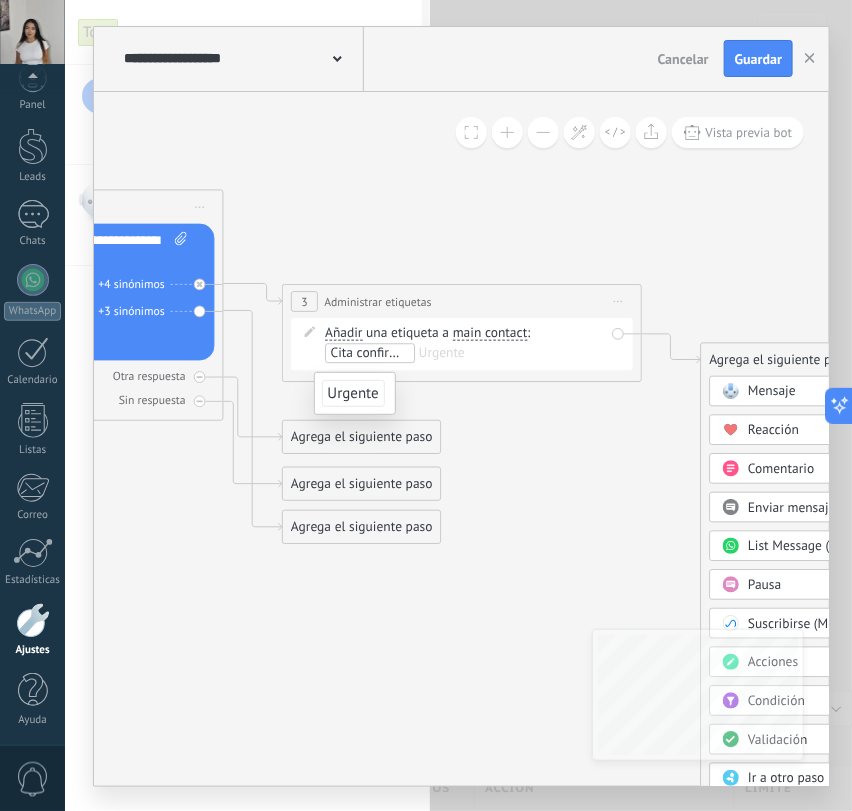 click at bounding box center [730, 391] 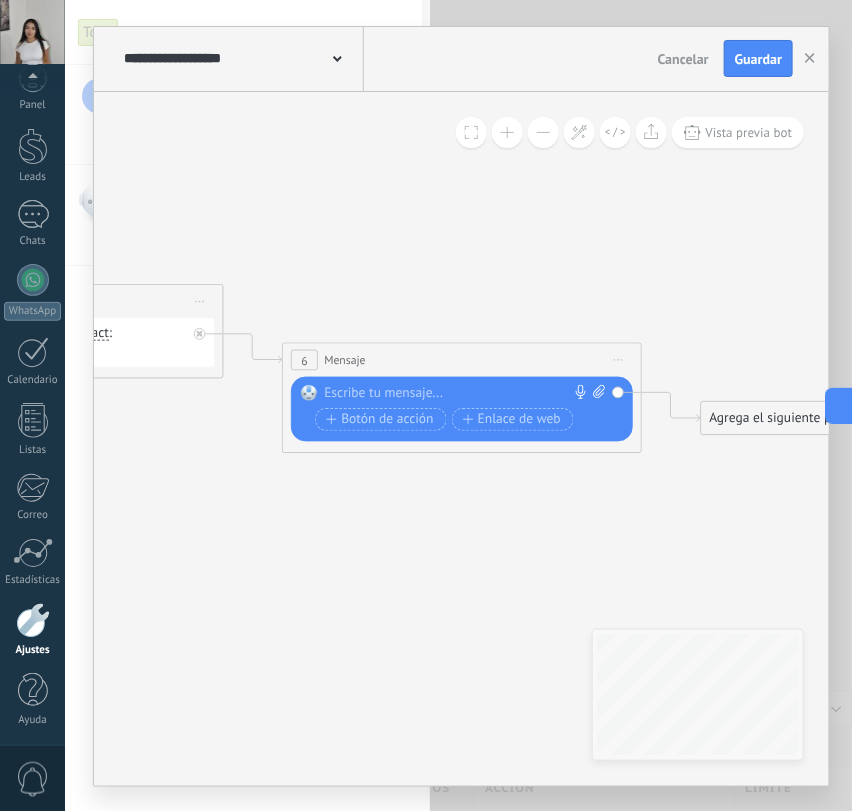 click at bounding box center [458, 394] 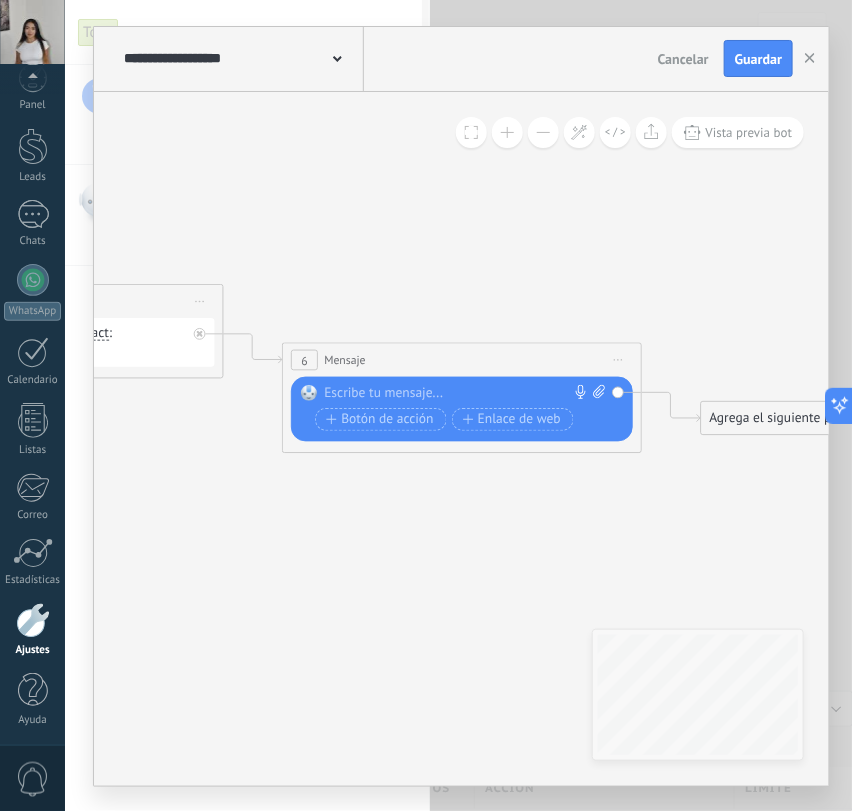 click at bounding box center [458, 394] 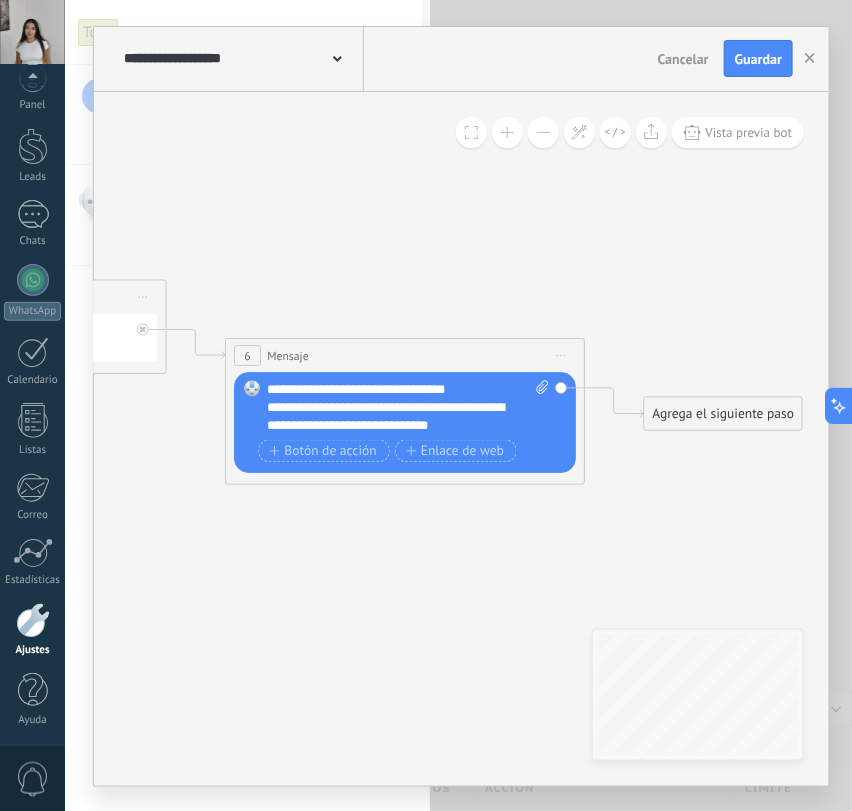 drag, startPoint x: 724, startPoint y: 471, endPoint x: 546, endPoint y: 450, distance: 179.23448 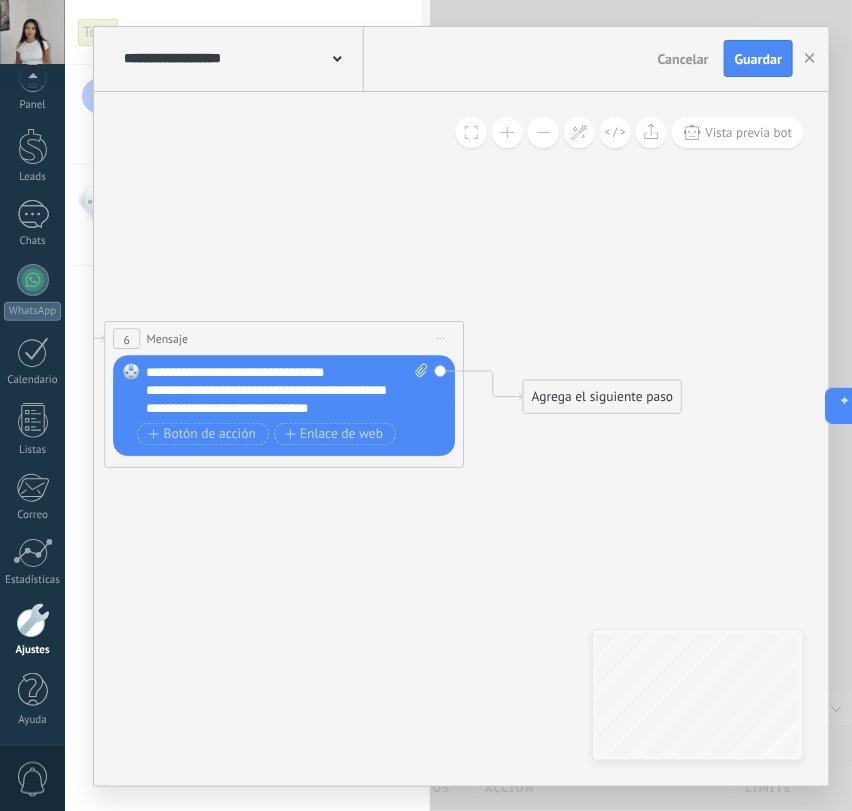 click on "Agrega el siguiente paso" at bounding box center (603, 397) 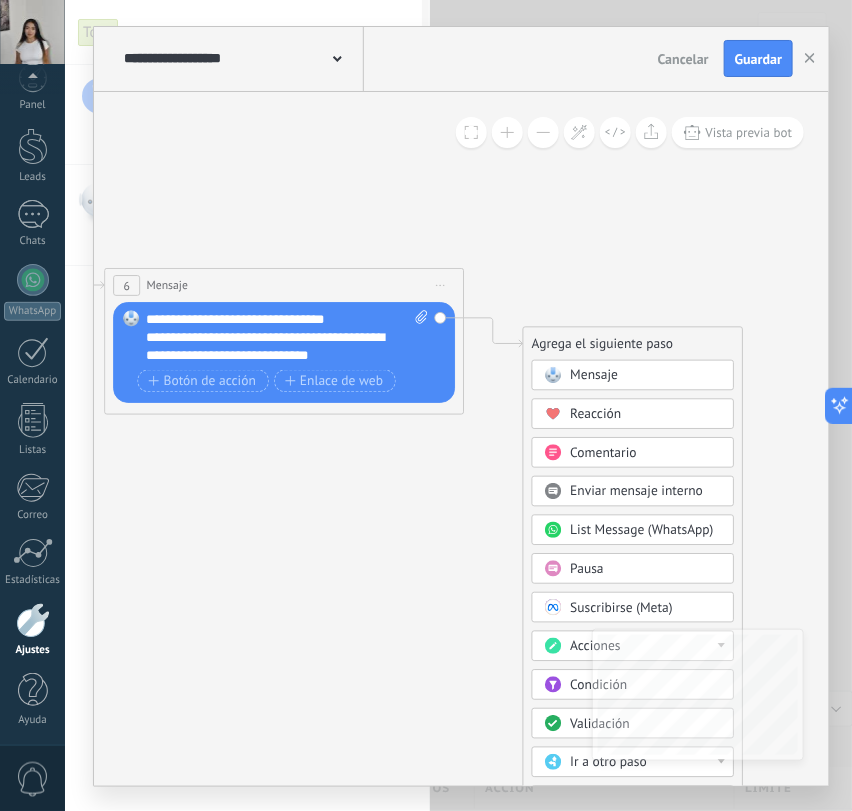 click at bounding box center [553, 684] 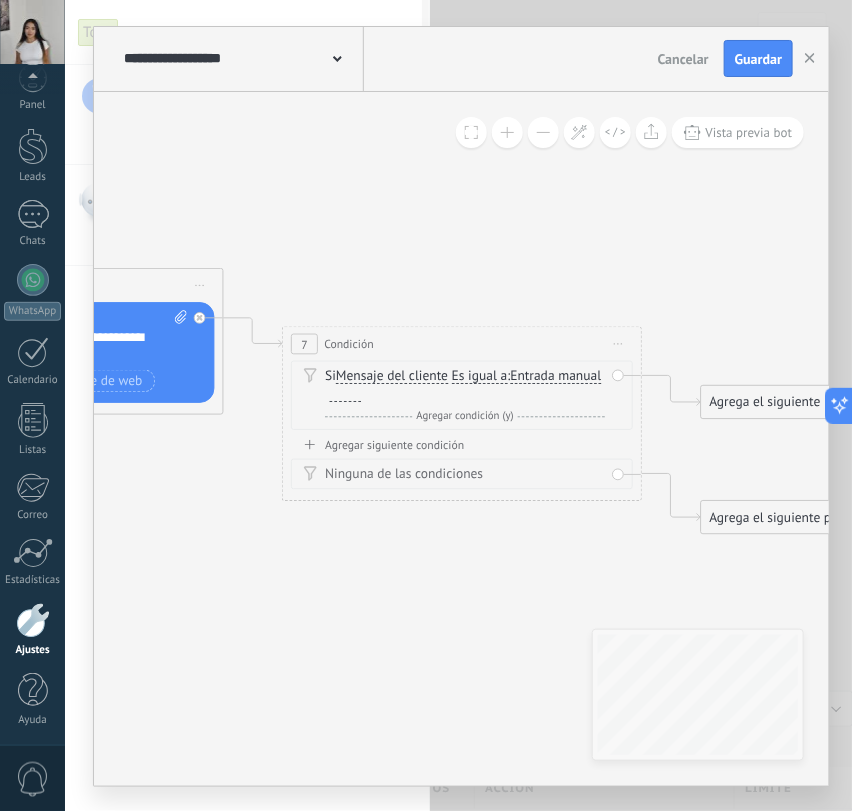 click on "Entrada manual" at bounding box center [556, 376] 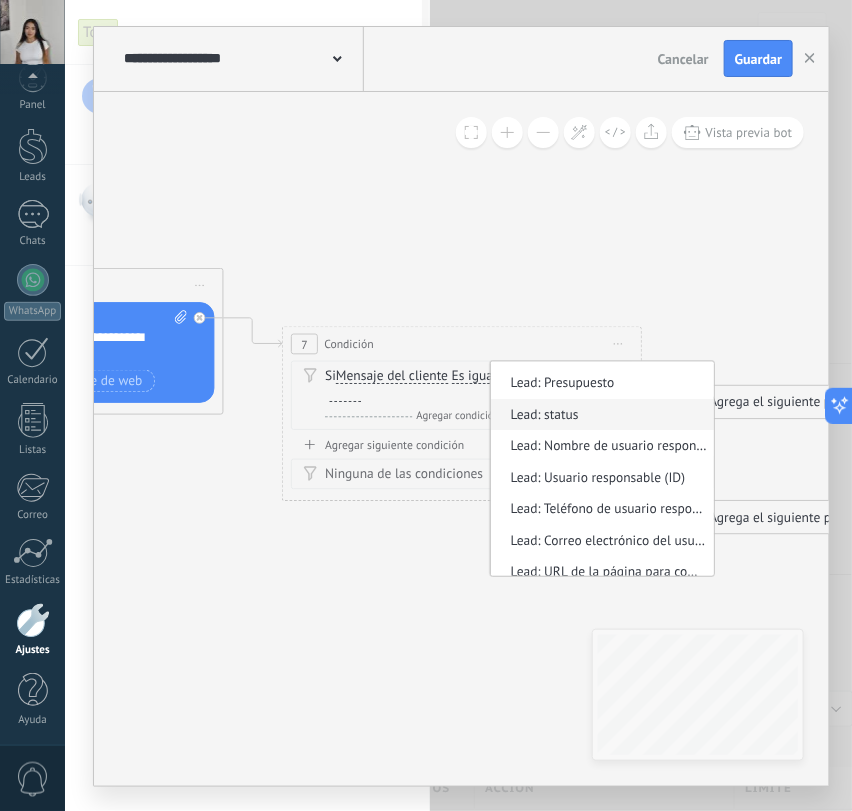 scroll, scrollTop: 111, scrollLeft: 0, axis: vertical 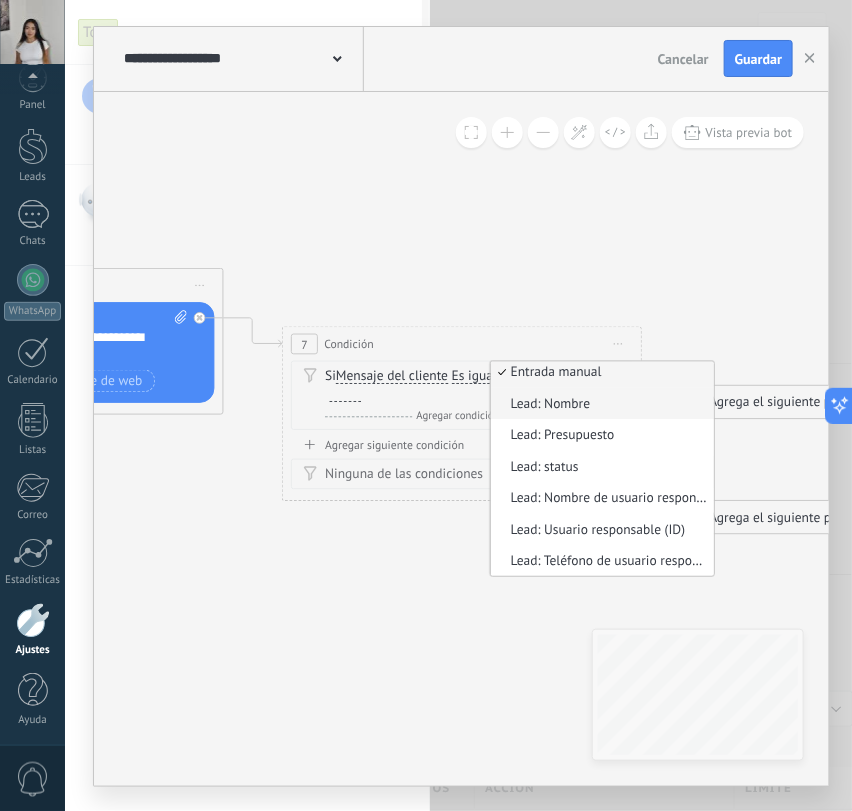 click on "Lead: Nombre" at bounding box center (600, 404) 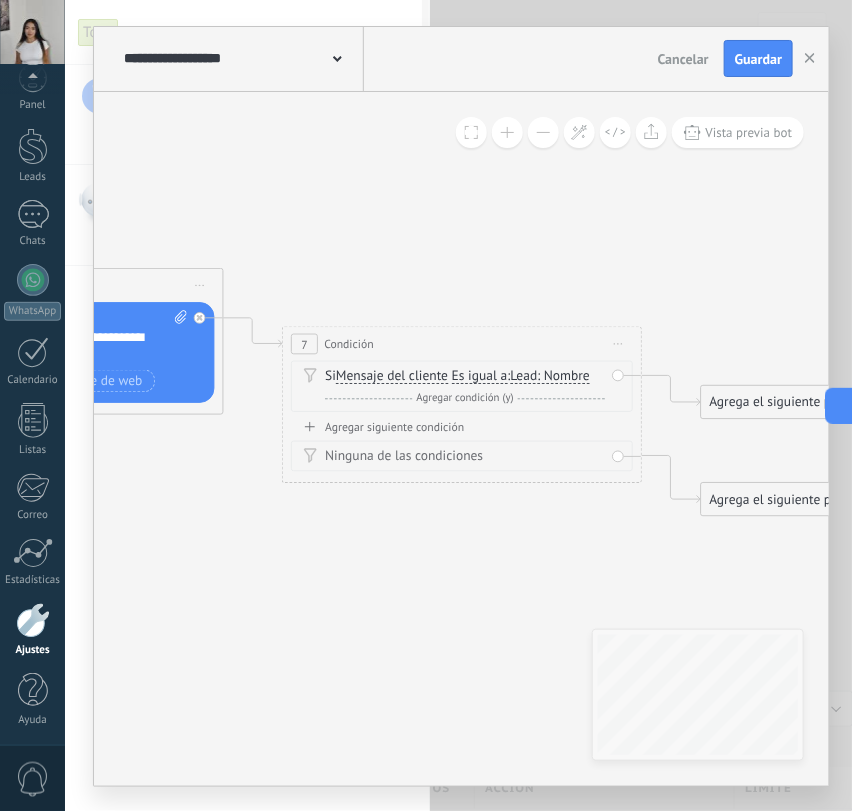 click on "Agrega el siguiente paso" at bounding box center (781, 402) 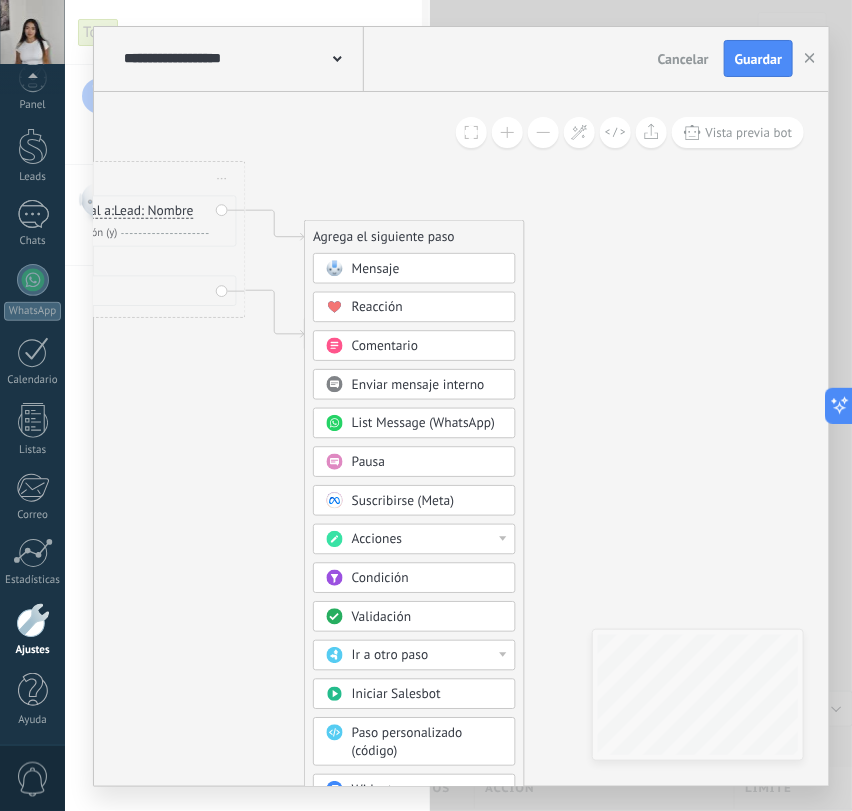drag, startPoint x: 590, startPoint y: 521, endPoint x: 231, endPoint y: 355, distance: 395.52118 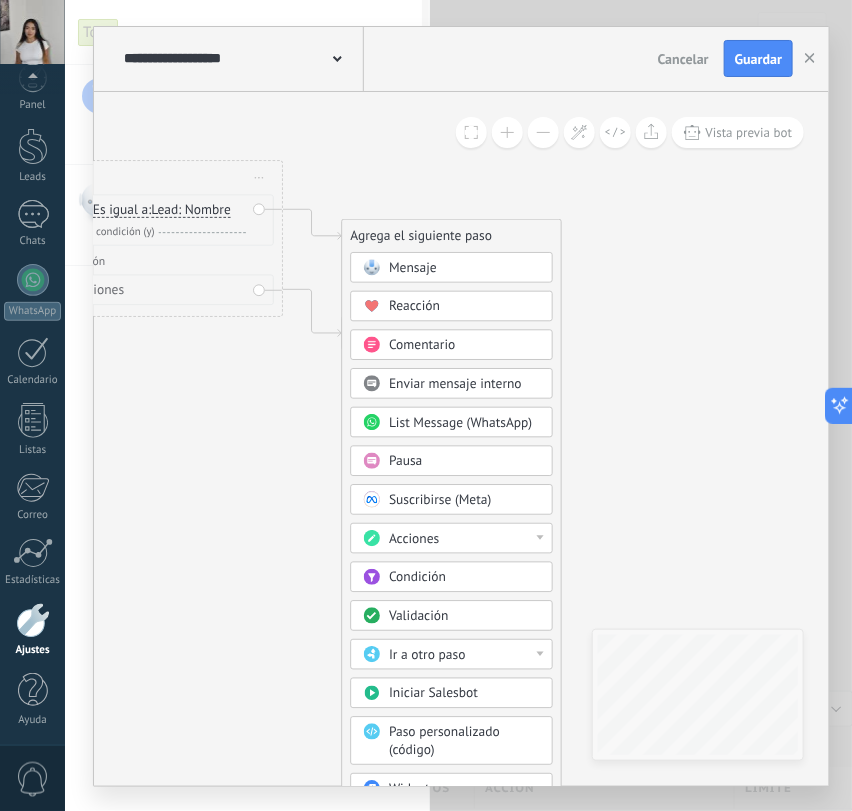 click on "Acciones" at bounding box center (464, 539) 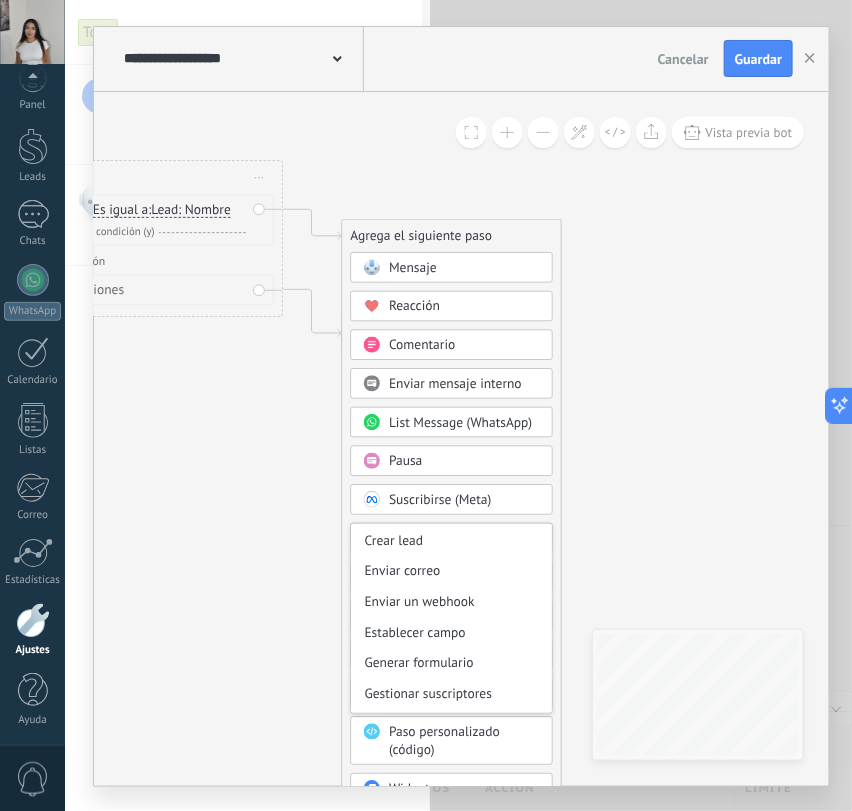 scroll, scrollTop: 265, scrollLeft: 0, axis: vertical 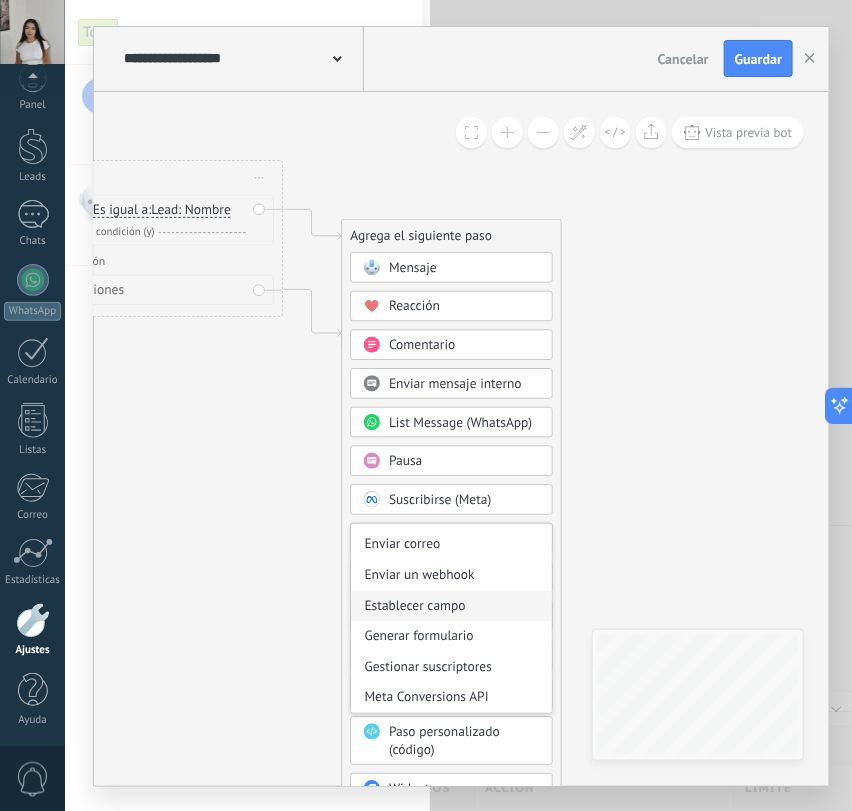 click on "Establecer campo" at bounding box center (452, 606) 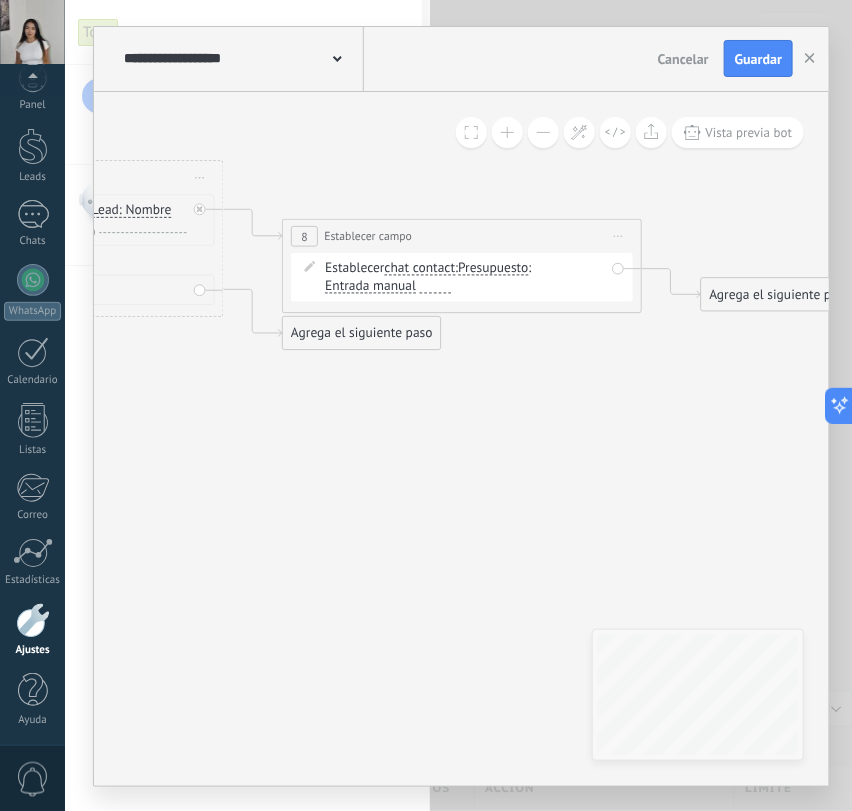 click on "Presupuesto" at bounding box center [493, 268] 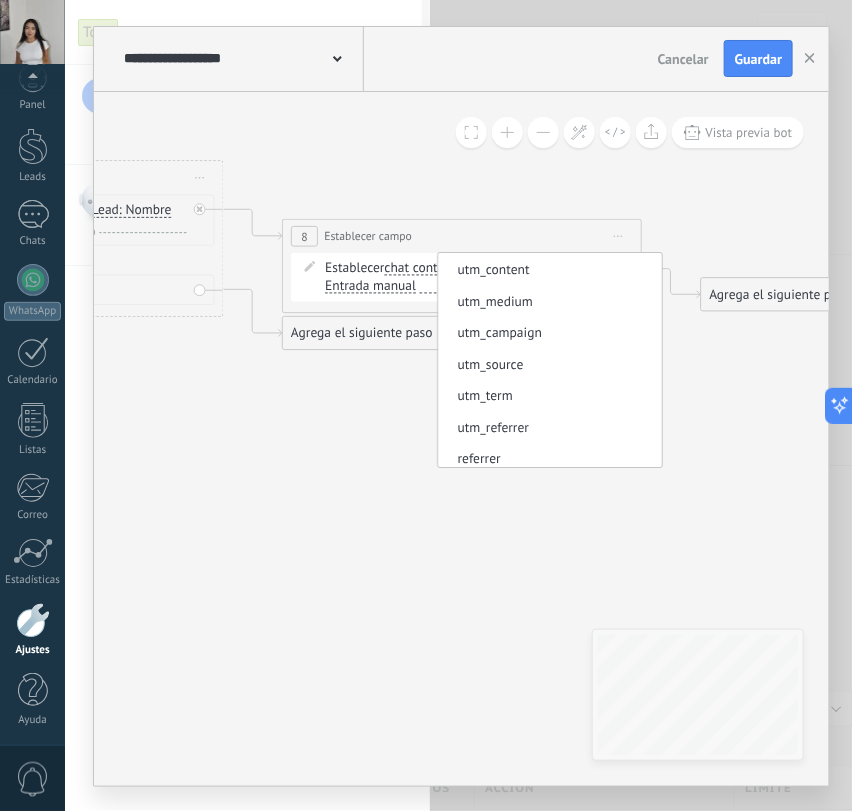 scroll, scrollTop: 0, scrollLeft: 0, axis: both 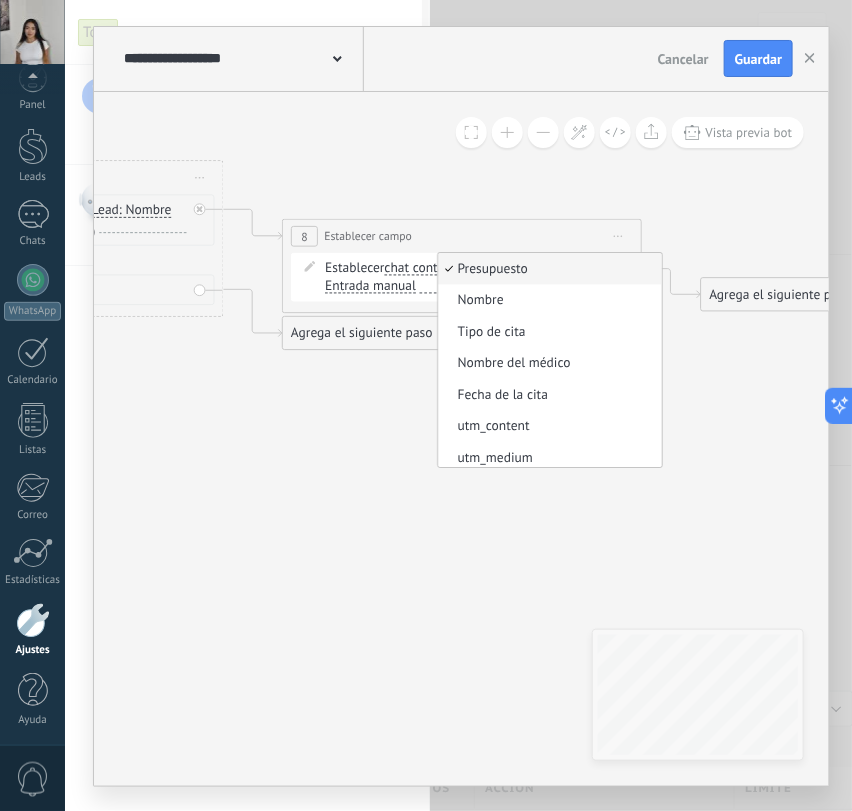 click on "Establecer
chat contact
chat contact
all contacts
main contact
lead
empresa
conversation
chat contact
chat contact
all contacts
main contact" at bounding box center (465, 277) 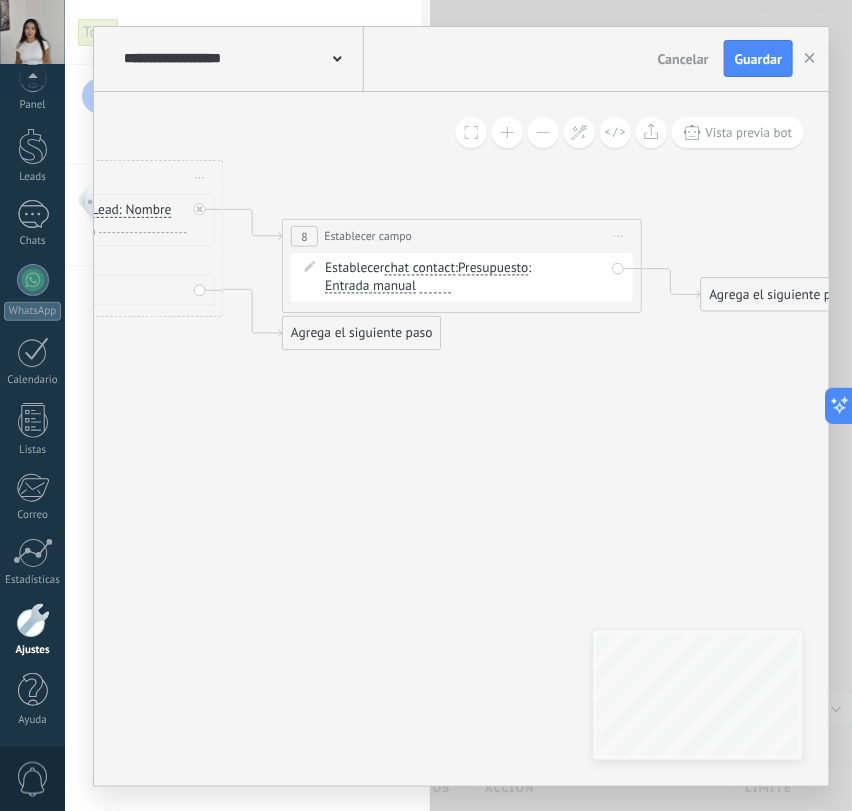 click on "Establecer
chat contact
chat contact
all contacts
main contact
lead
empresa
conversation
chat contact
chat contact
all contacts
main contact" at bounding box center (465, 277) 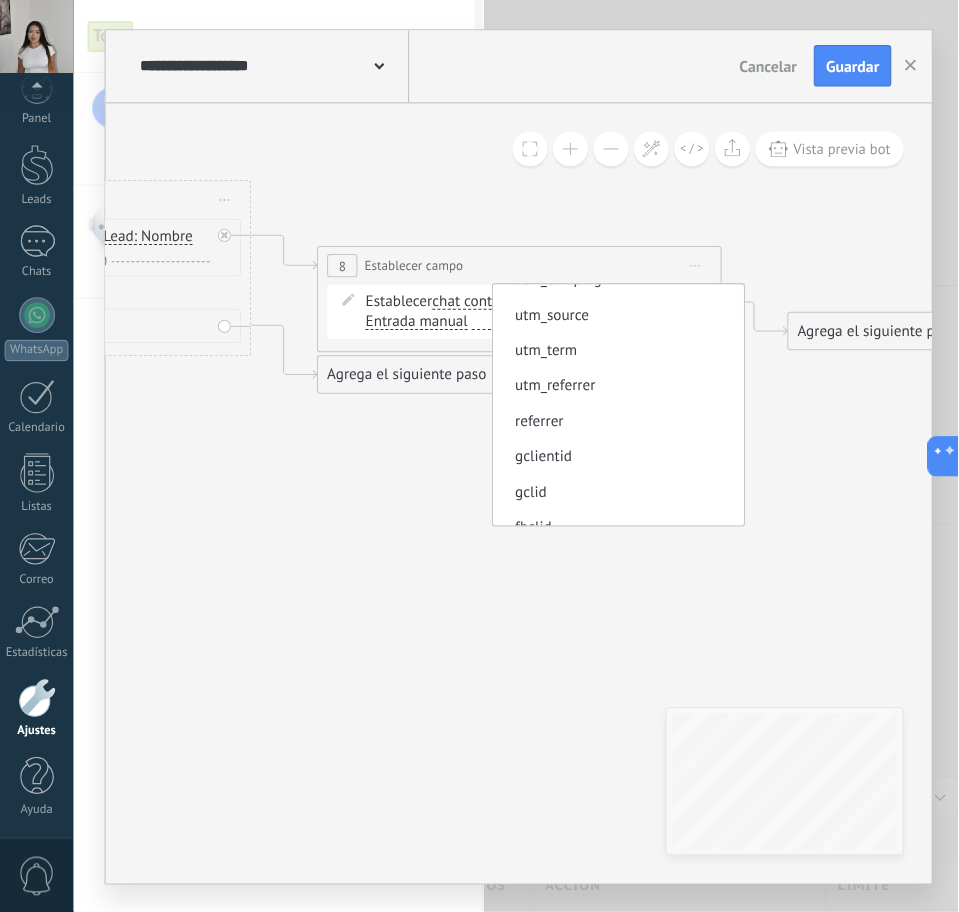 scroll, scrollTop: 286, scrollLeft: 0, axis: vertical 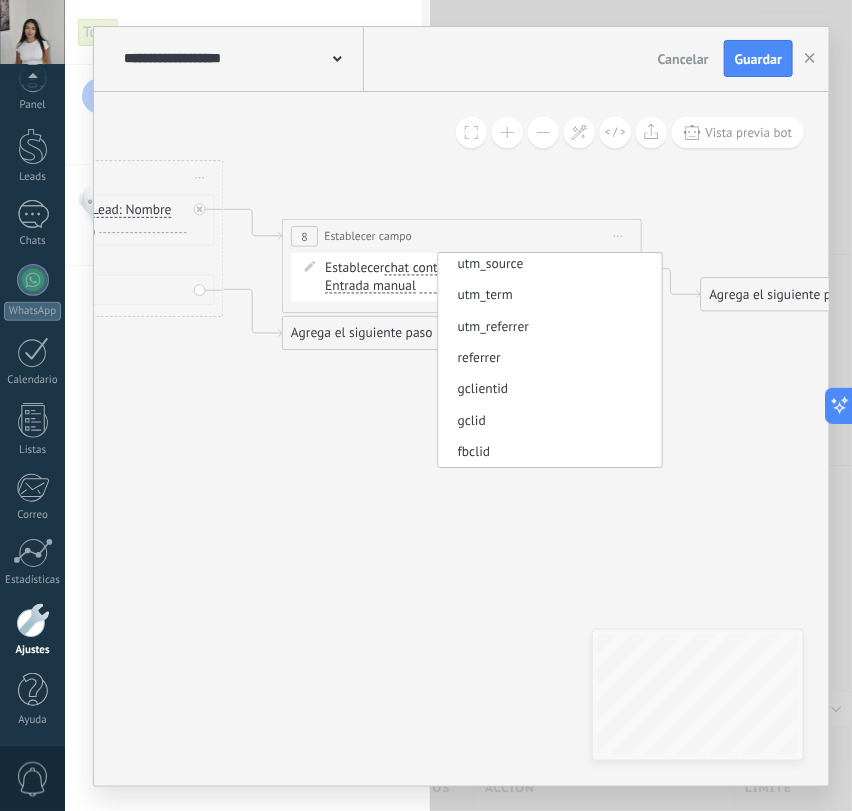 click 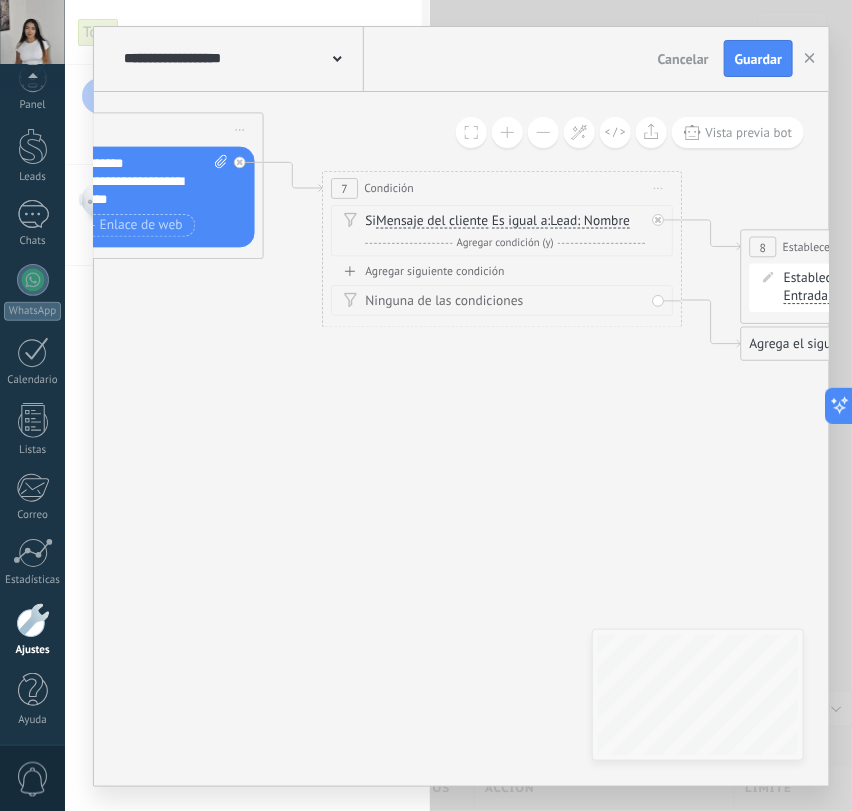 drag, startPoint x: 226, startPoint y: 410, endPoint x: 686, endPoint y: 418, distance: 460.06955 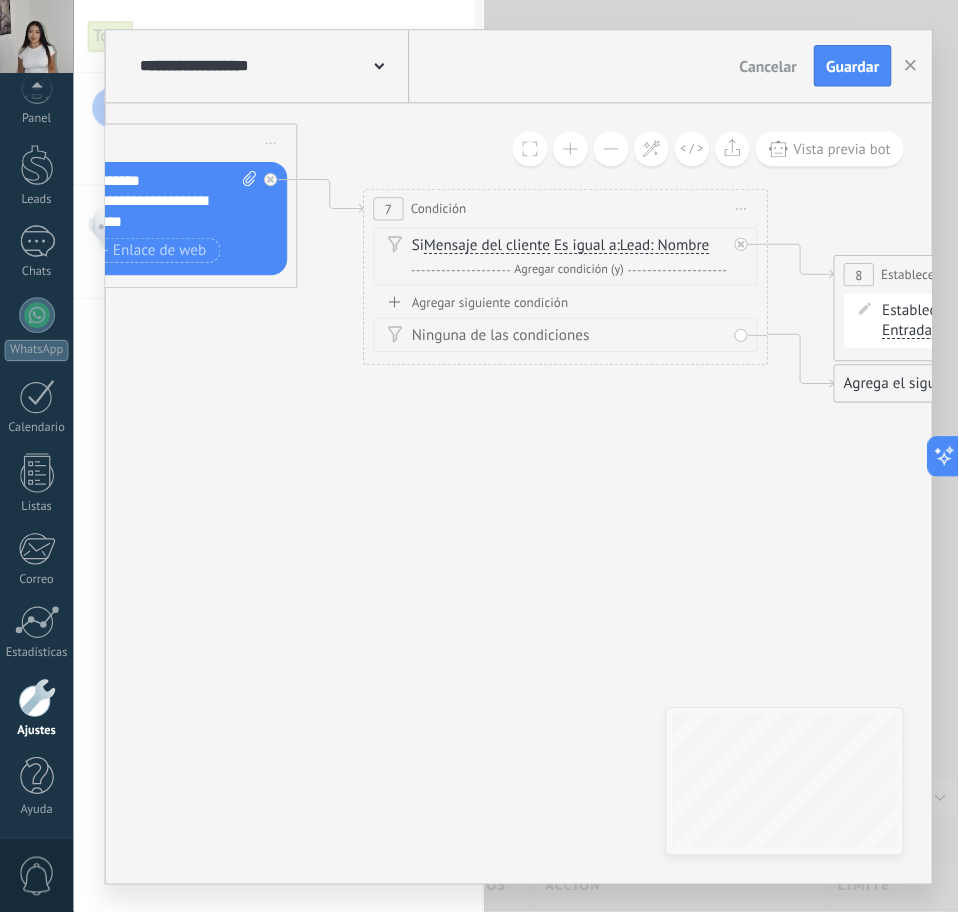 scroll, scrollTop: 0, scrollLeft: 0, axis: both 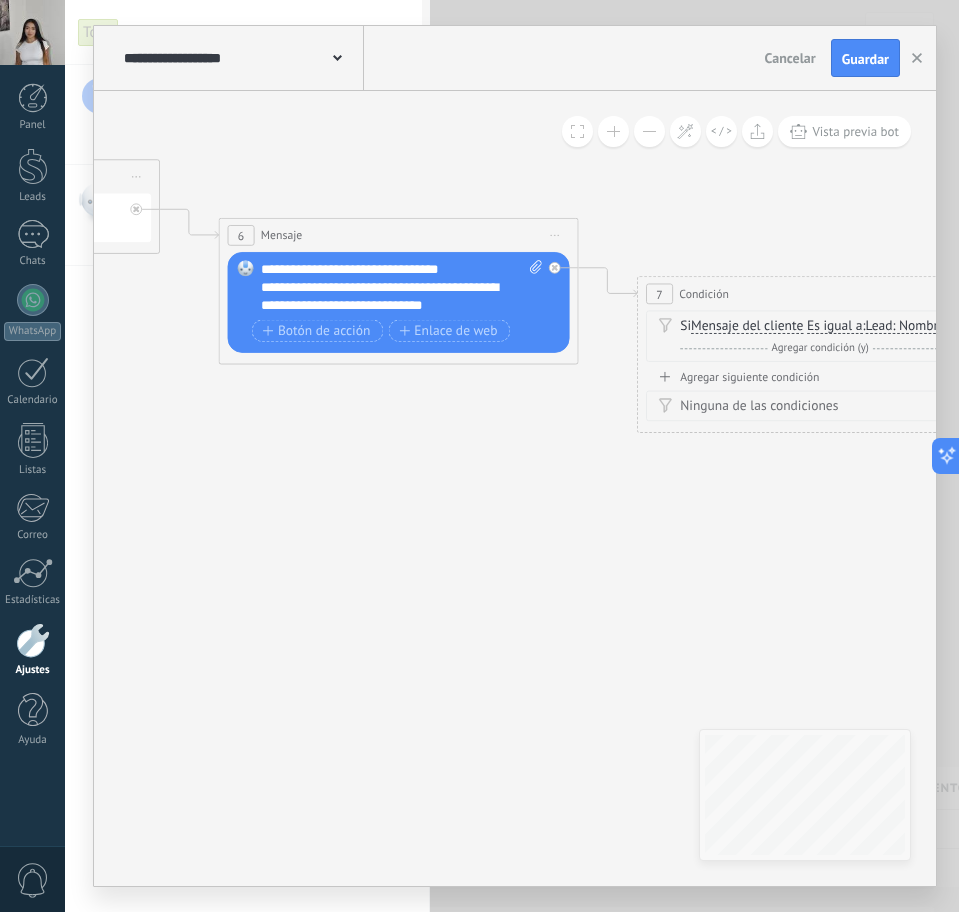 drag, startPoint x: 273, startPoint y: 418, endPoint x: 834, endPoint y: 560, distance: 578.6925 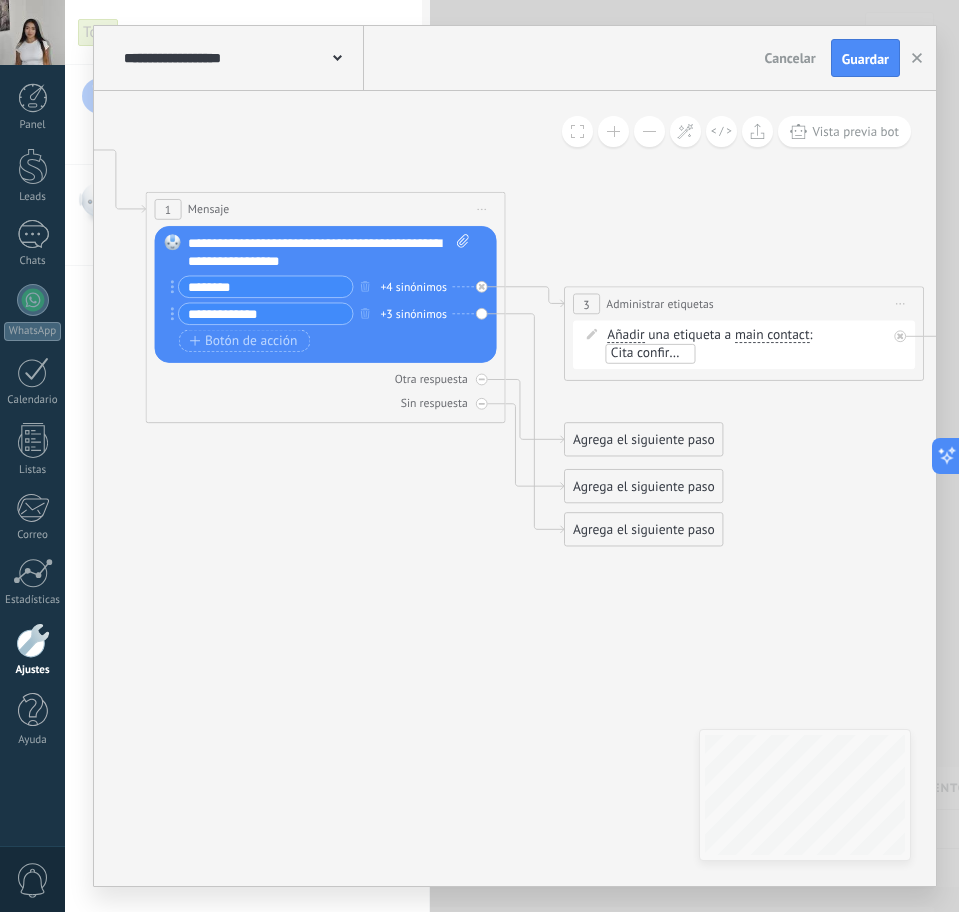 drag, startPoint x: 337, startPoint y: 394, endPoint x: 854, endPoint y: 488, distance: 525.47595 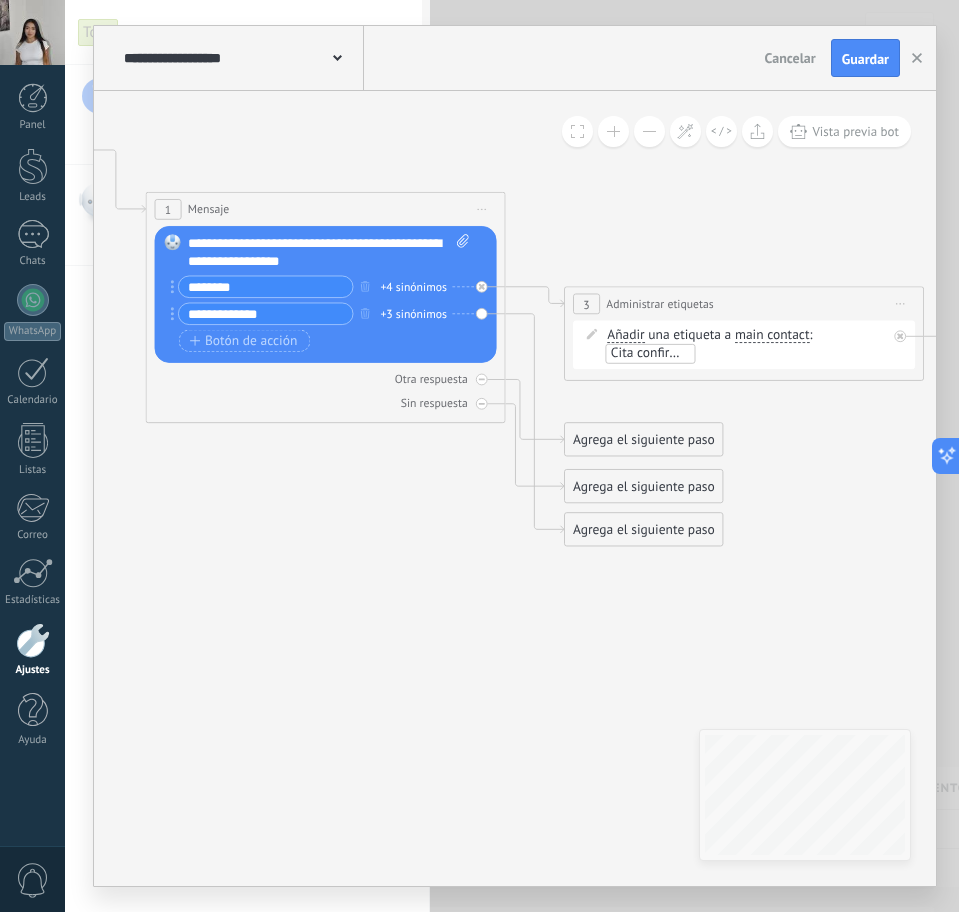 click 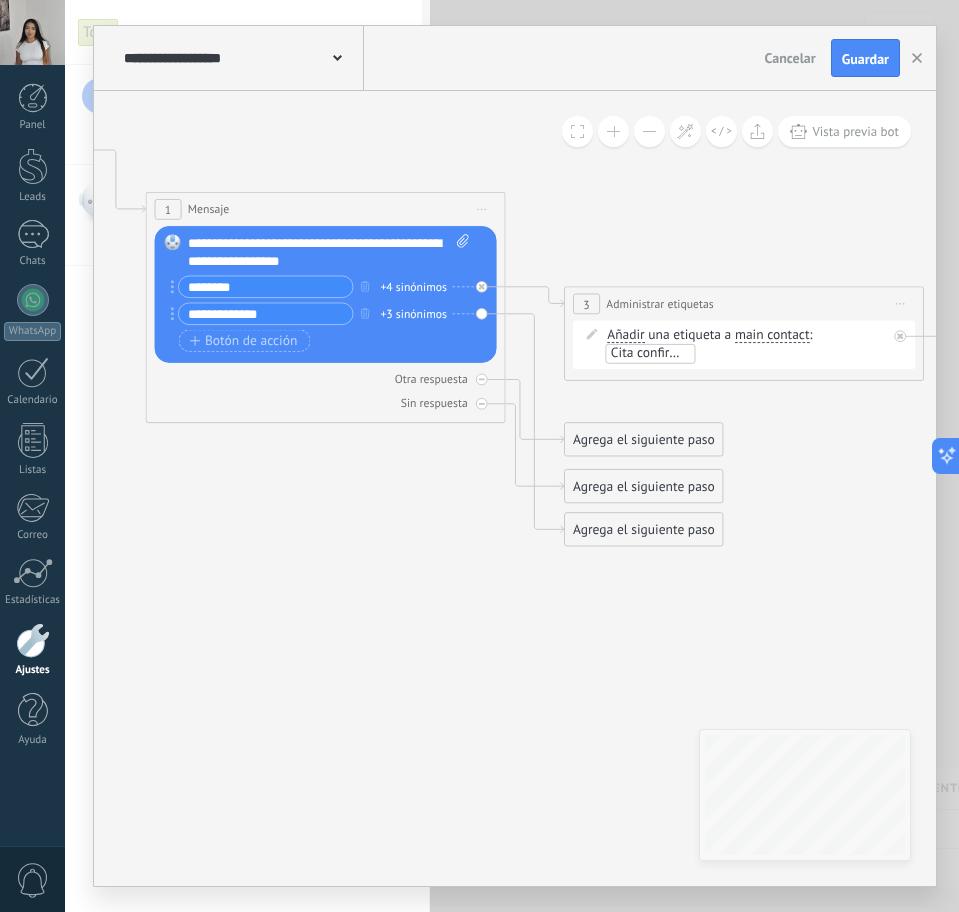 click on "Agrega el siguiente paso" at bounding box center (644, 530) 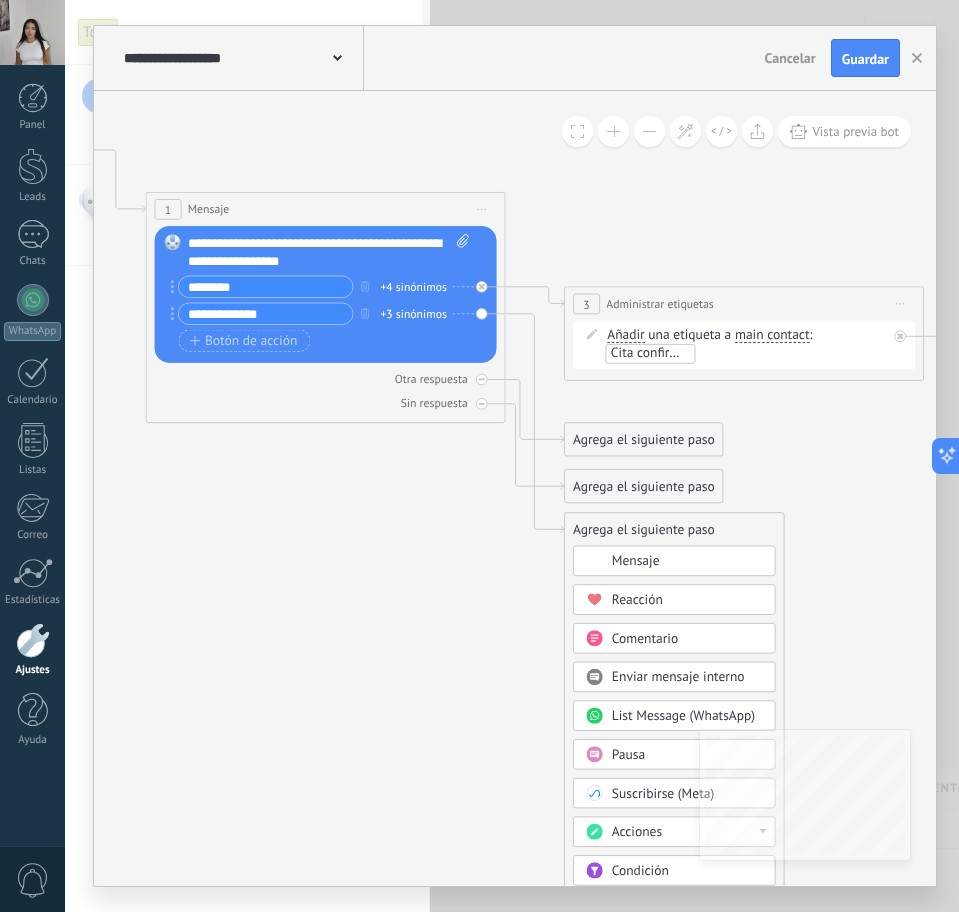 click at bounding box center (594, 832) 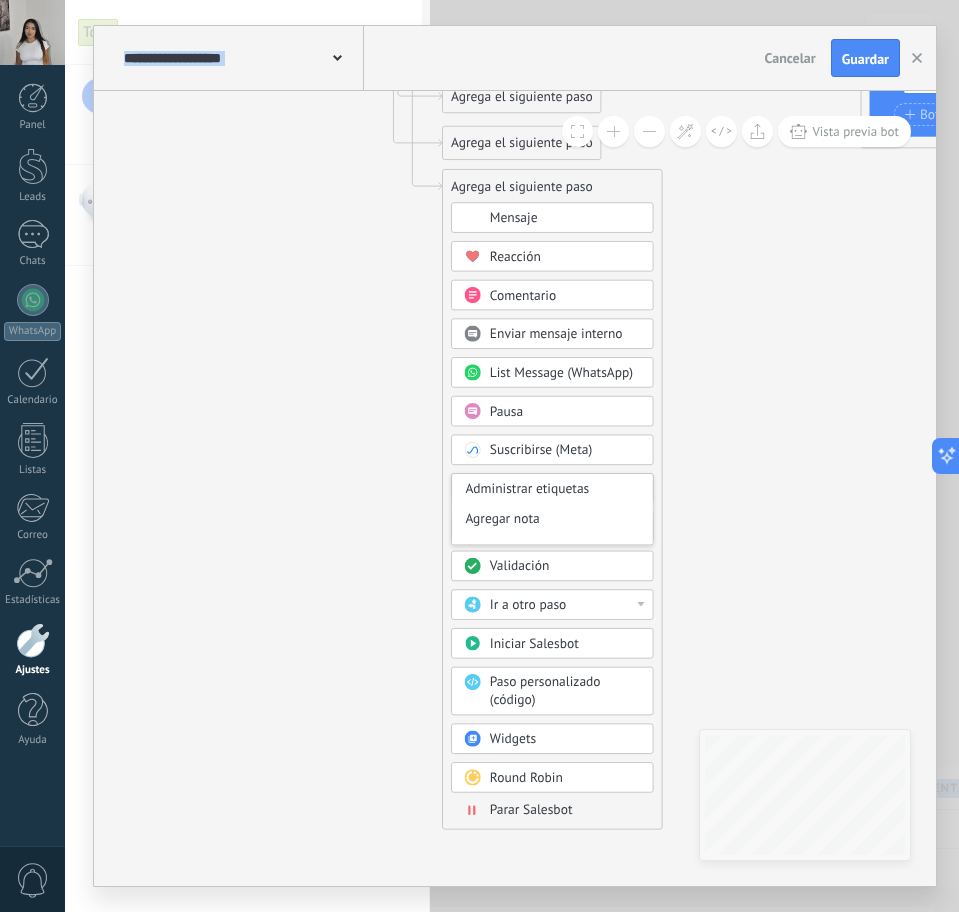 drag, startPoint x: 838, startPoint y: 475, endPoint x: 716, endPoint y: -6, distance: 496.2308 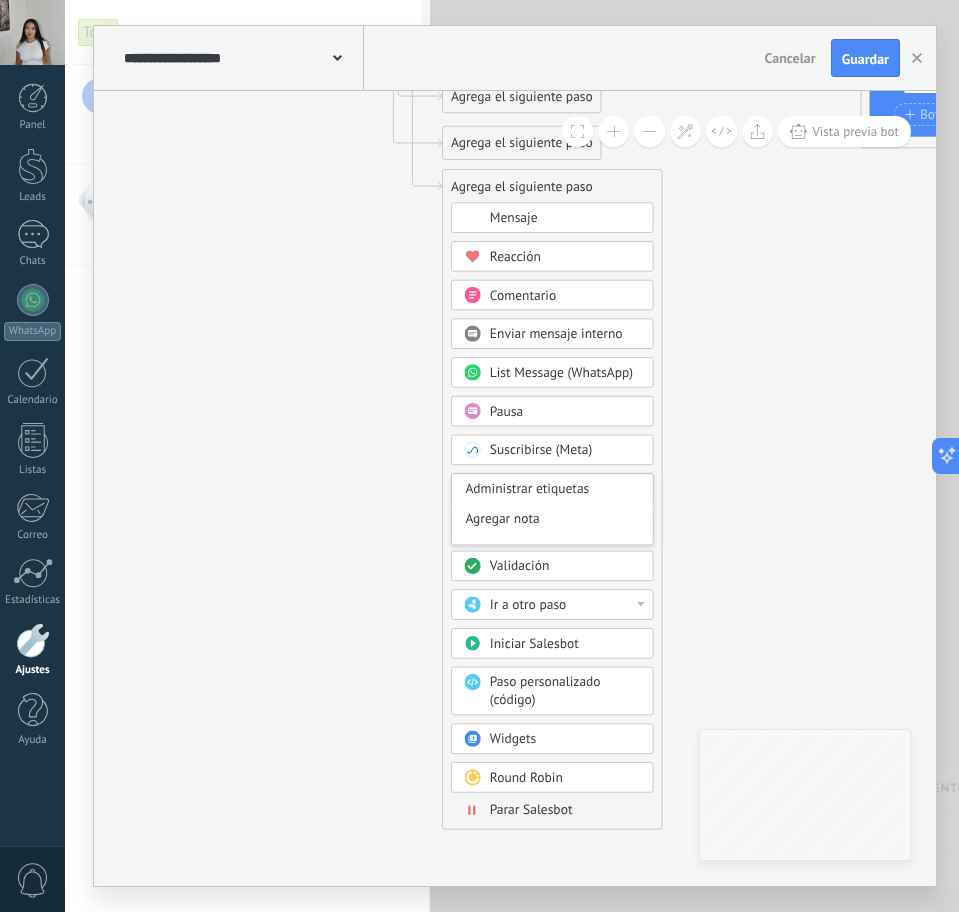 click 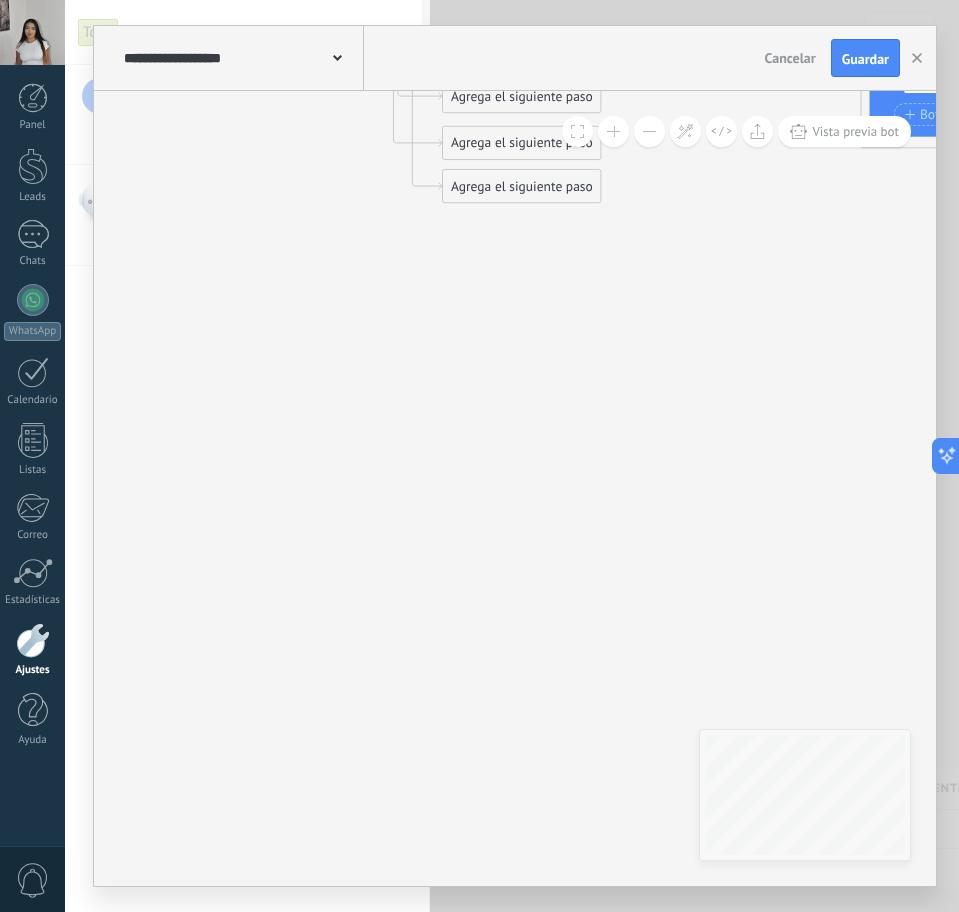 click on "Agrega el siguiente paso" at bounding box center [522, 187] 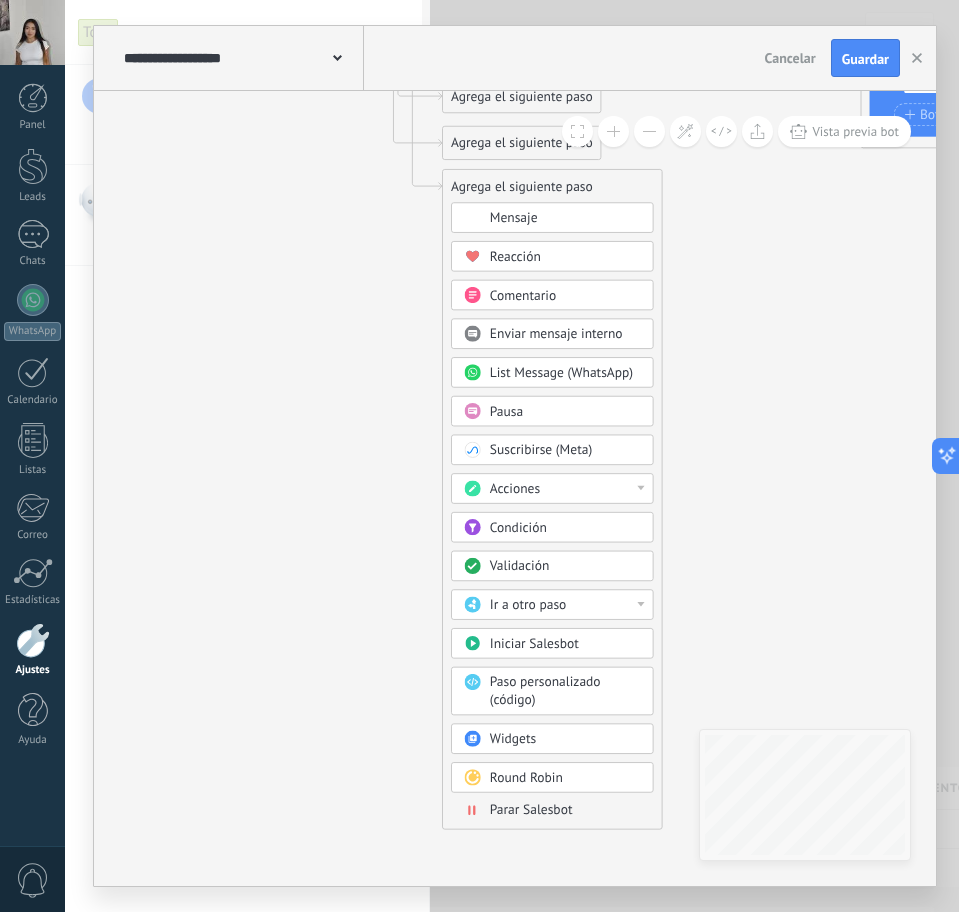click on "Acciones" at bounding box center (552, 488) 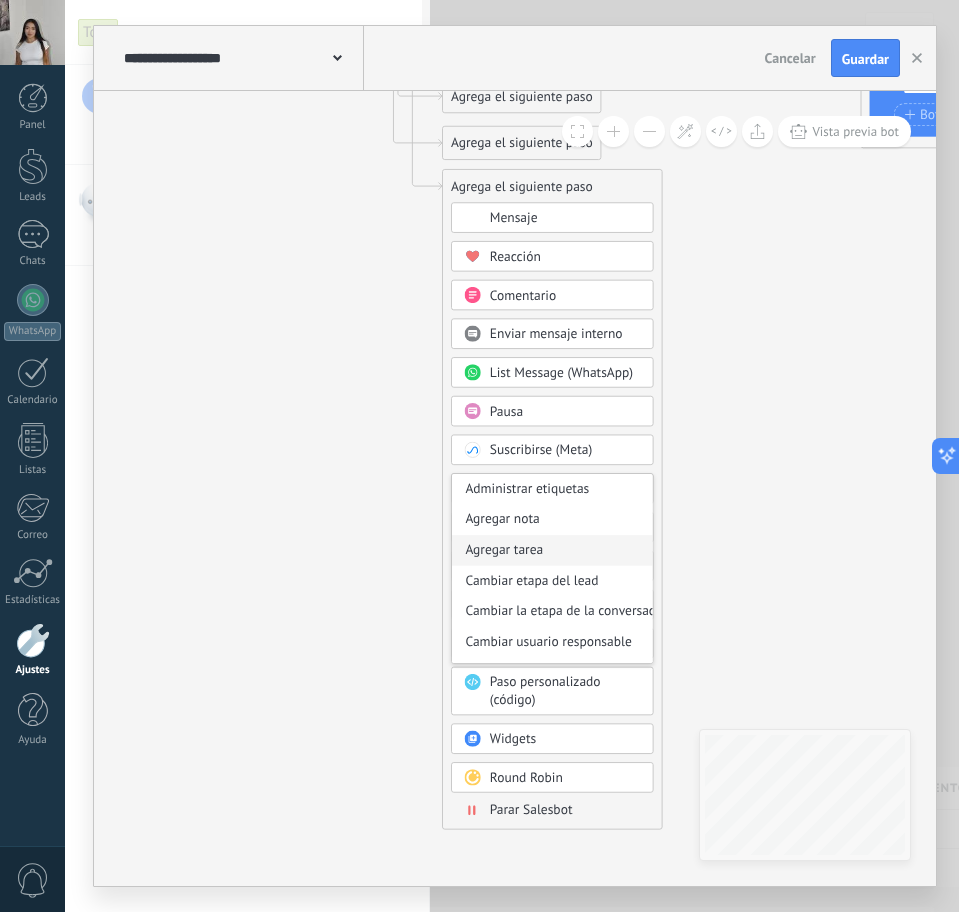 click on "Agregar tarea" at bounding box center (552, 550) 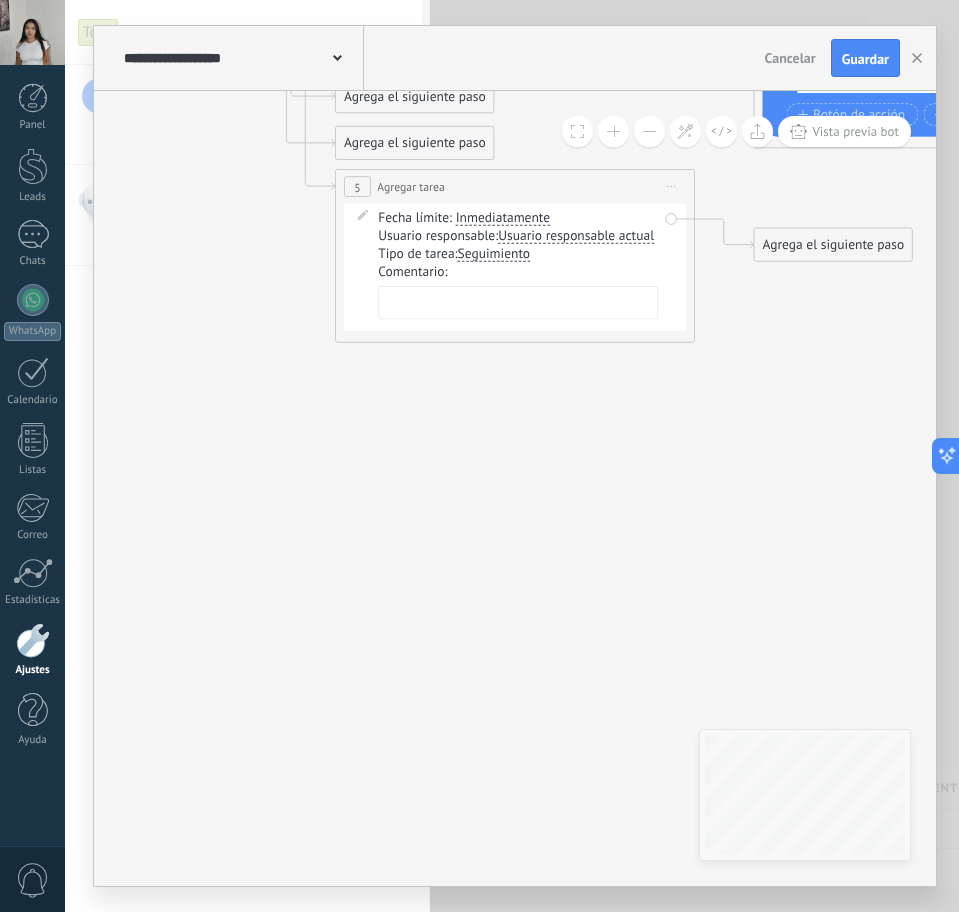 click on "Inmediatamente" at bounding box center (503, 218) 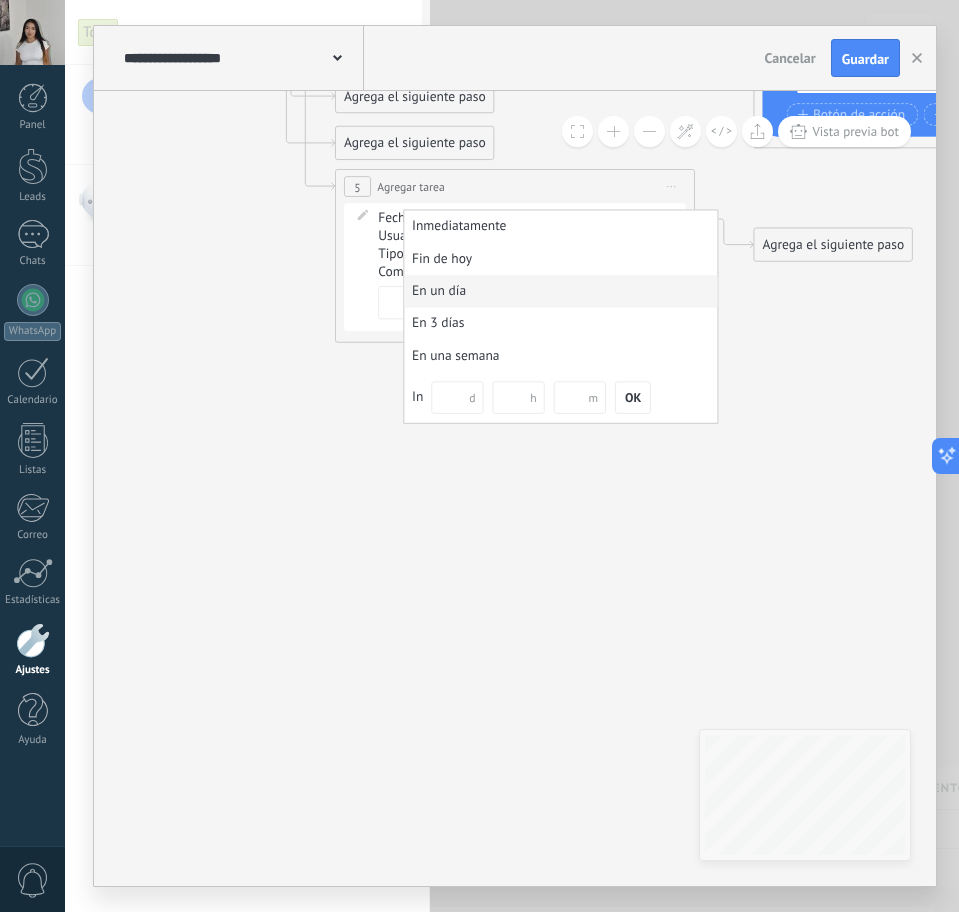 click on "En un día" at bounding box center (560, 291) 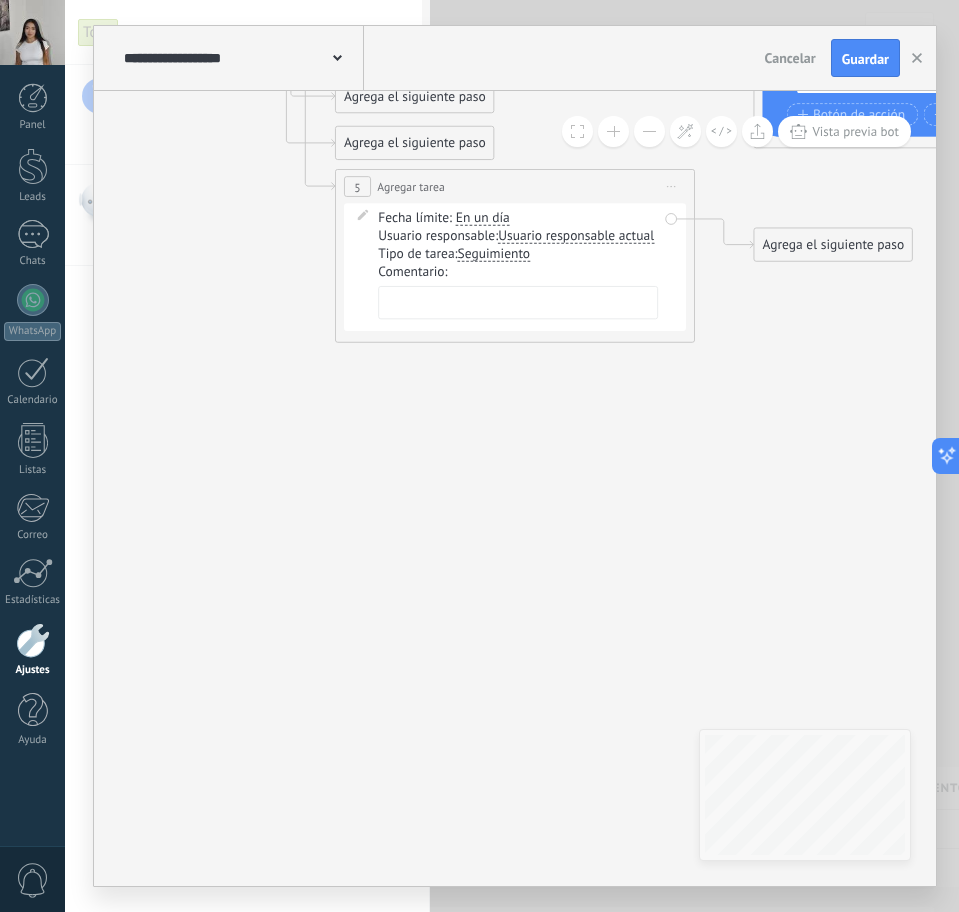 click on "Seguimiento" at bounding box center (494, 254) 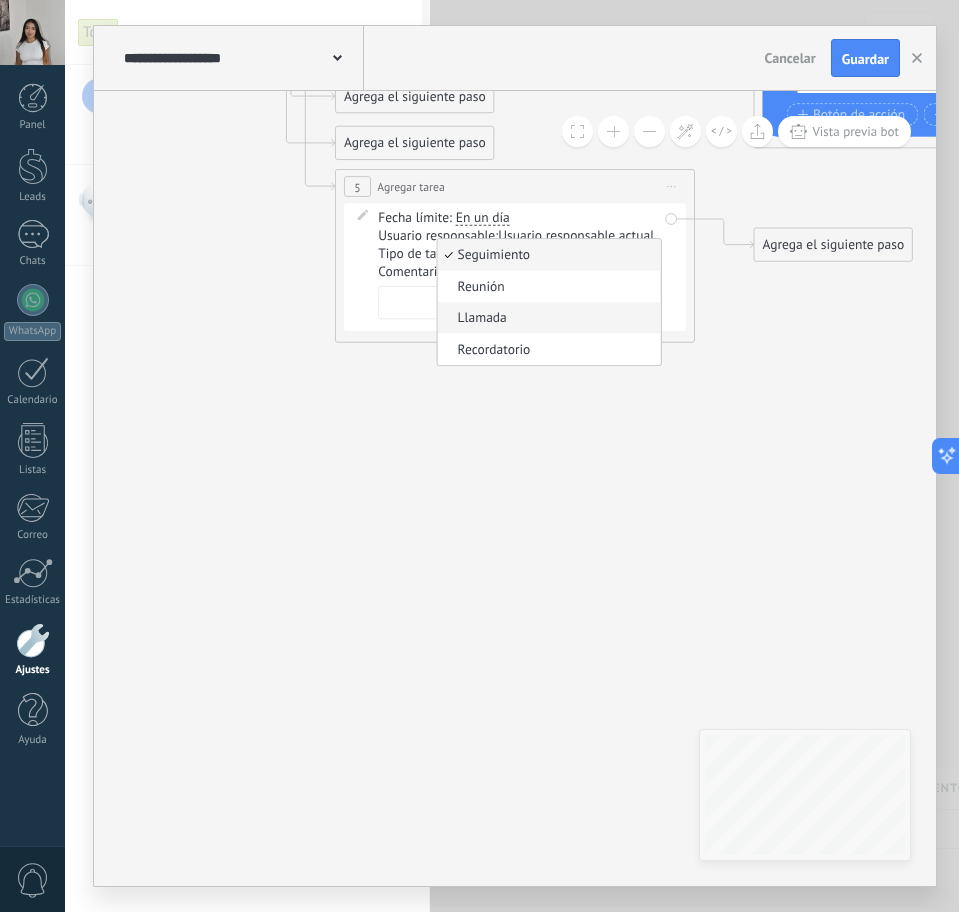 click on "Llamada" at bounding box center [547, 318] 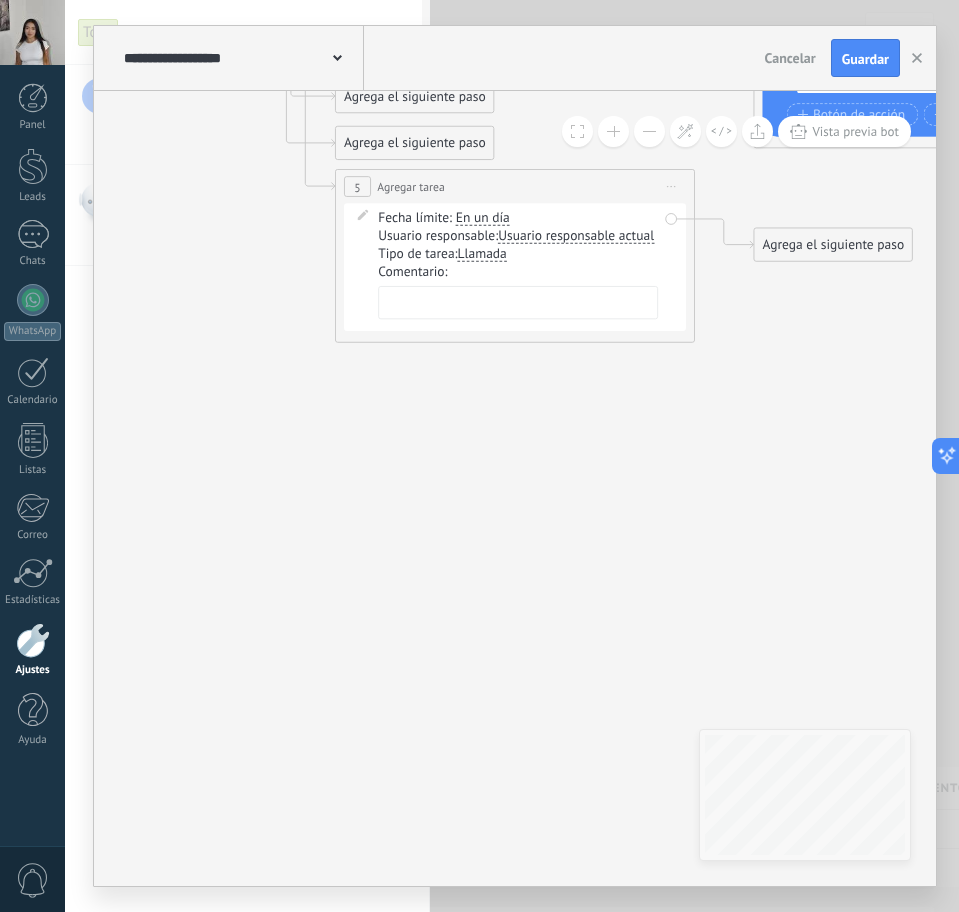 click at bounding box center (518, 302) 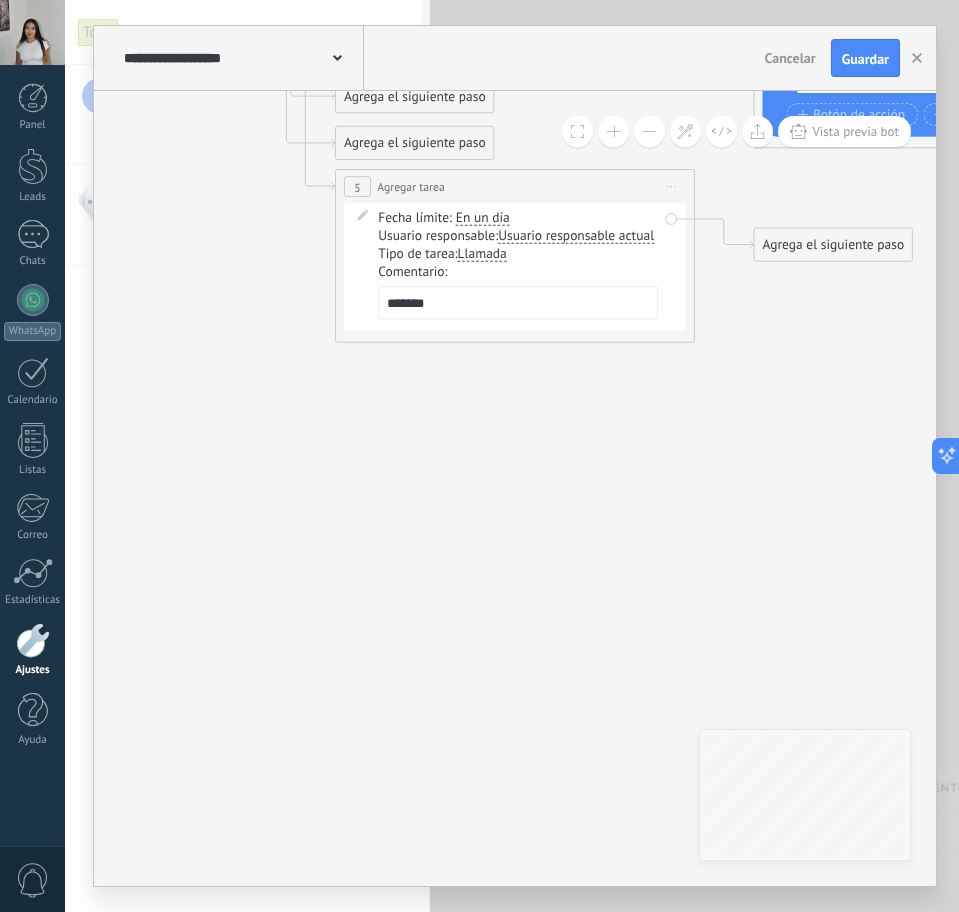 click on "******" at bounding box center (518, 302) 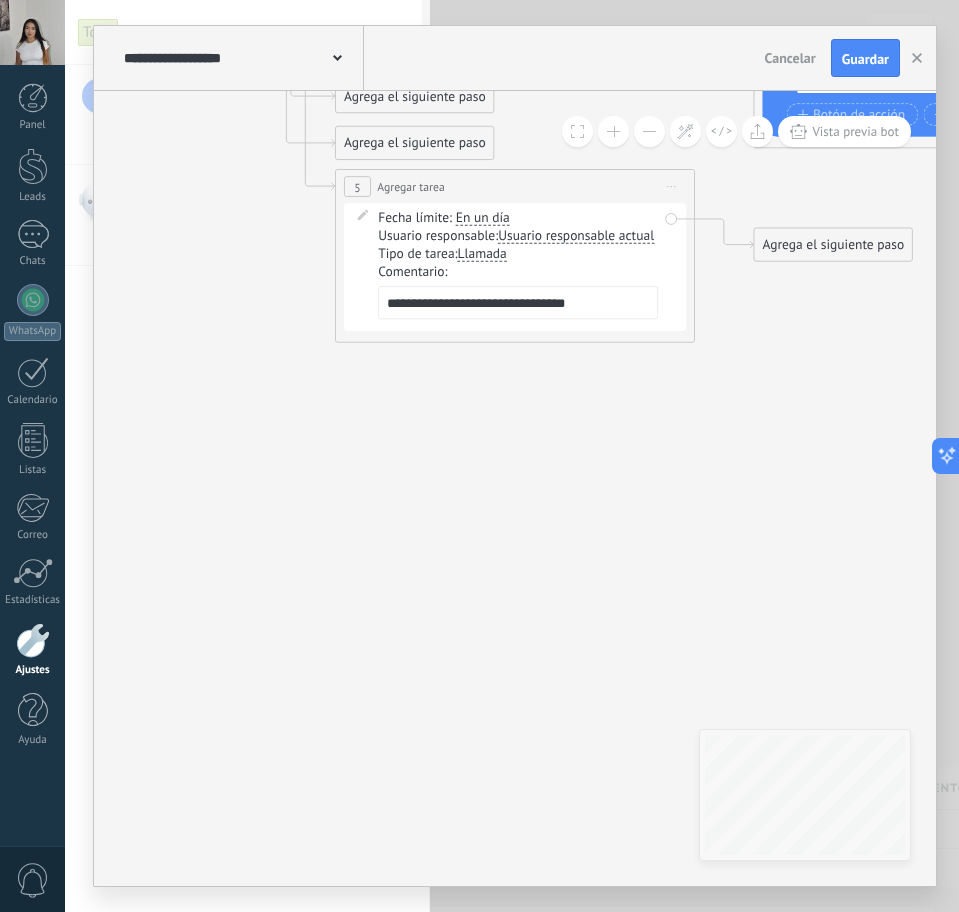 type on "**********" 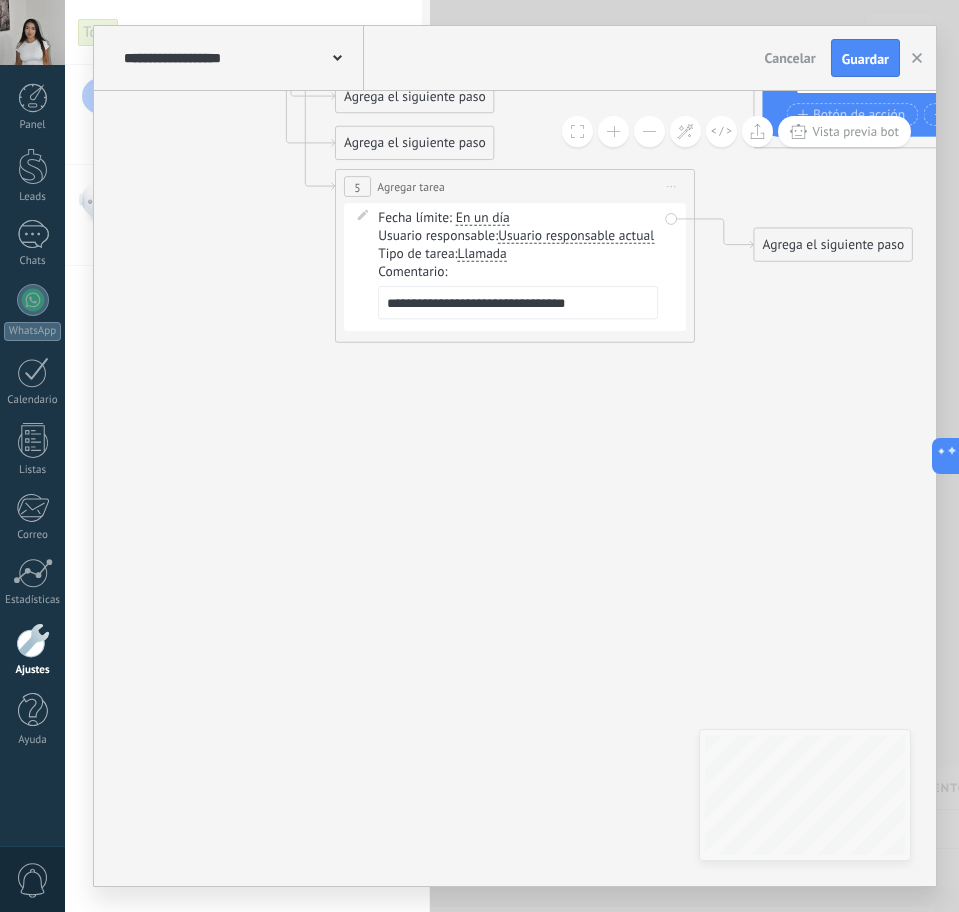 click 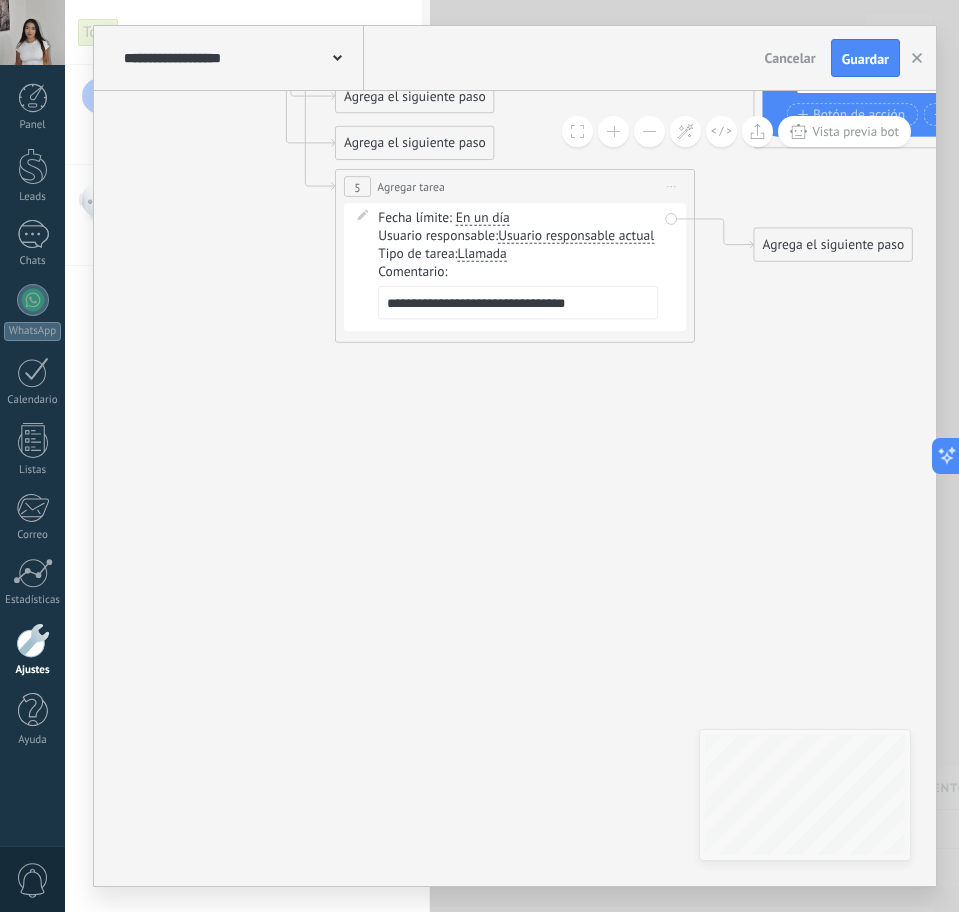 click on "Iniciar vista previa aquí
Cambiar nombre
Duplicar
Borrar" at bounding box center [671, 187] 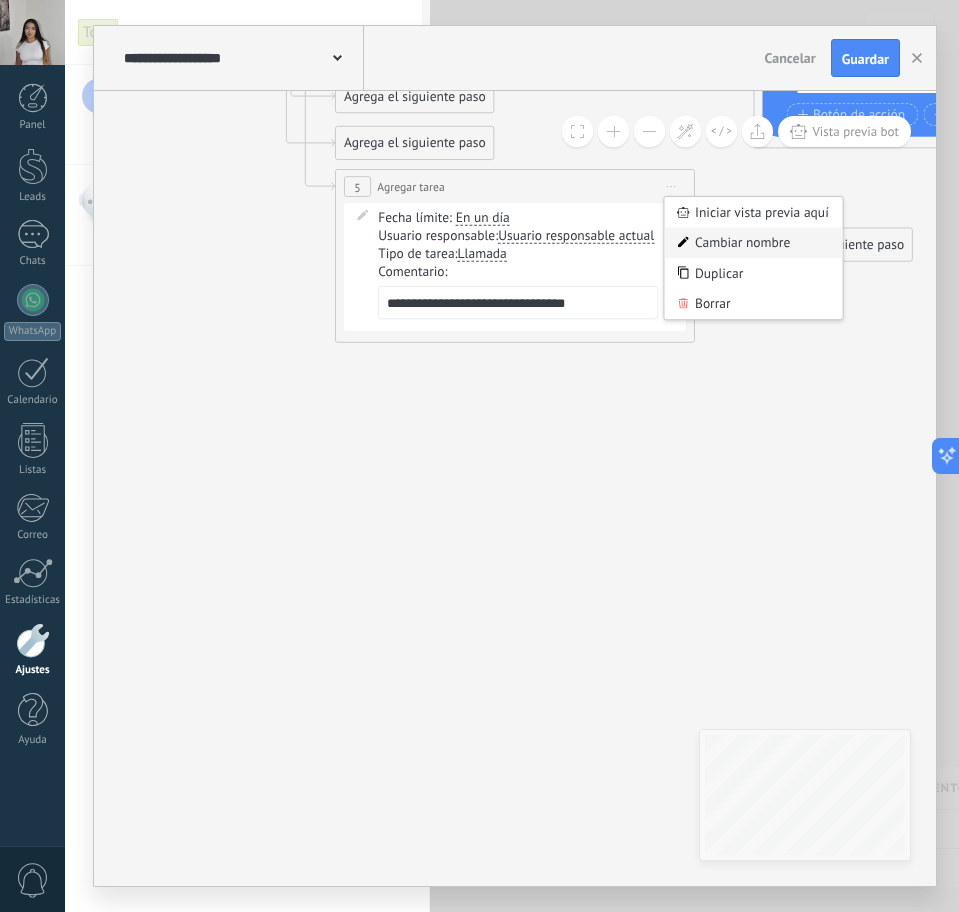 click on "Cambiar nombre" at bounding box center (753, 243) 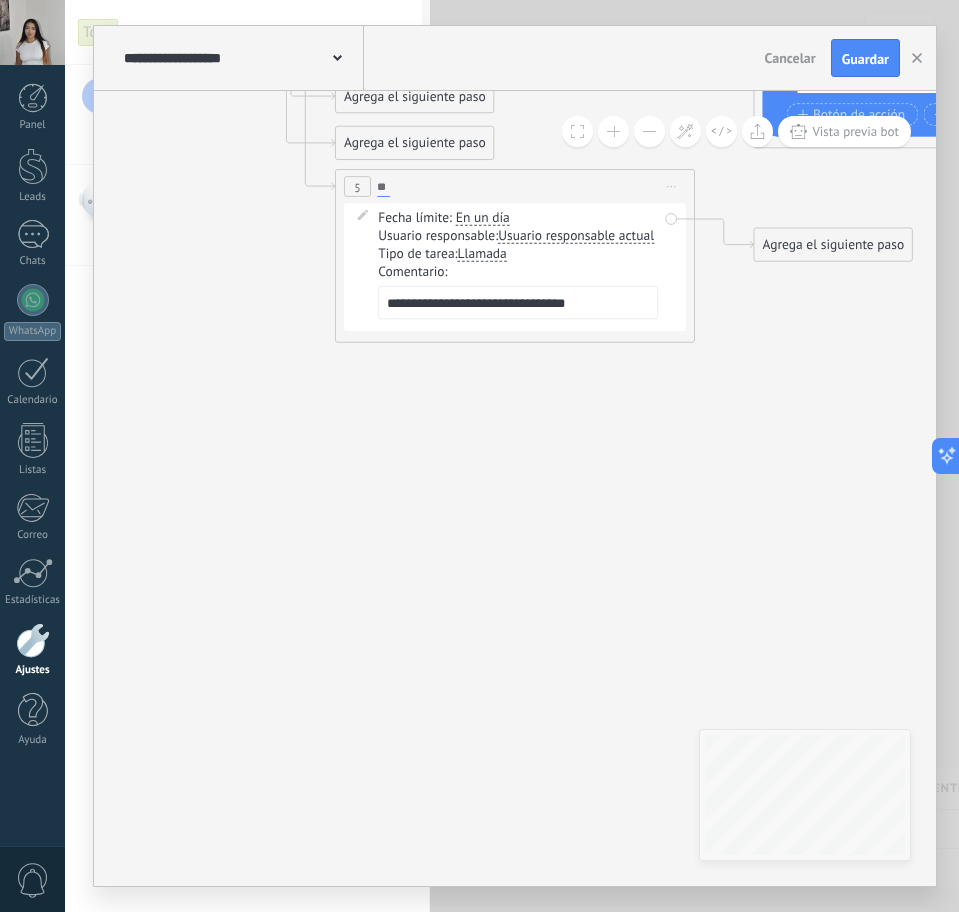 type on "*" 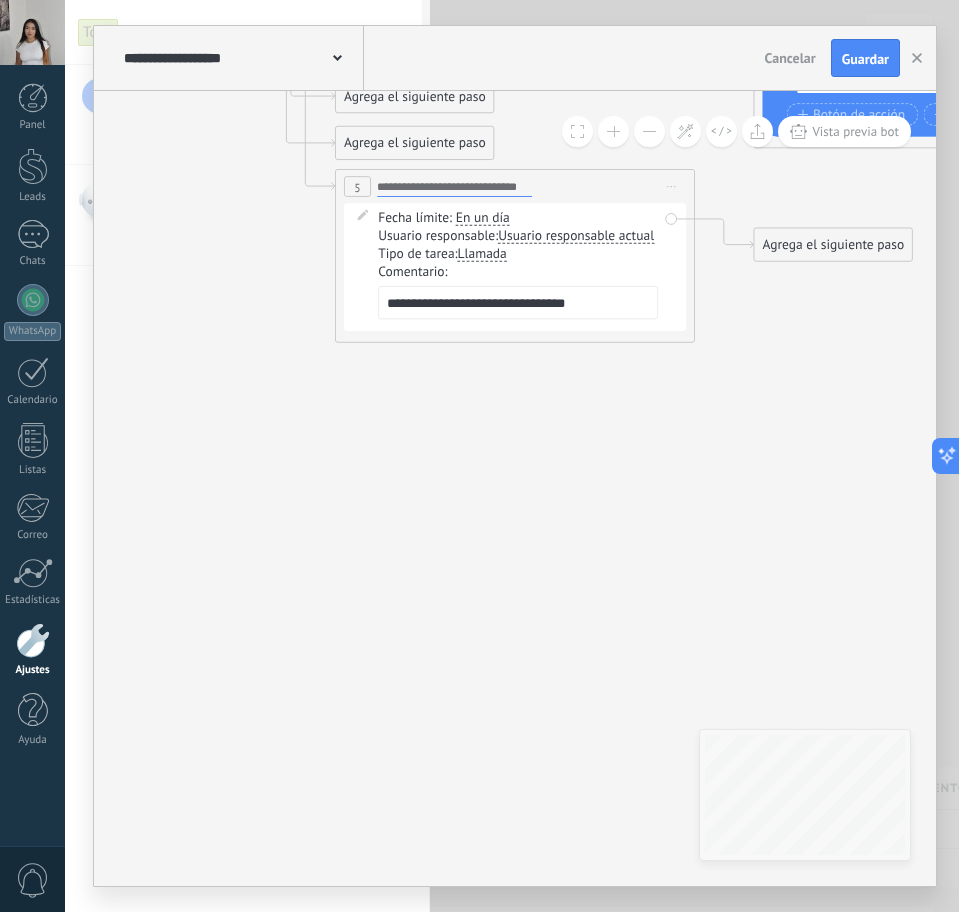 type on "**********" 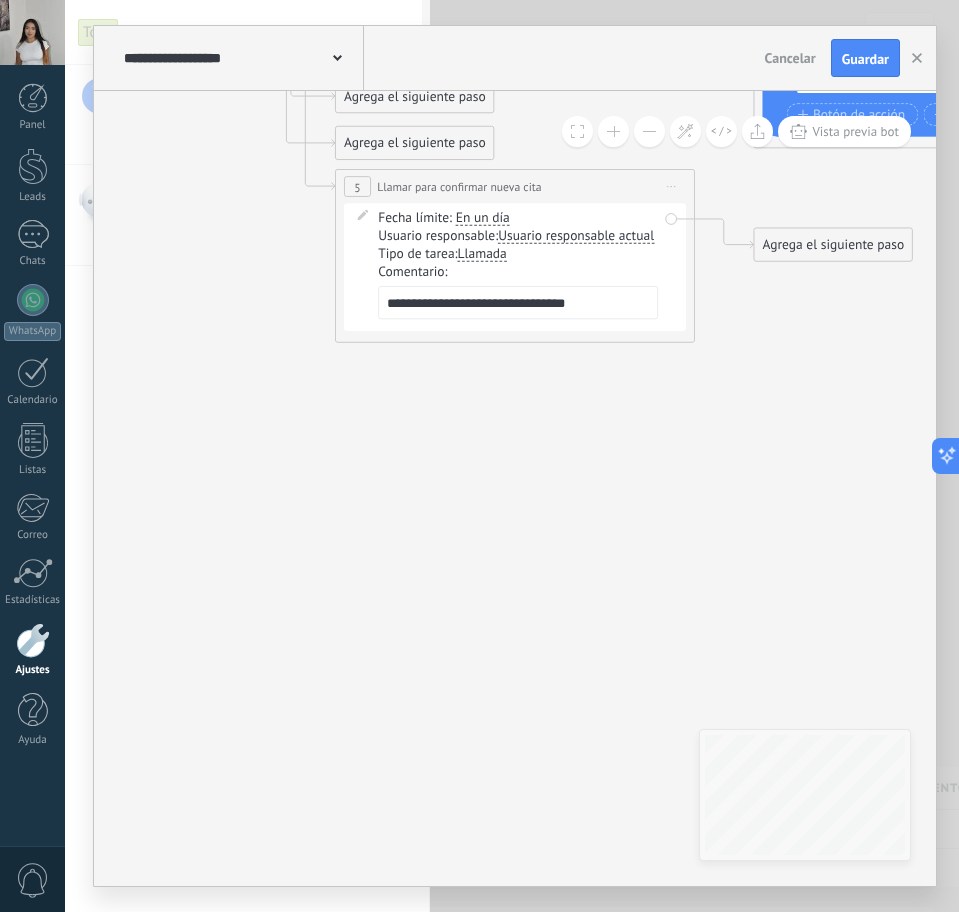click on "**********" at bounding box center [518, 302] 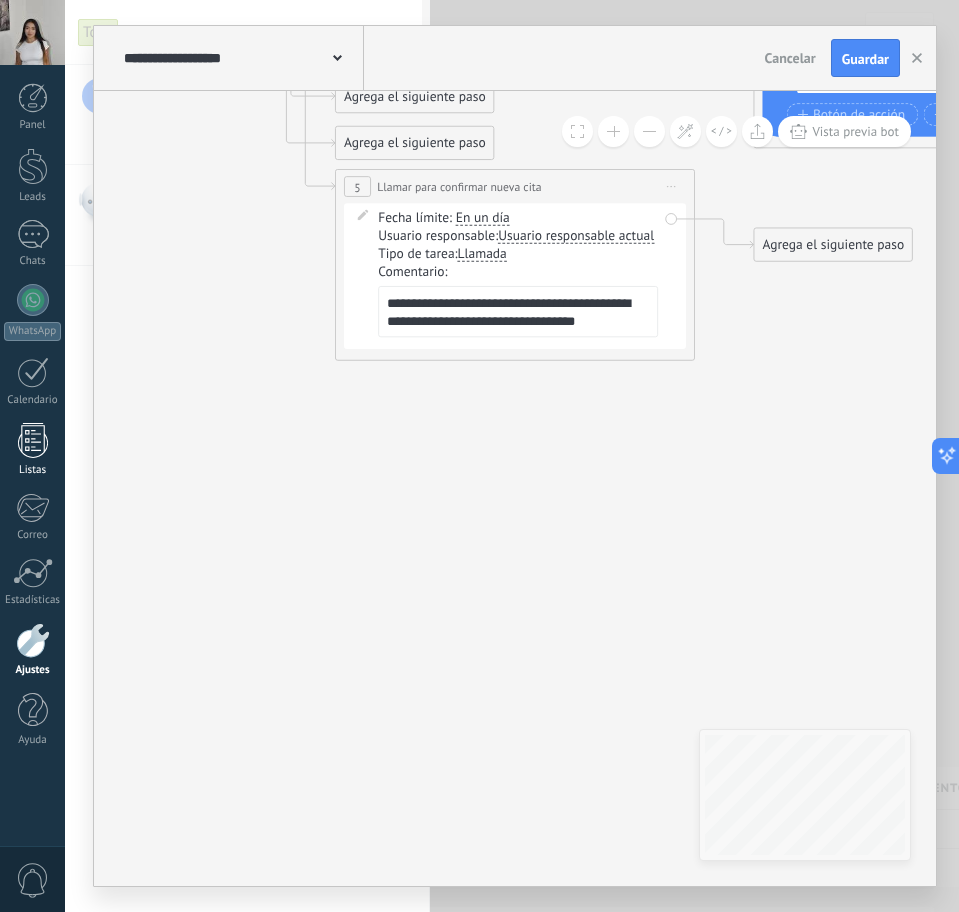 type on "**********" 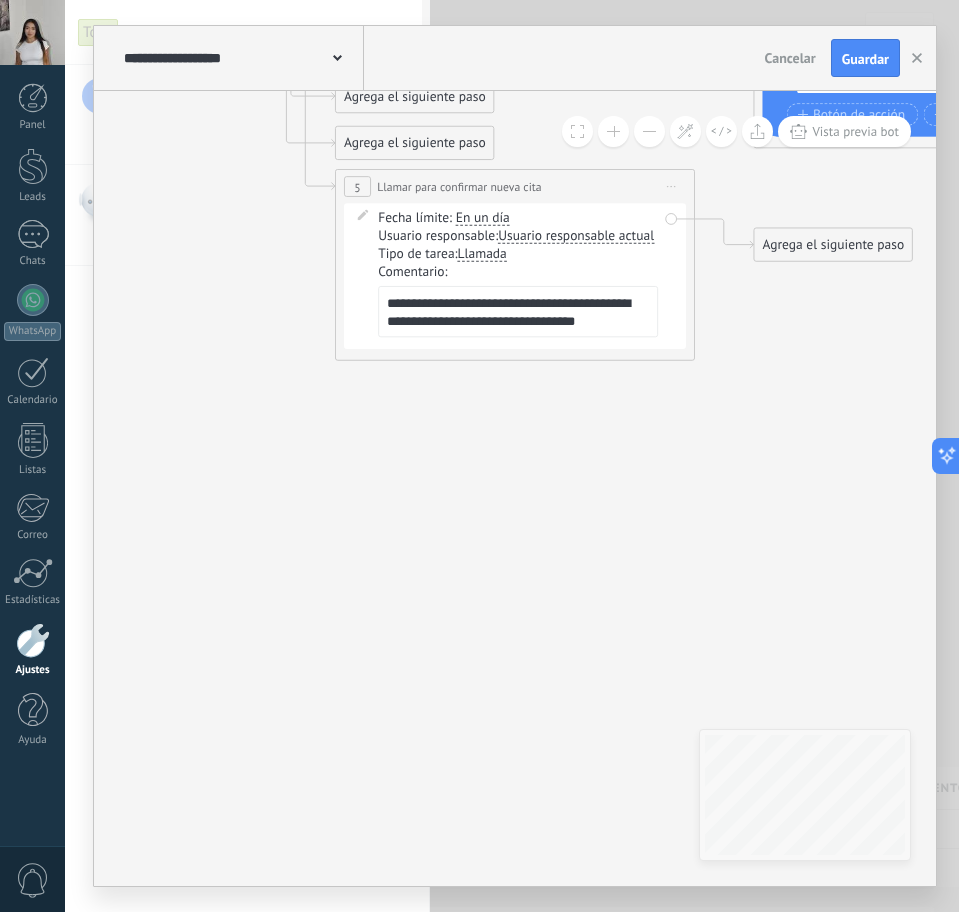 click 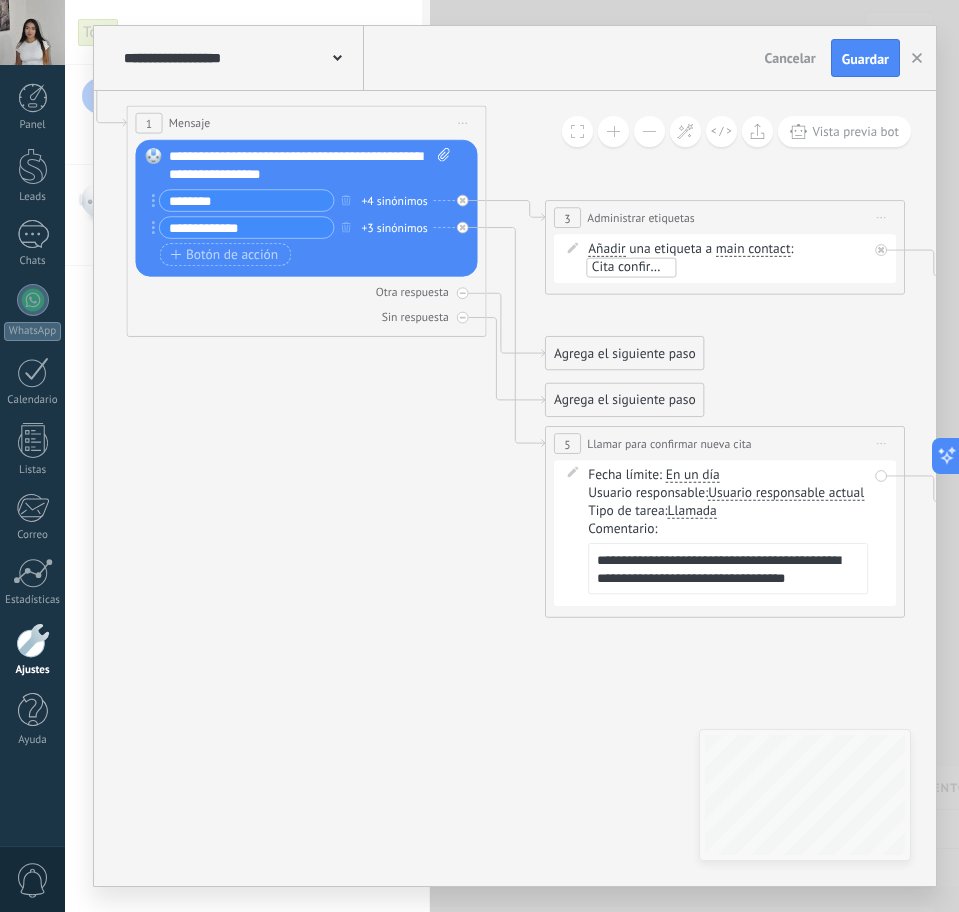 drag, startPoint x: 224, startPoint y: 267, endPoint x: 434, endPoint y: 523, distance: 331.11328 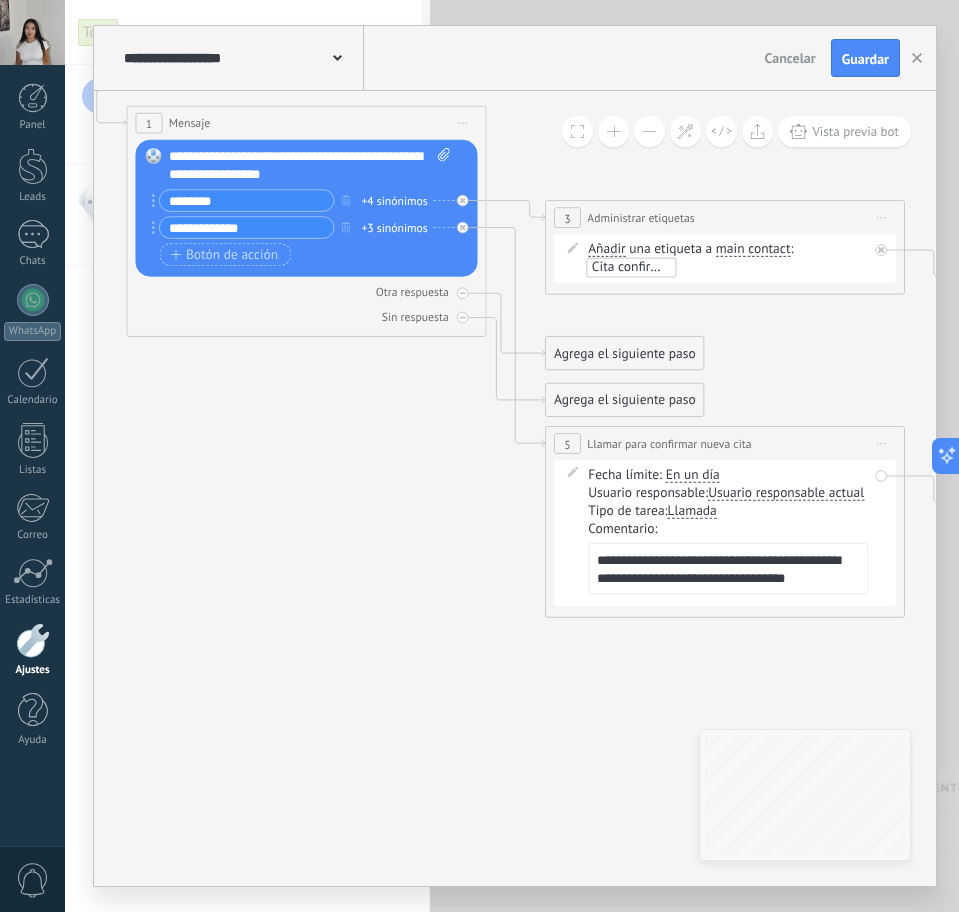 click 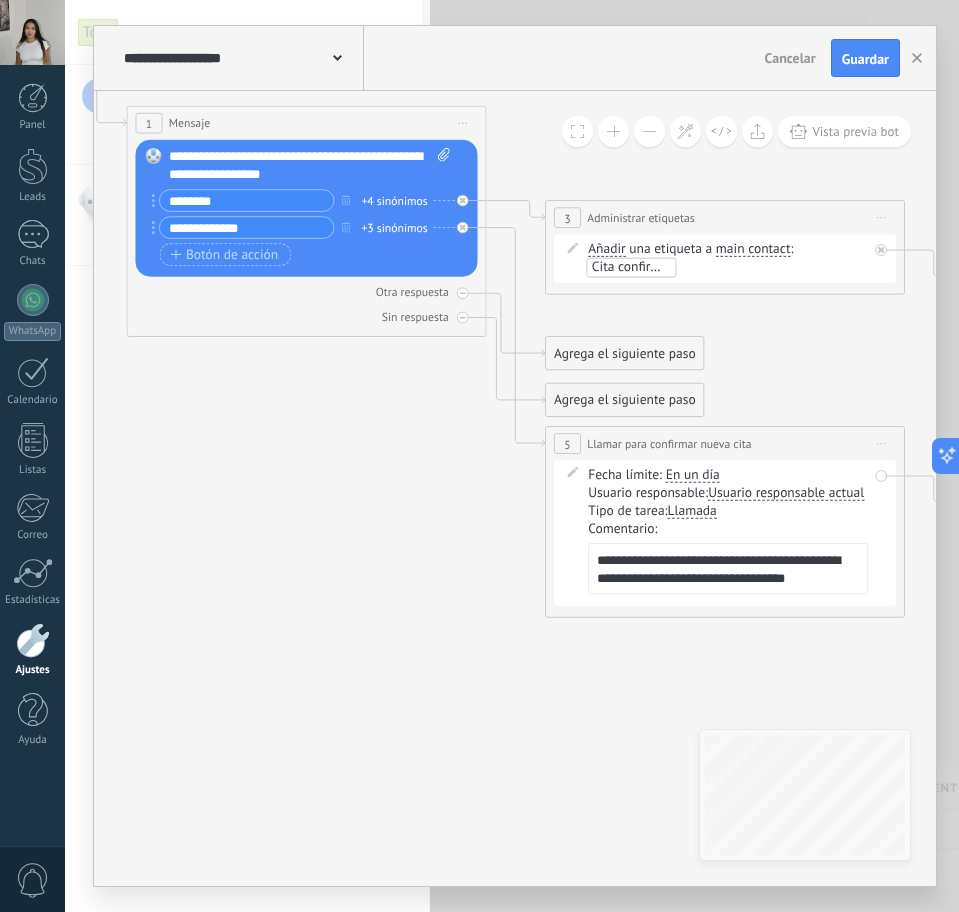 click on "Agrega el siguiente paso" at bounding box center (625, 354) 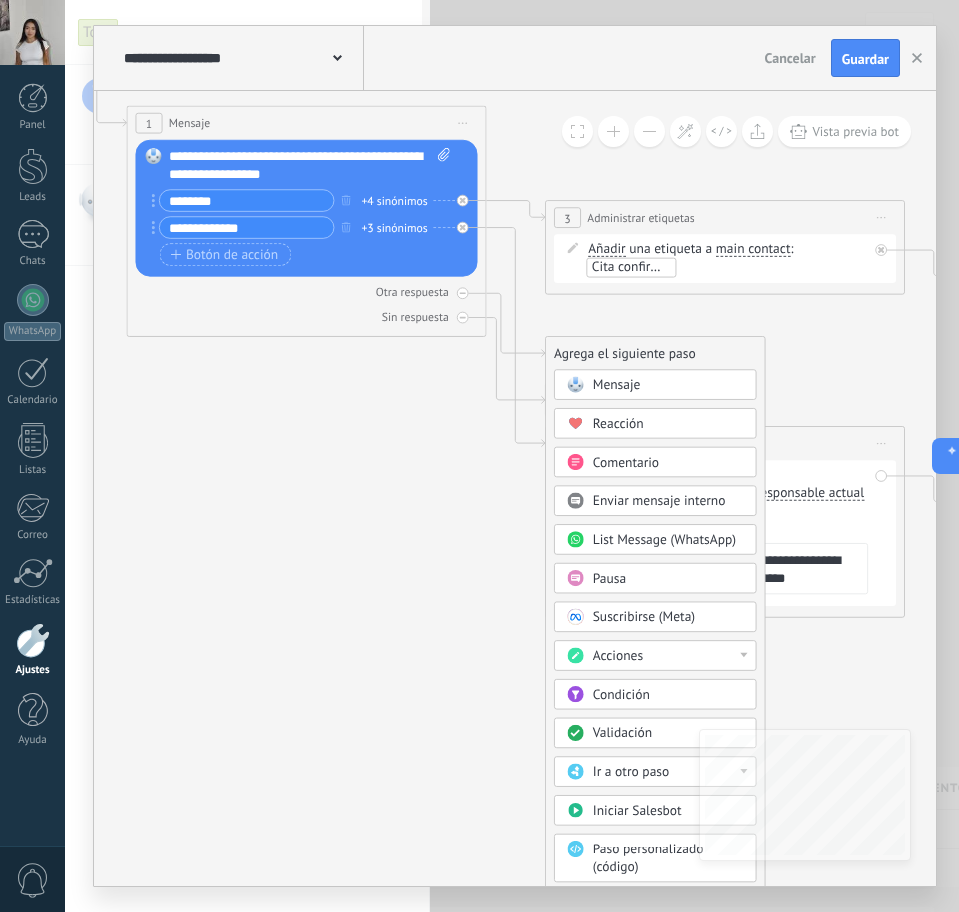 click on "Mensaje" at bounding box center (668, 386) 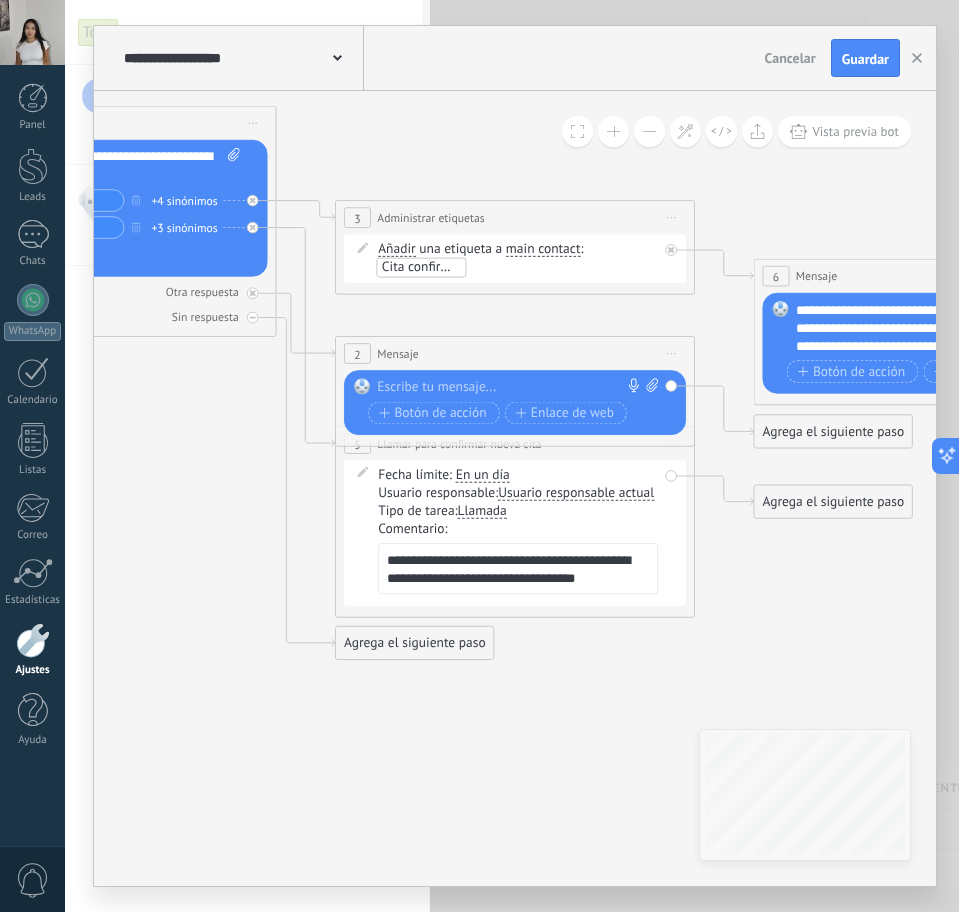 click at bounding box center [510, 387] 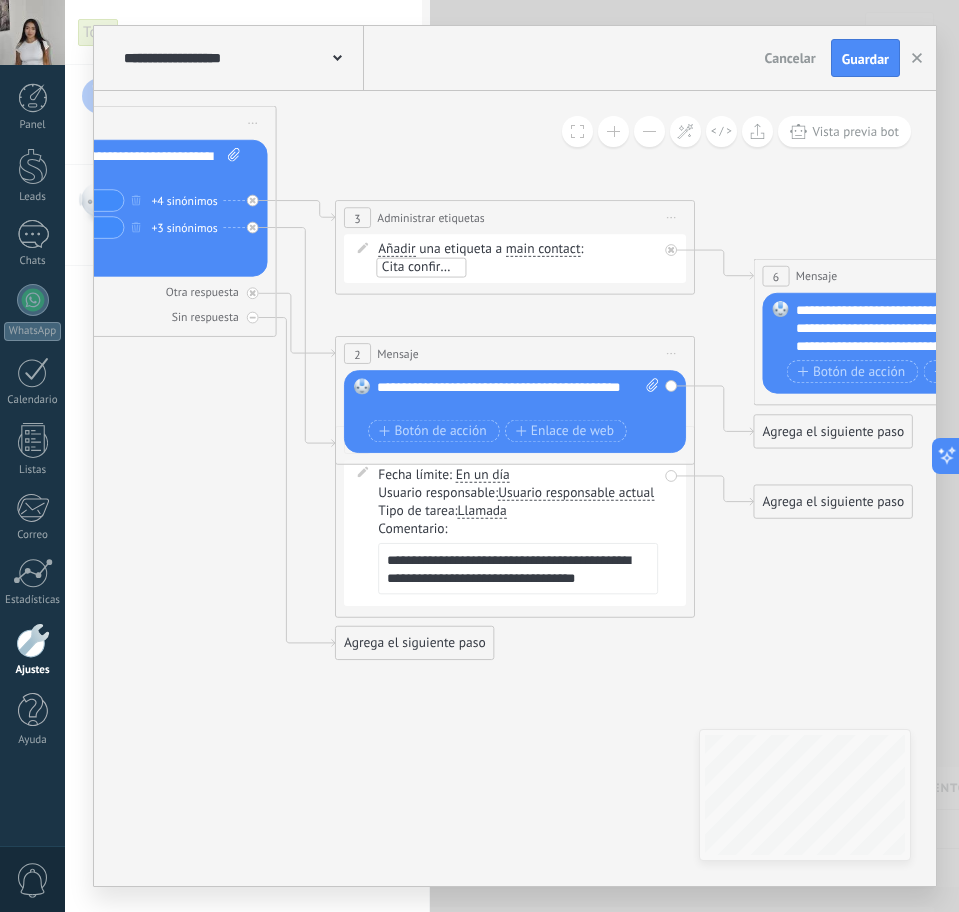click on "Agrega el siguiente paso" at bounding box center [833, 432] 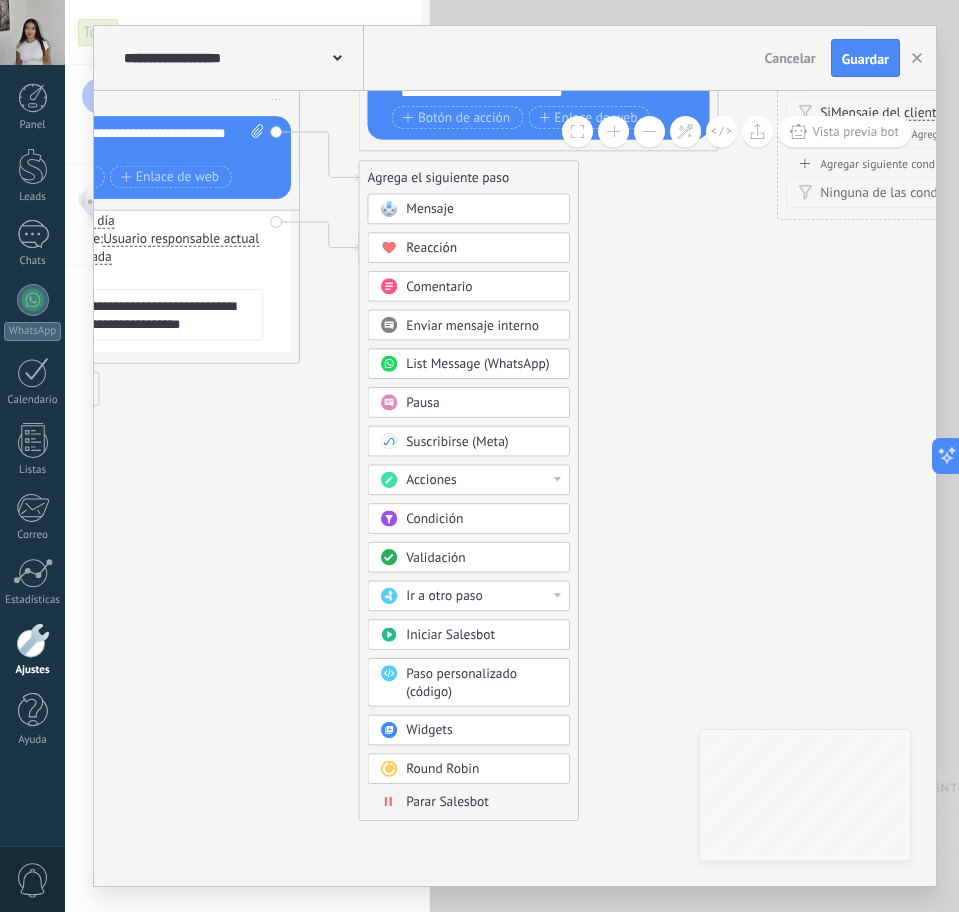drag, startPoint x: 522, startPoint y: 720, endPoint x: 127, endPoint y: 466, distance: 469.61792 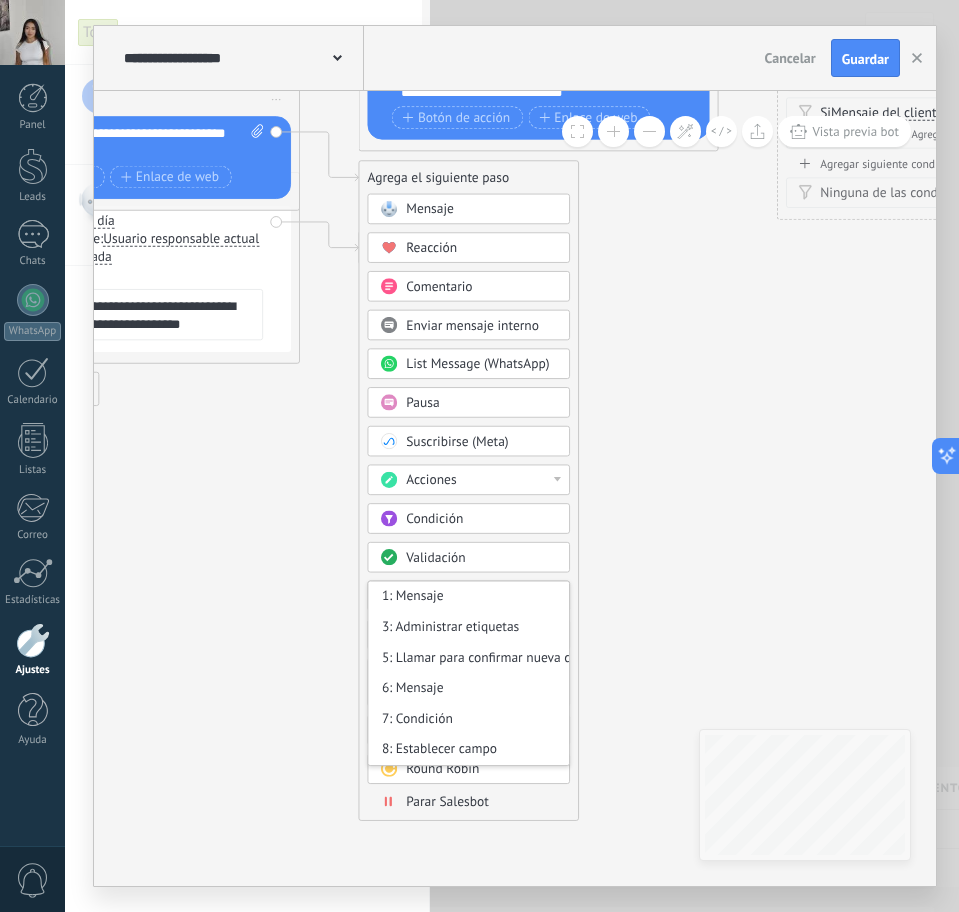 click on "1: Mensaje" at bounding box center (468, 597) 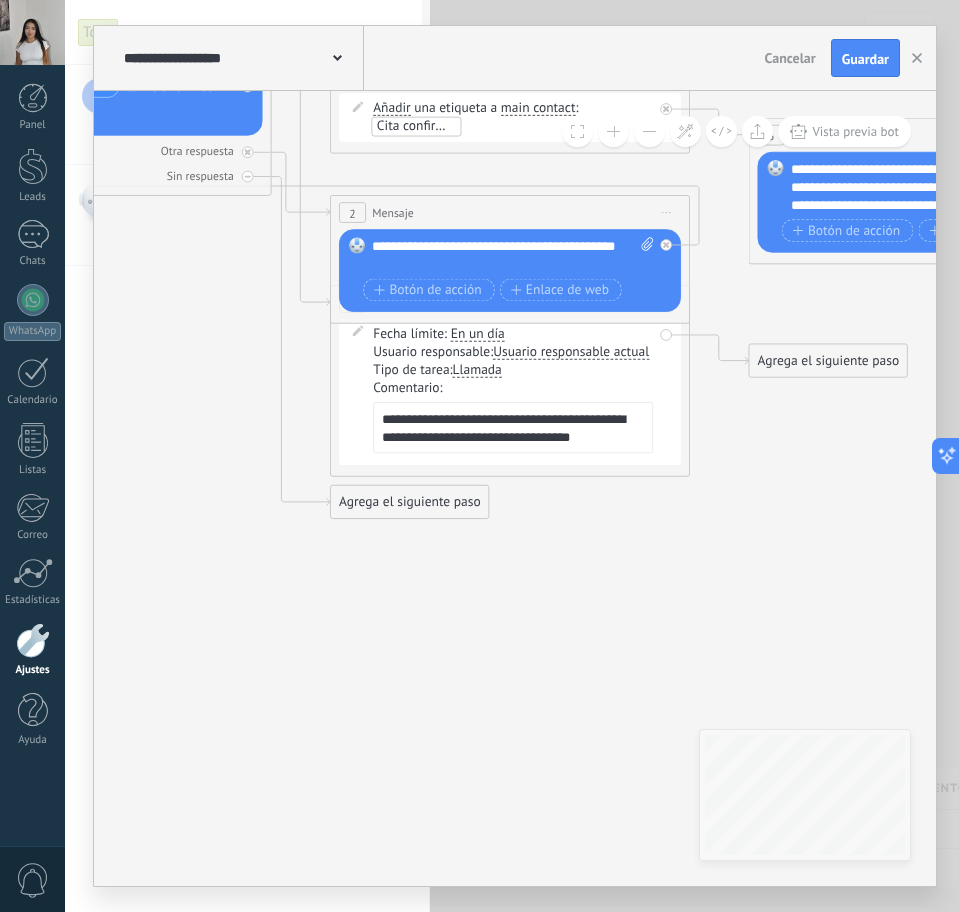 drag, startPoint x: 257, startPoint y: 485, endPoint x: 647, endPoint y: 598, distance: 406.04065 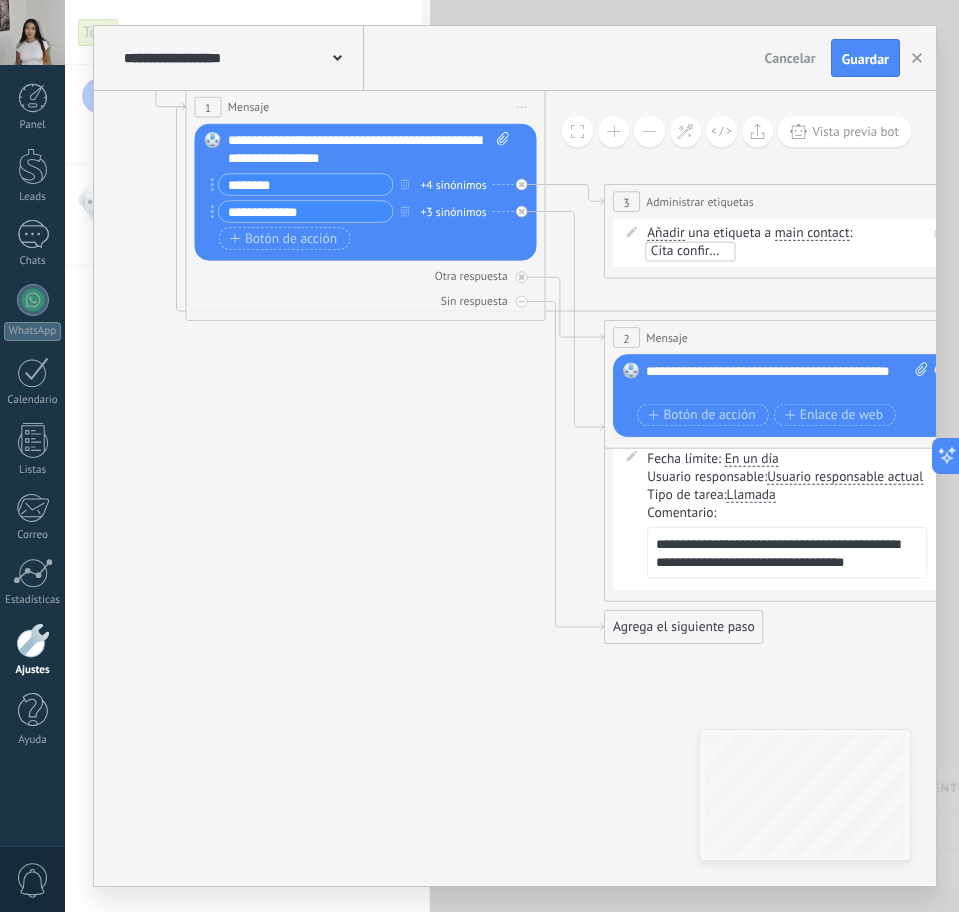 drag, startPoint x: 196, startPoint y: 336, endPoint x: 450, endPoint y: 442, distance: 275.2308 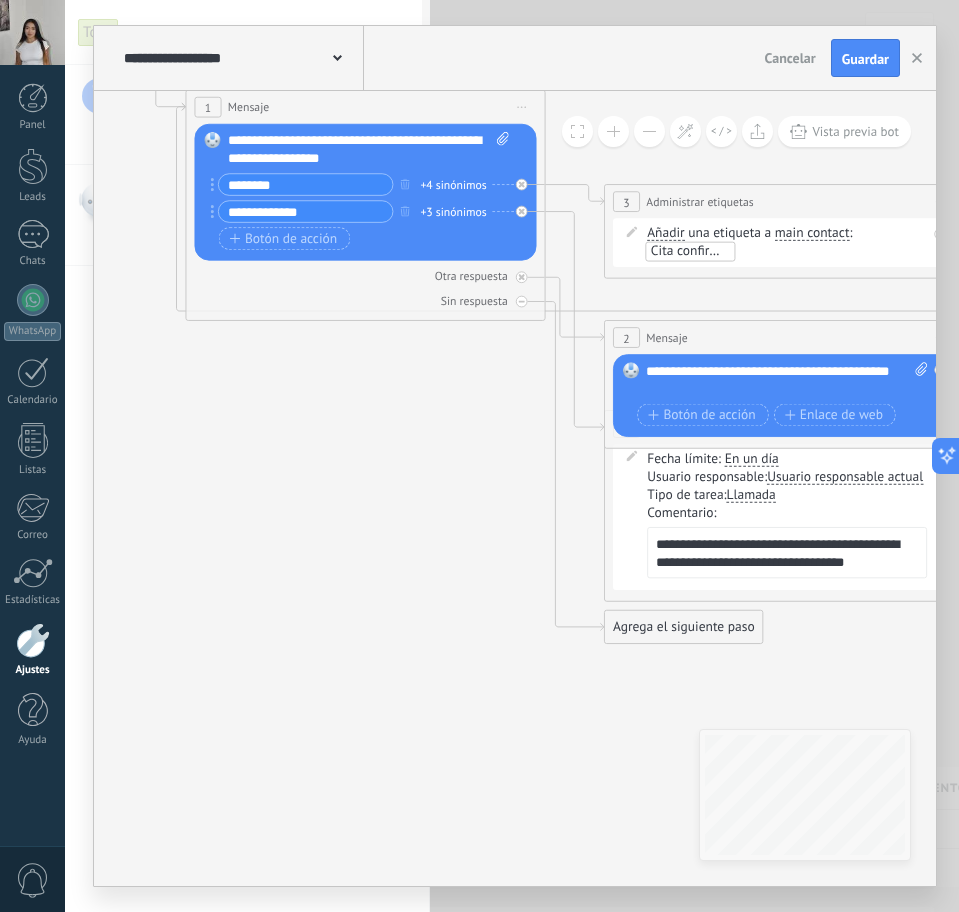 click 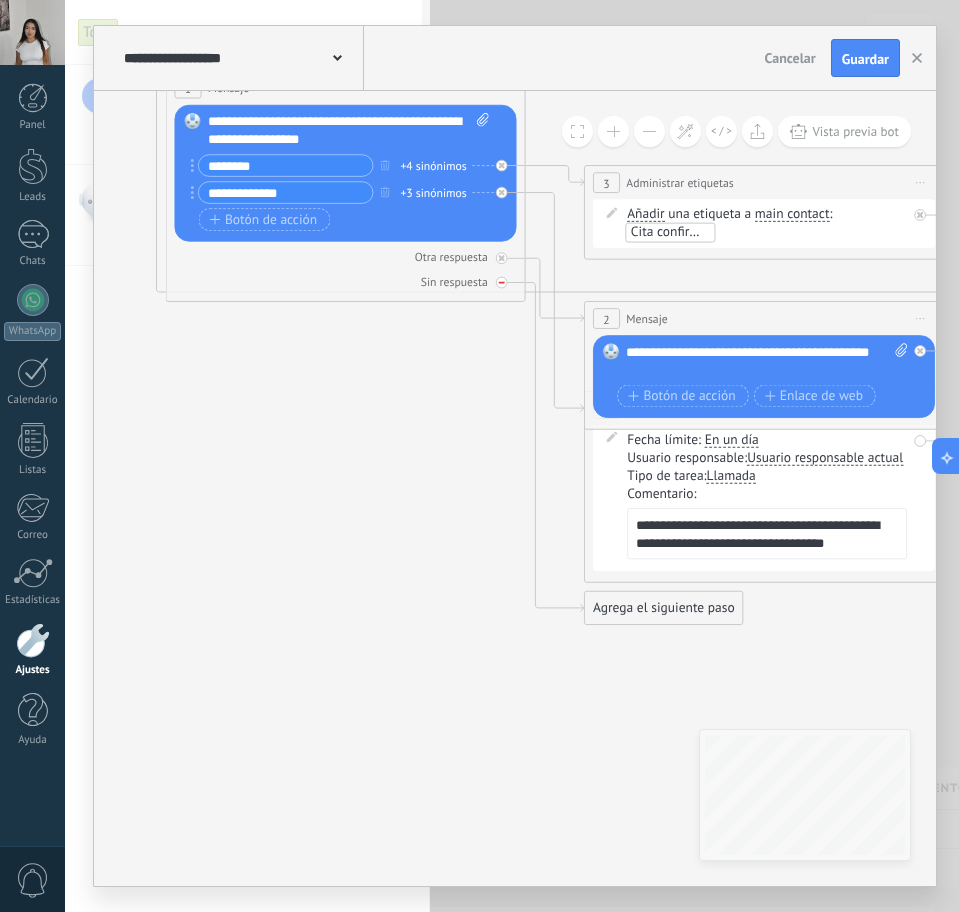 click at bounding box center [502, 283] 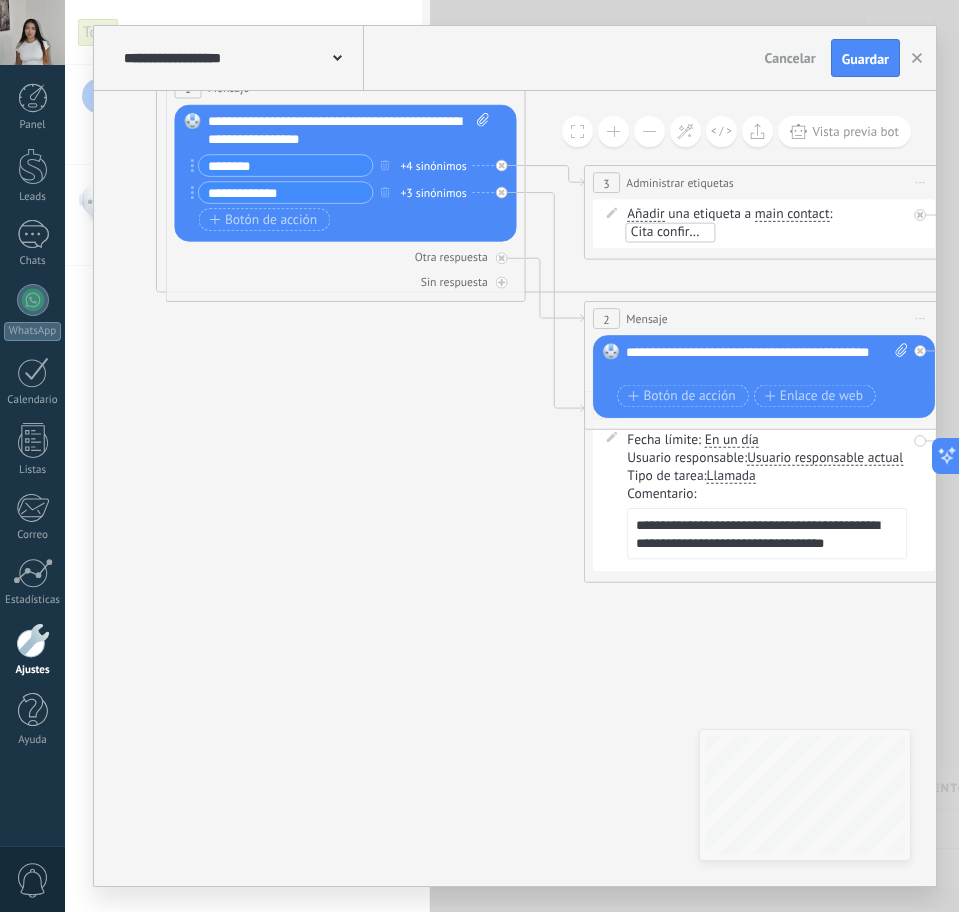 click at bounding box center [502, 283] 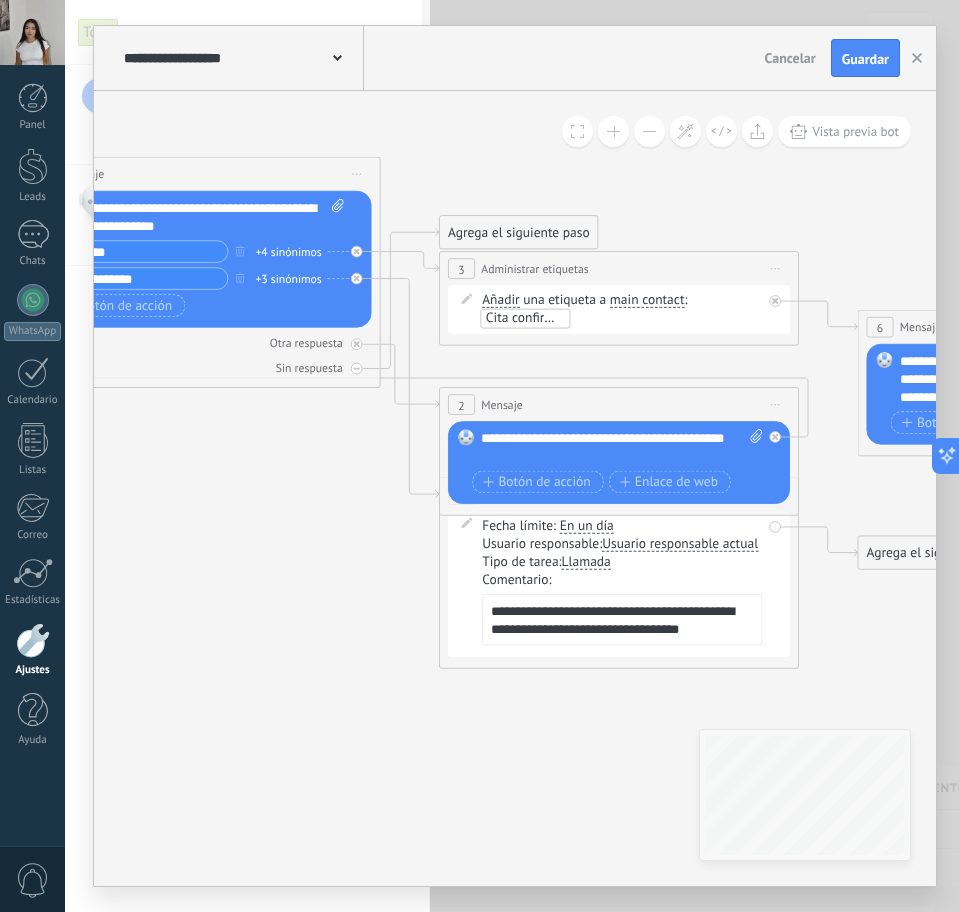 drag, startPoint x: 358, startPoint y: 451, endPoint x: 243, endPoint y: 472, distance: 116.901665 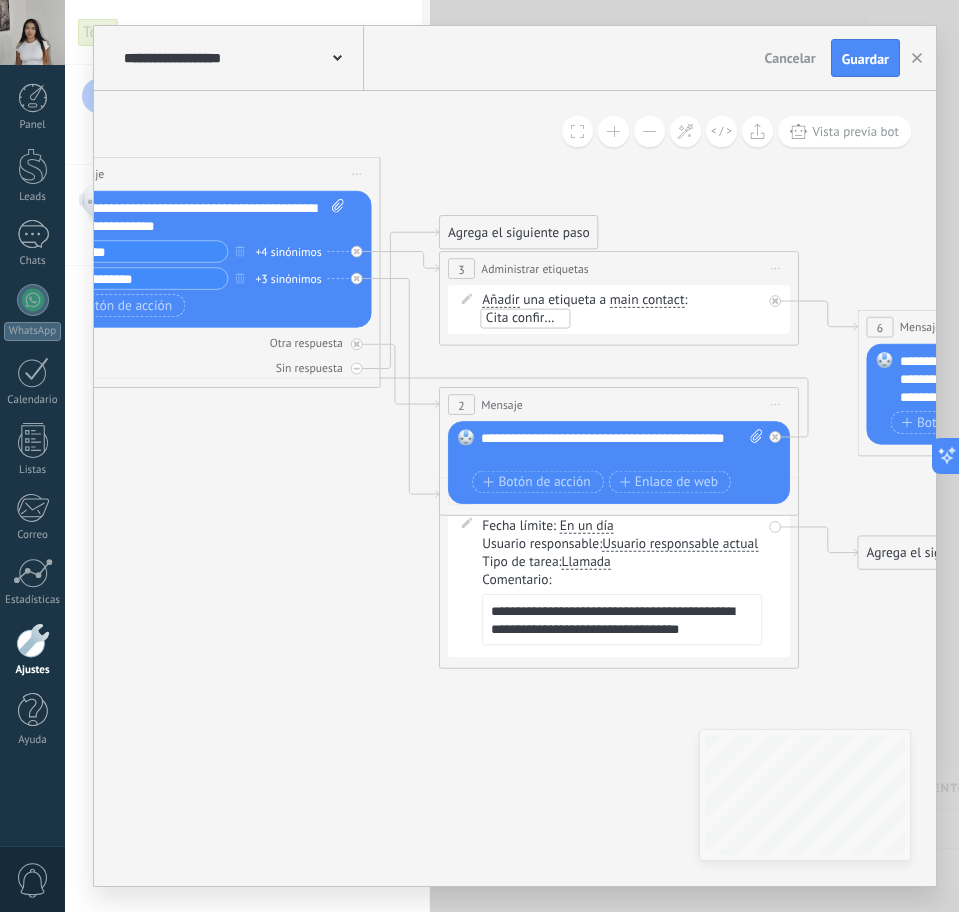 click 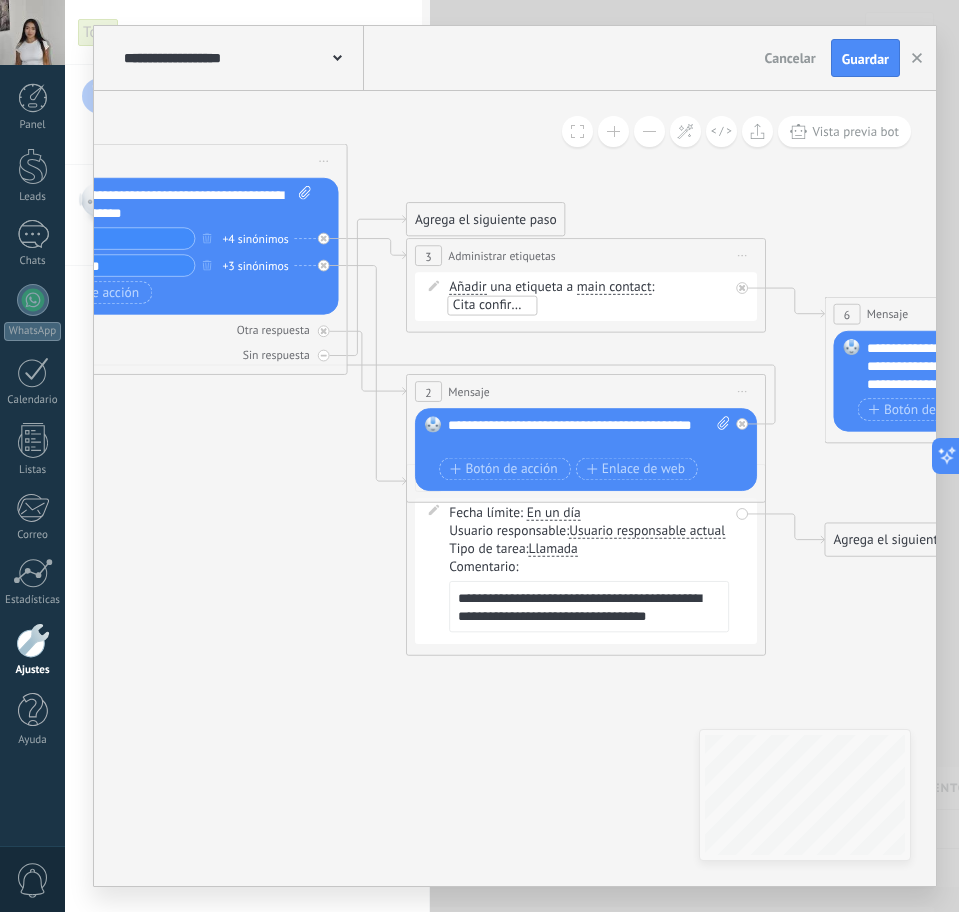 click on "Agrega el siguiente paso" at bounding box center (486, 220) 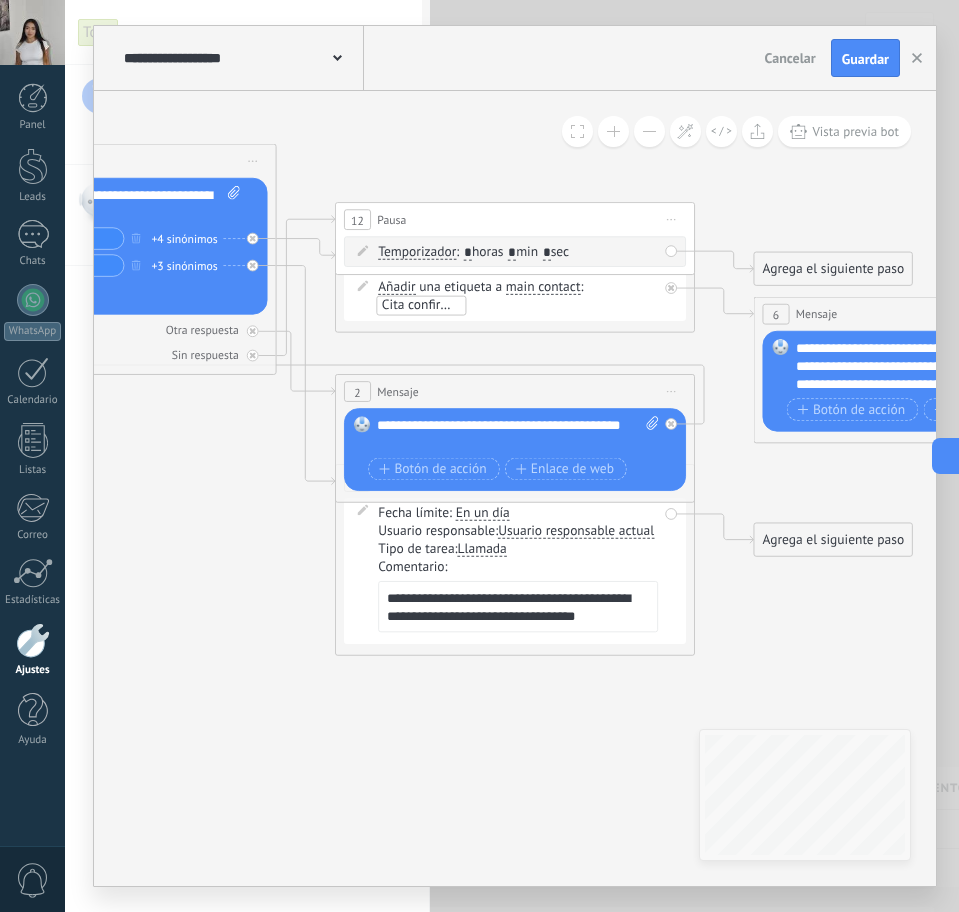 click on ":
*  horas
*  min  *  sec" at bounding box center [512, 252] 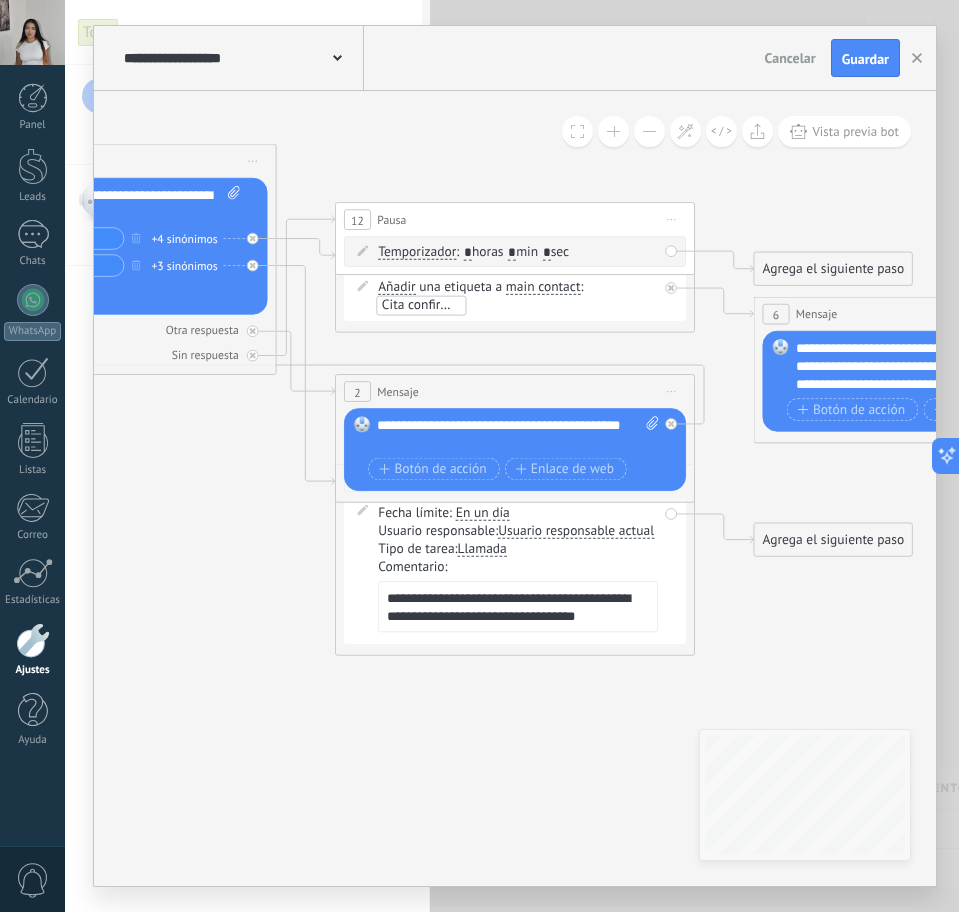 click on ":
*  horas
*  min  *  sec" at bounding box center (512, 252) 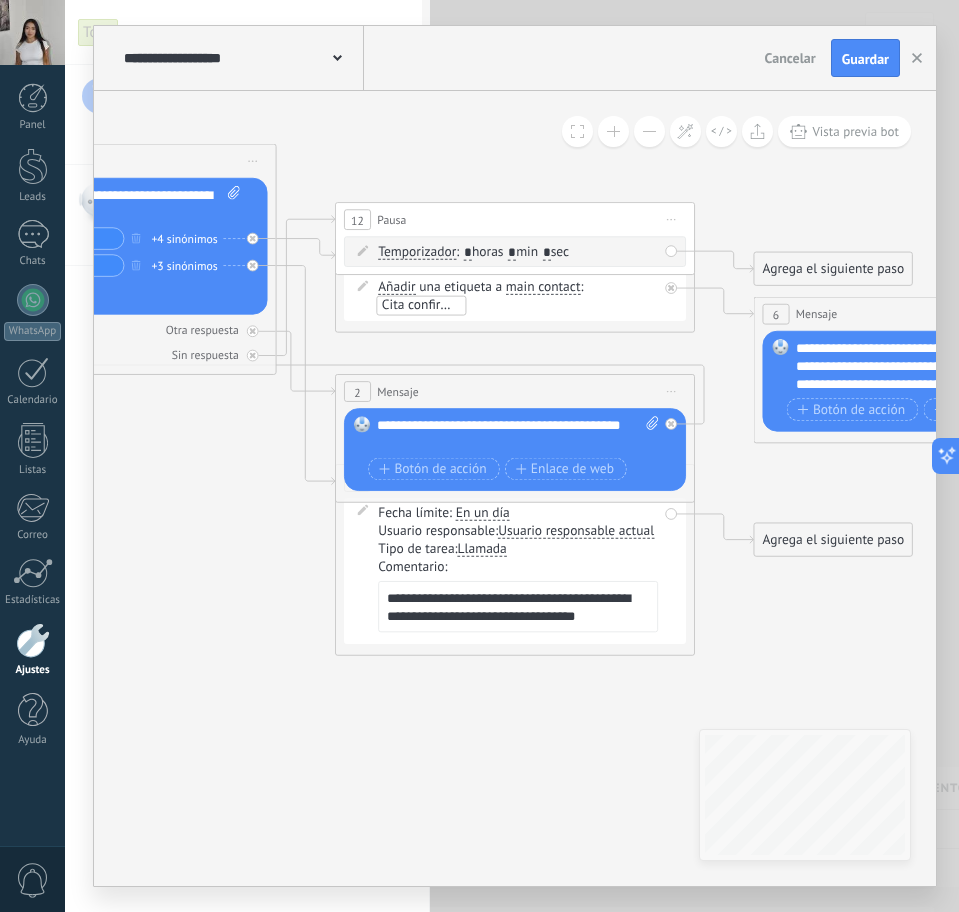 click on "Temporizador
Temporizador
Temporizador
Temporizador
:
*  horas
*  min  *  sec
:
Lu - Do
Lu
Ma" at bounding box center (518, 253) 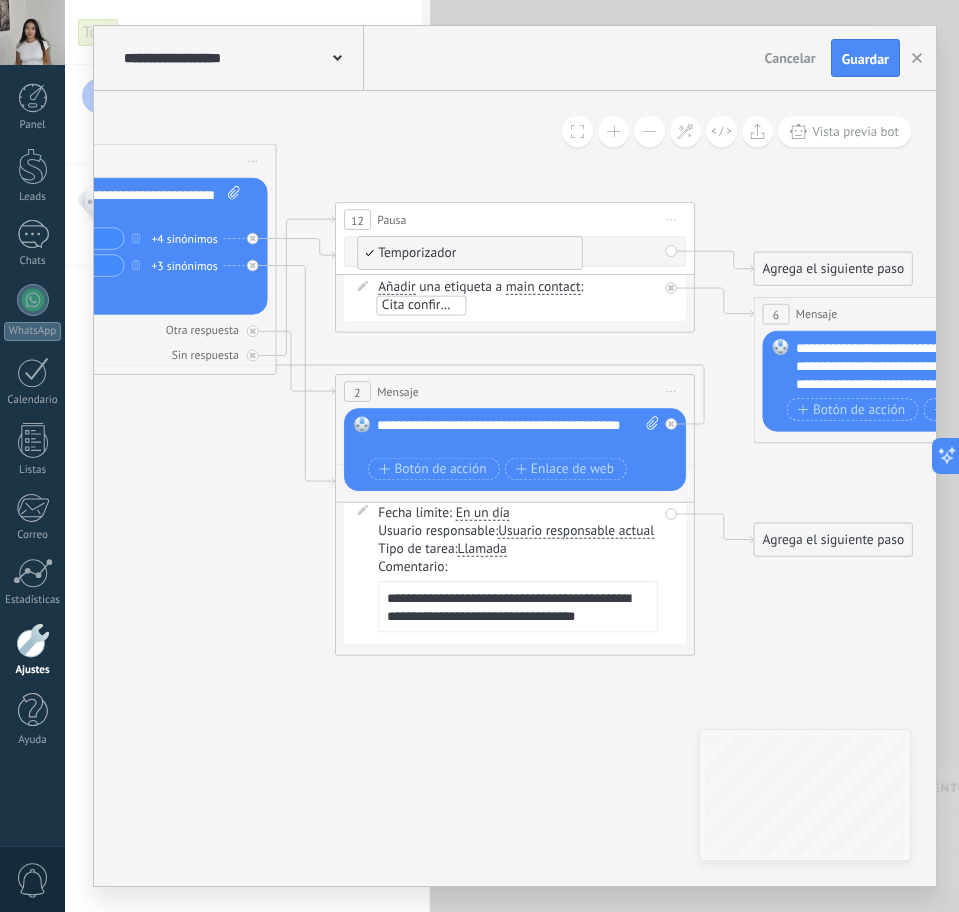 click on "Temporizador" at bounding box center (467, 253) 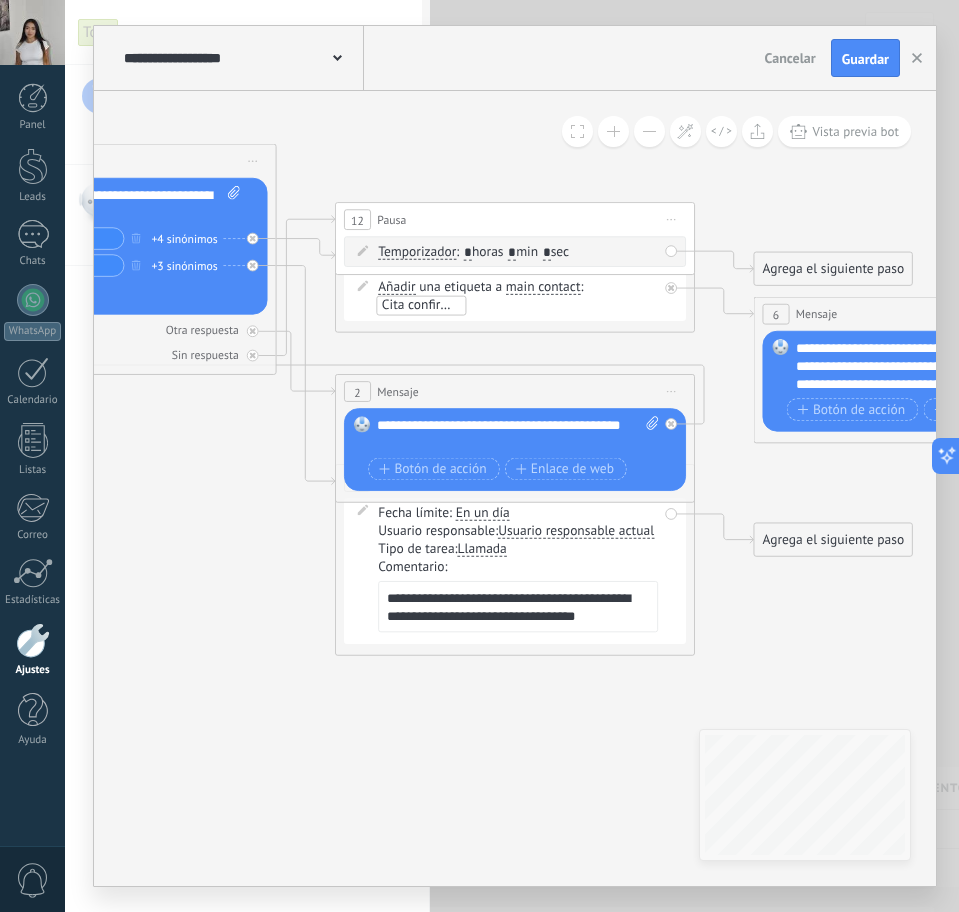 click on ":
*  horas
*  min  *  sec" at bounding box center (512, 252) 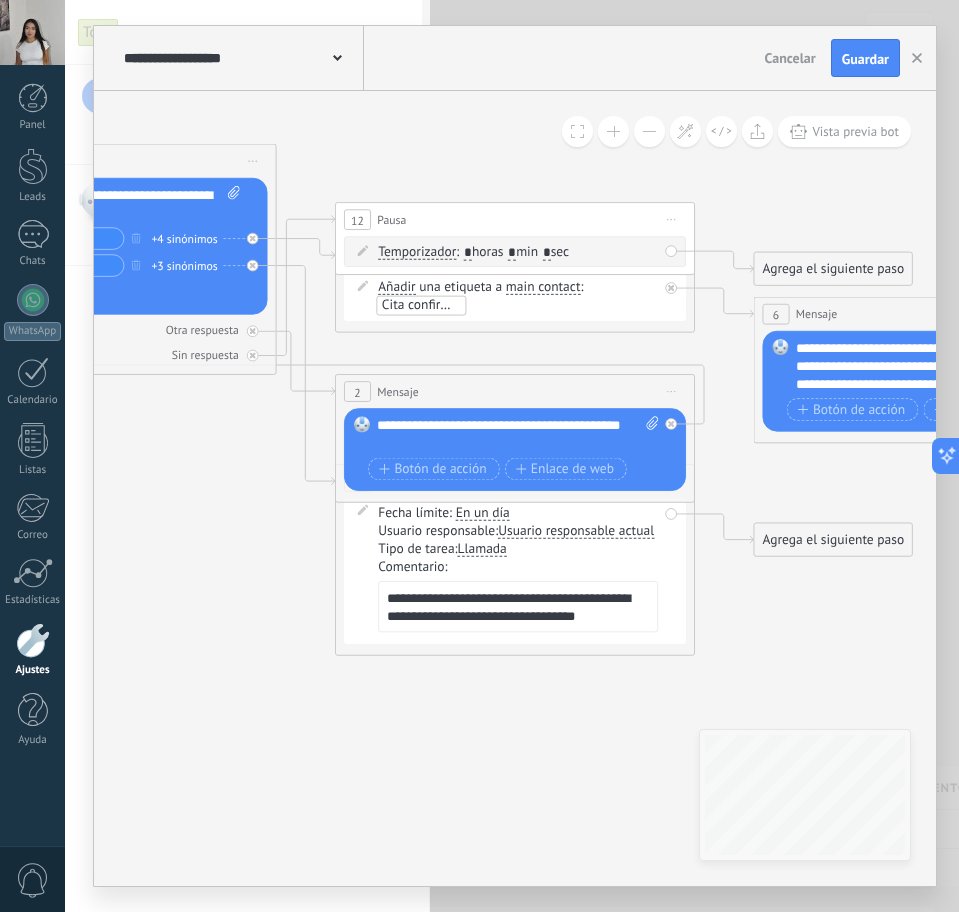 click on ":
*  horas
*  min  *  sec" at bounding box center [512, 252] 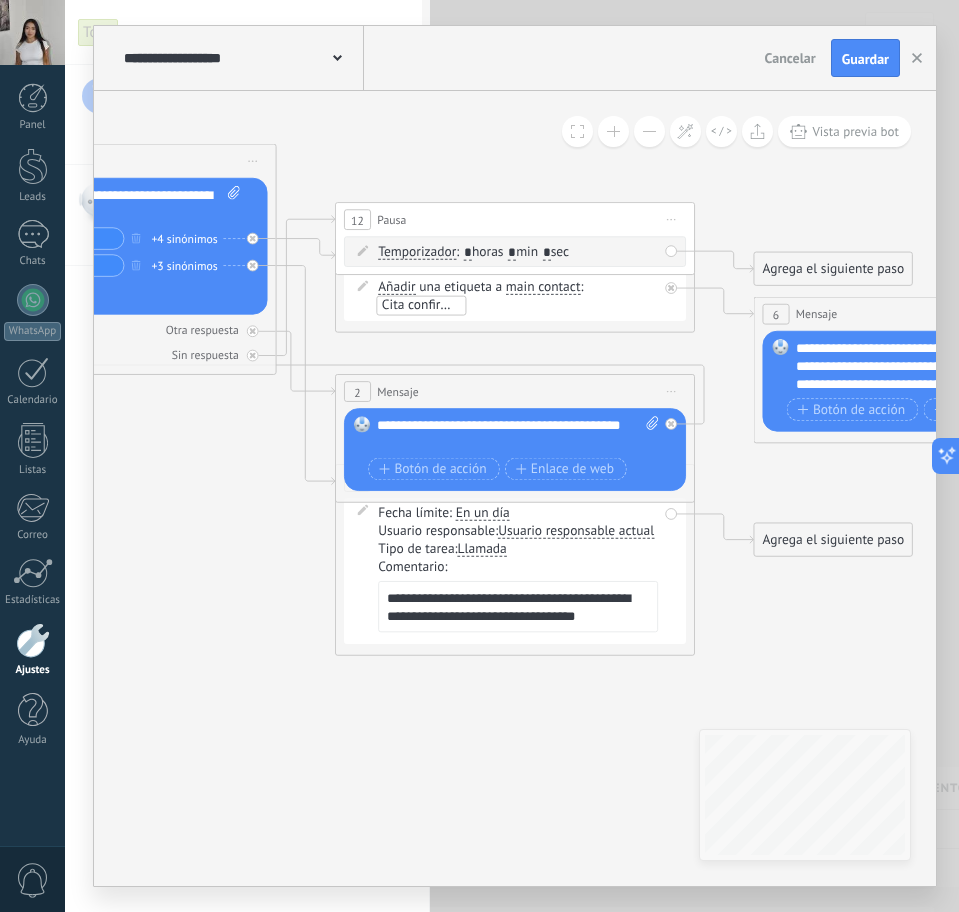 click on ":
*  horas
*  min  *  sec" at bounding box center [512, 252] 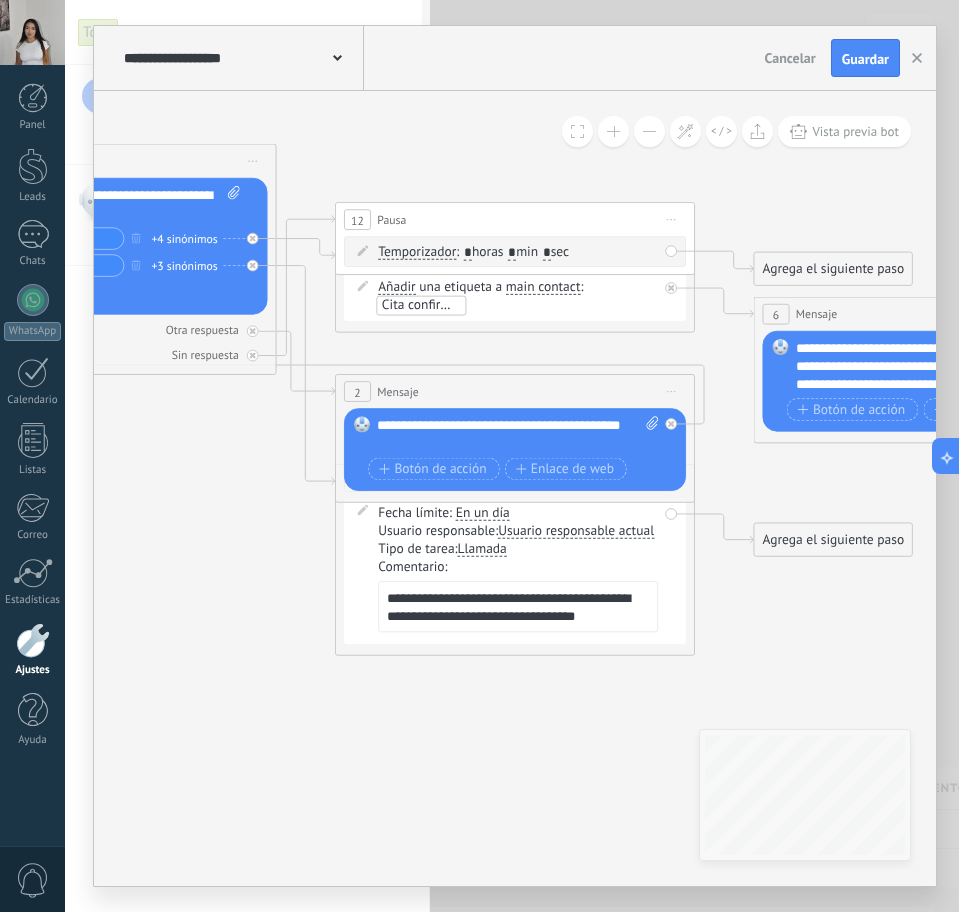 click on "*" at bounding box center (512, 253) 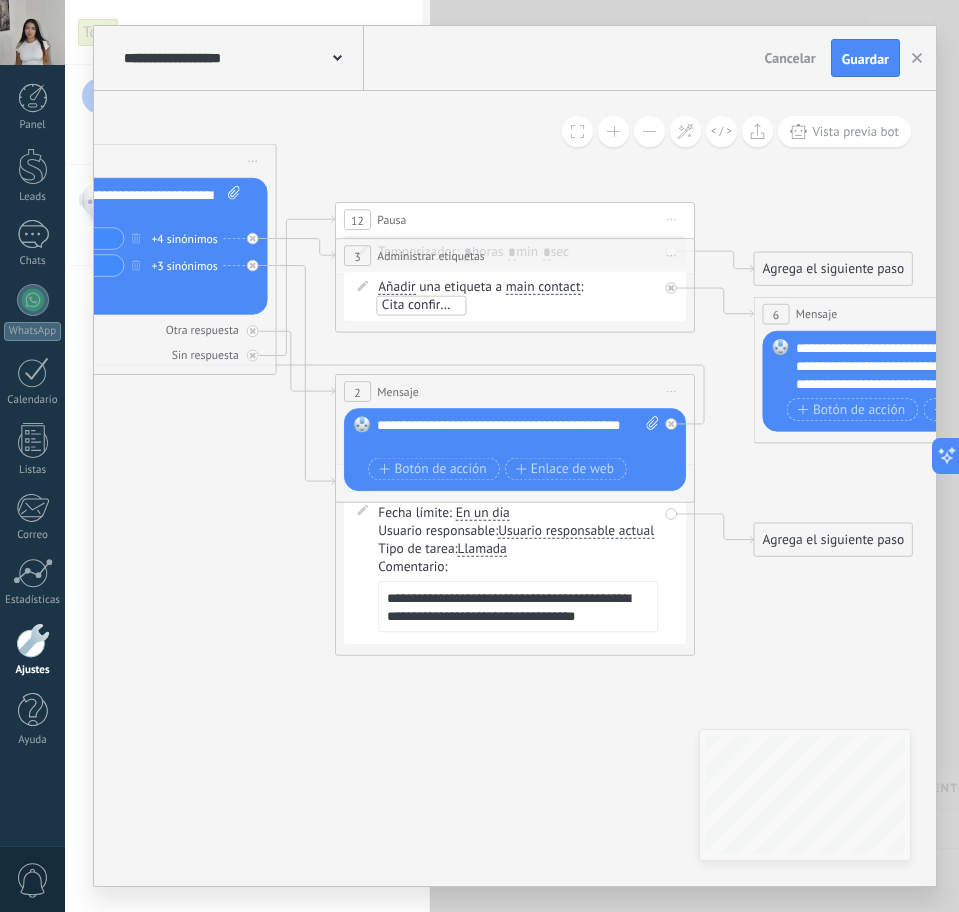 click 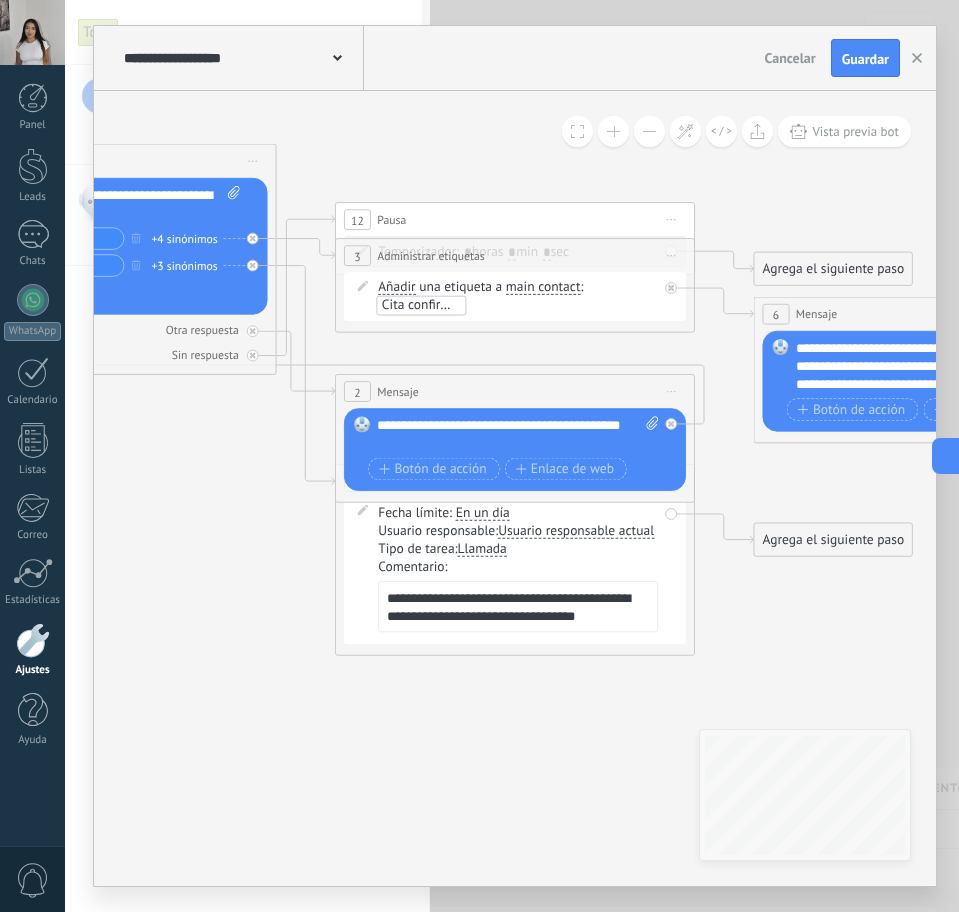 click on "Añadir
Añadir
Eliminar
Añadir
Añadir
Eliminar
una etiqueta a
main contact
main contact
all contacts
chat contact
acuerdo" at bounding box center (518, 297) 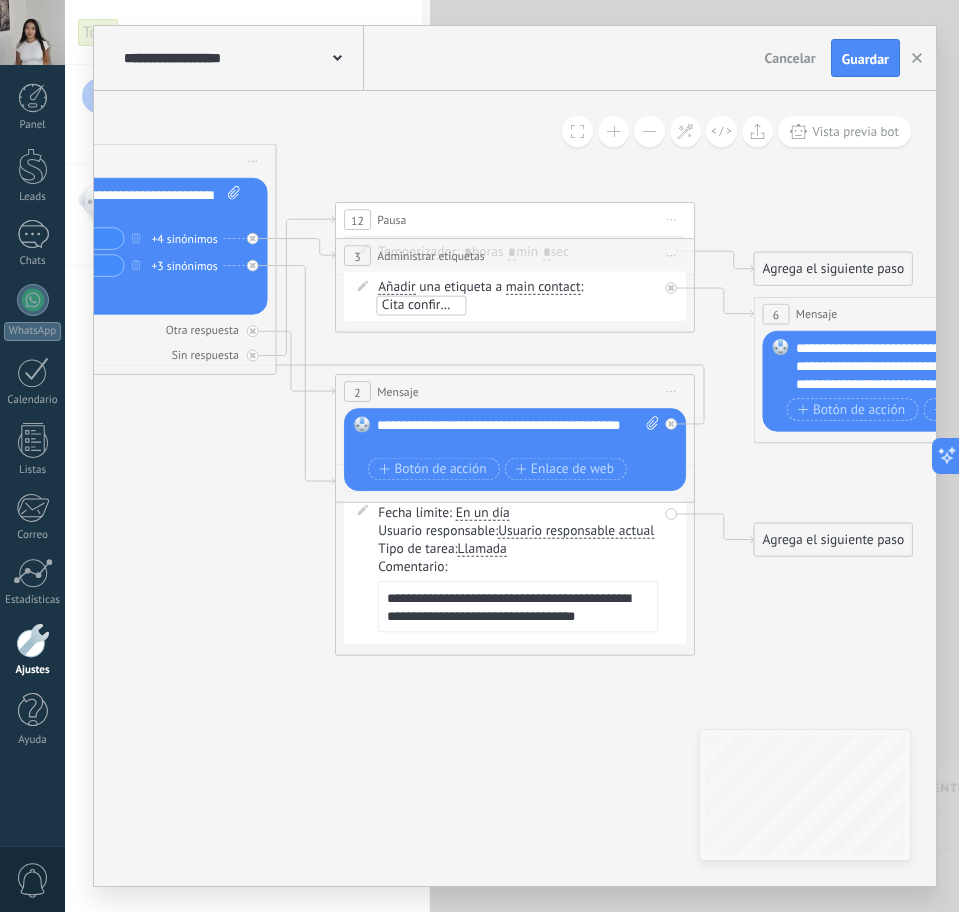 click 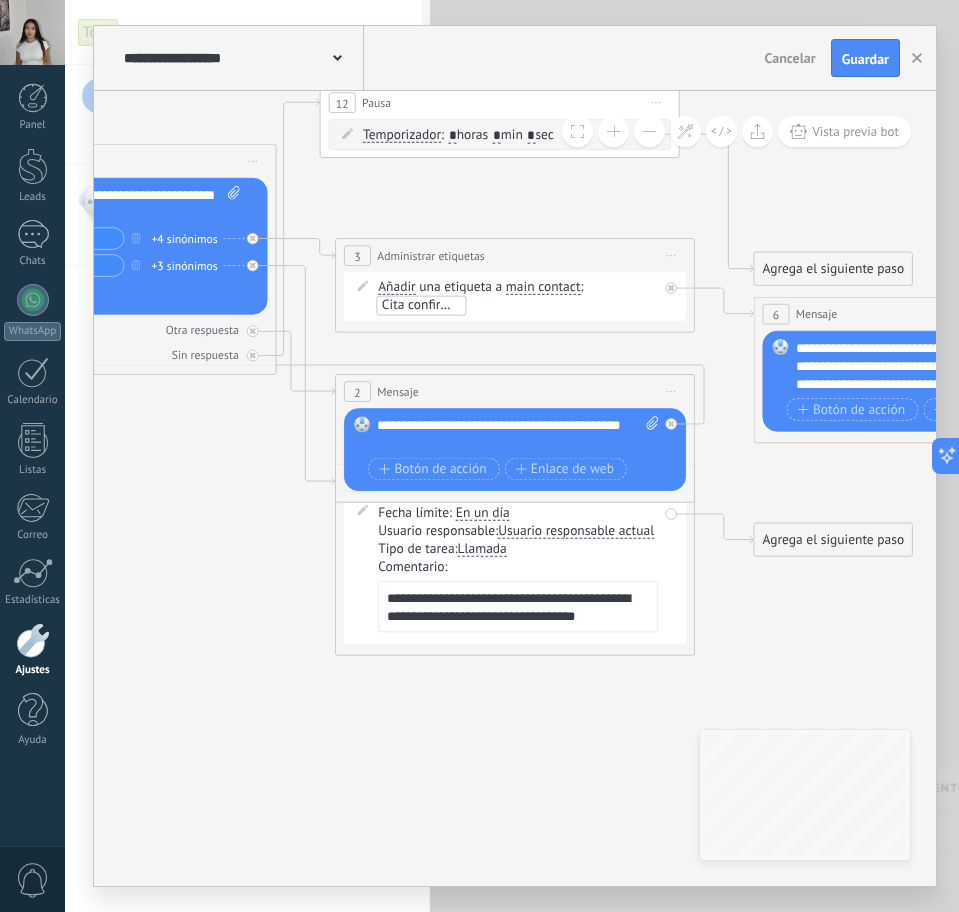 drag, startPoint x: 493, startPoint y: 214, endPoint x: 478, endPoint y: 97, distance: 117.95762 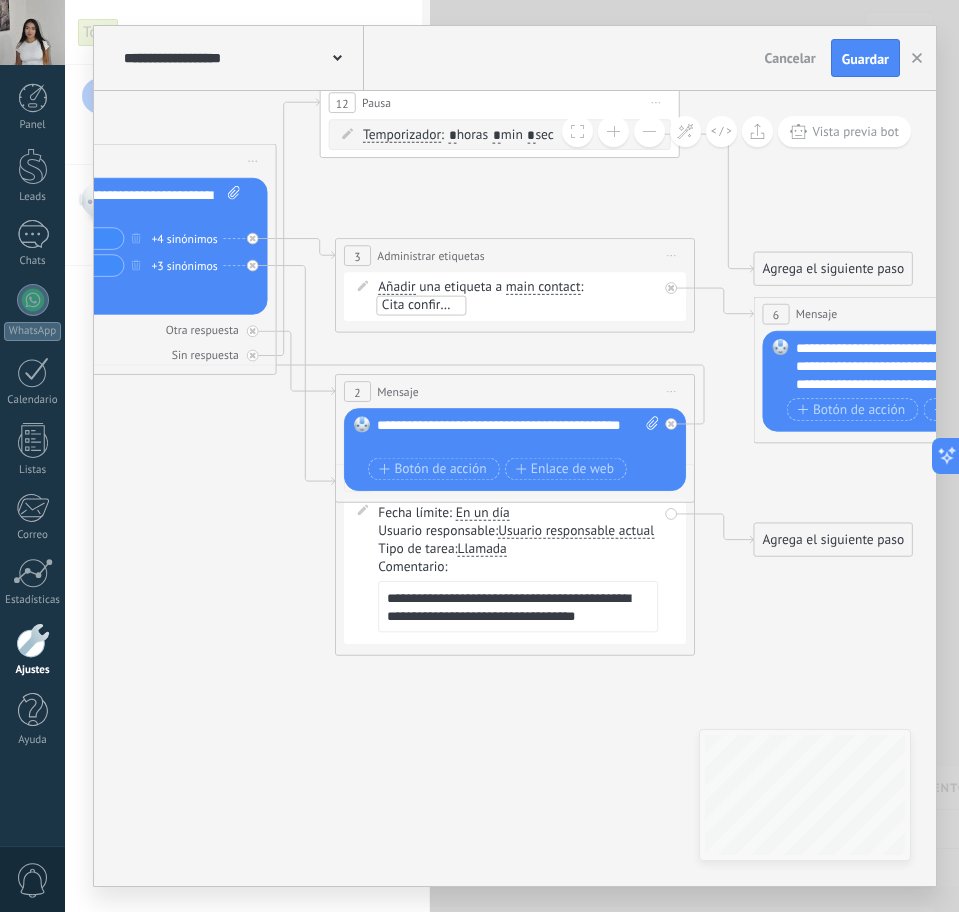 click on "12
Pausa
*****
Iniciar vista previa aquí
Cambiar nombre
Duplicar
Borrar" at bounding box center (500, 102) 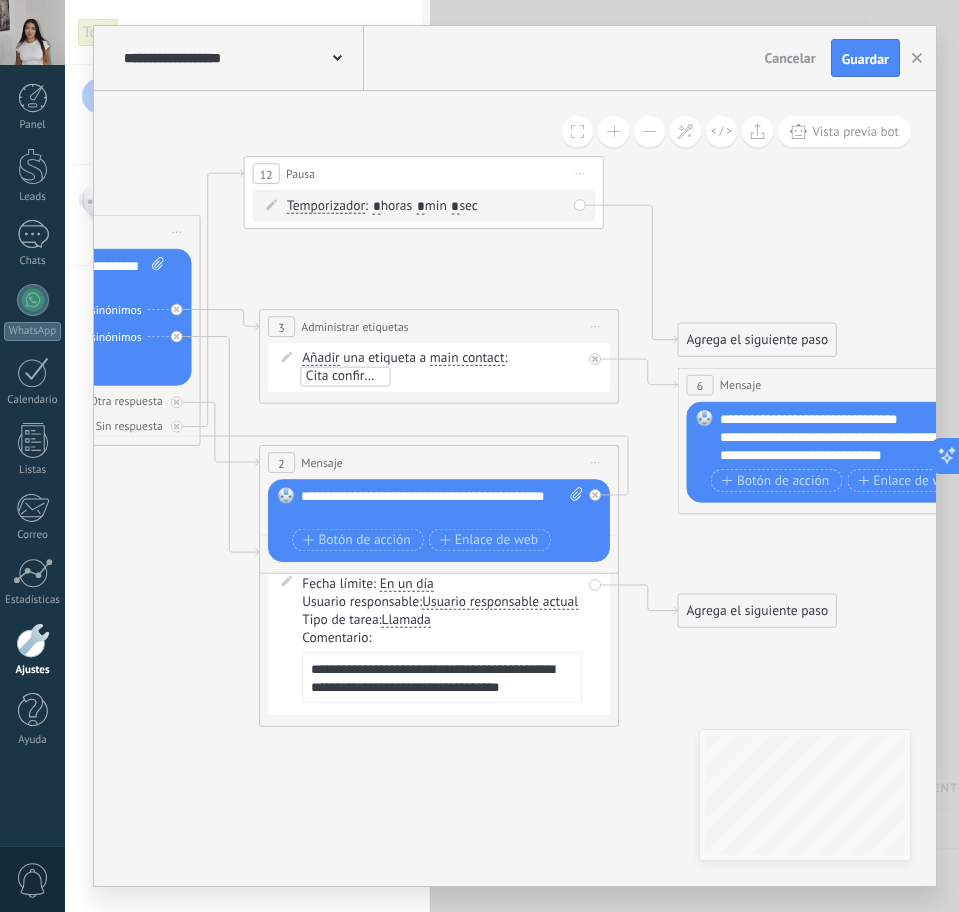 drag, startPoint x: 445, startPoint y: 213, endPoint x: 362, endPoint y: 263, distance: 96.89685 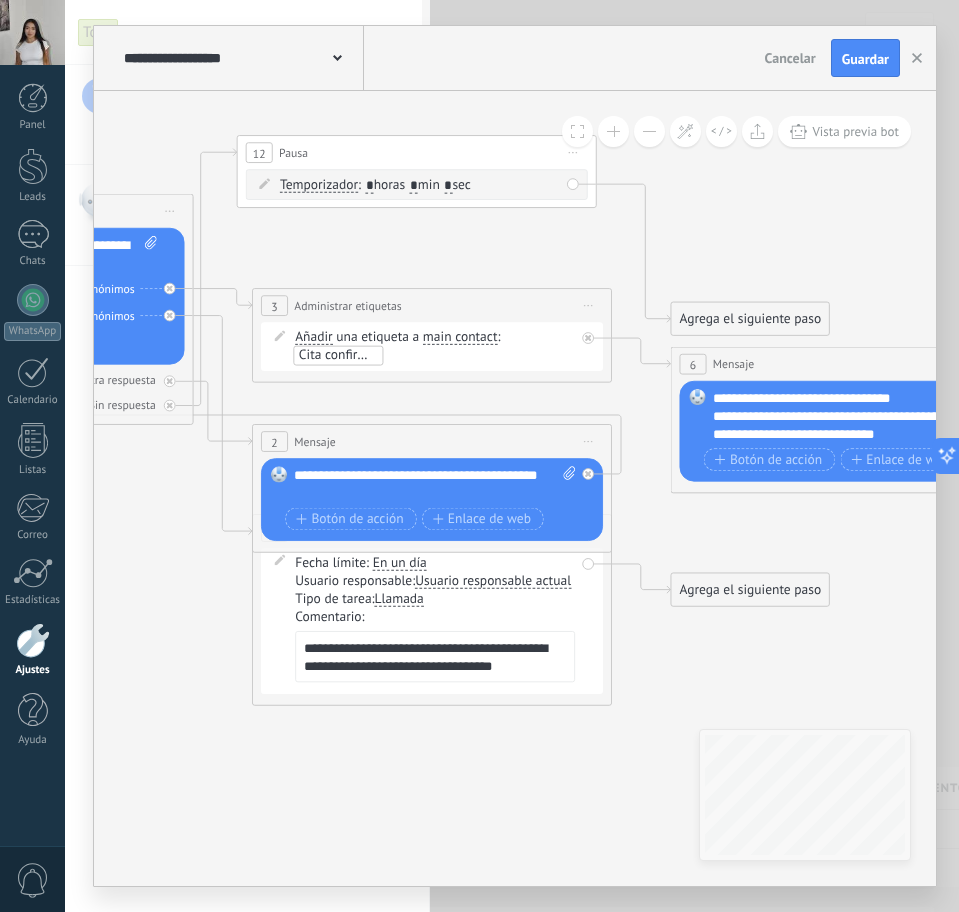 click on "Agrega el siguiente paso" at bounding box center [750, 319] 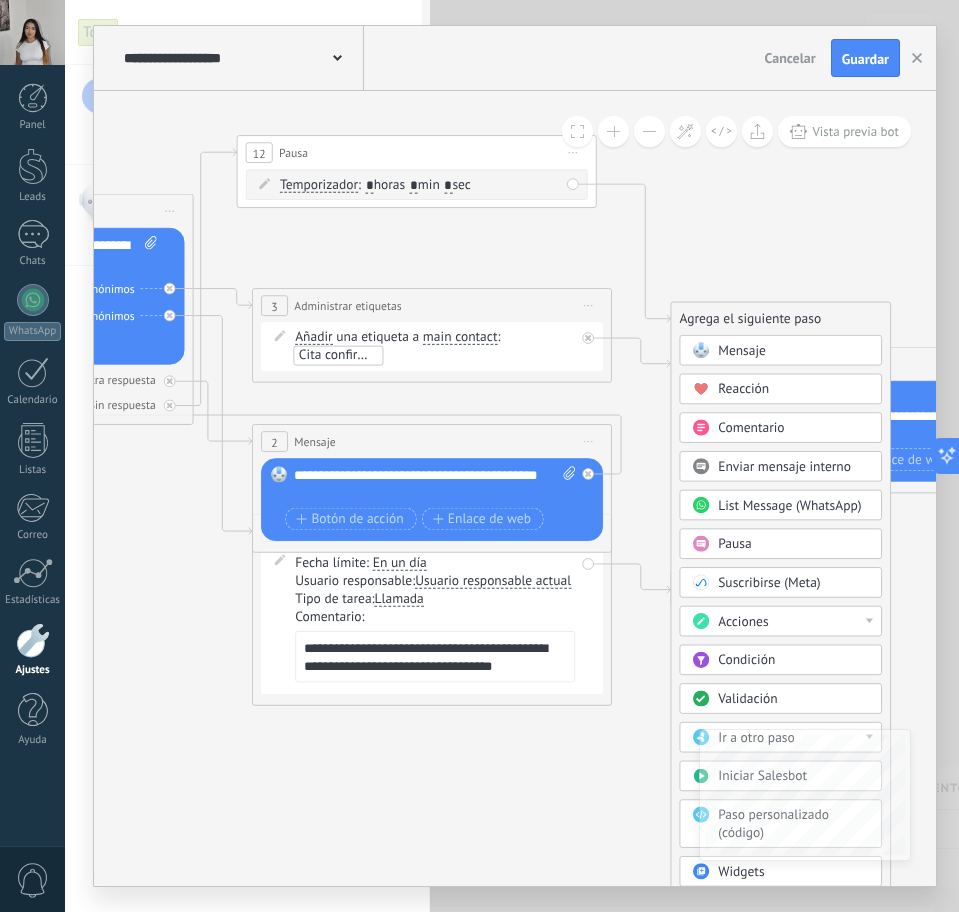 click on "Acciones" at bounding box center (743, 621) 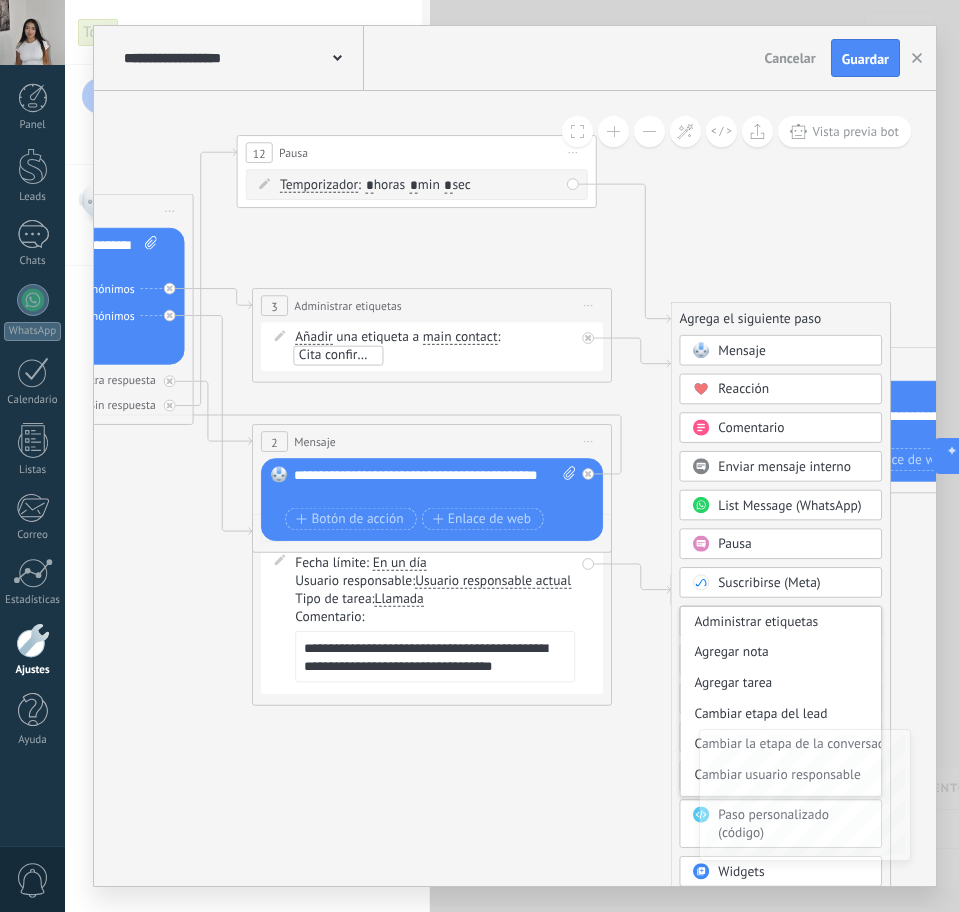 click on "Administrar etiquetas" at bounding box center (780, 622) 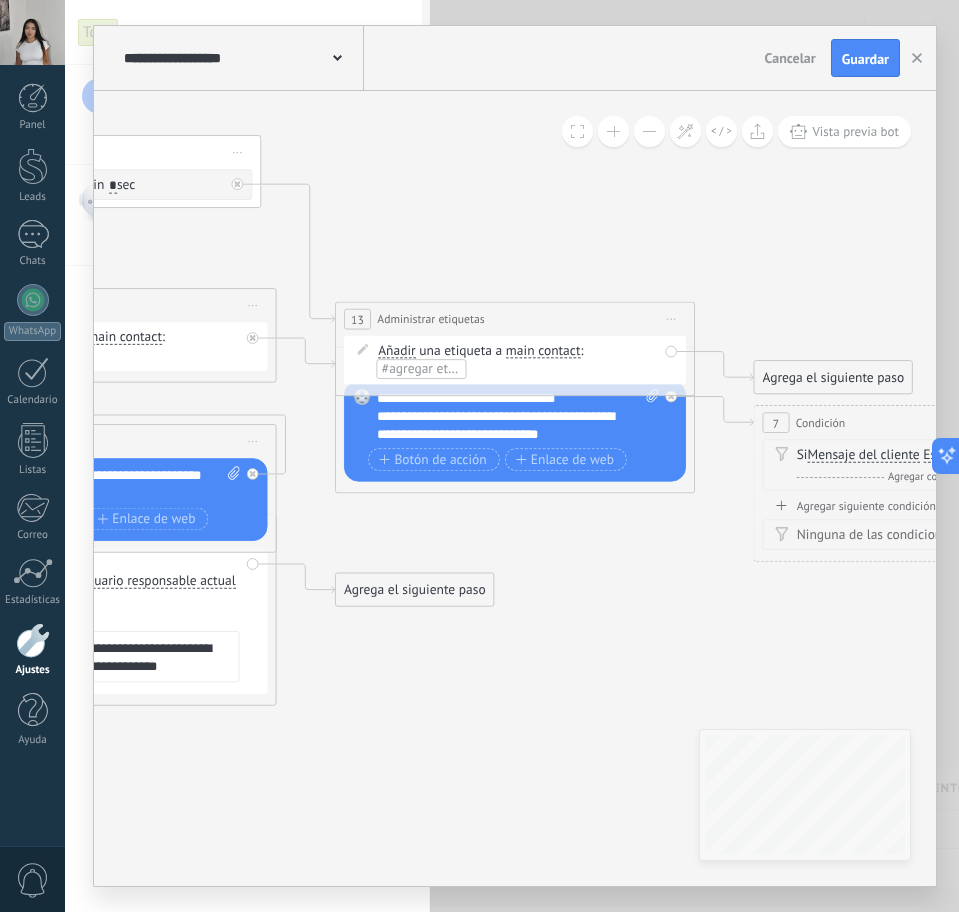 click 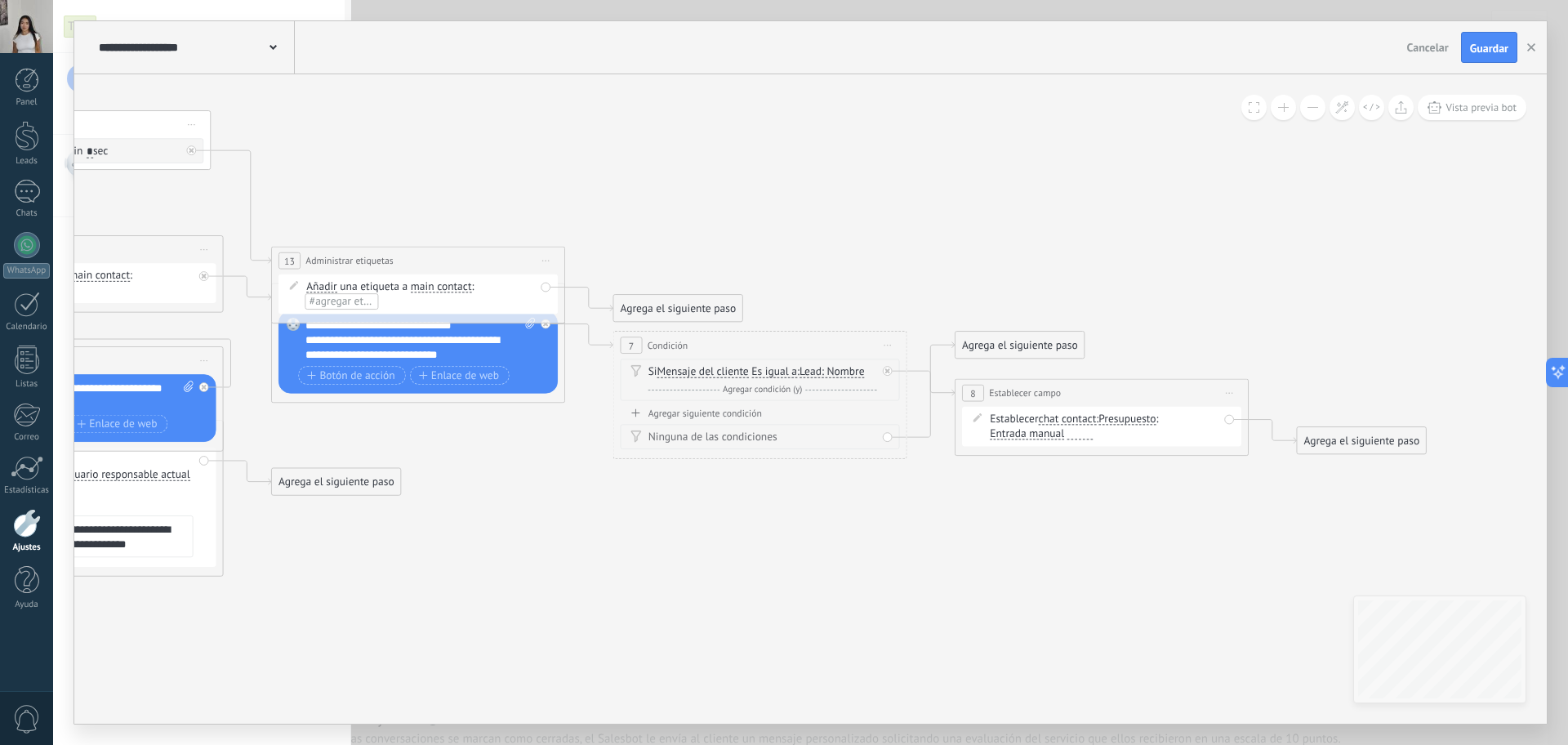 type on "*" 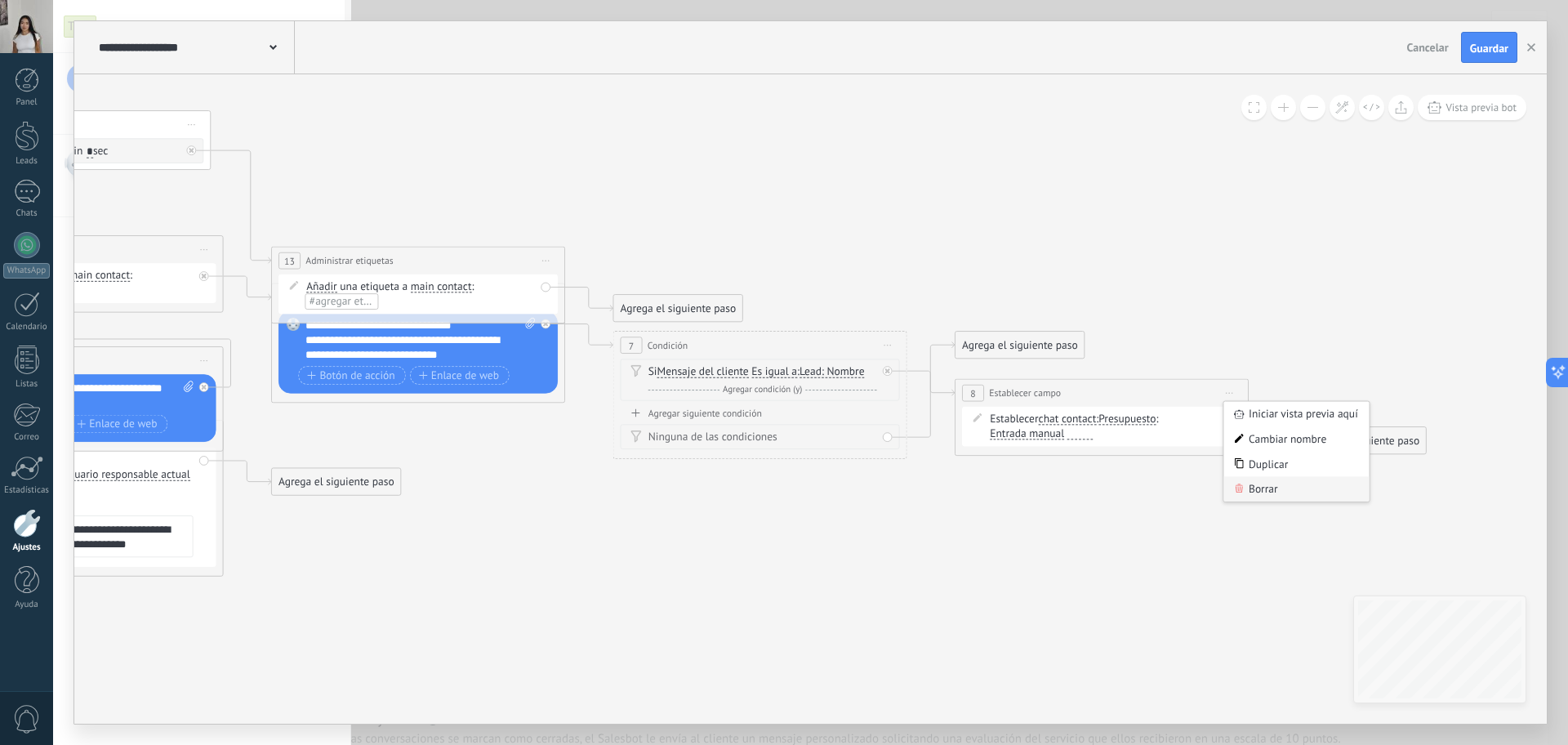 click on "Borrar" at bounding box center [1296, 488] 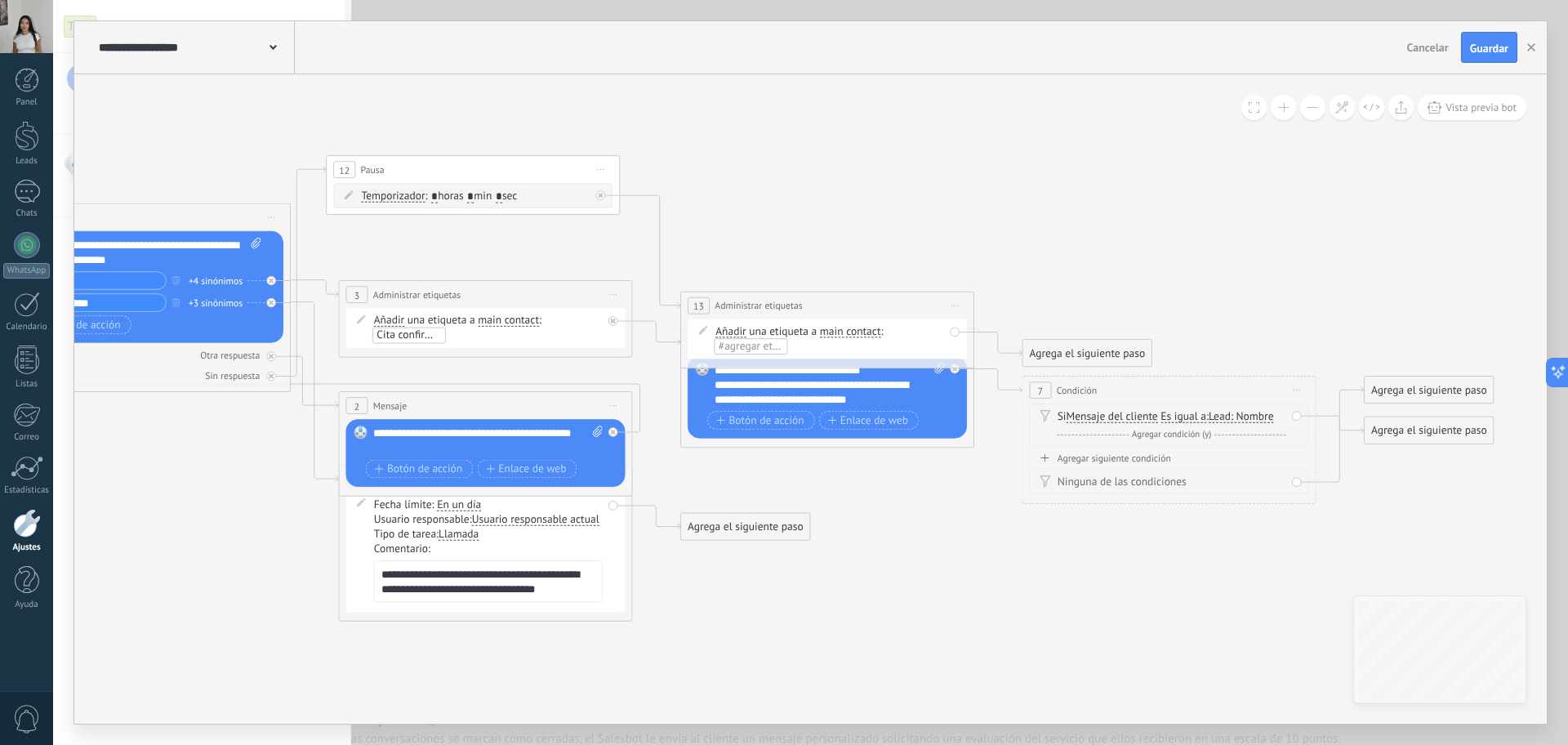 drag, startPoint x: 672, startPoint y: 491, endPoint x: 1081, endPoint y: 534, distance: 411.2542 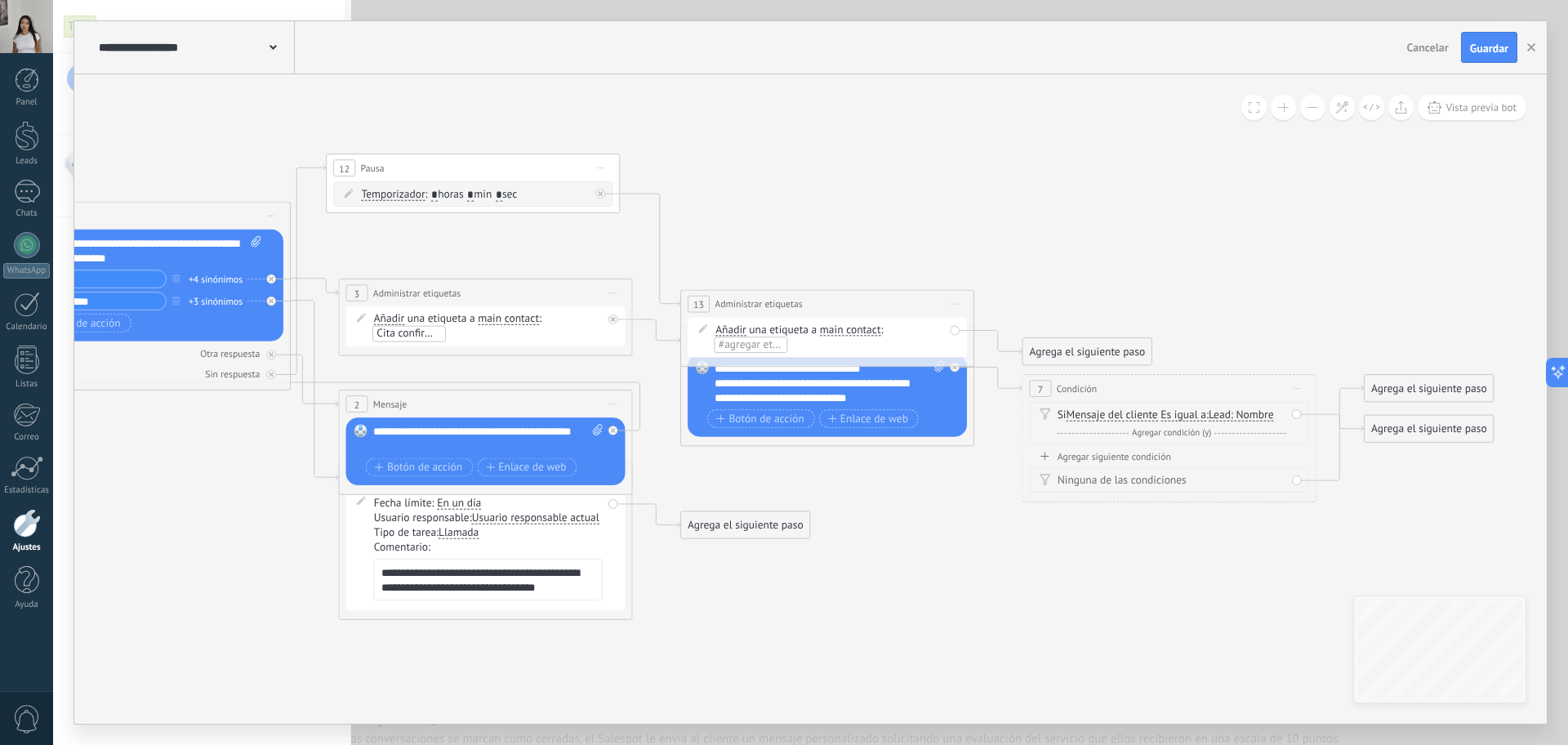 click on "Iniciar vista previa aquí
Cambiar nombre
Duplicar
Borrar" at bounding box center (600, 168) 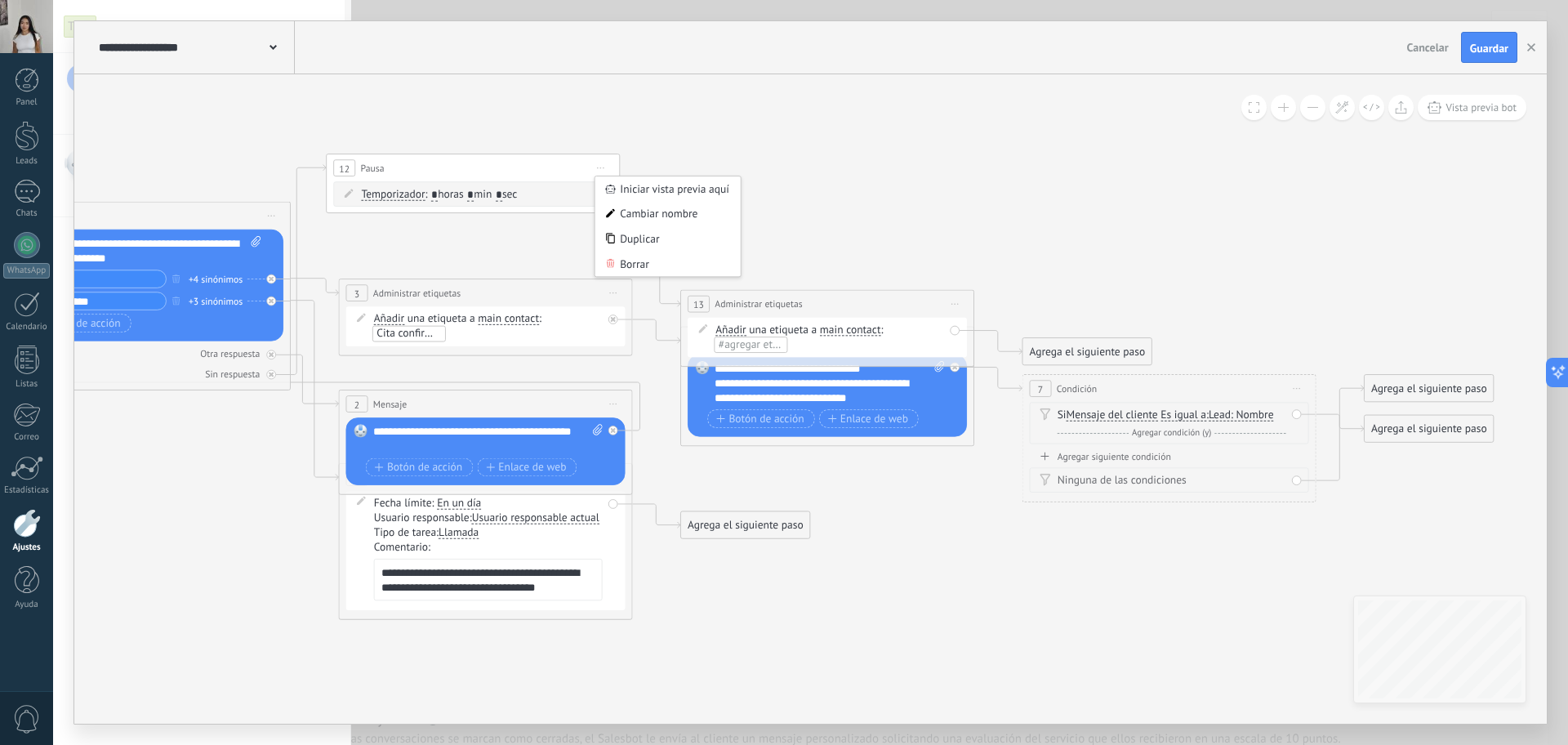 click 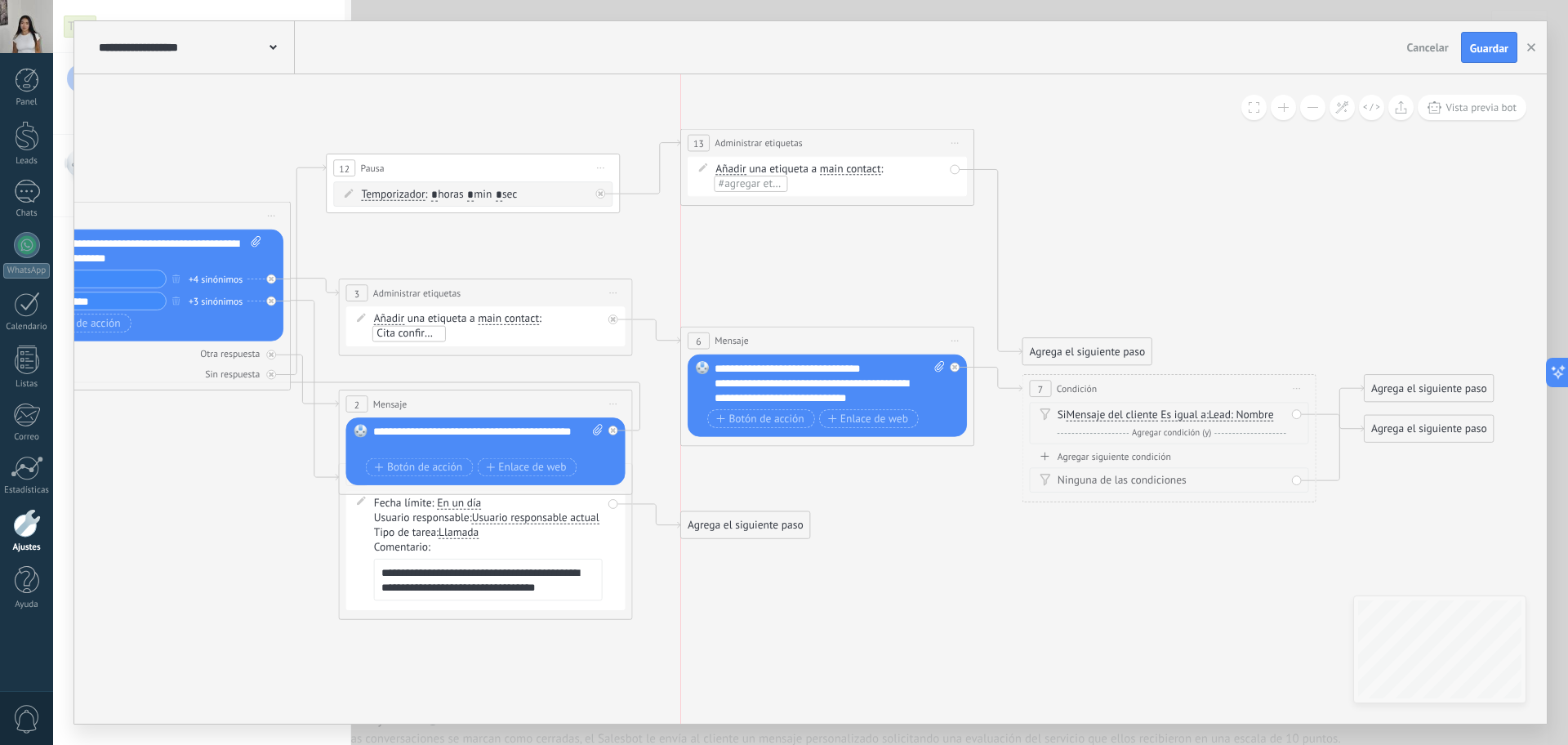 drag, startPoint x: 777, startPoint y: 312, endPoint x: 776, endPoint y: 151, distance: 161.00311 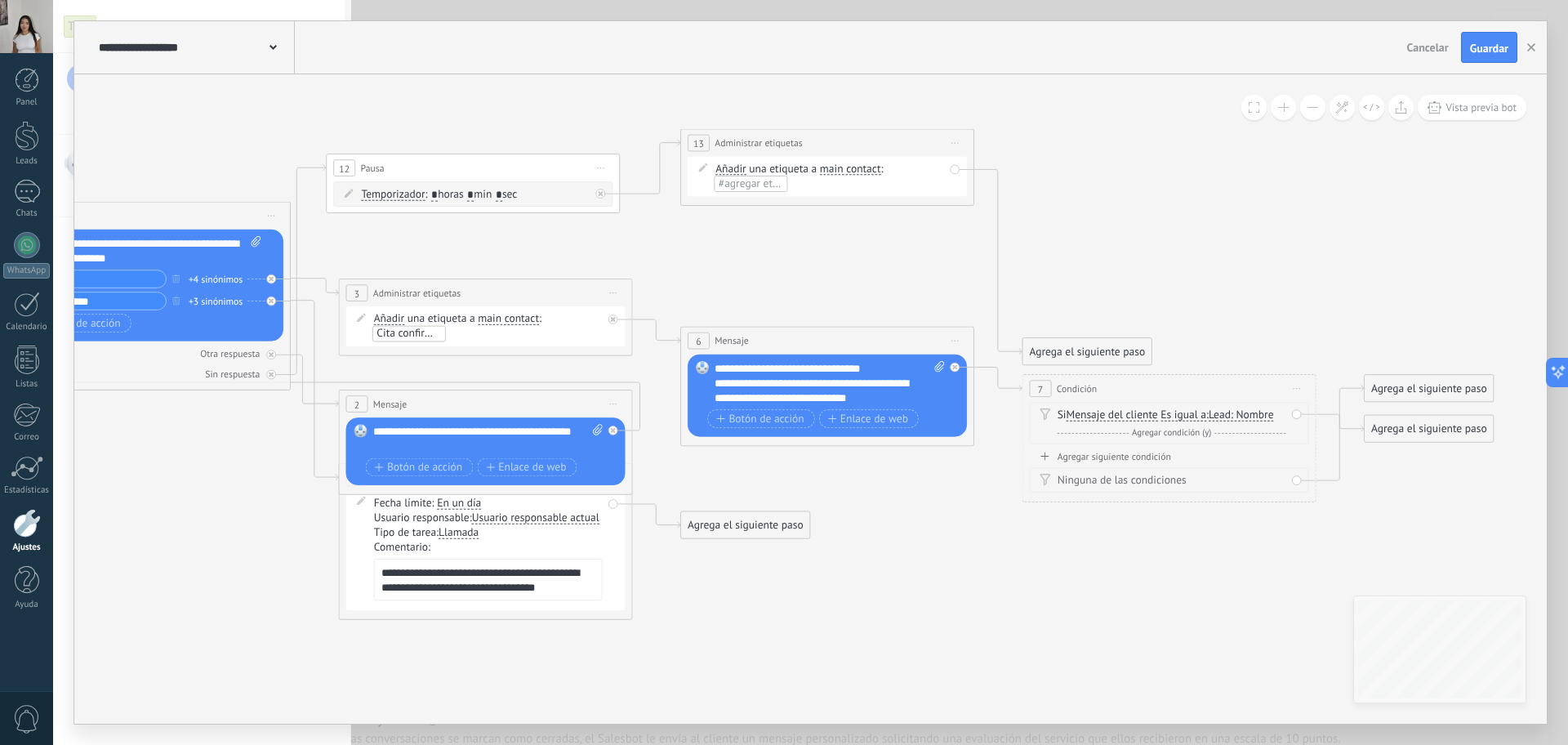 click on "Iniciar vista previa aquí
Cambiar nombre
Duplicar
Borrar" at bounding box center [955, 143] 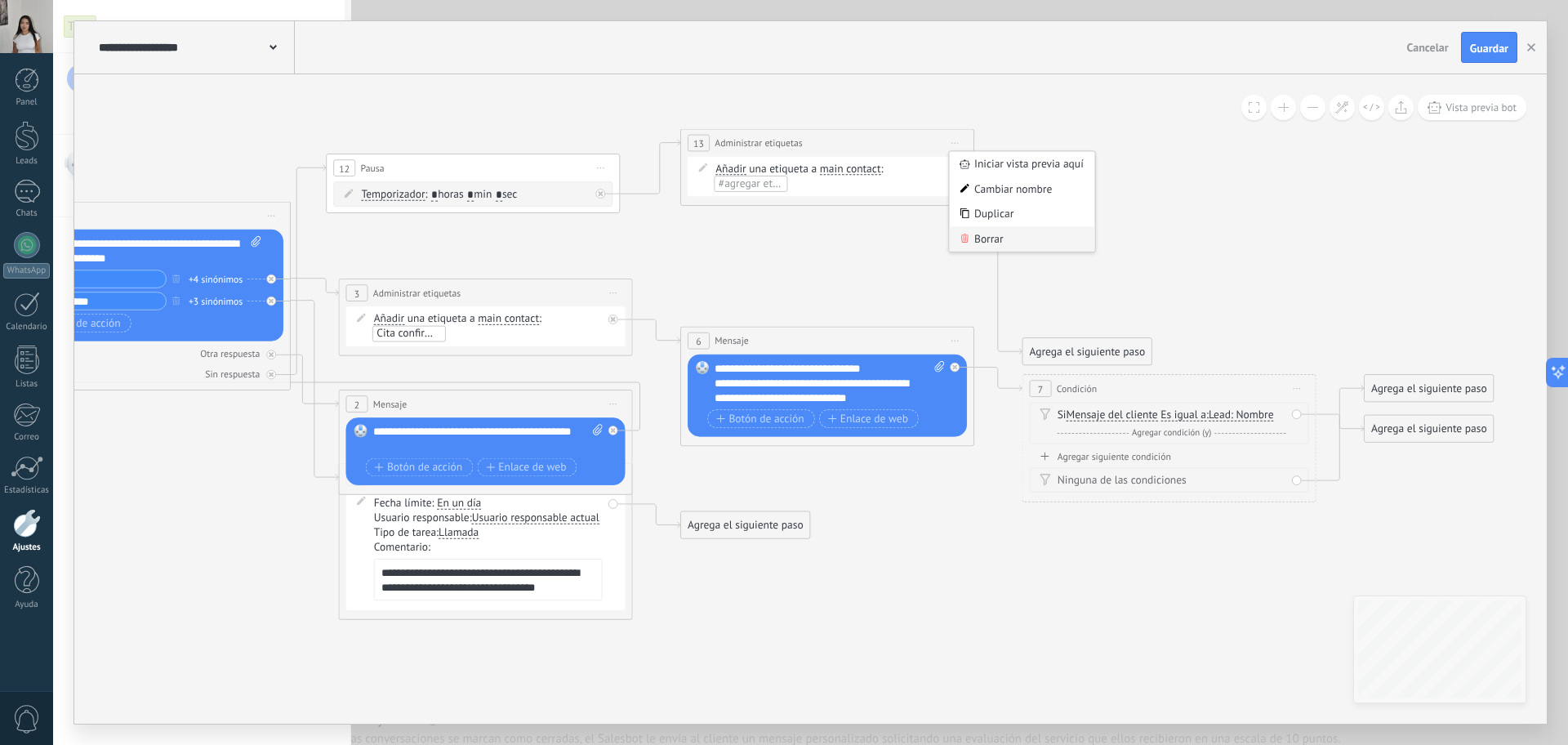 click on "Borrar" at bounding box center [1022, 239] 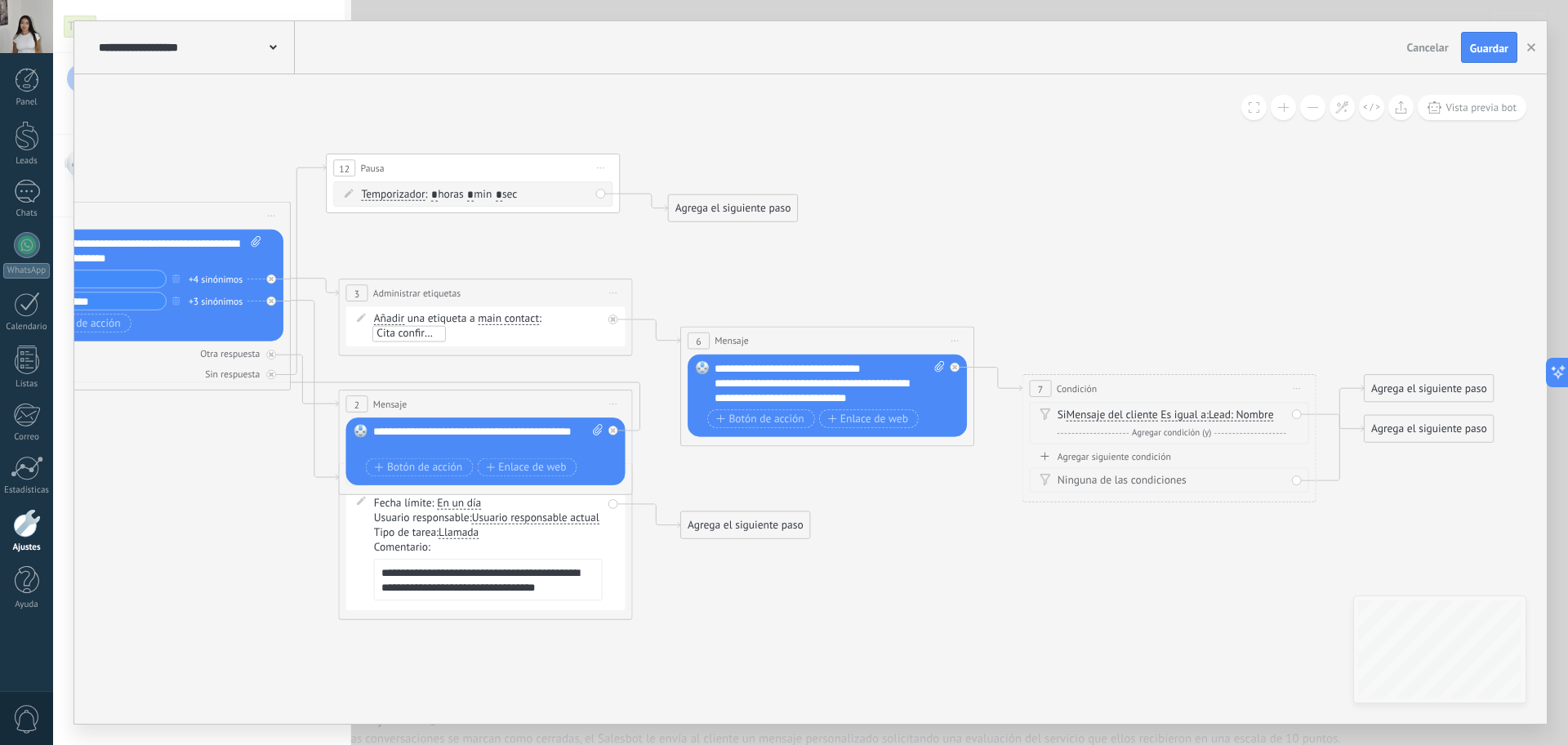 click on "Agrega el siguiente paso" at bounding box center [733, 208] 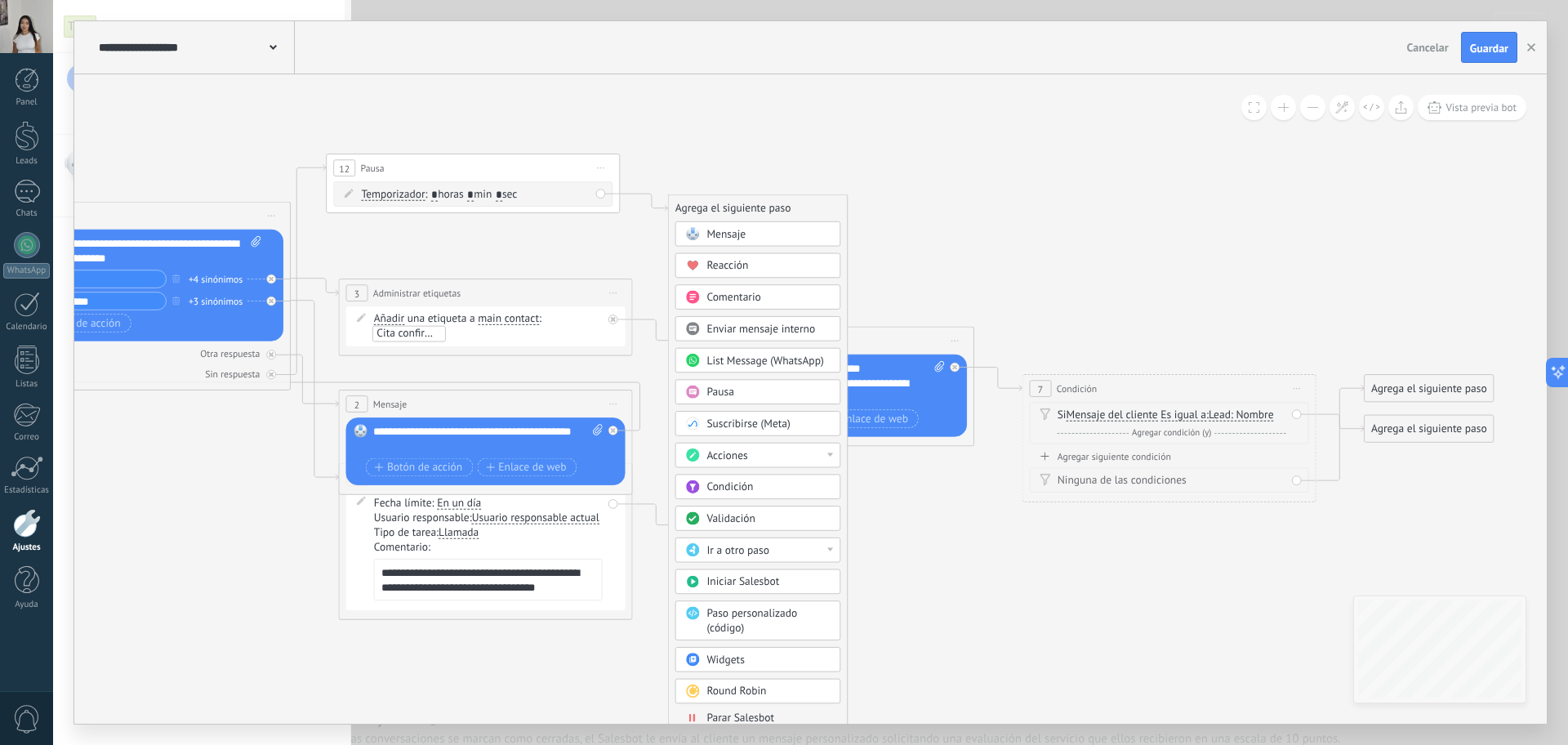 click on "Ir a otro paso" at bounding box center [737, 550] 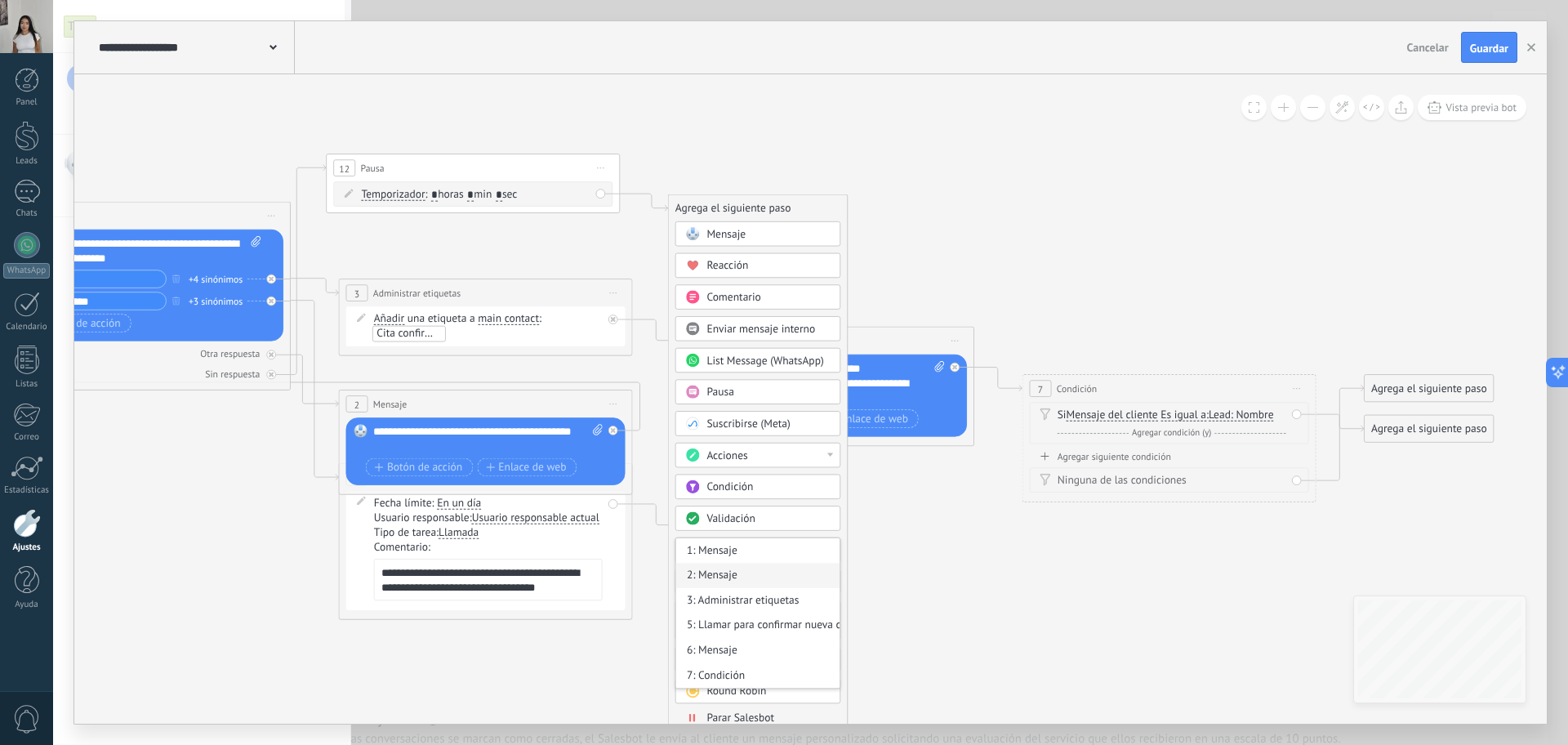 click on "2: Mensaje" at bounding box center [758, 575] 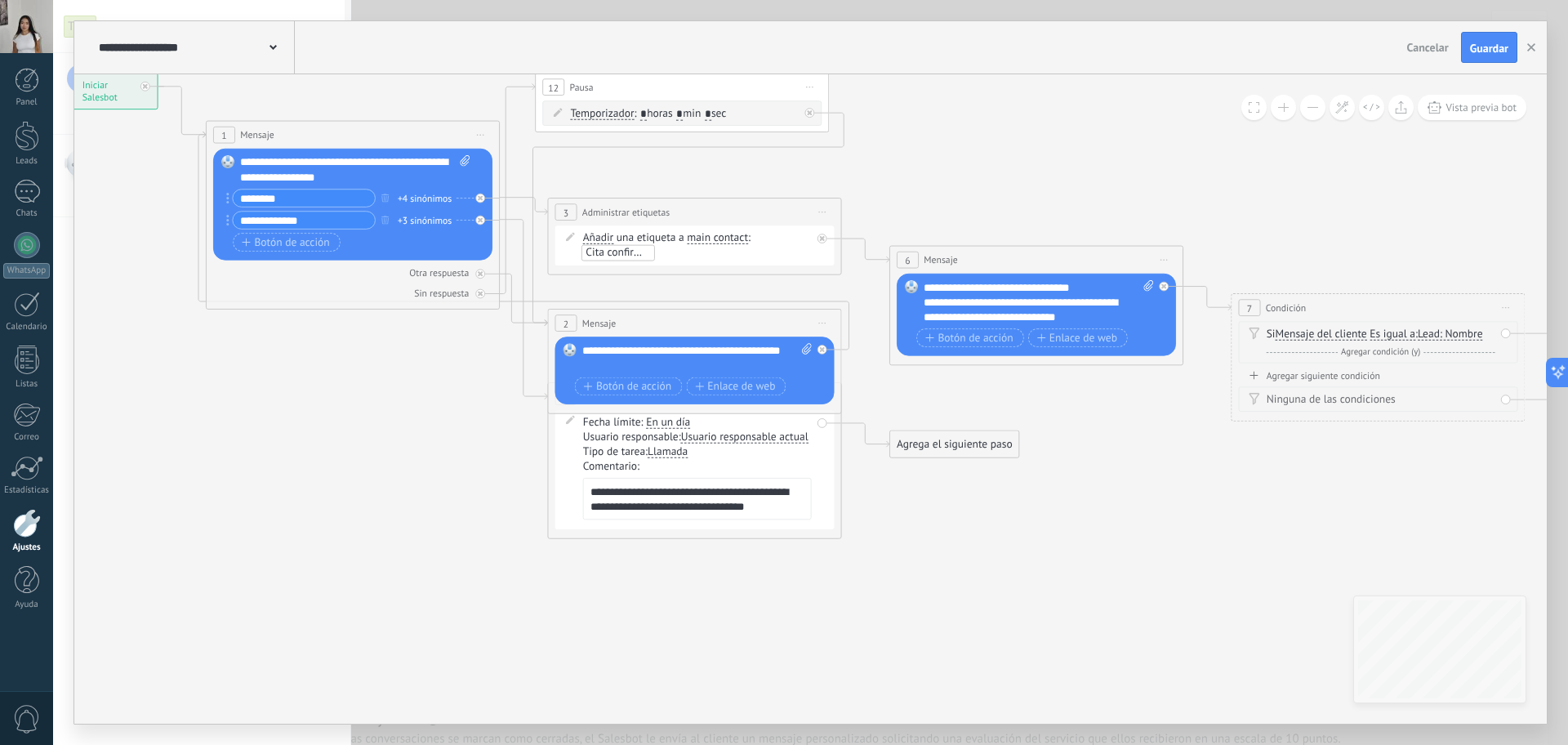drag, startPoint x: 659, startPoint y: 633, endPoint x: 868, endPoint y: 552, distance: 224.14727 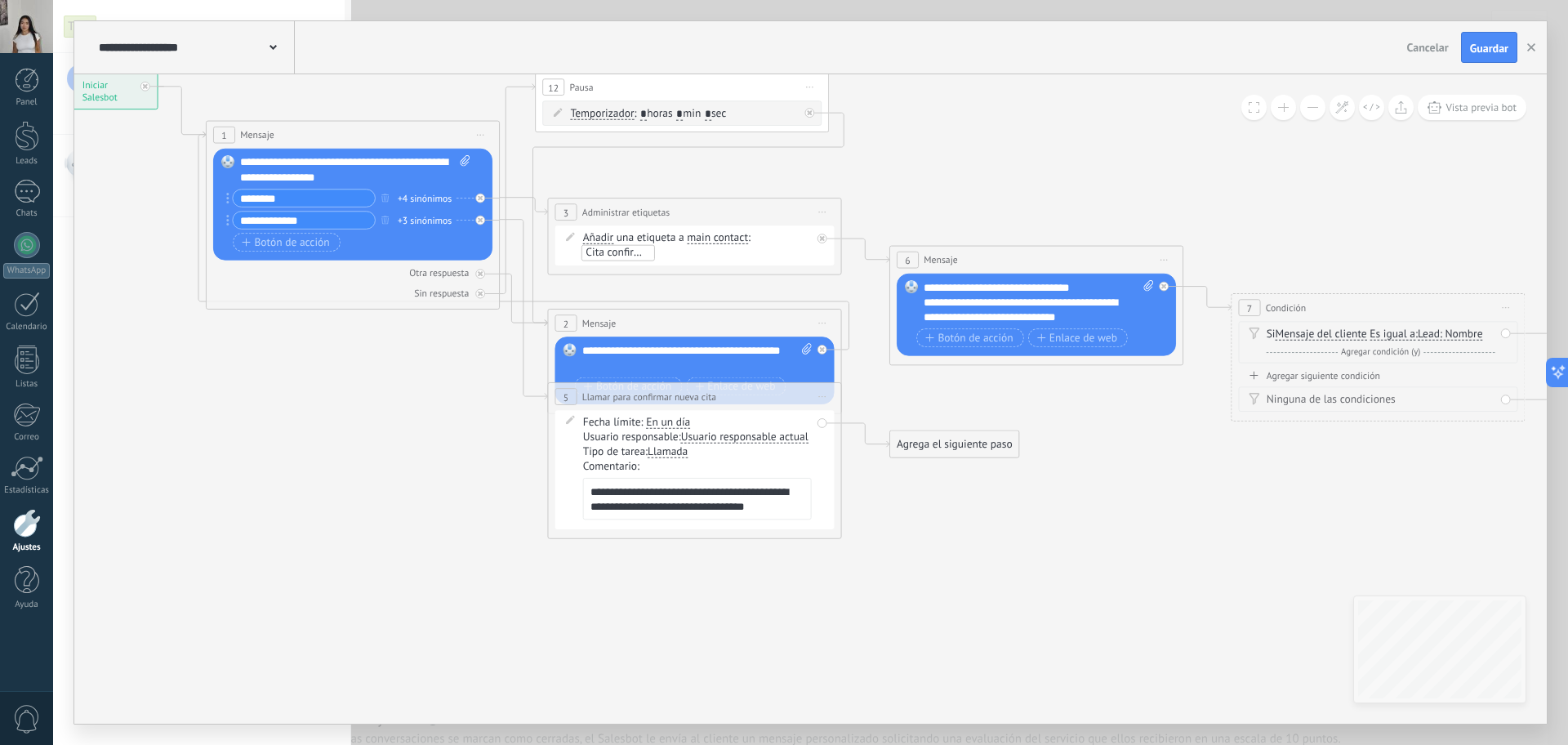 drag, startPoint x: 580, startPoint y: 452, endPoint x: 520, endPoint y: 533, distance: 100.80179 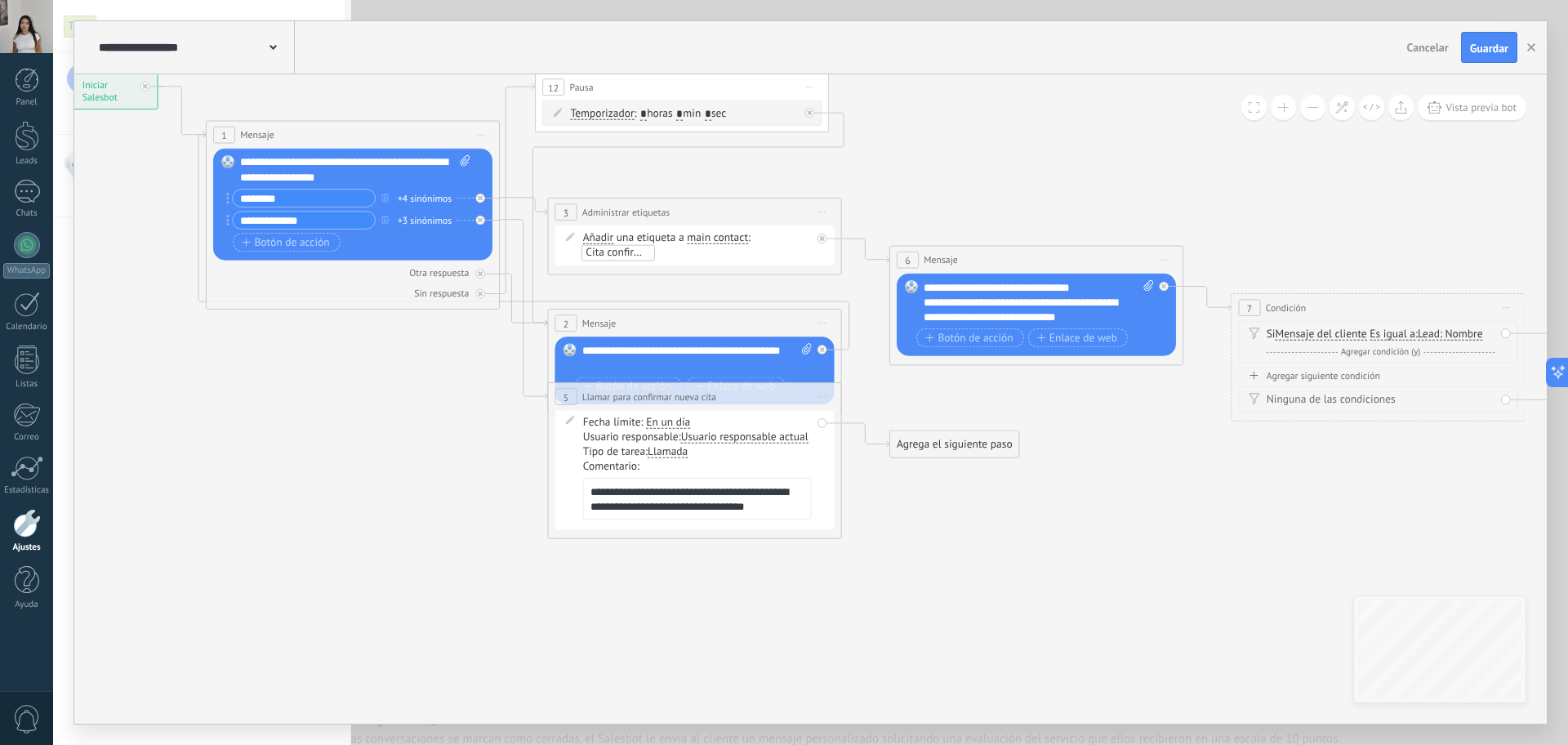 click on "**********" at bounding box center [47, 73] 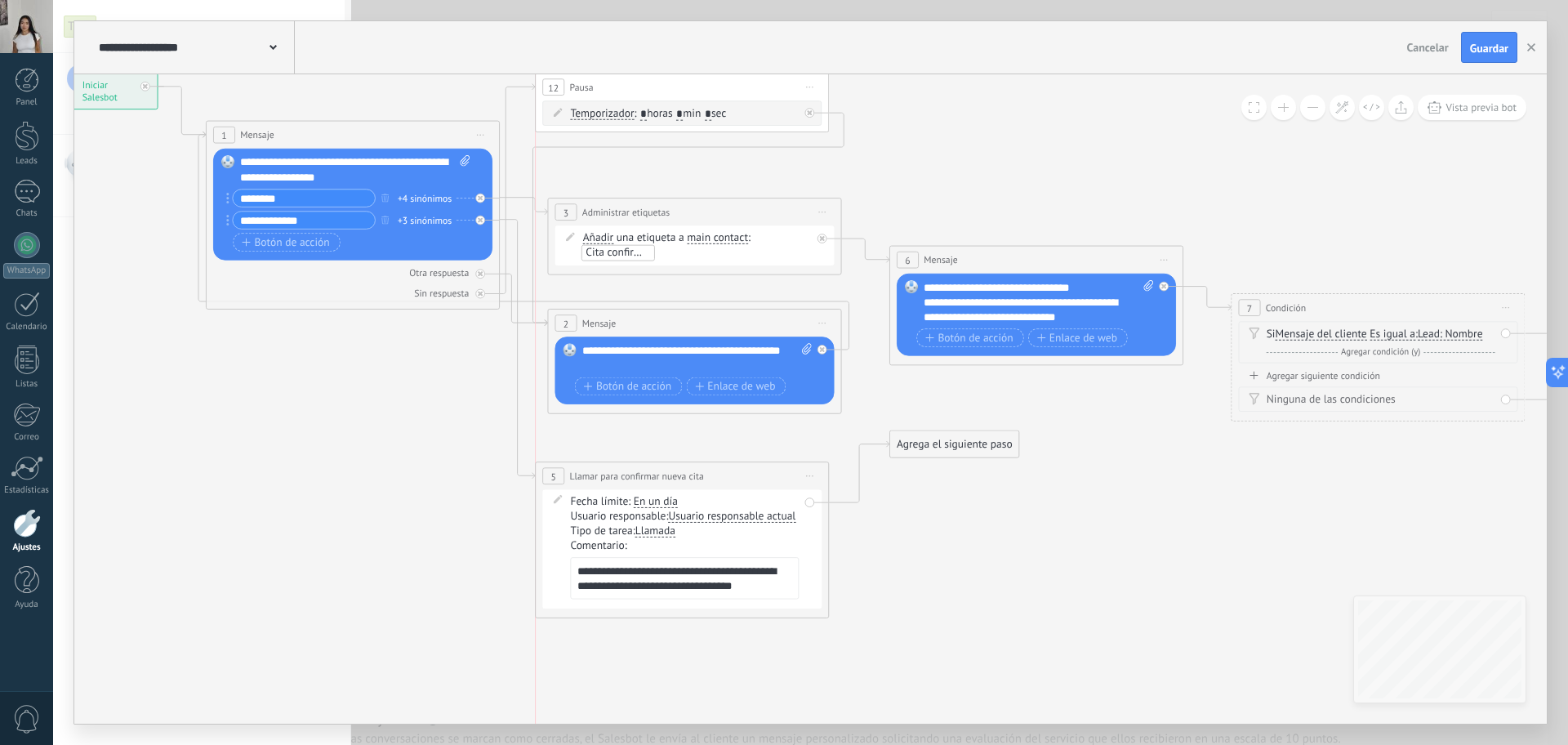 drag, startPoint x: 636, startPoint y: 392, endPoint x: 630, endPoint y: 472, distance: 80.22468 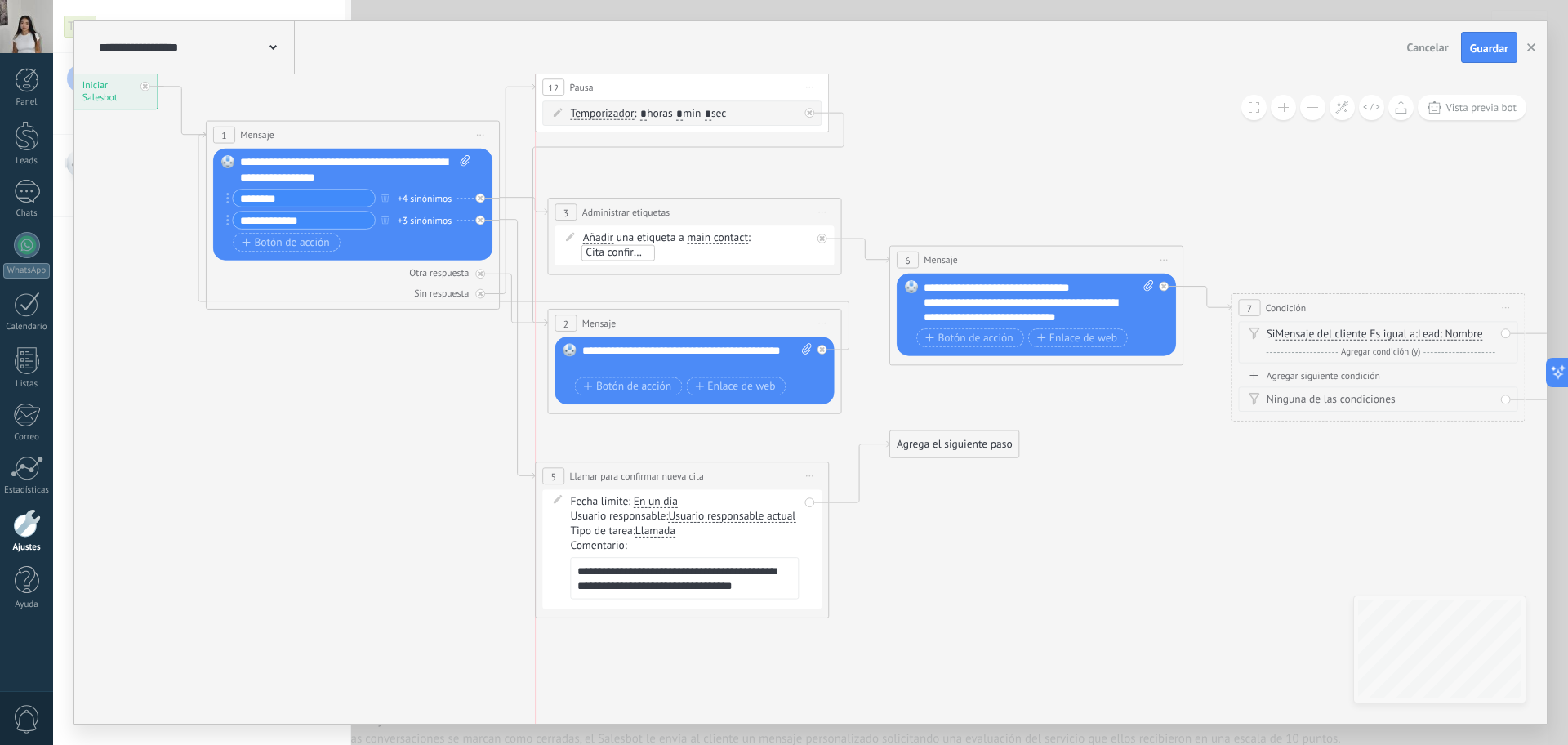 click on "Llamar para confirmar nueva cita" at bounding box center [636, 475] 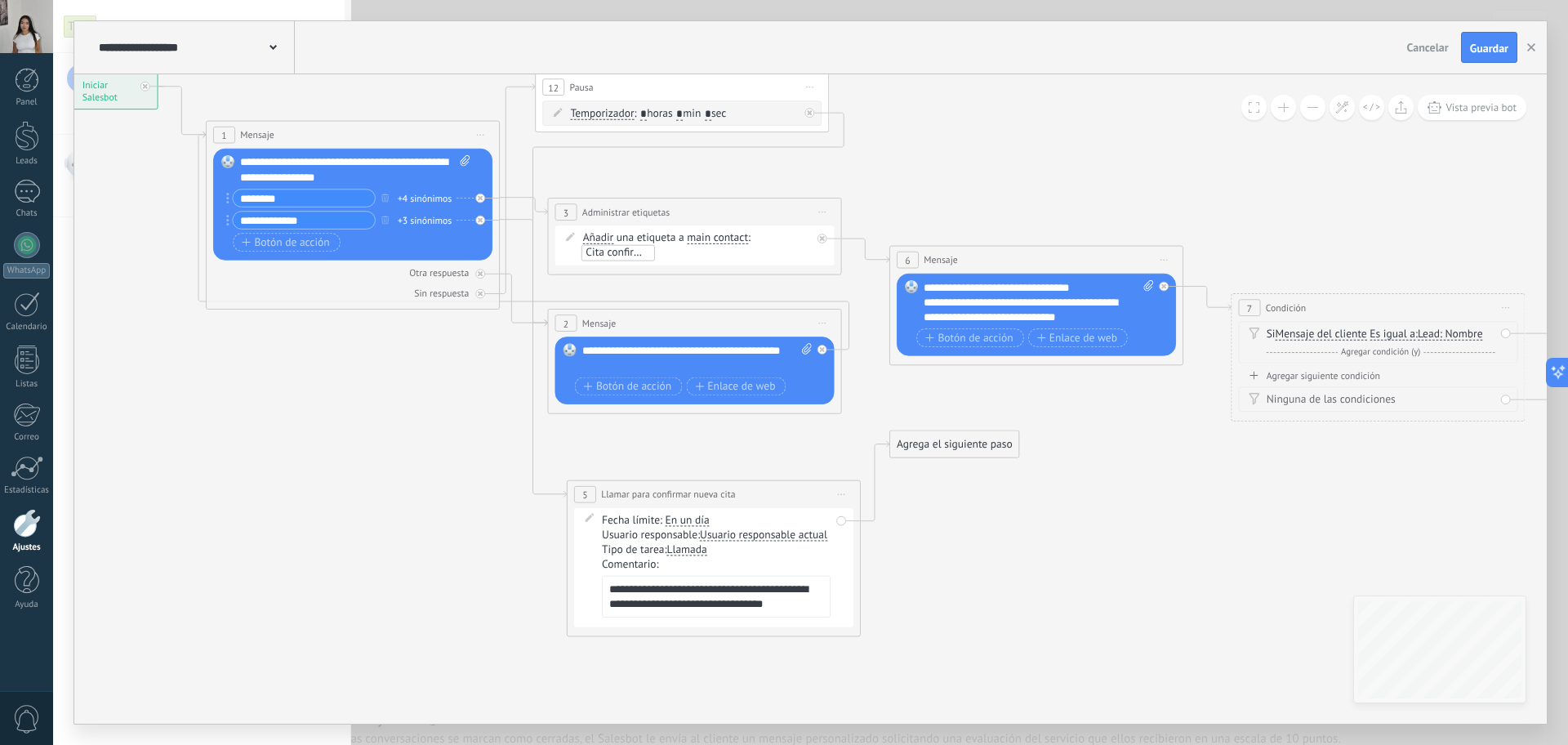 drag, startPoint x: 574, startPoint y: 488, endPoint x: 606, endPoint y: 507, distance: 37.215588 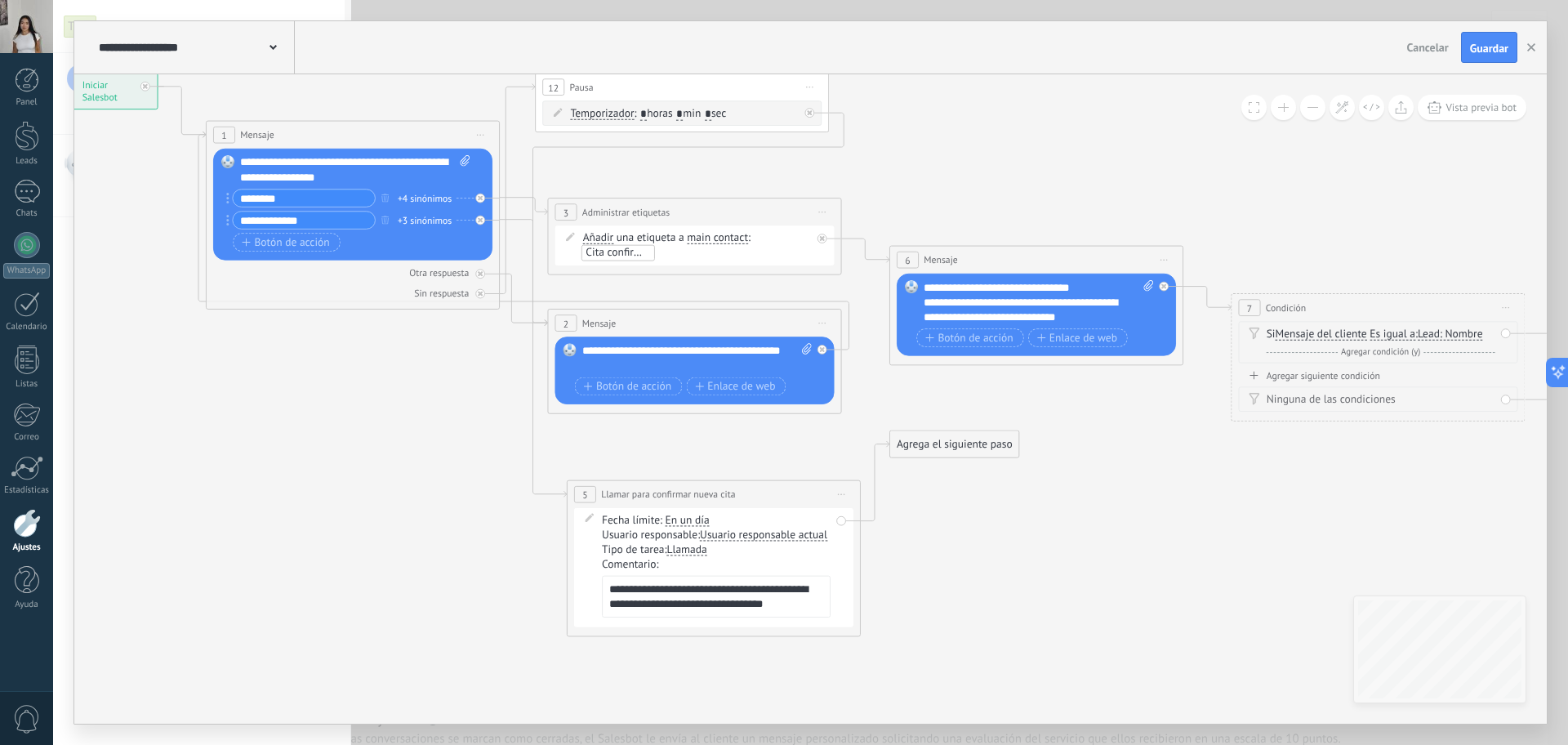 click on "**********" at bounding box center (714, 559) 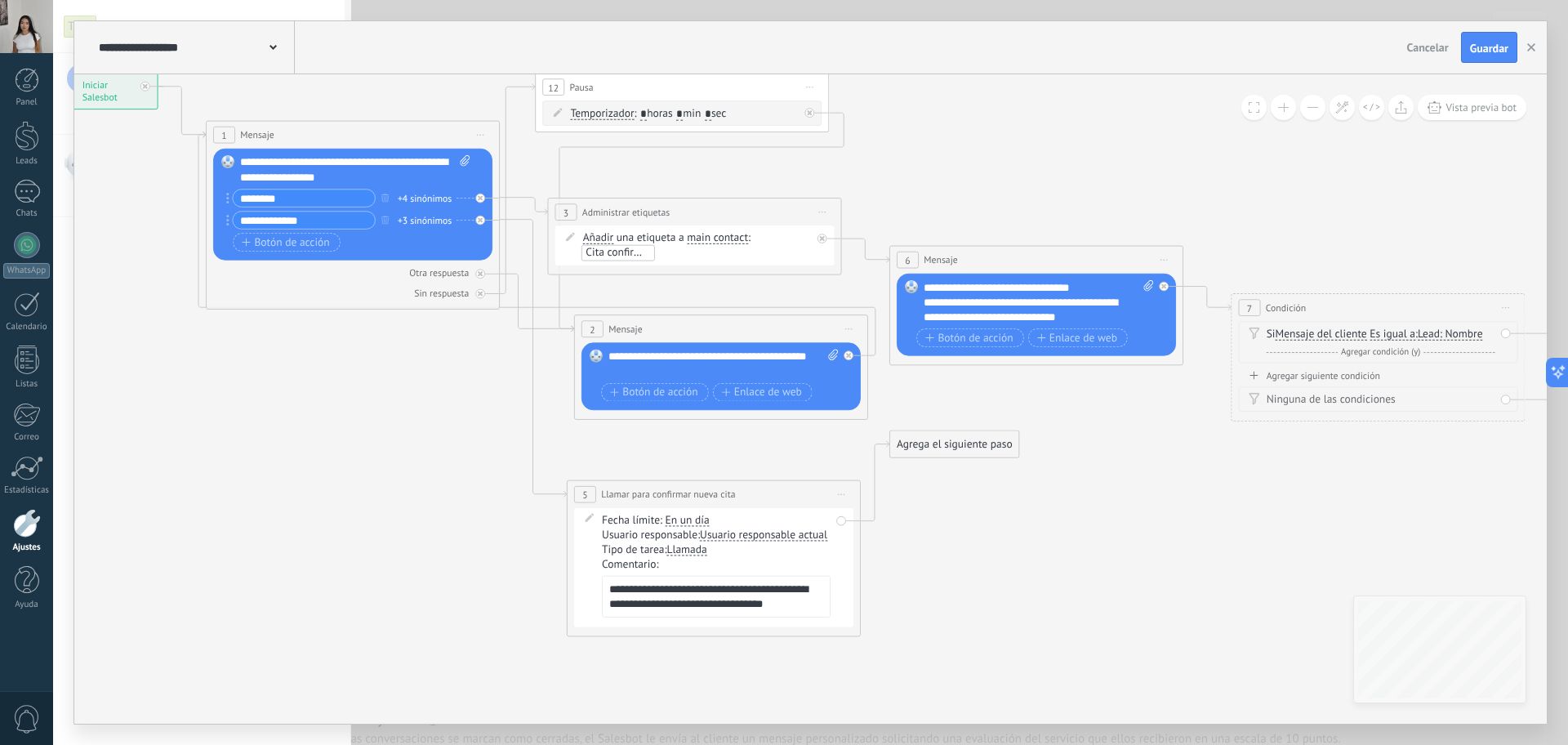 drag, startPoint x: 642, startPoint y: 320, endPoint x: 669, endPoint y: 327, distance: 27.892651 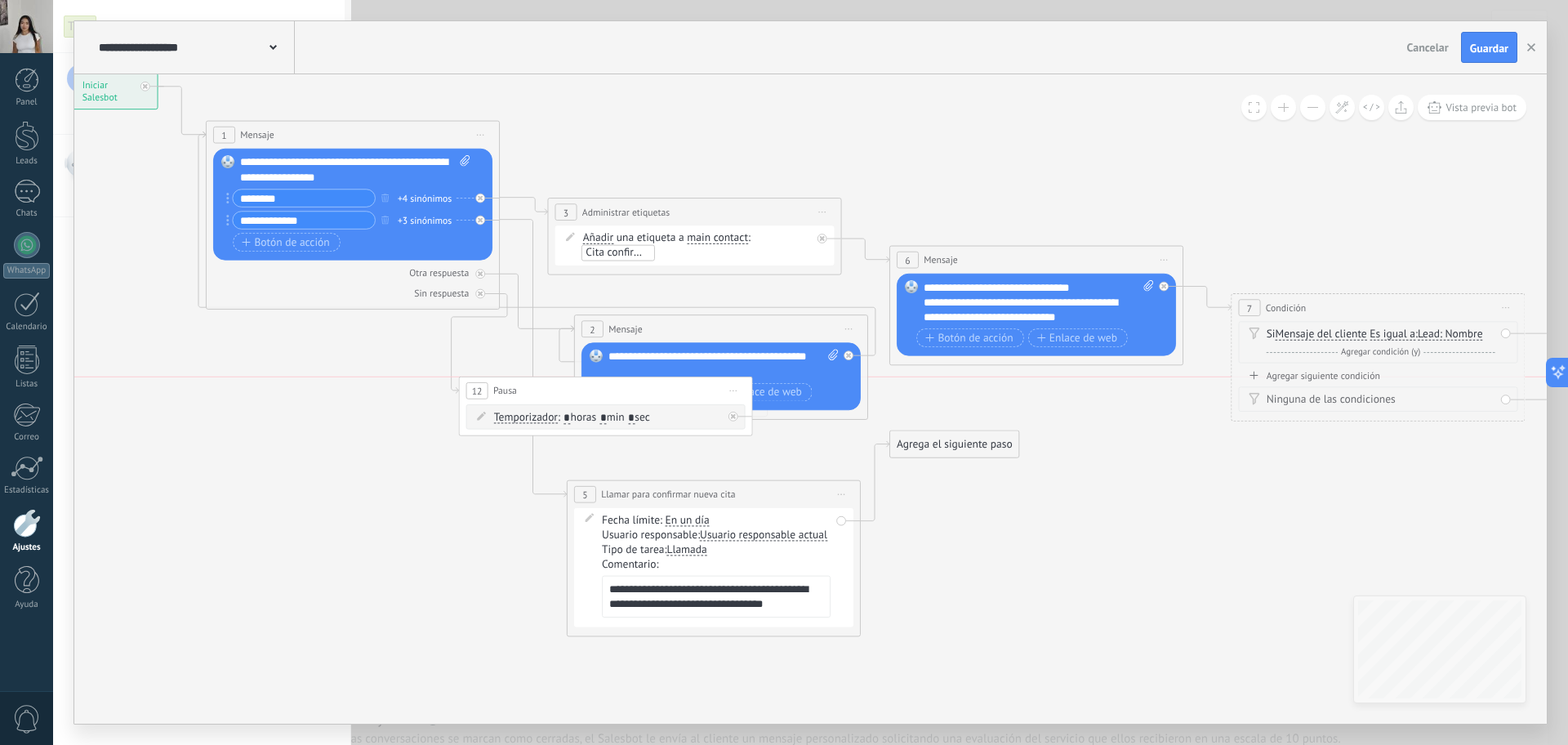 drag, startPoint x: 648, startPoint y: 84, endPoint x: 572, endPoint y: 395, distance: 320.1515 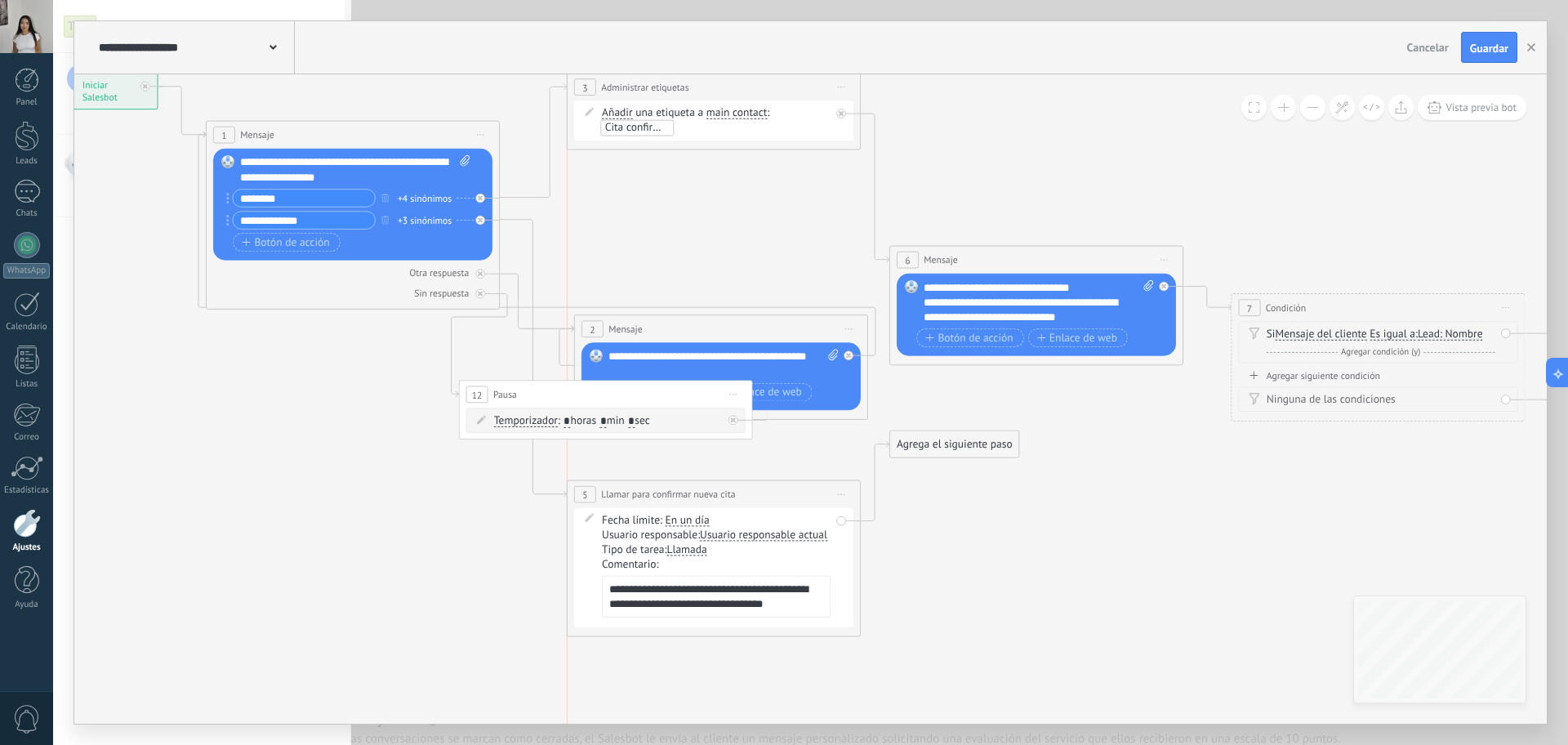 drag, startPoint x: 667, startPoint y: 212, endPoint x: 675, endPoint y: 91, distance: 121.26417 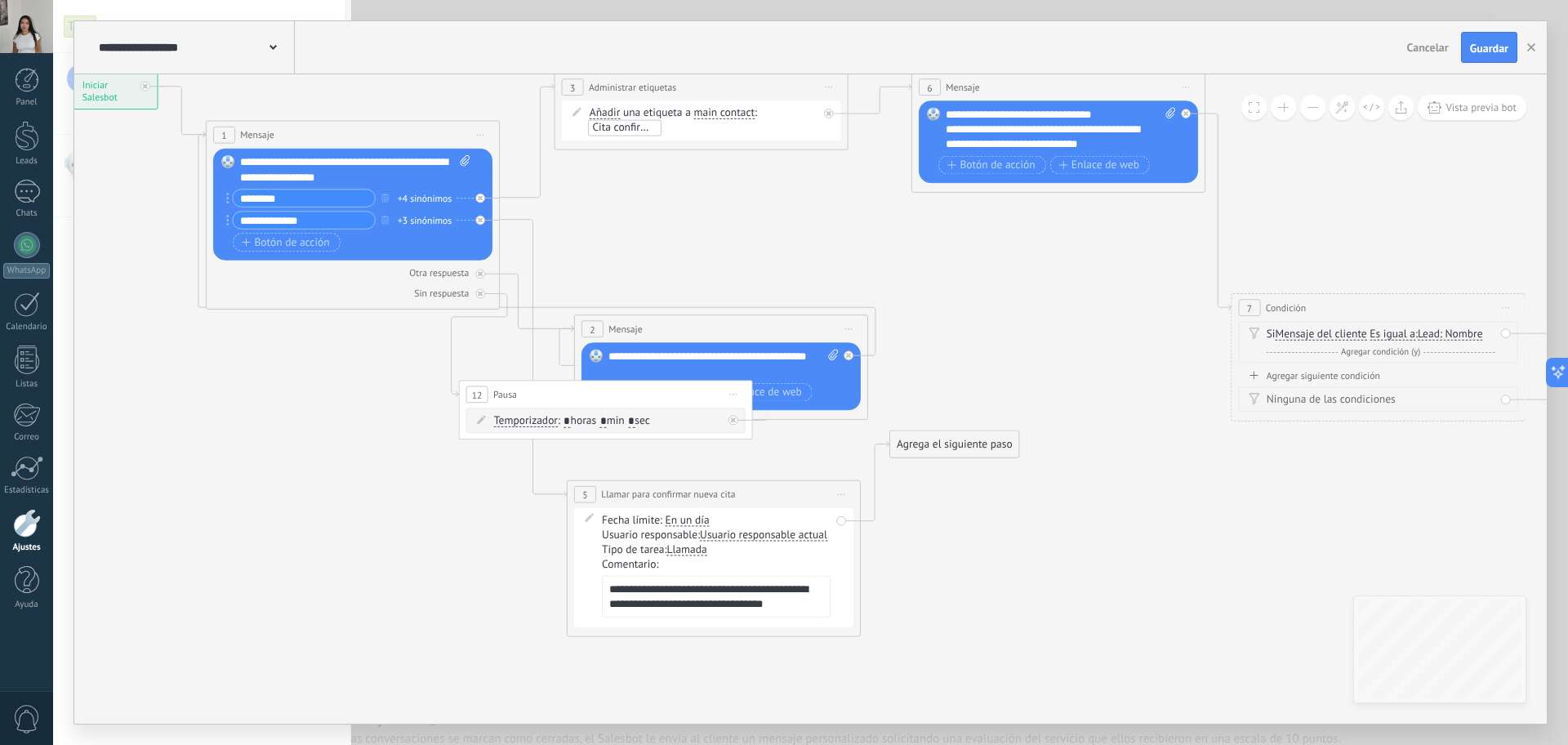 drag, startPoint x: 976, startPoint y: 254, endPoint x: 998, endPoint y: 84, distance: 171.41762 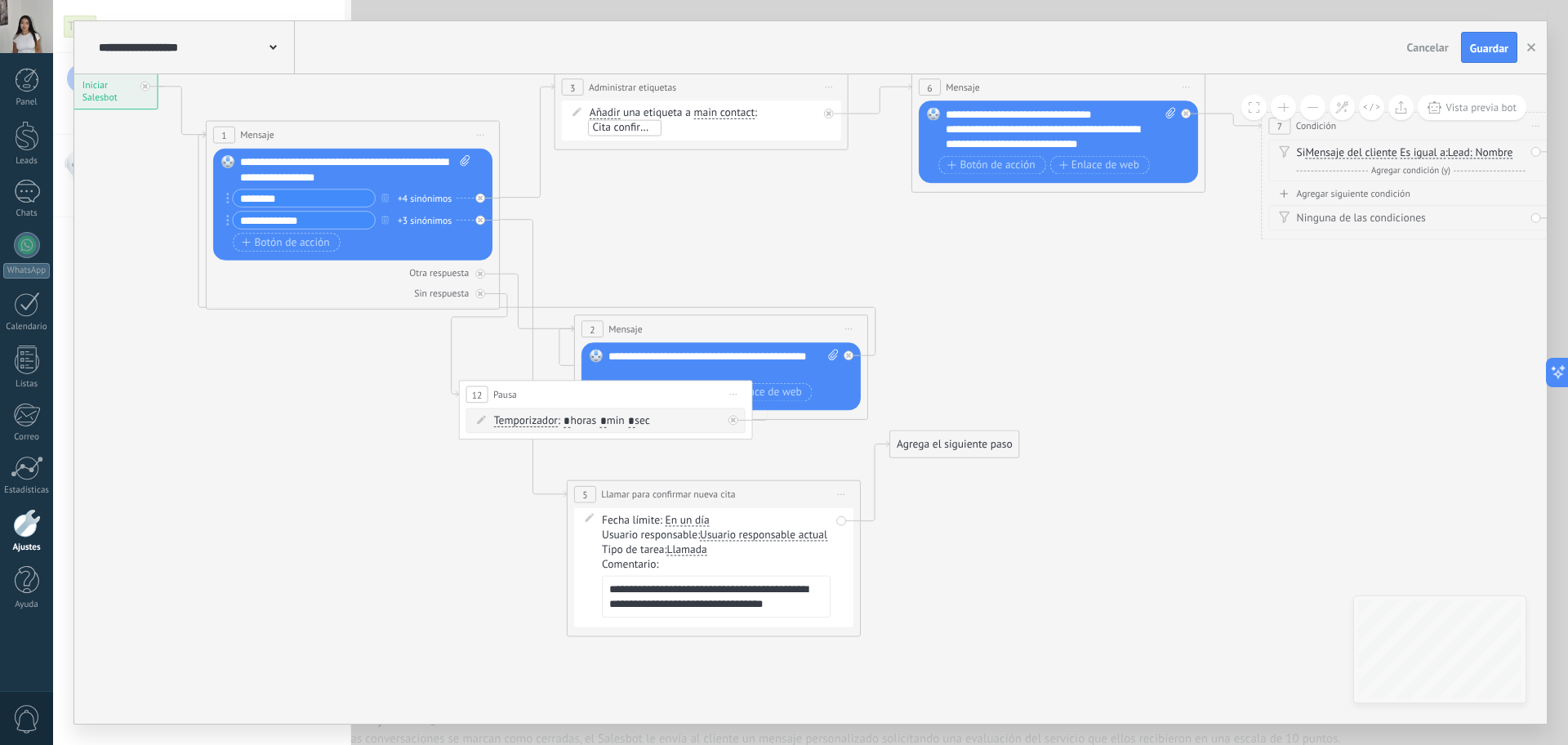 drag, startPoint x: 1274, startPoint y: 306, endPoint x: 1303, endPoint y: 123, distance: 185.28357 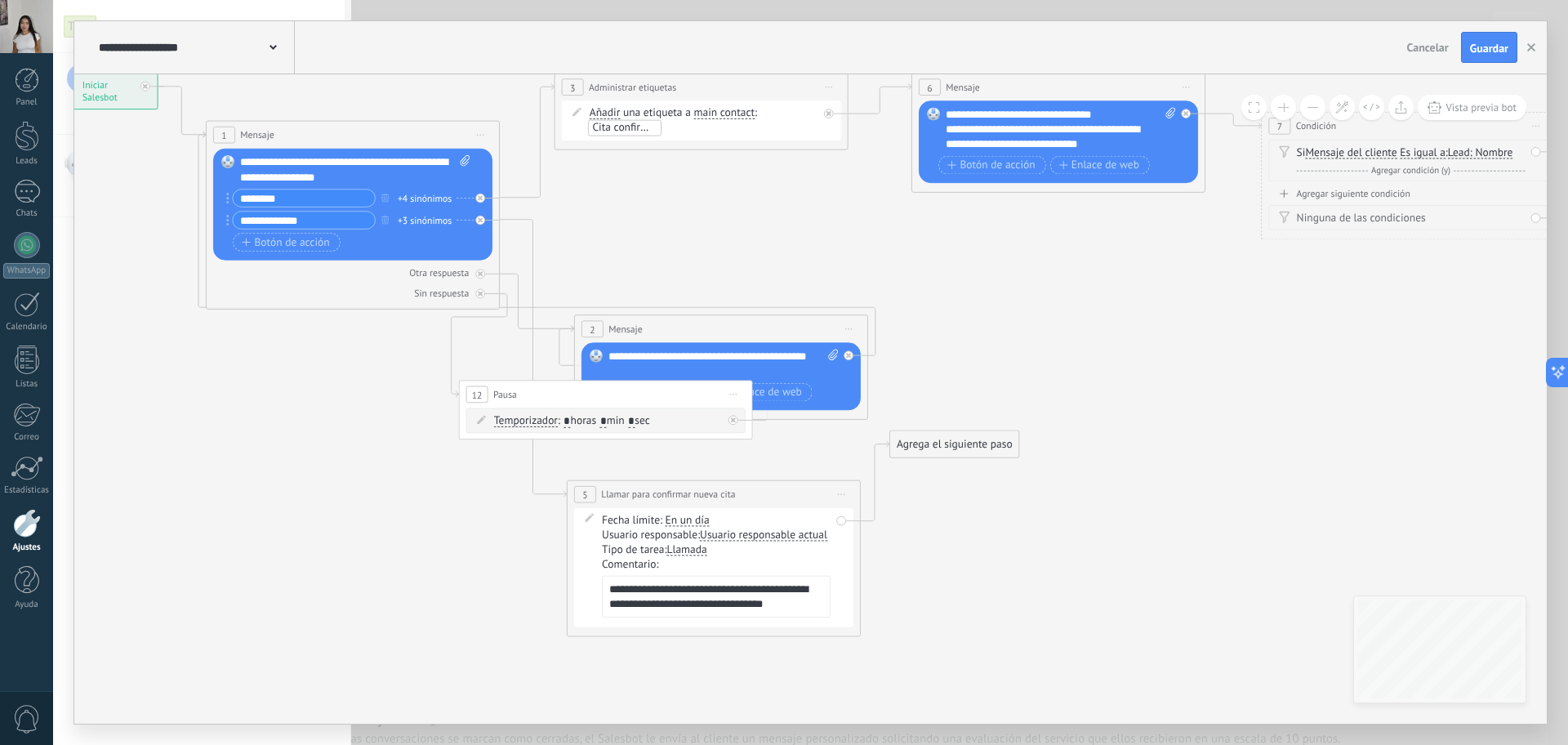 click on "Condición" at bounding box center [1316, 126] 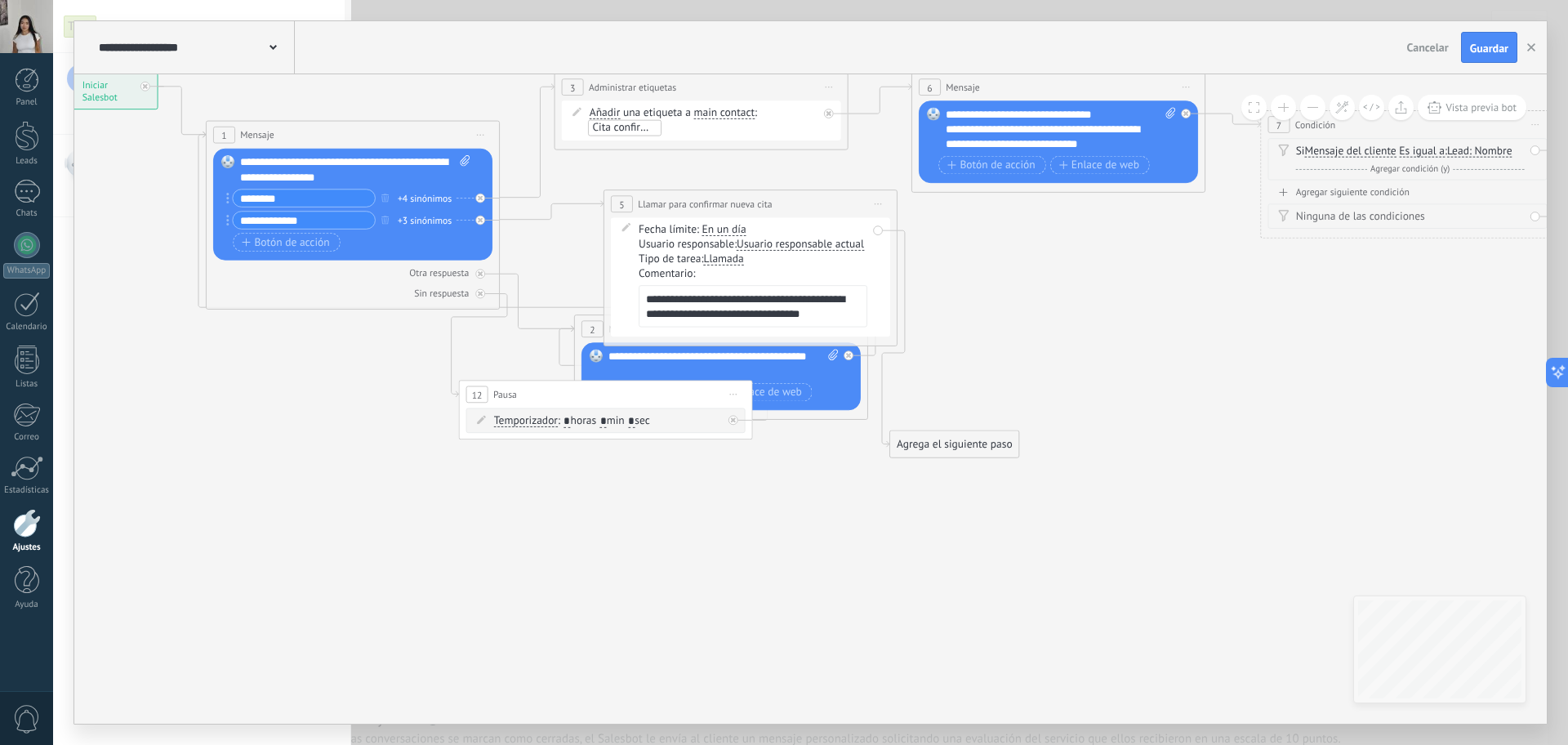 drag, startPoint x: 681, startPoint y: 493, endPoint x: 718, endPoint y: 203, distance: 292.35082 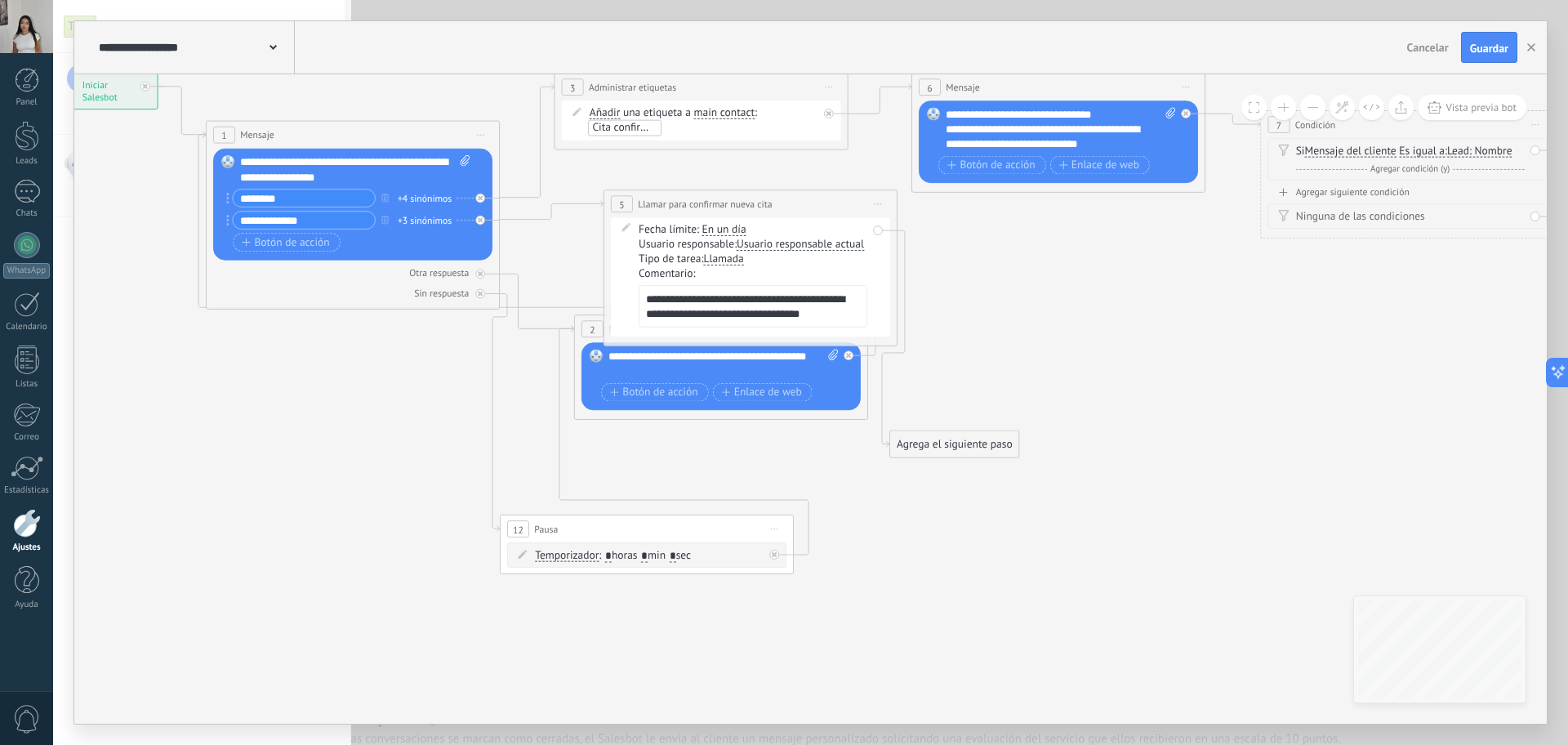 drag, startPoint x: 520, startPoint y: 395, endPoint x: 562, endPoint y: 529, distance: 140.42792 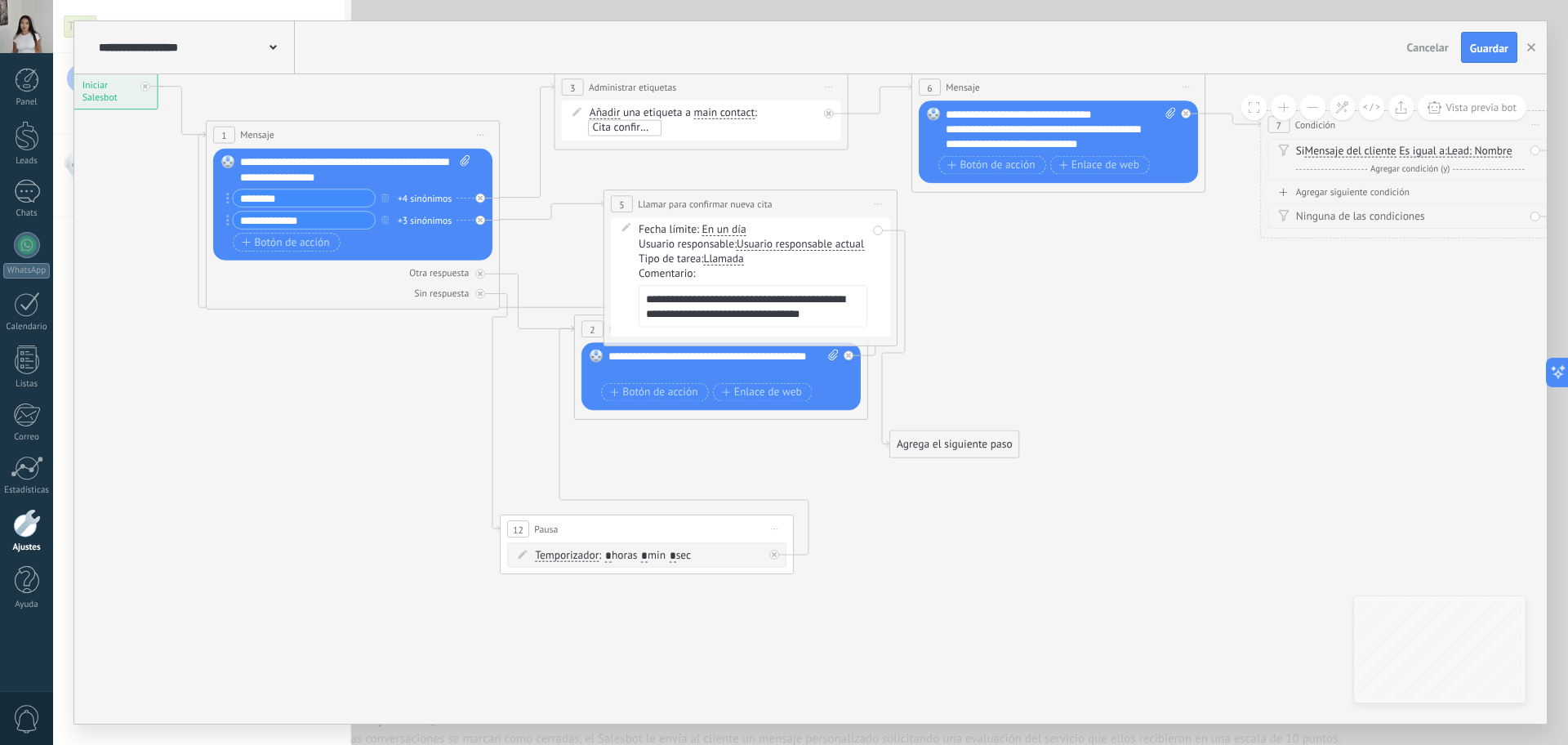 click on "12
Pausa
*****
Iniciar vista previa aquí
Cambiar nombre
Duplicar
Borrar" at bounding box center [647, 529] 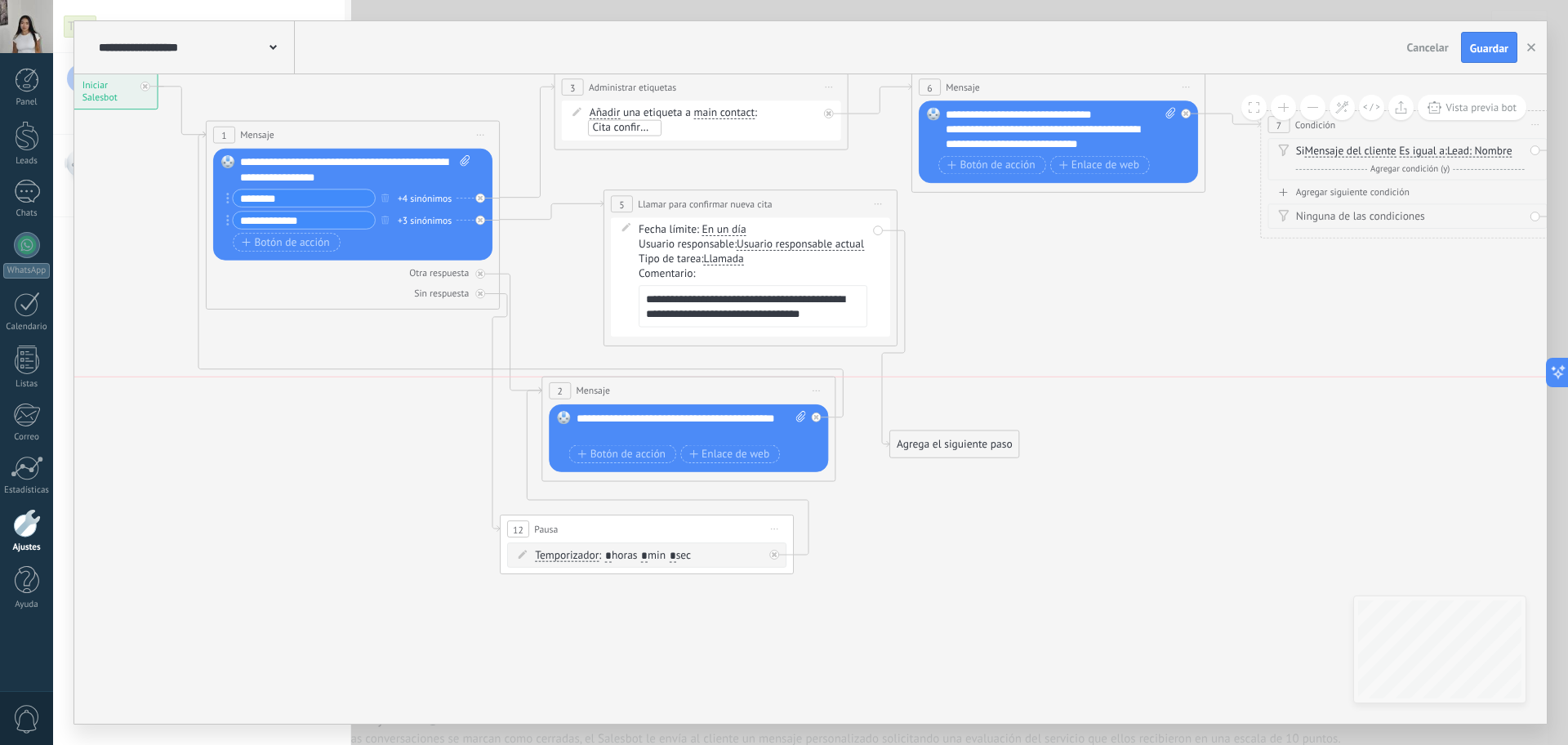 drag, startPoint x: 592, startPoint y: 336, endPoint x: 560, endPoint y: 396, distance: 68 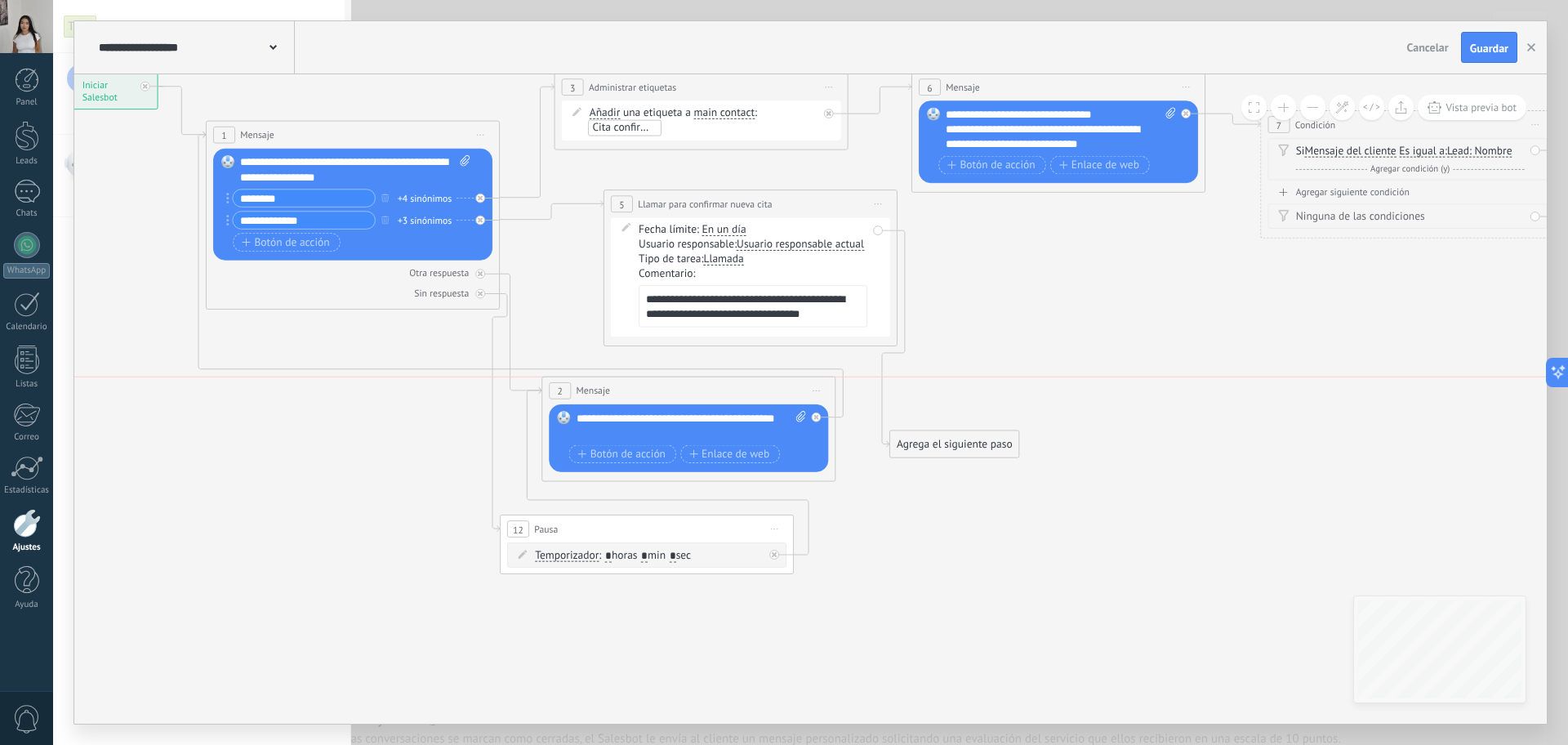 click on "2" at bounding box center [559, 390] 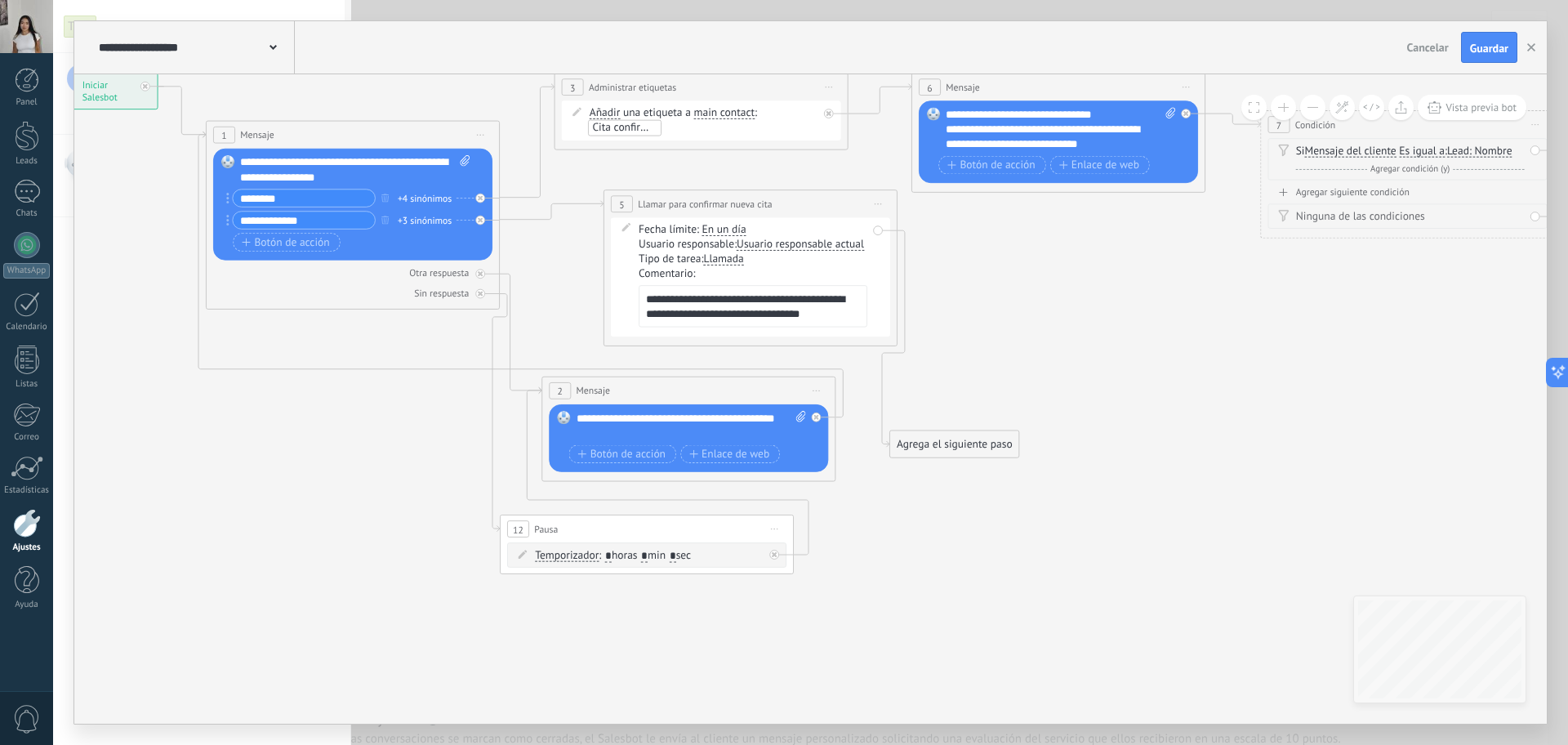 click 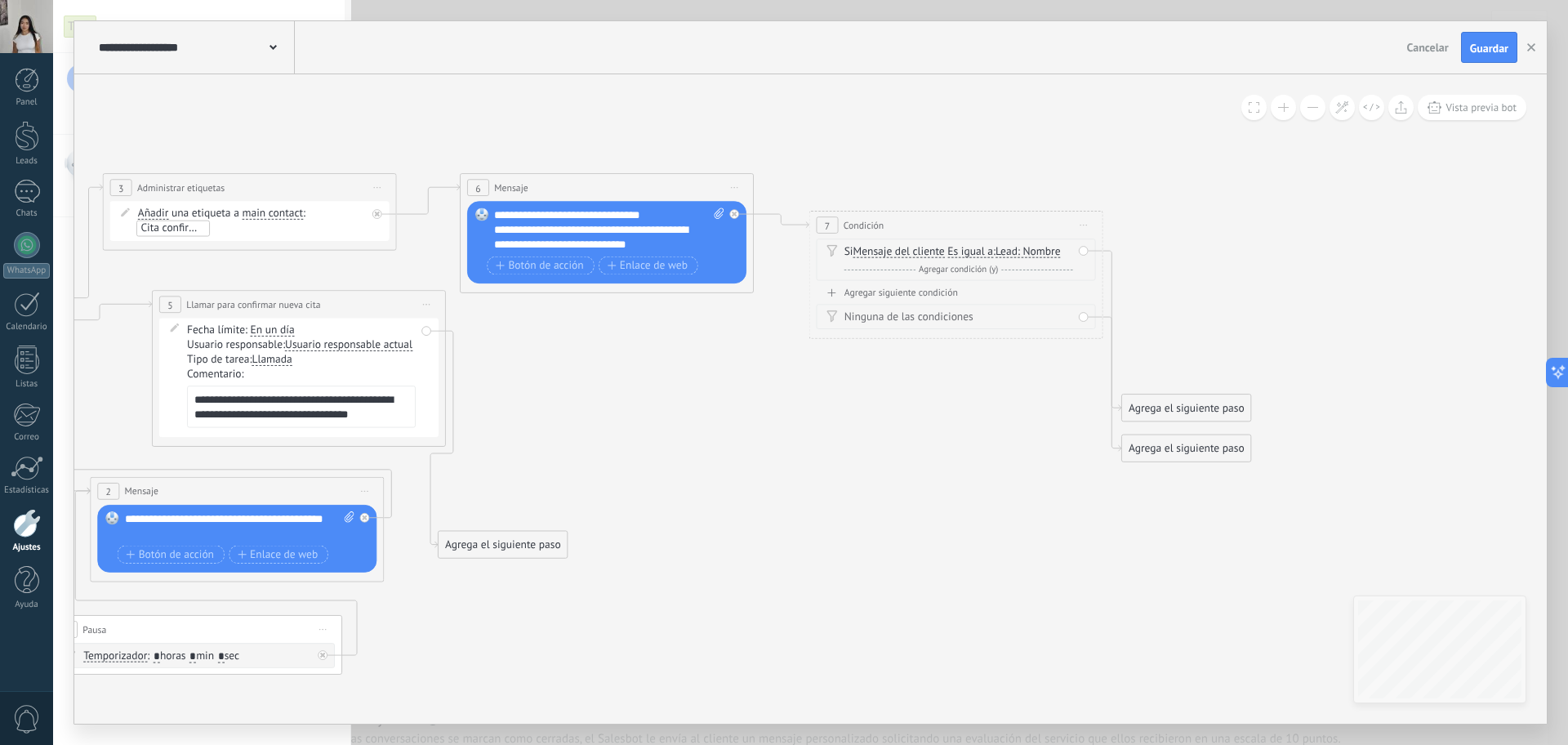 drag, startPoint x: 1155, startPoint y: 299, endPoint x: 703, endPoint y: 388, distance: 460.67885 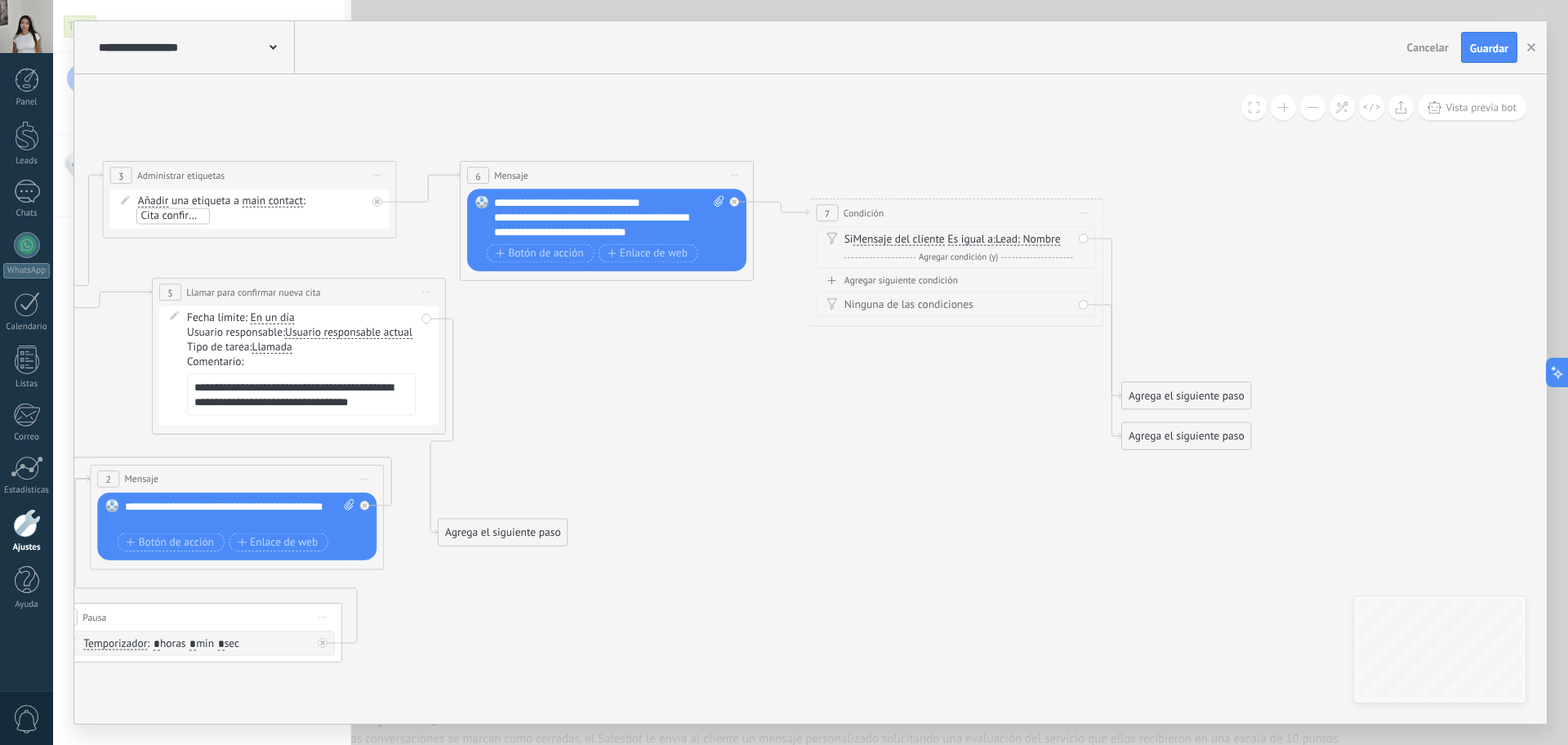 click 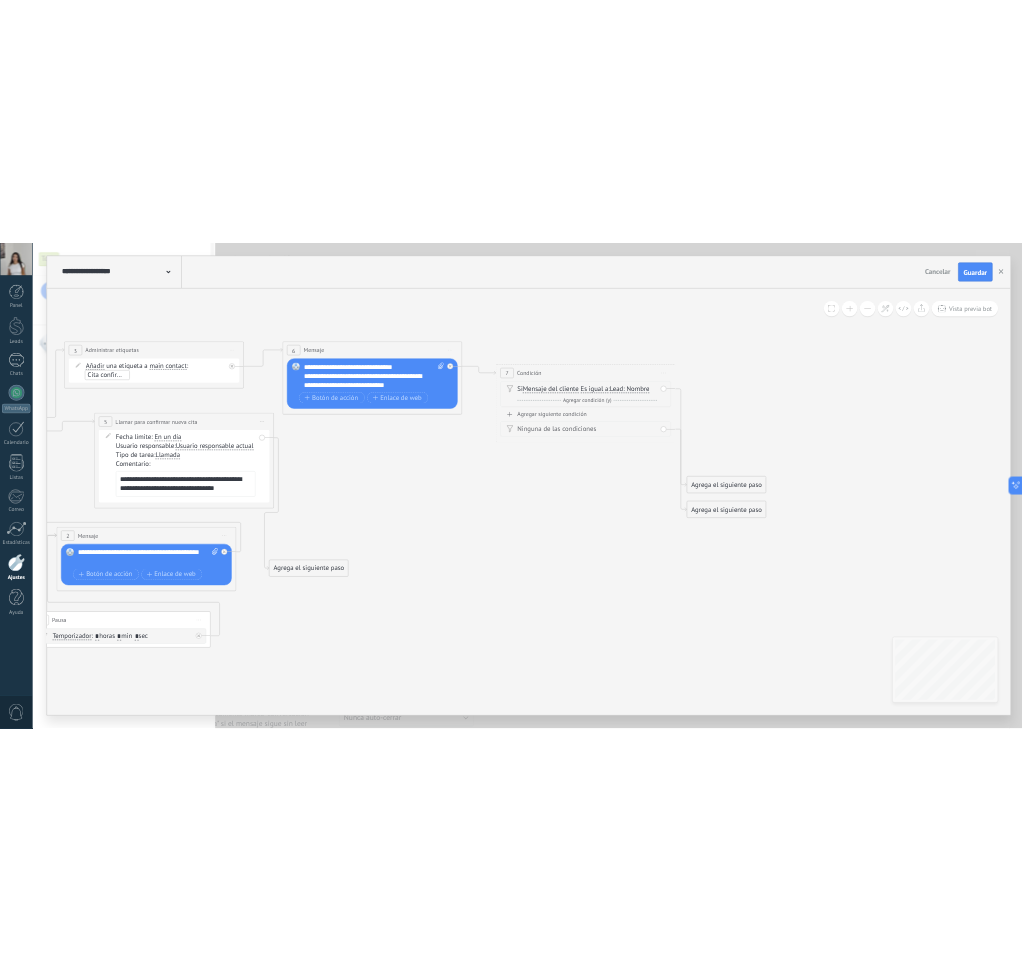scroll, scrollTop: 19, scrollLeft: 0, axis: vertical 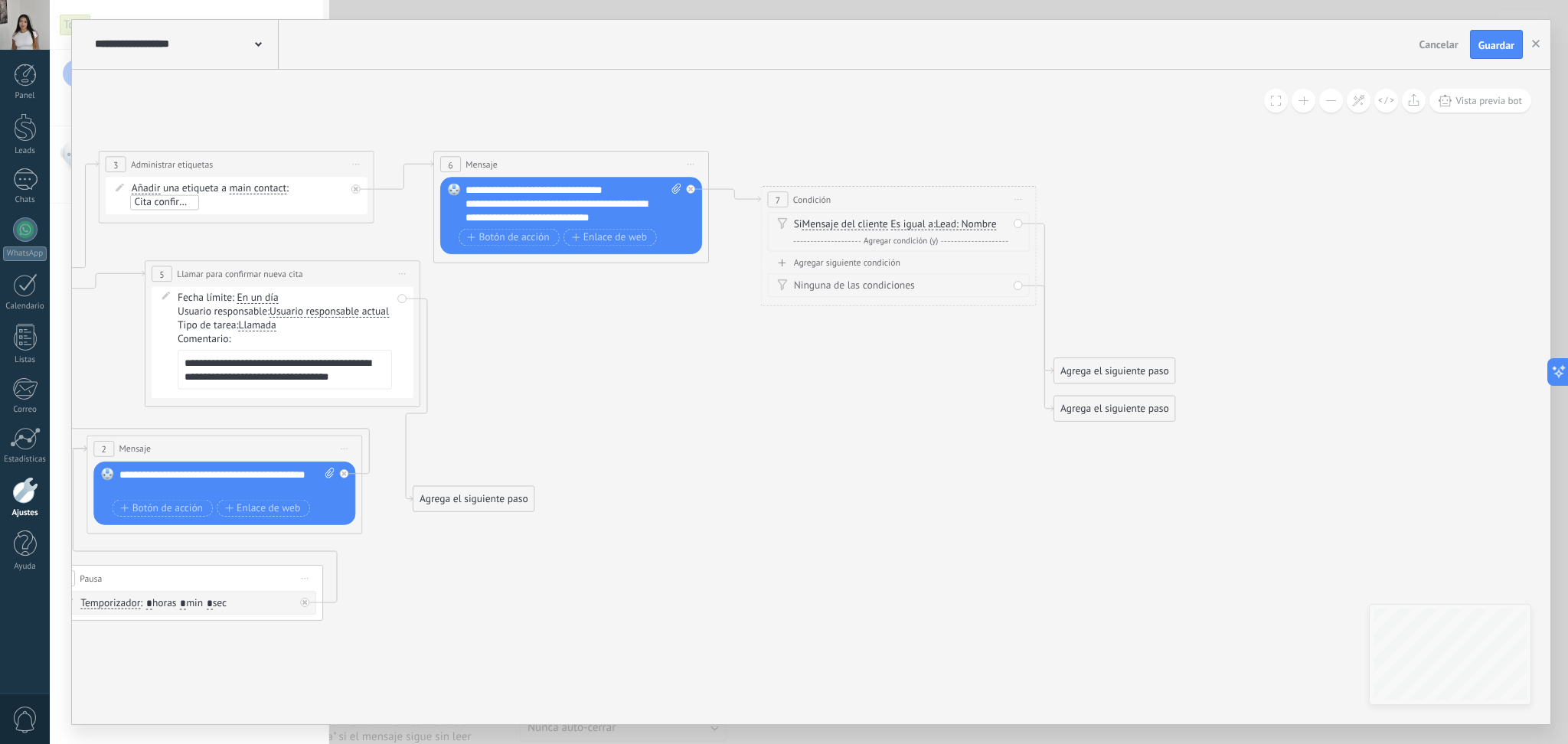 click at bounding box center (1331, 100) 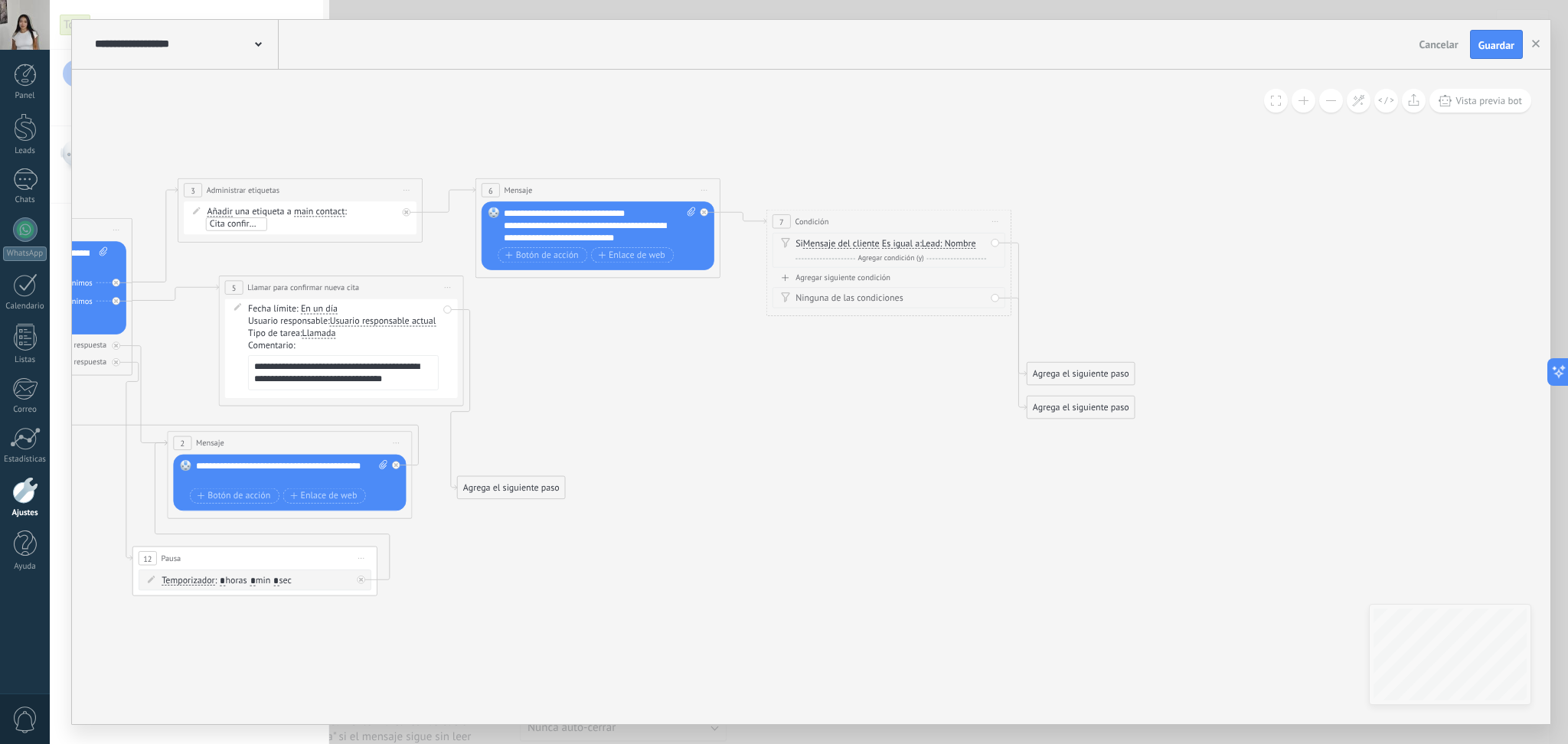 click at bounding box center [1331, 100] 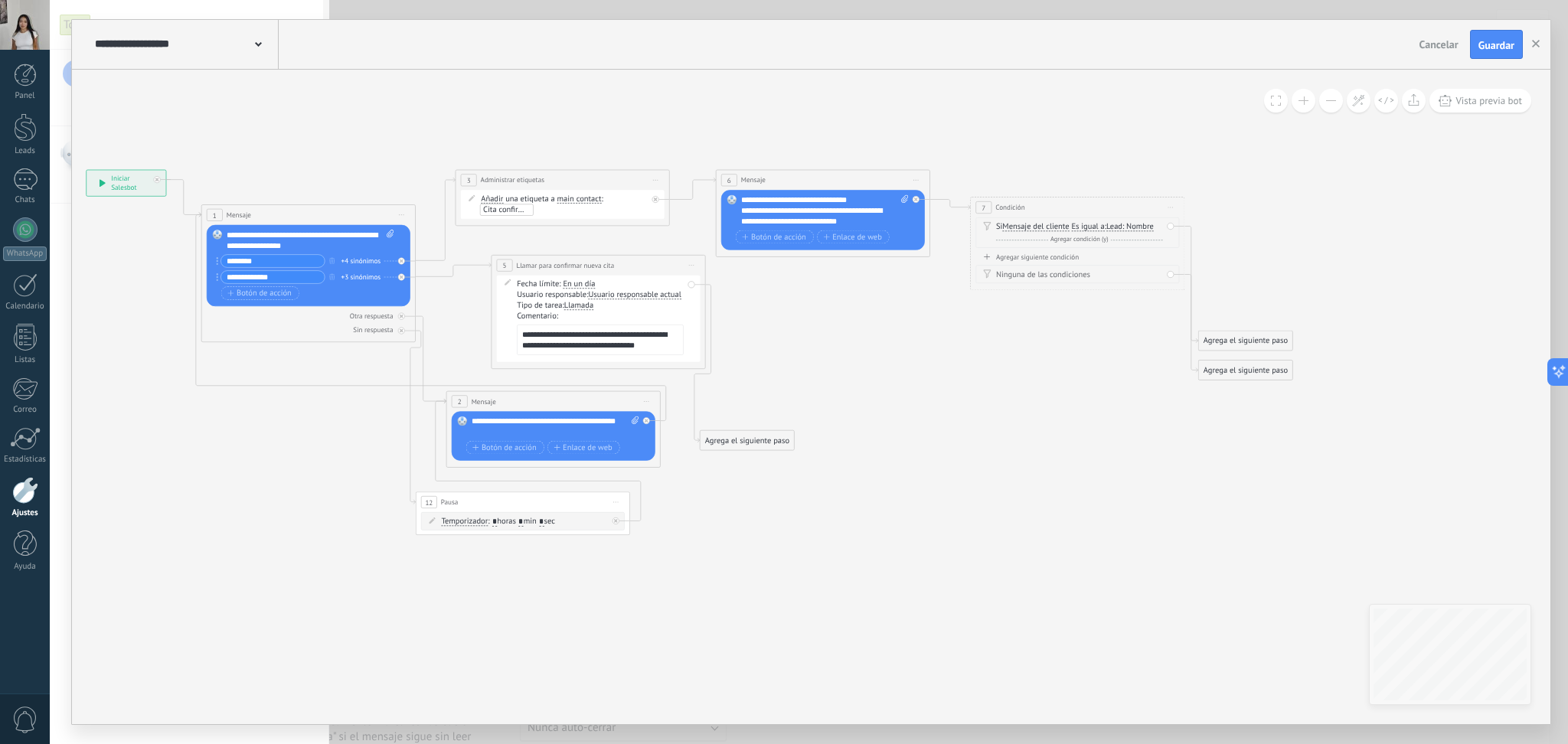 drag, startPoint x: 609, startPoint y: 495, endPoint x: 799, endPoint y: 459, distance: 193.38045 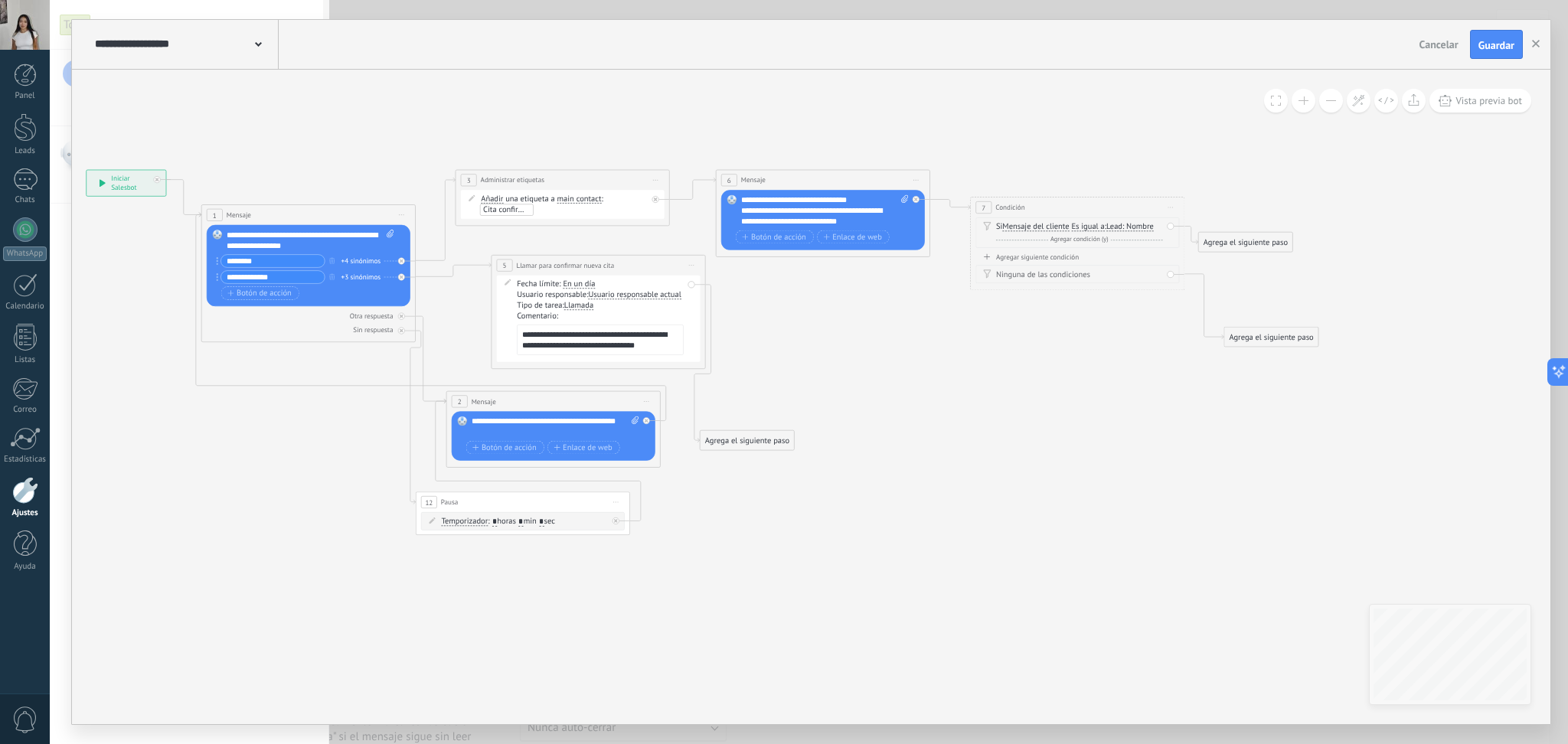 drag, startPoint x: 1275, startPoint y: 345, endPoint x: 1301, endPoint y: 342, distance: 26.172505 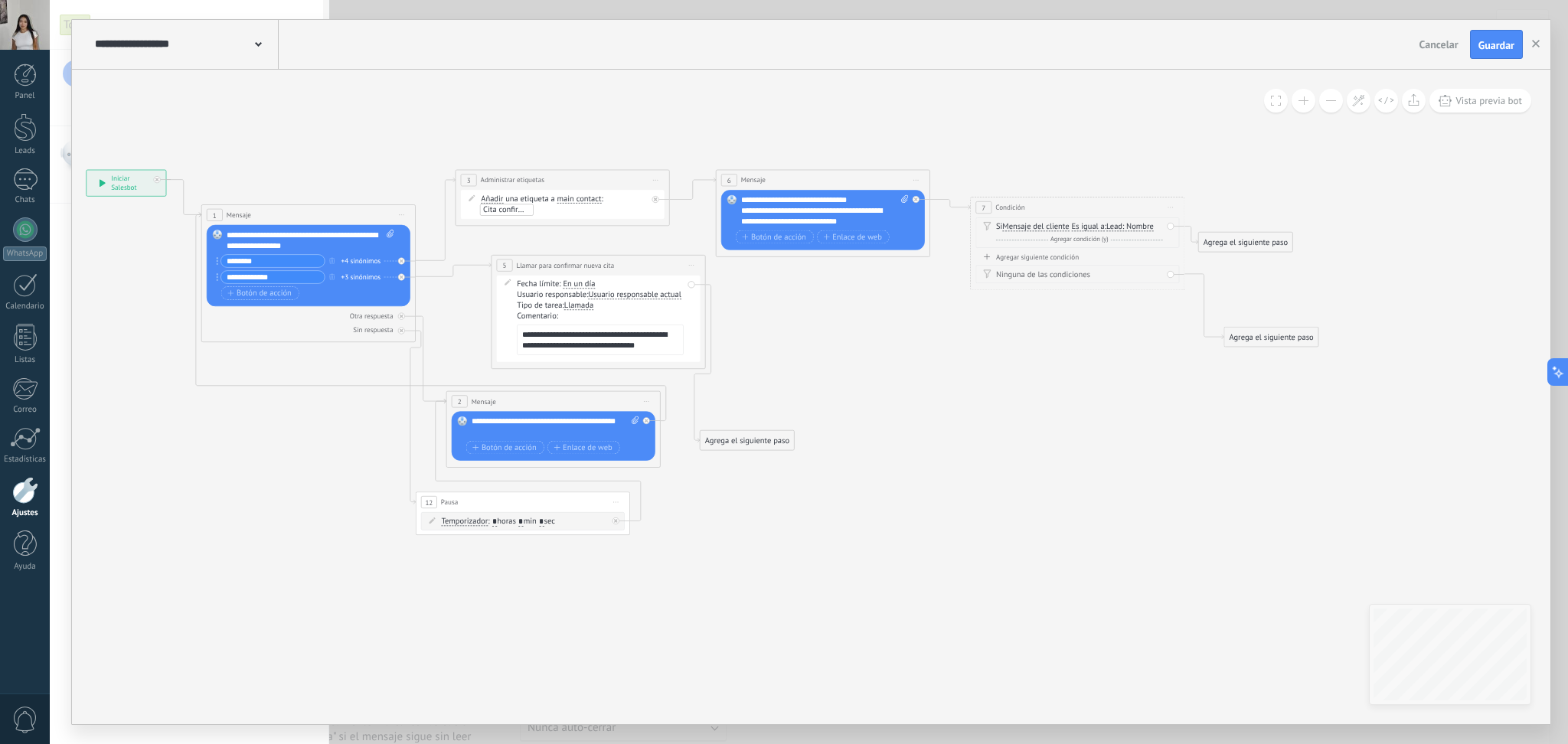 click on "Agrega el siguiente paso" at bounding box center [1246, 242] 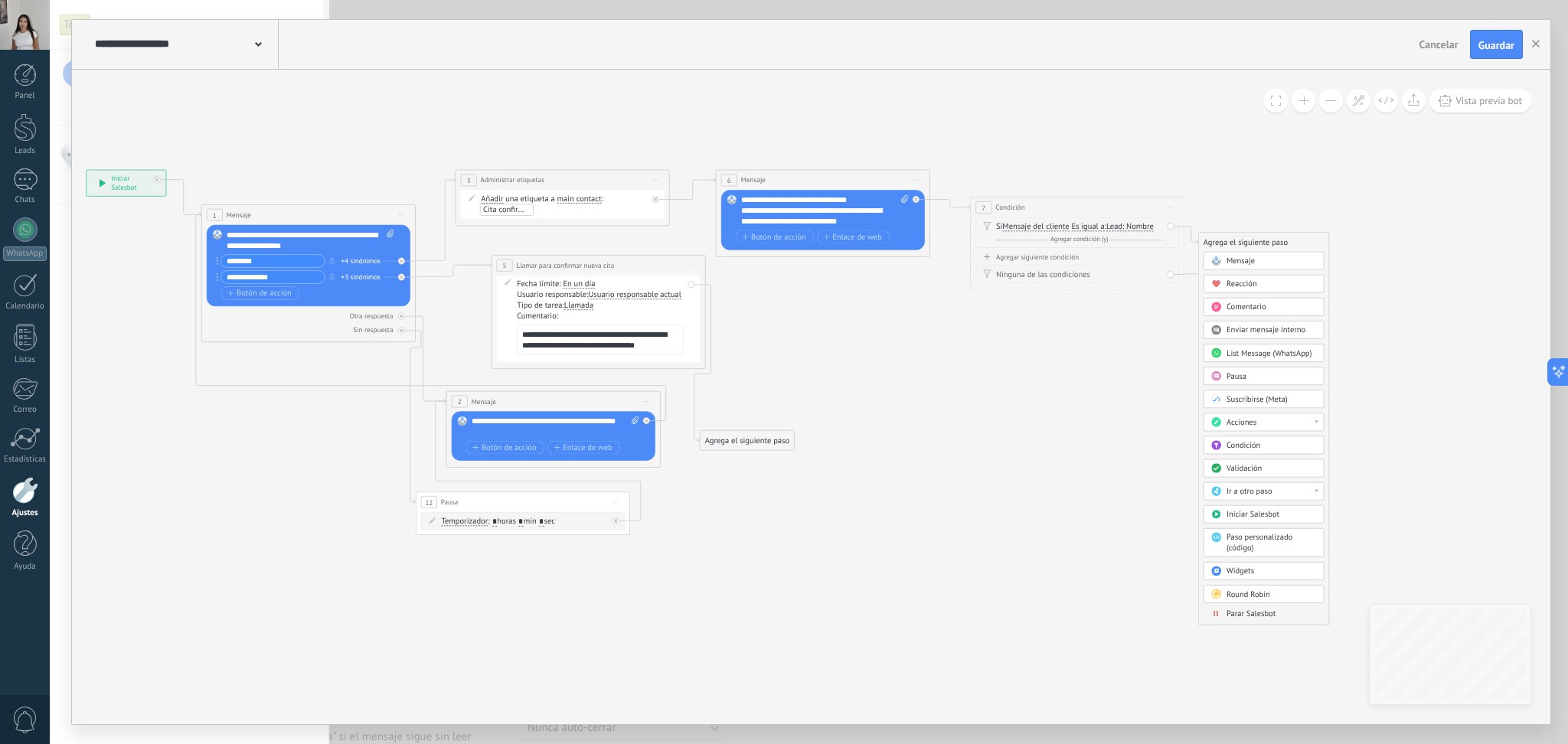 click on "Mensaje" at bounding box center (1240, 260) 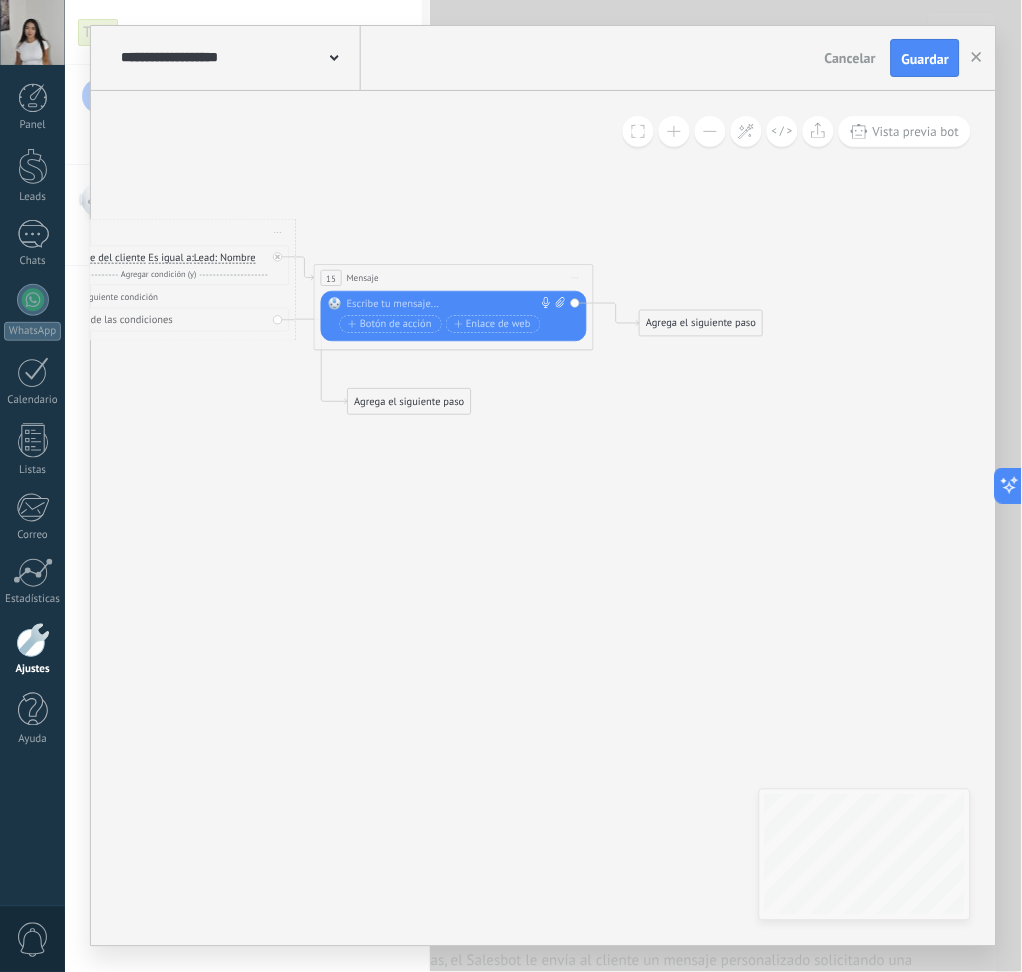 drag, startPoint x: 706, startPoint y: 509, endPoint x: 100, endPoint y: 516, distance: 606.0404 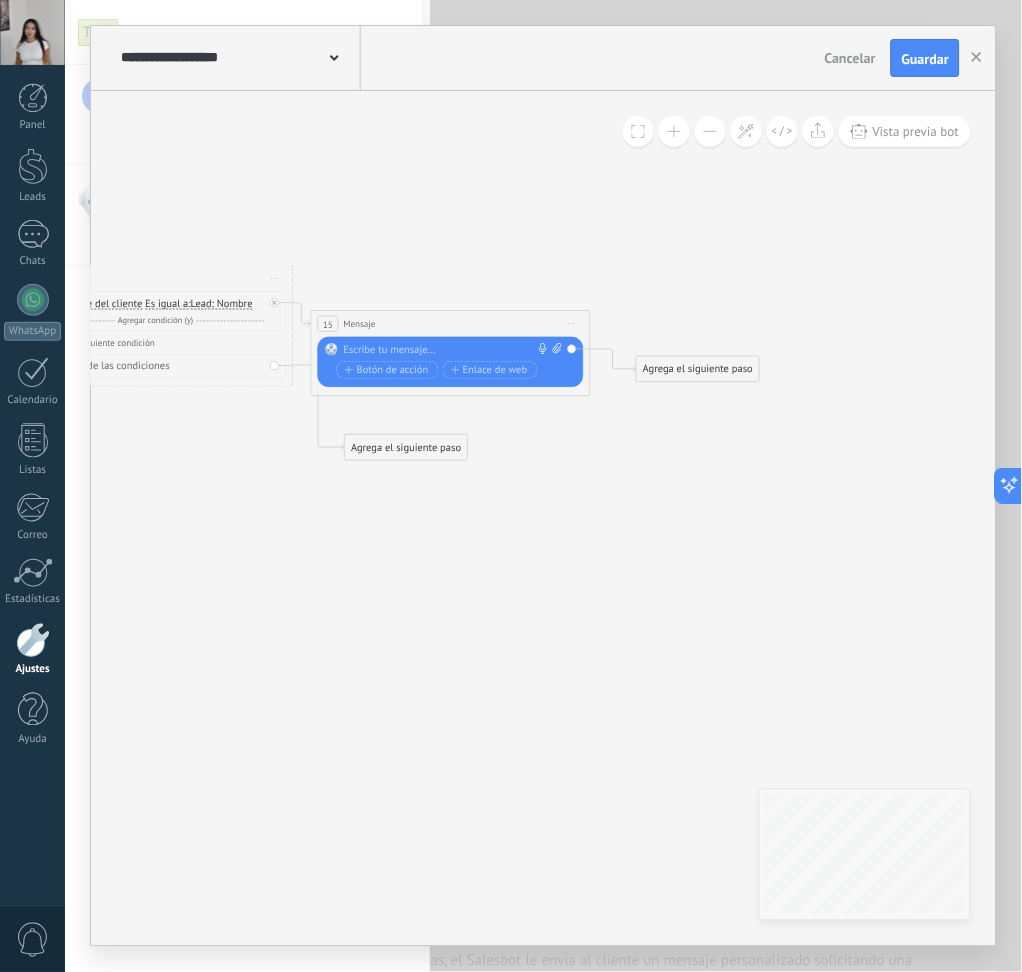 click at bounding box center (448, 350) 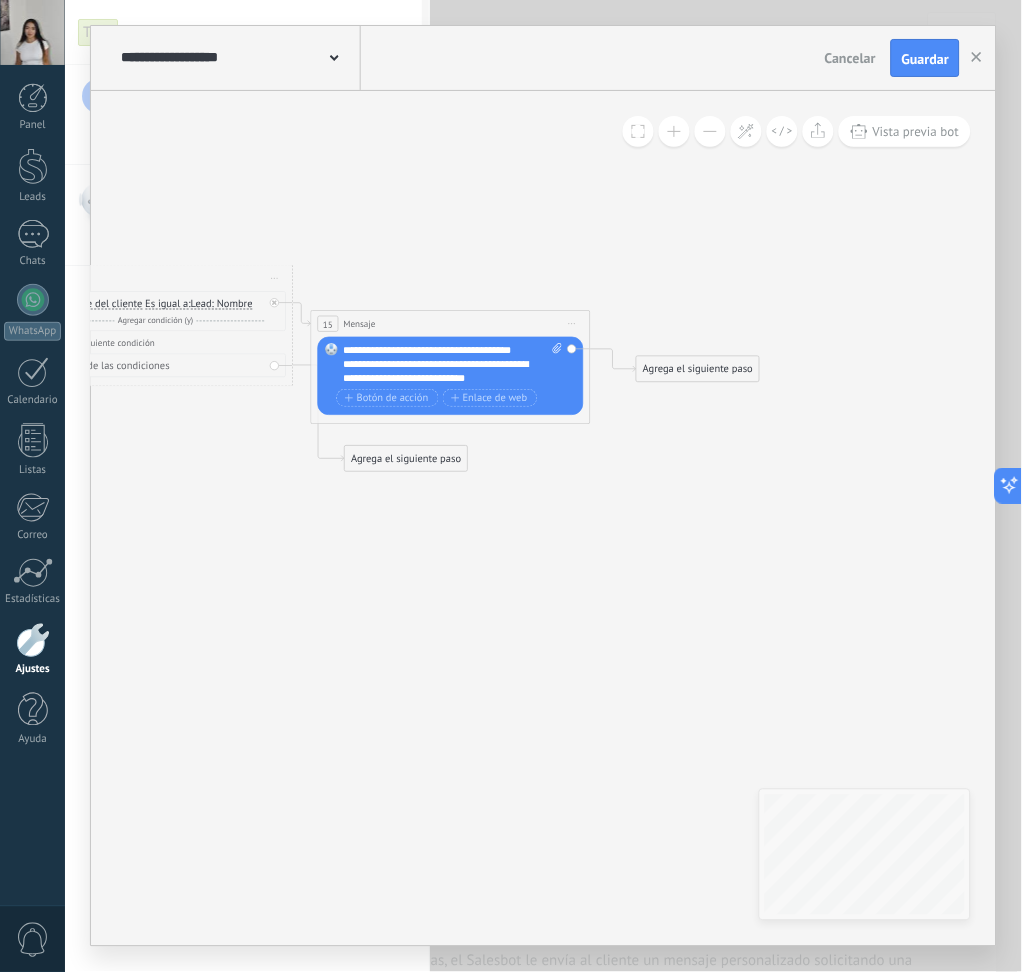 click on "Agrega el siguiente paso" at bounding box center (698, 369) 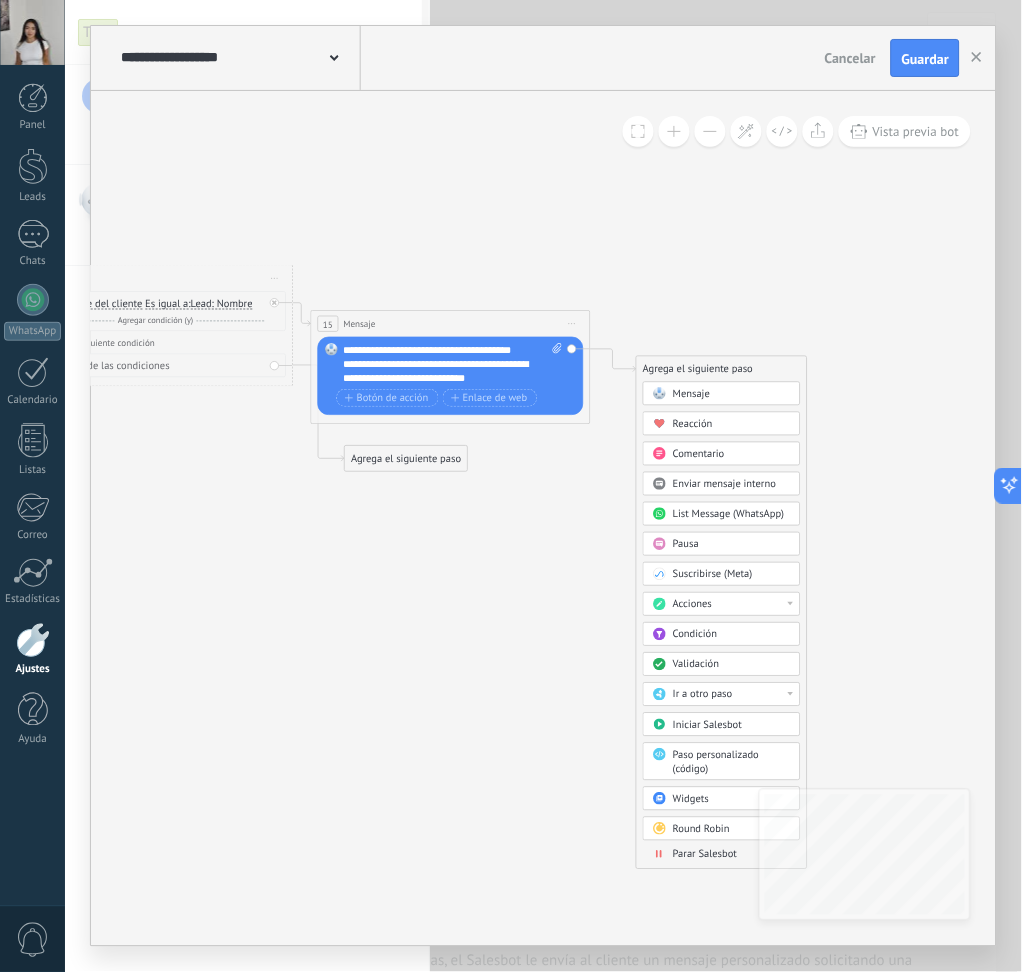 click on "Acciones" at bounding box center [733, 605] 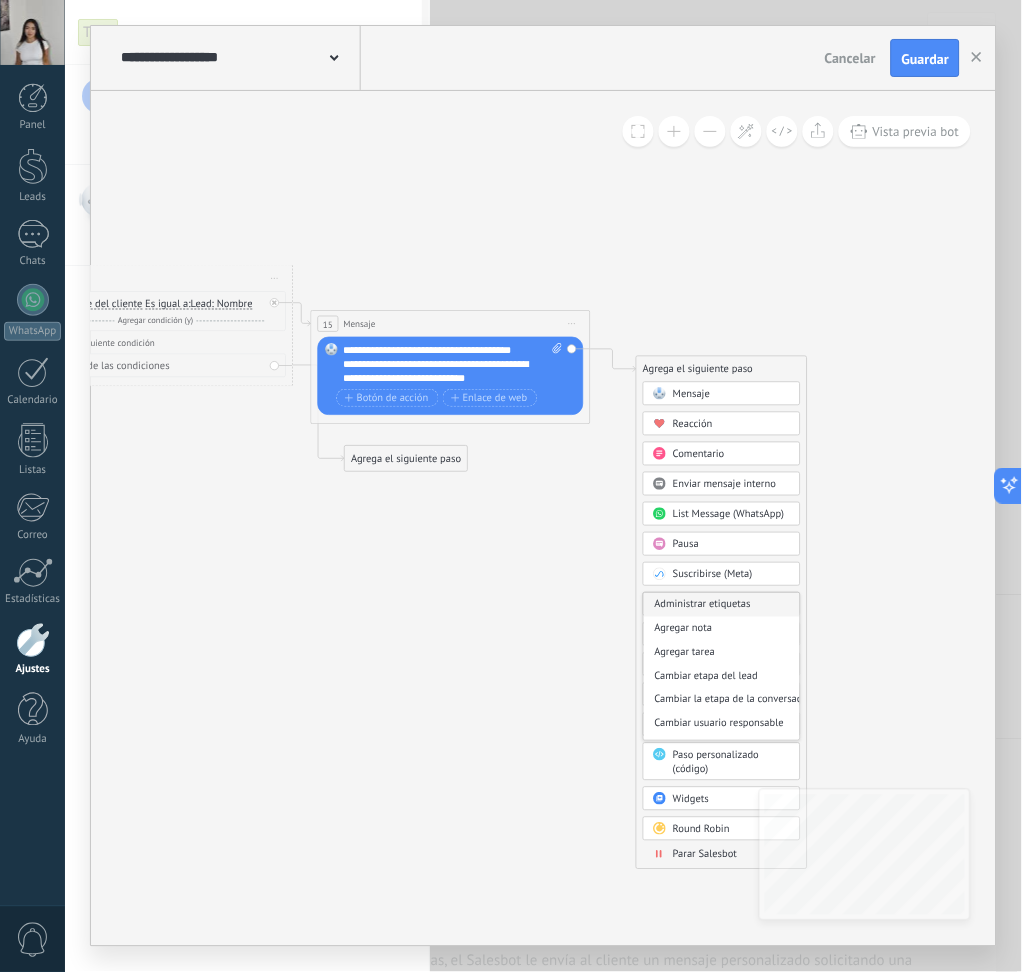 click on "Administrar etiquetas" at bounding box center [722, 605] 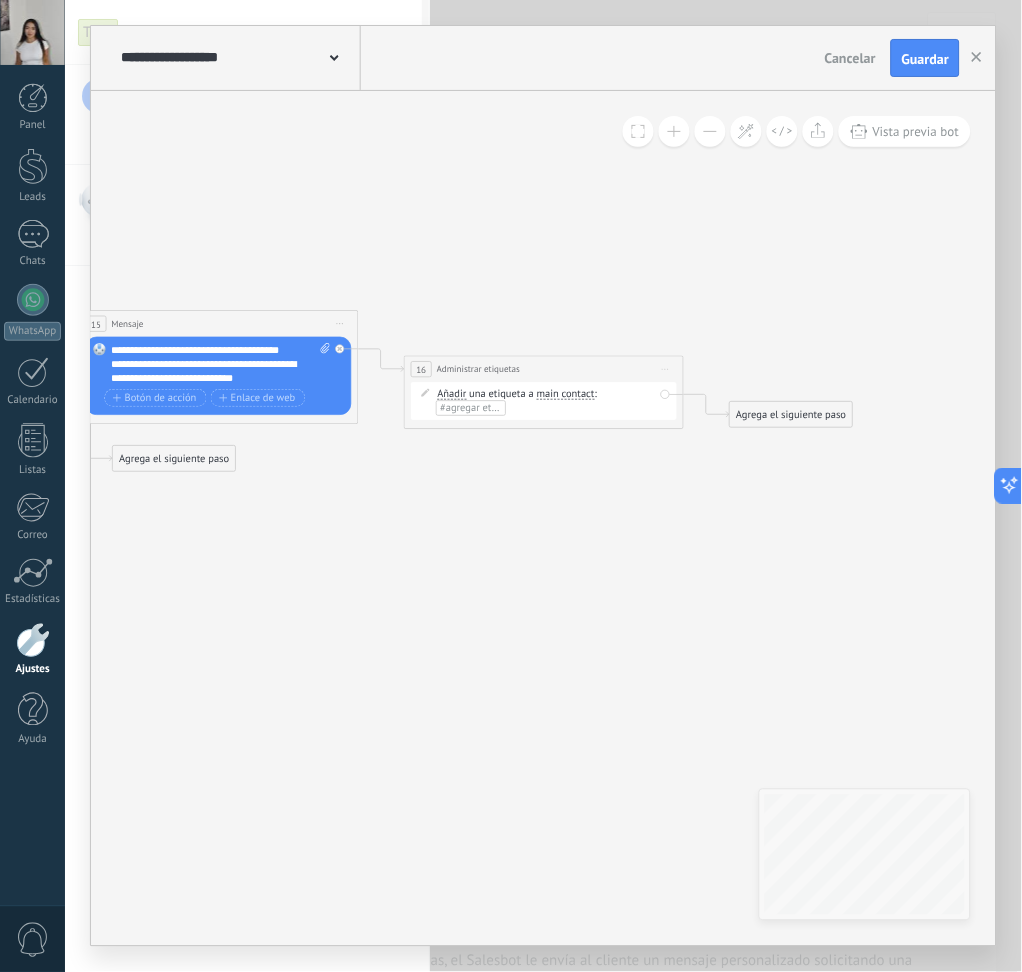 click on "#agregar etiquetas" at bounding box center [483, 407] 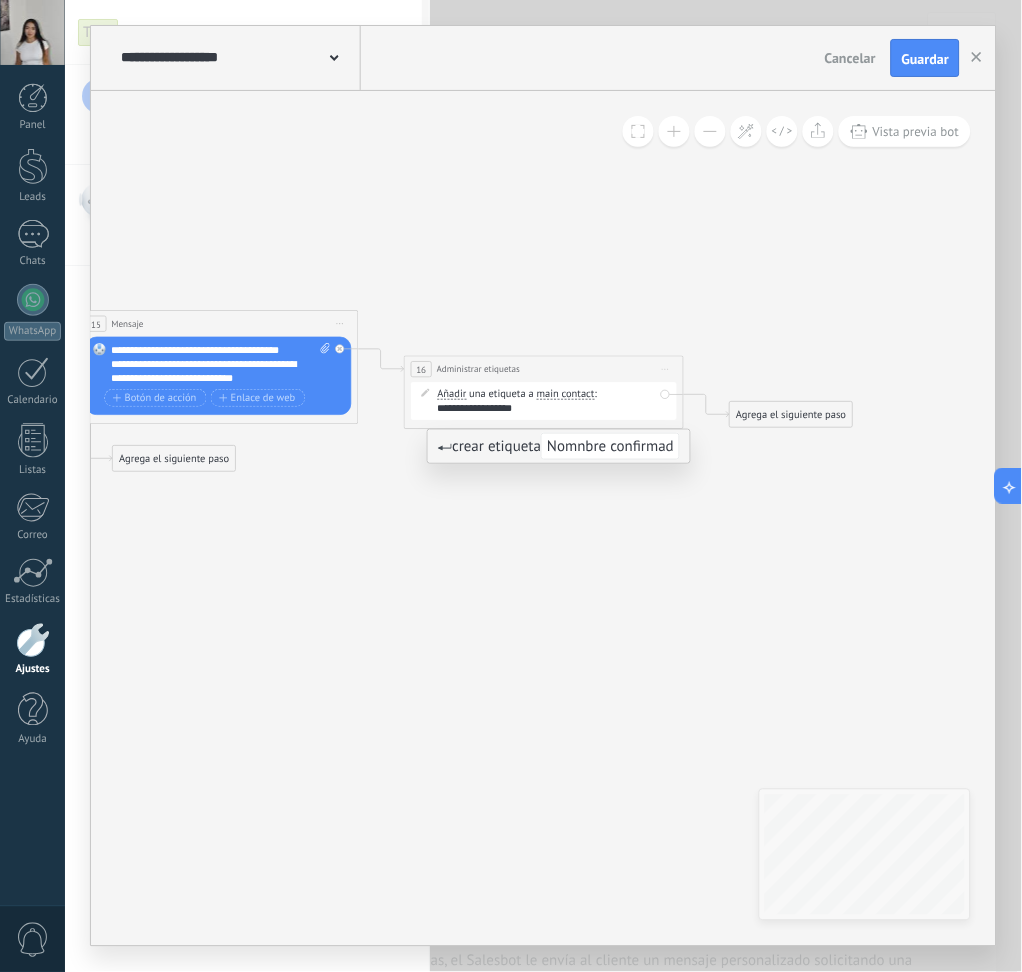 scroll, scrollTop: 0, scrollLeft: 4, axis: horizontal 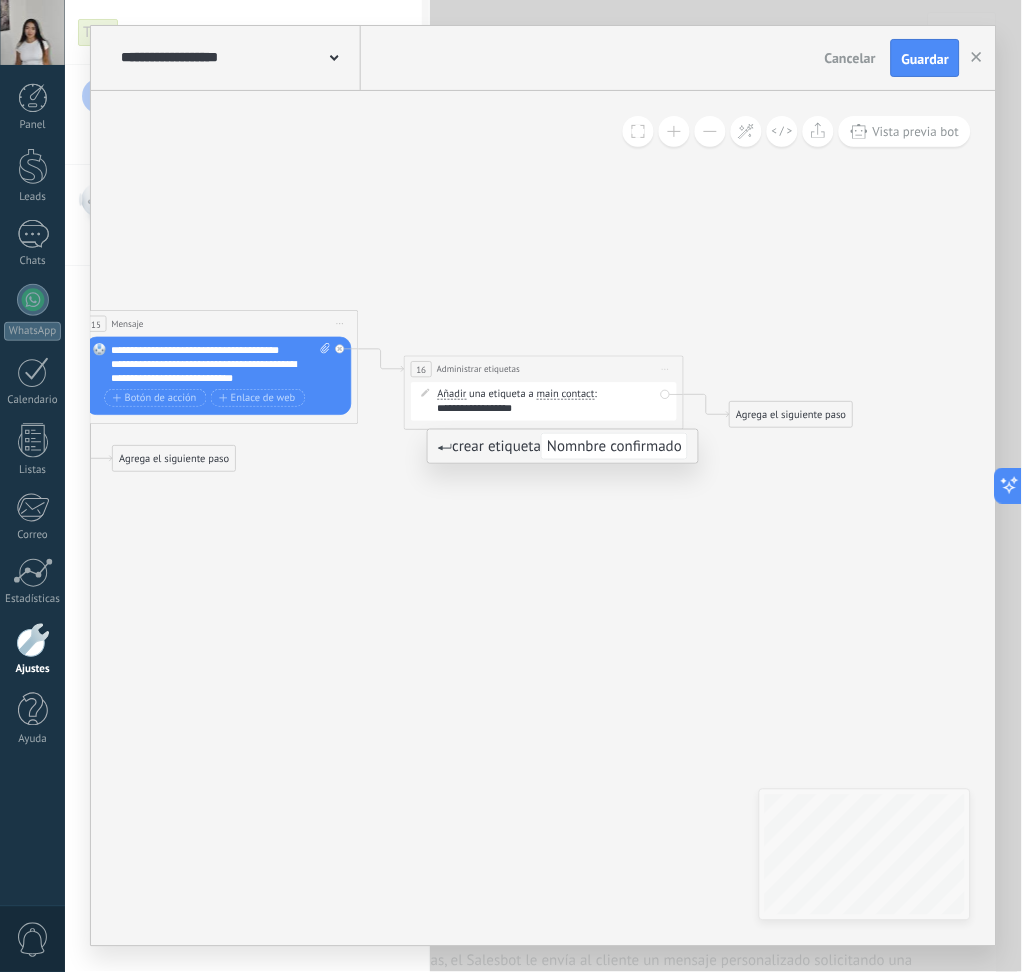 click on "**********" at bounding box center [483, 408] 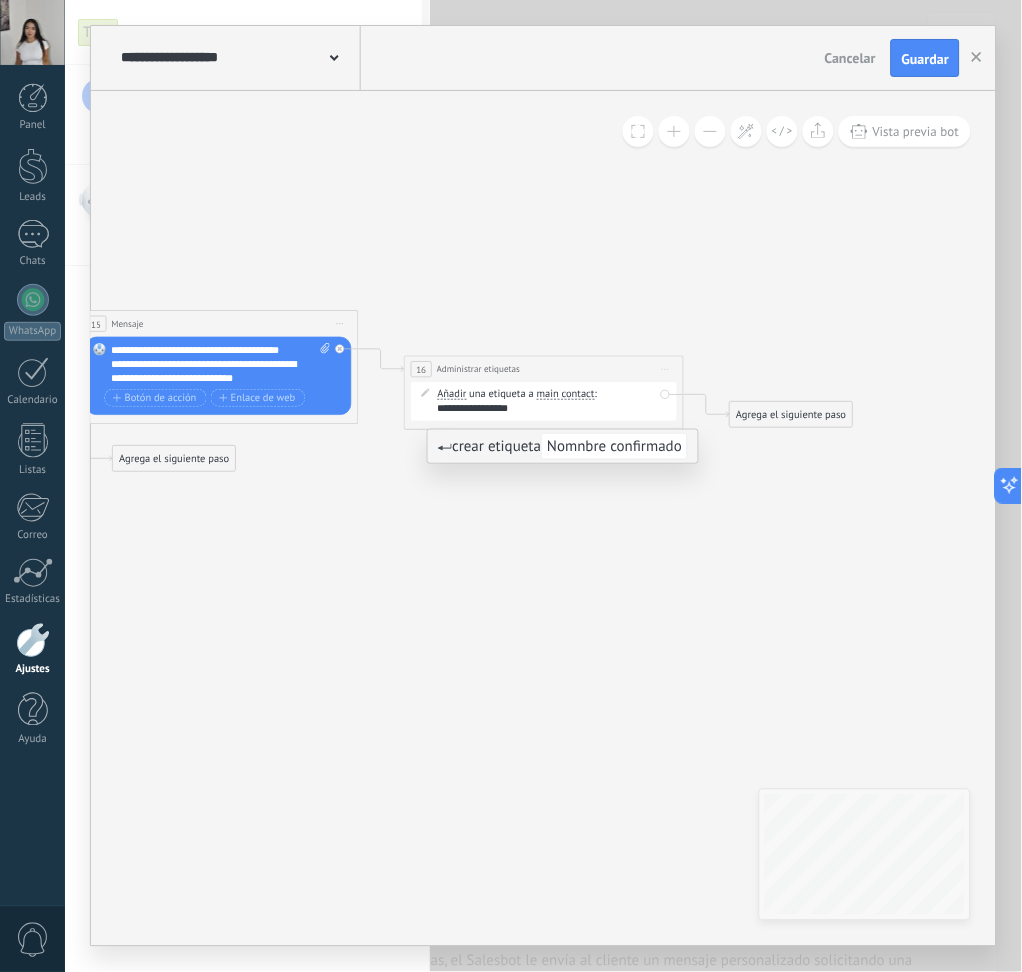 scroll, scrollTop: 0, scrollLeft: 0, axis: both 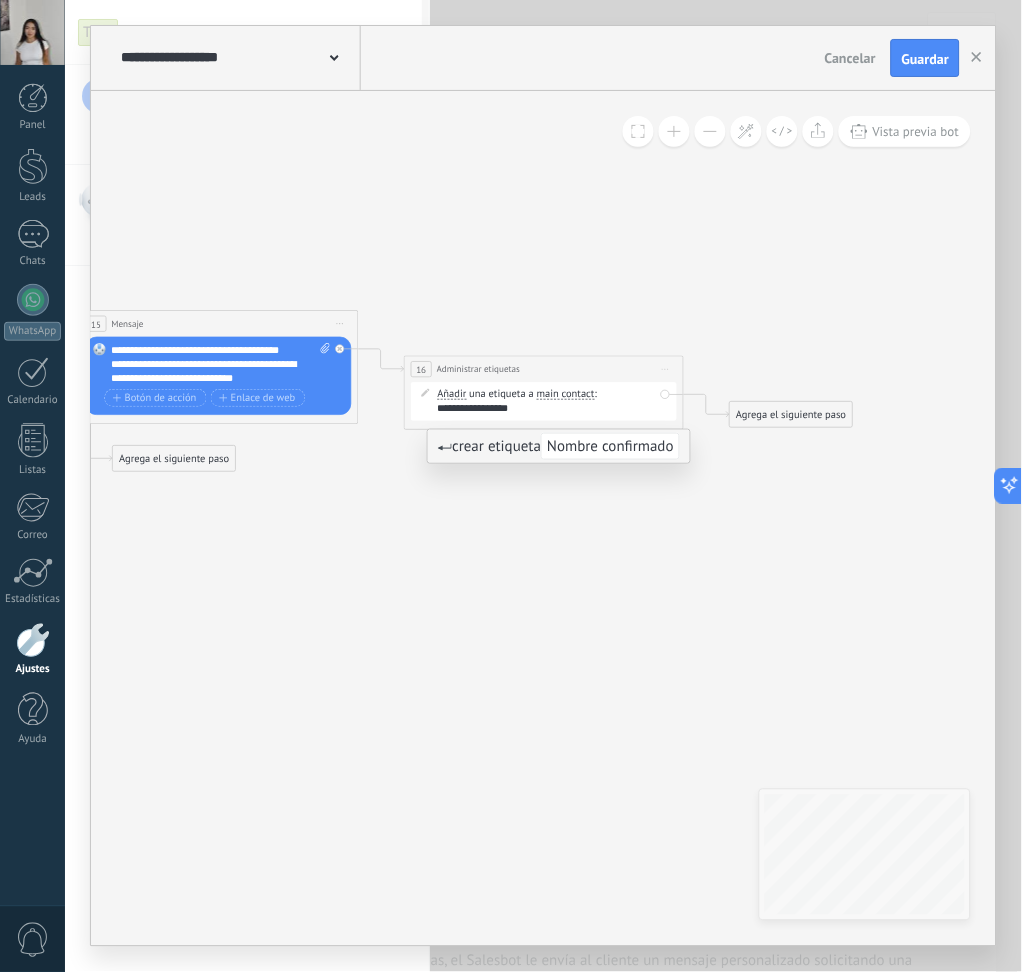 type on "**********" 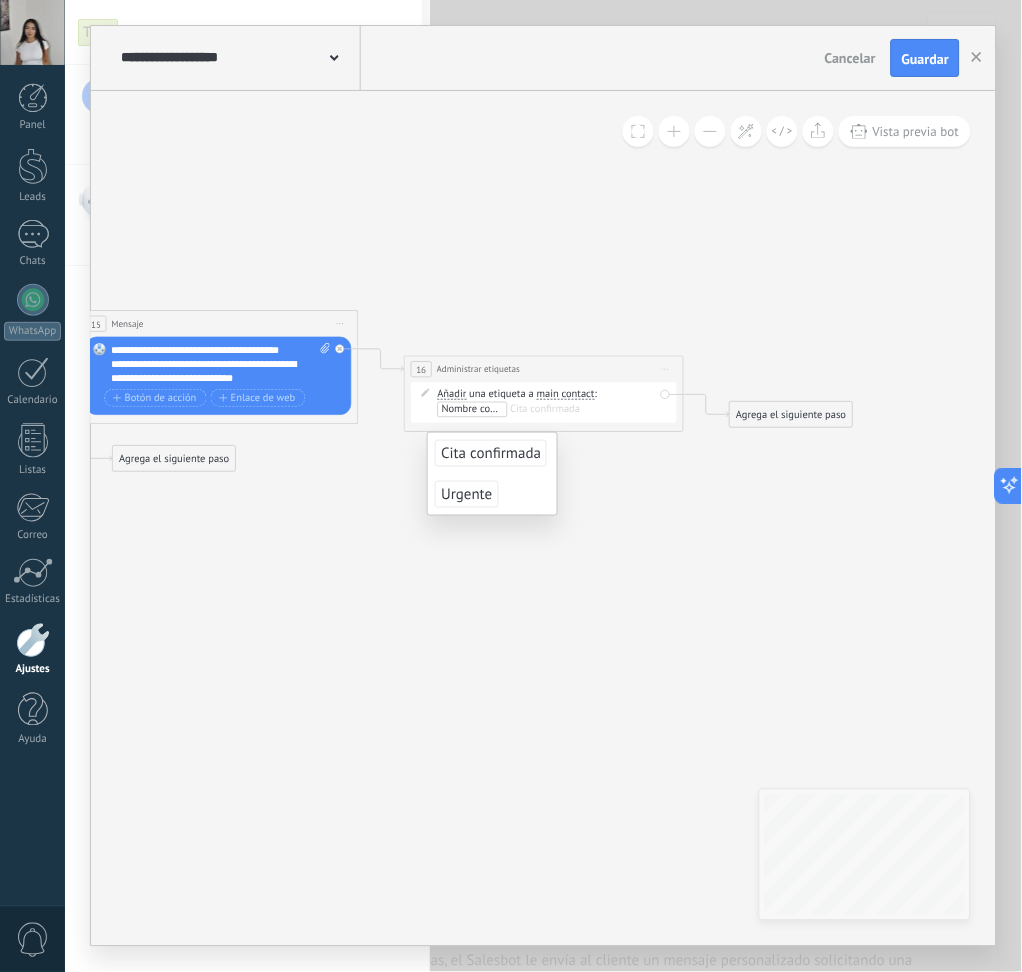 click 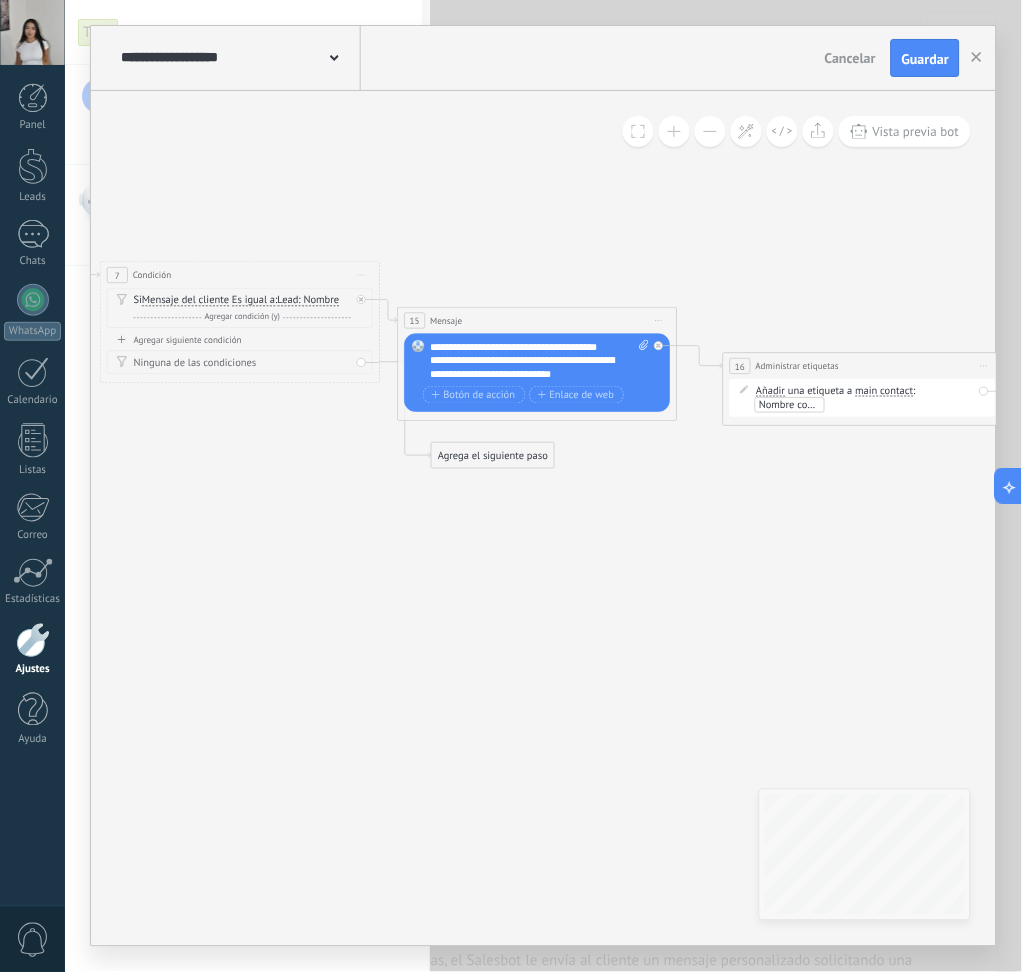 drag, startPoint x: 356, startPoint y: 556, endPoint x: 684, endPoint y: 559, distance: 328.01373 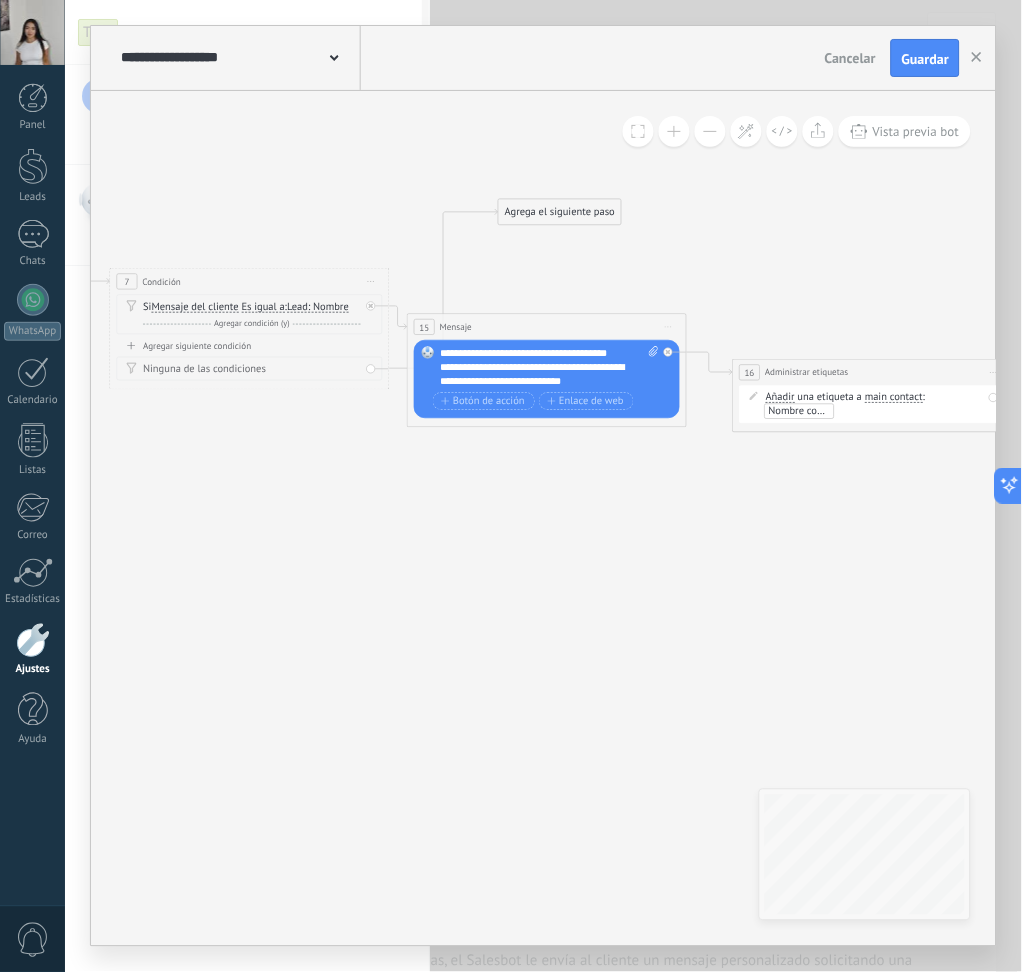 drag, startPoint x: 491, startPoint y: 455, endPoint x: 549, endPoint y: 205, distance: 256.63983 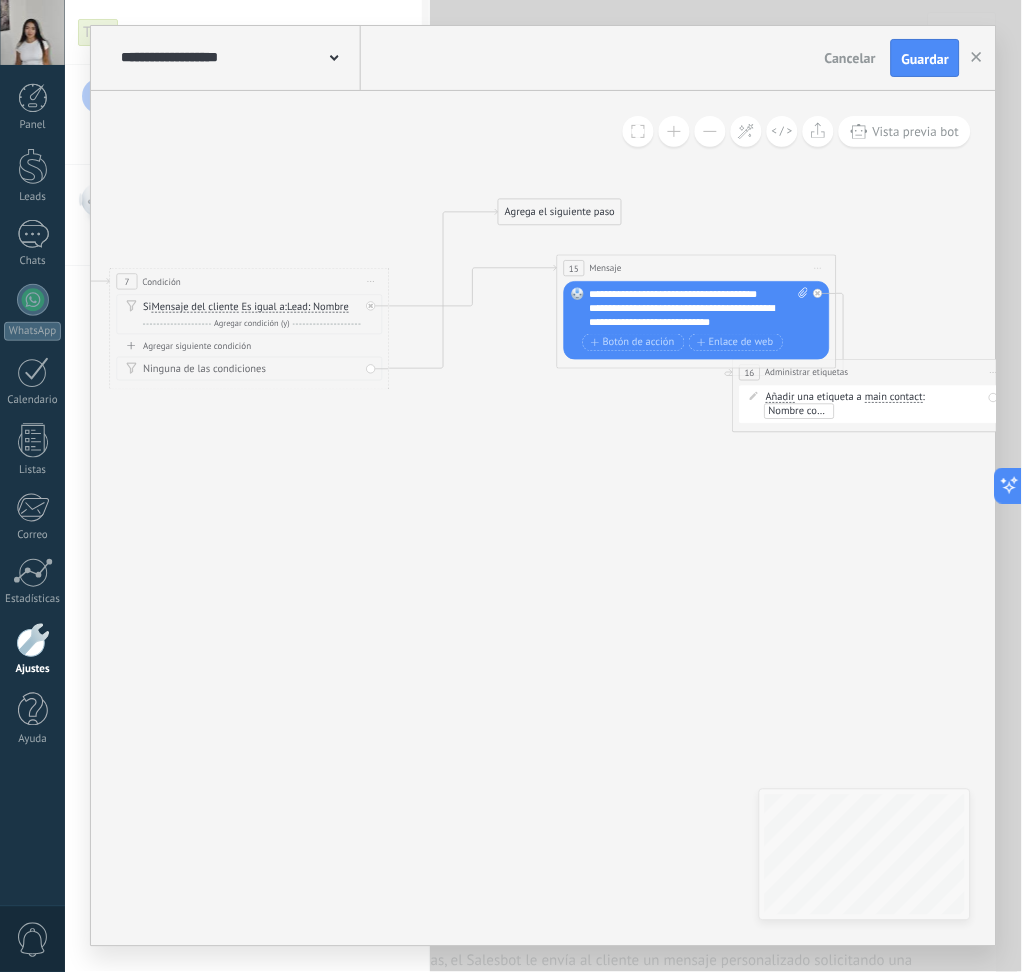 drag, startPoint x: 554, startPoint y: 332, endPoint x: 700, endPoint y: 266, distance: 160.22484 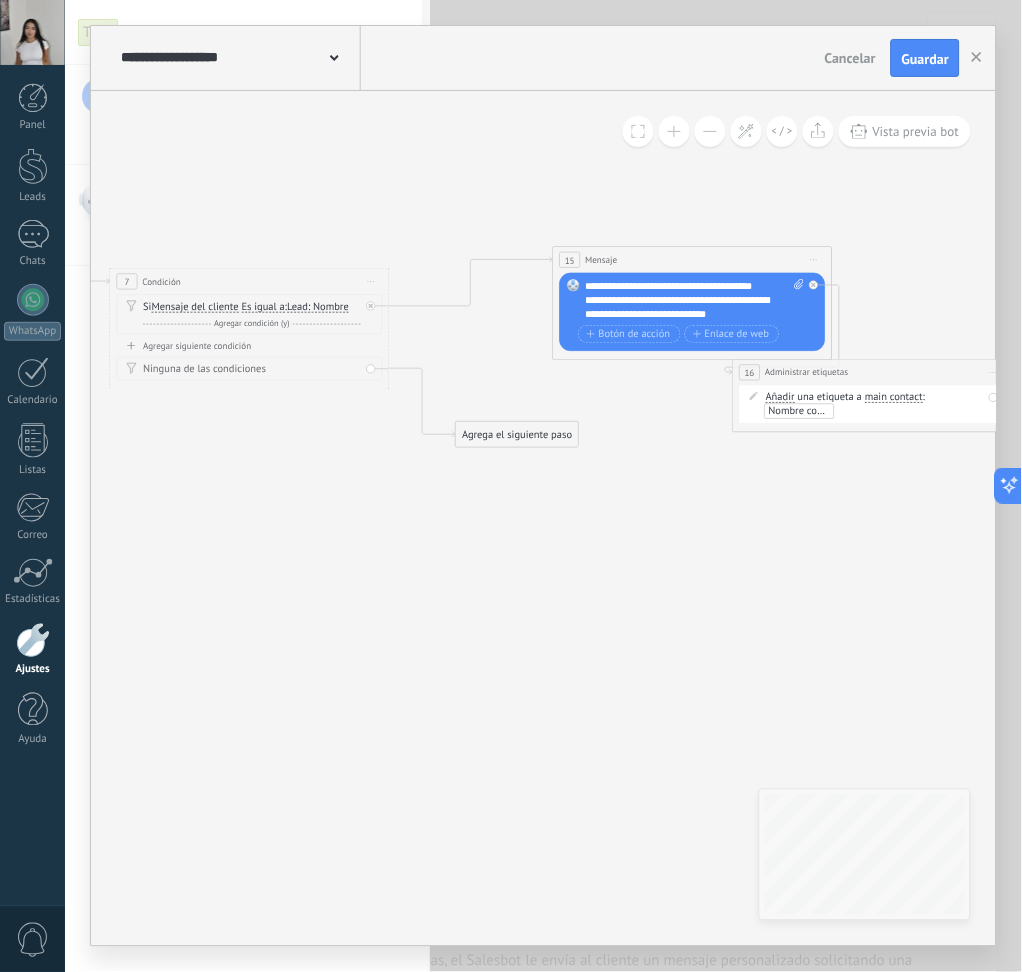 drag, startPoint x: 563, startPoint y: 215, endPoint x: 520, endPoint y: 438, distance: 227.10791 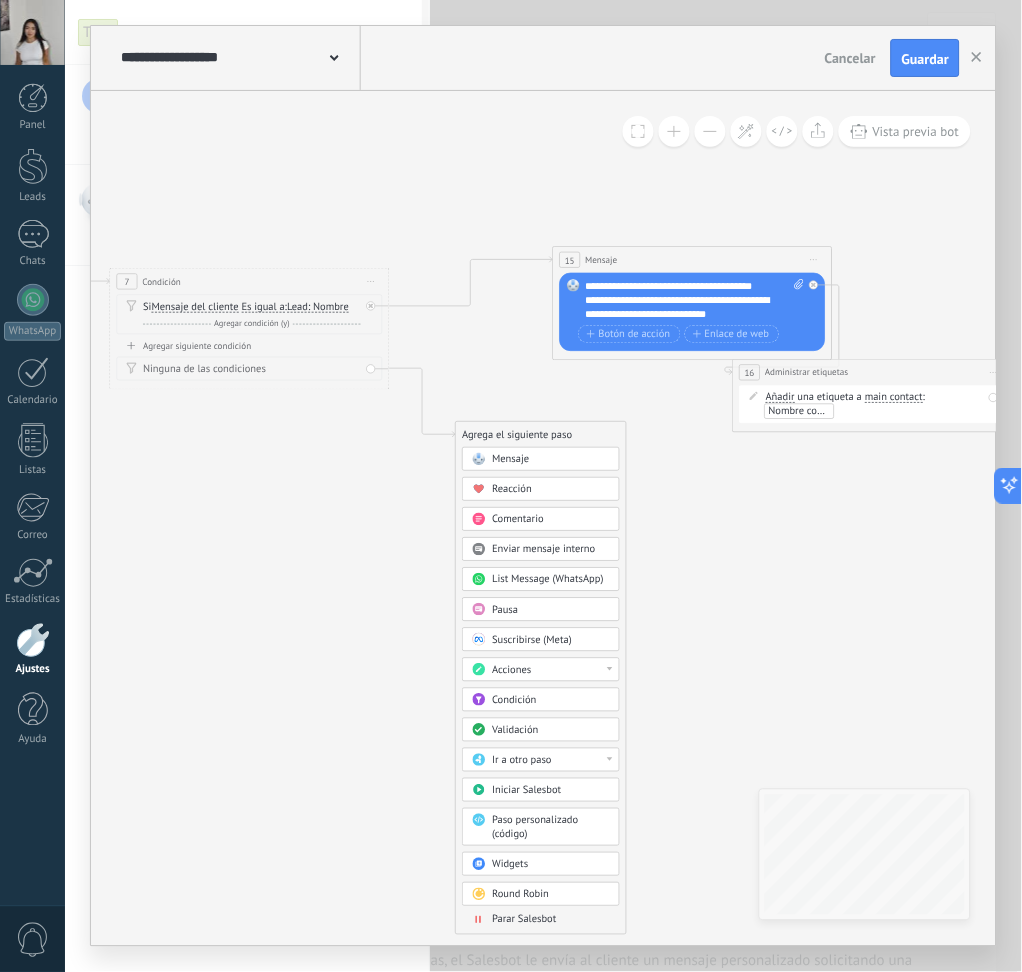 click on "Mensaje" at bounding box center [511, 459] 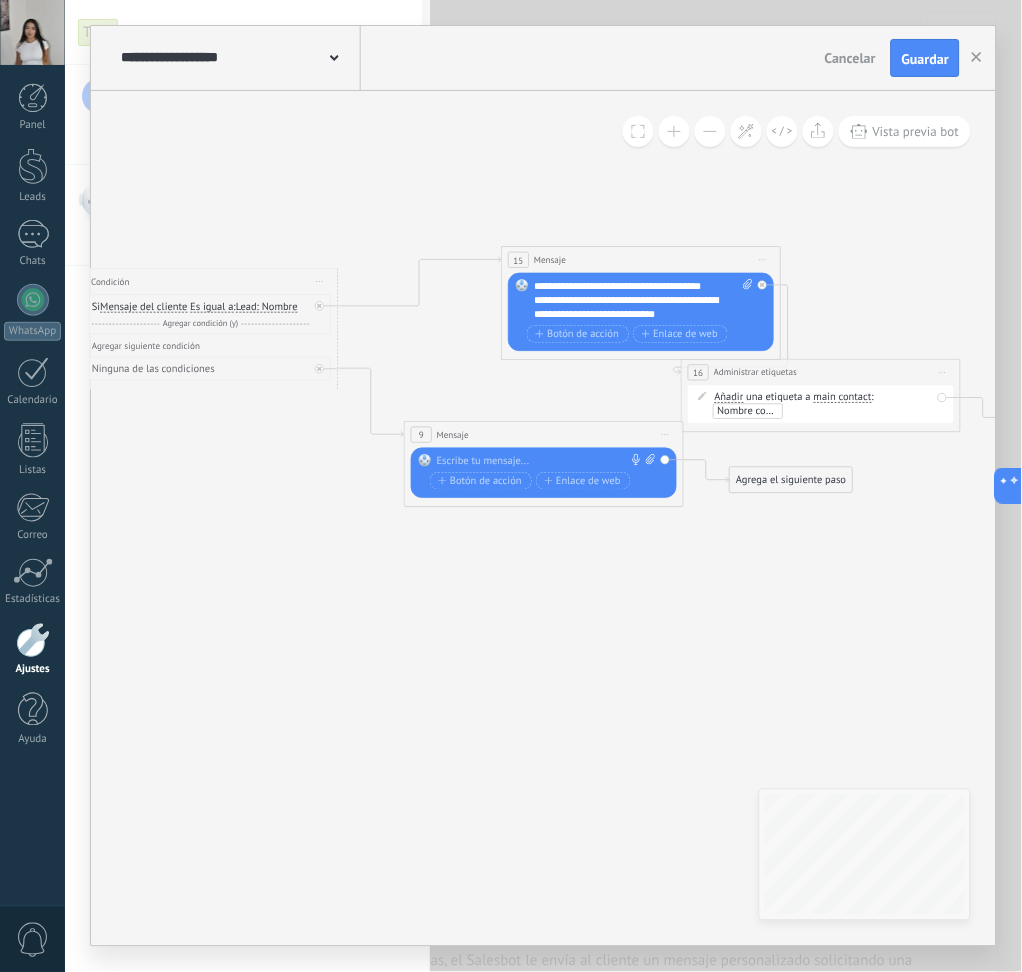 click at bounding box center (541, 461) 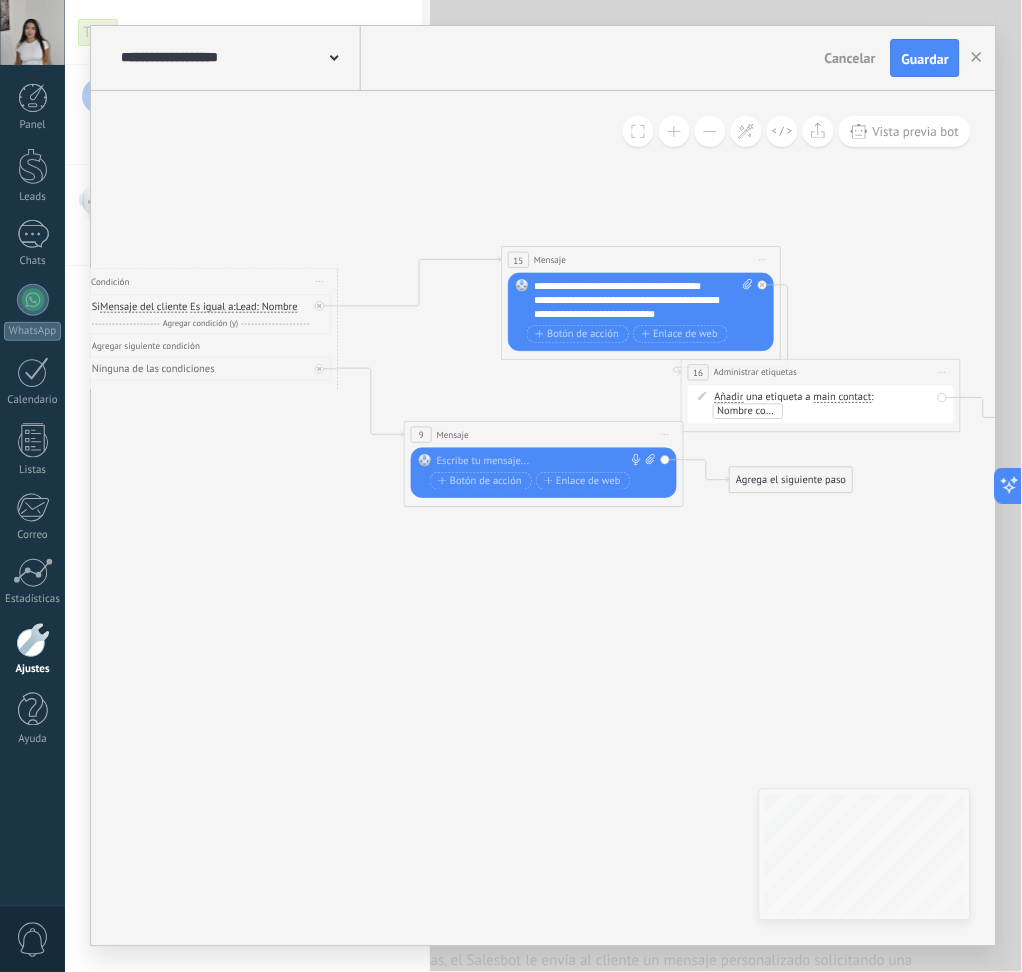 paste 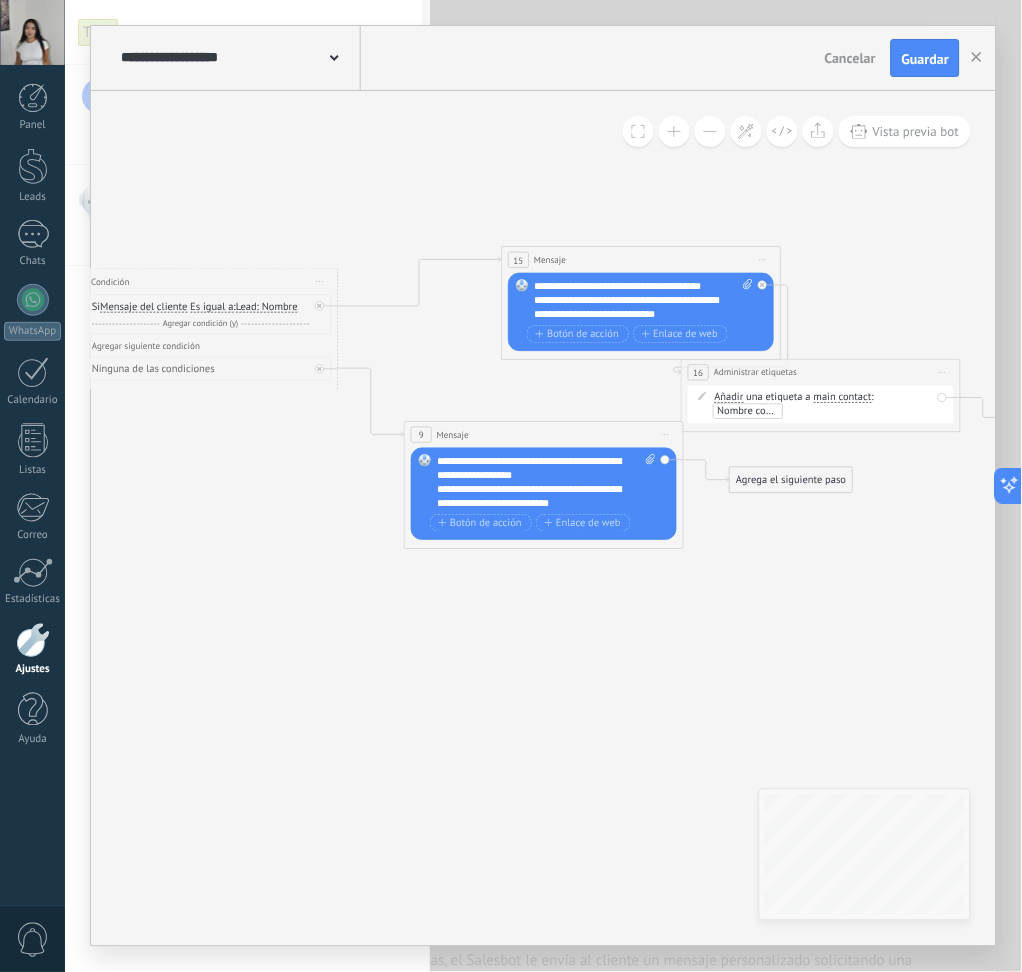click on "Agrega el siguiente paso" at bounding box center [792, 480] 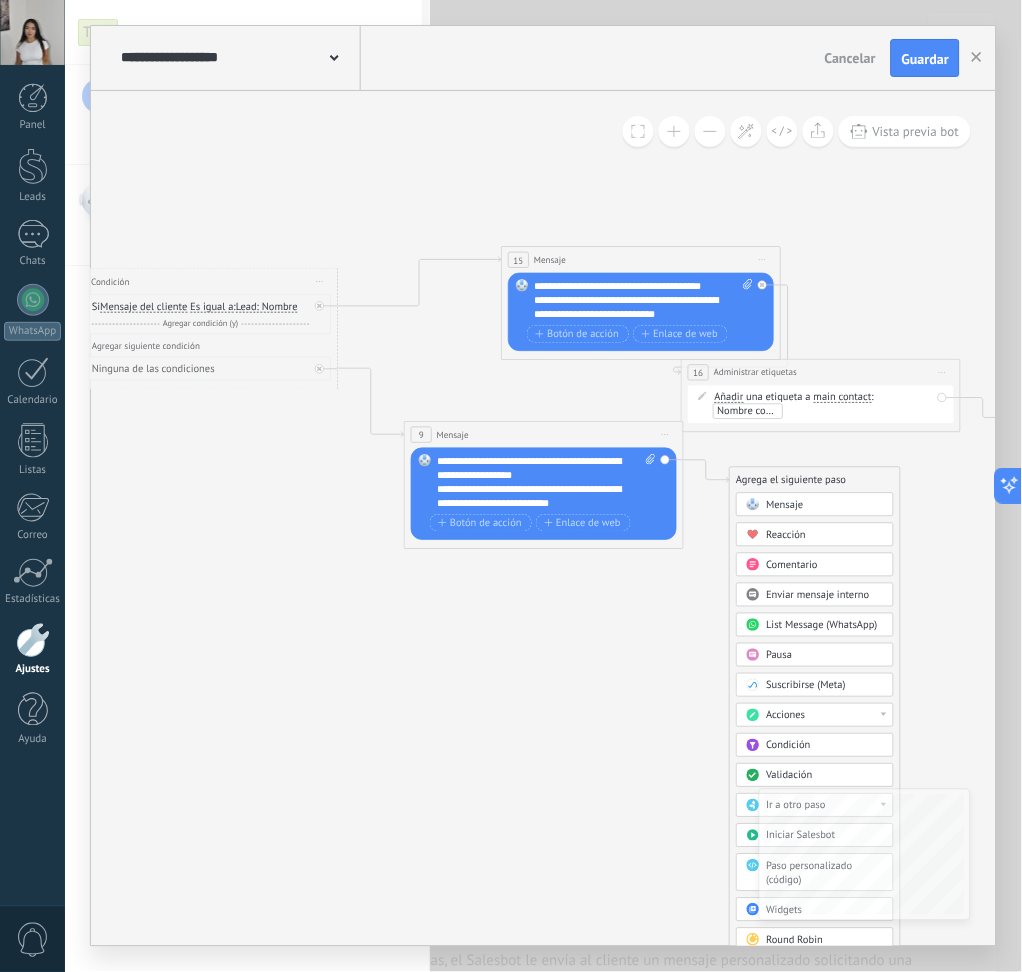 click on "Acciones" at bounding box center (786, 715) 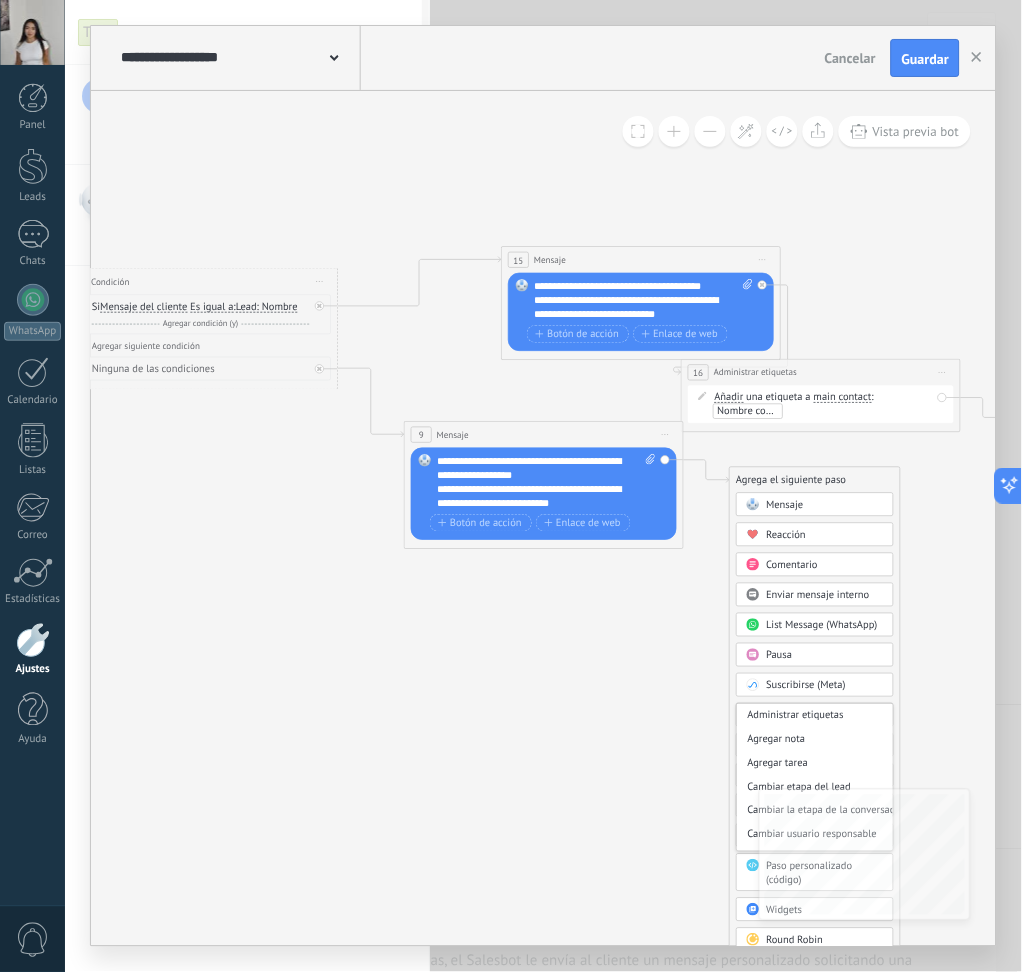 click 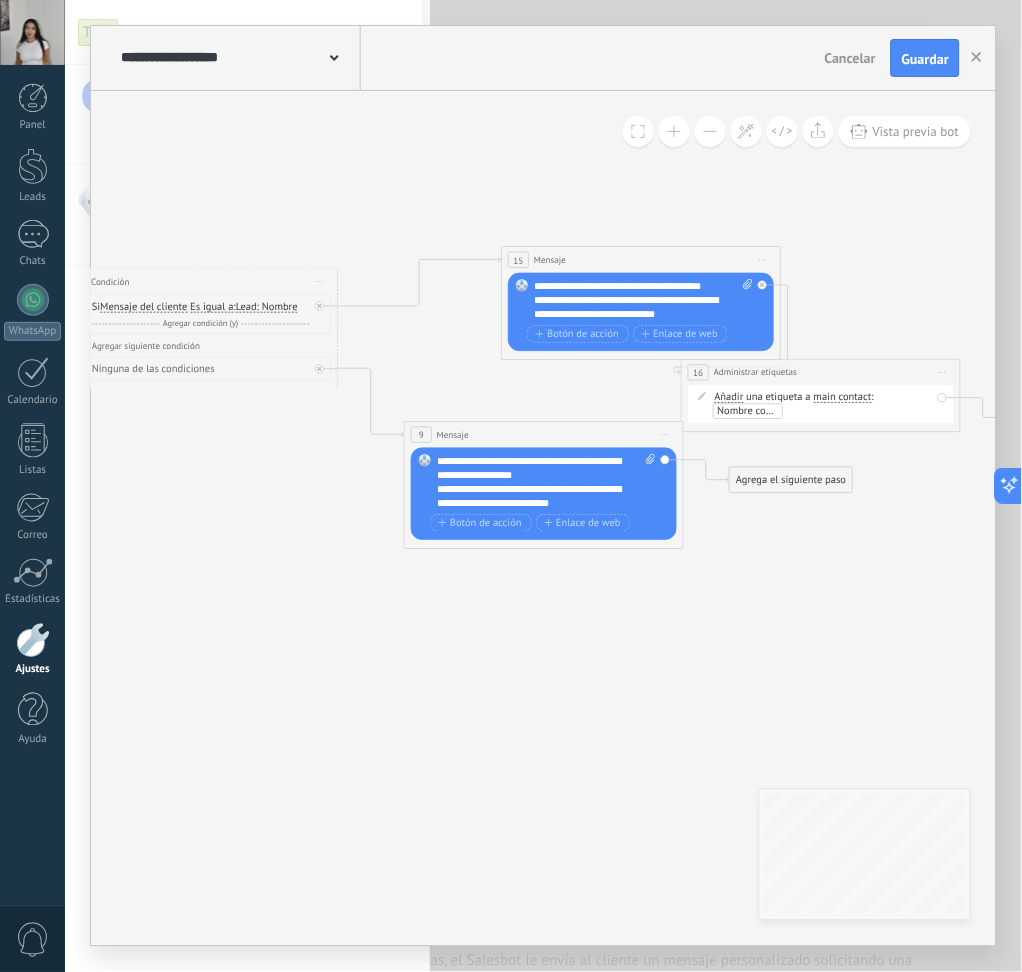 click on "Agrega el siguiente paso" at bounding box center [792, 480] 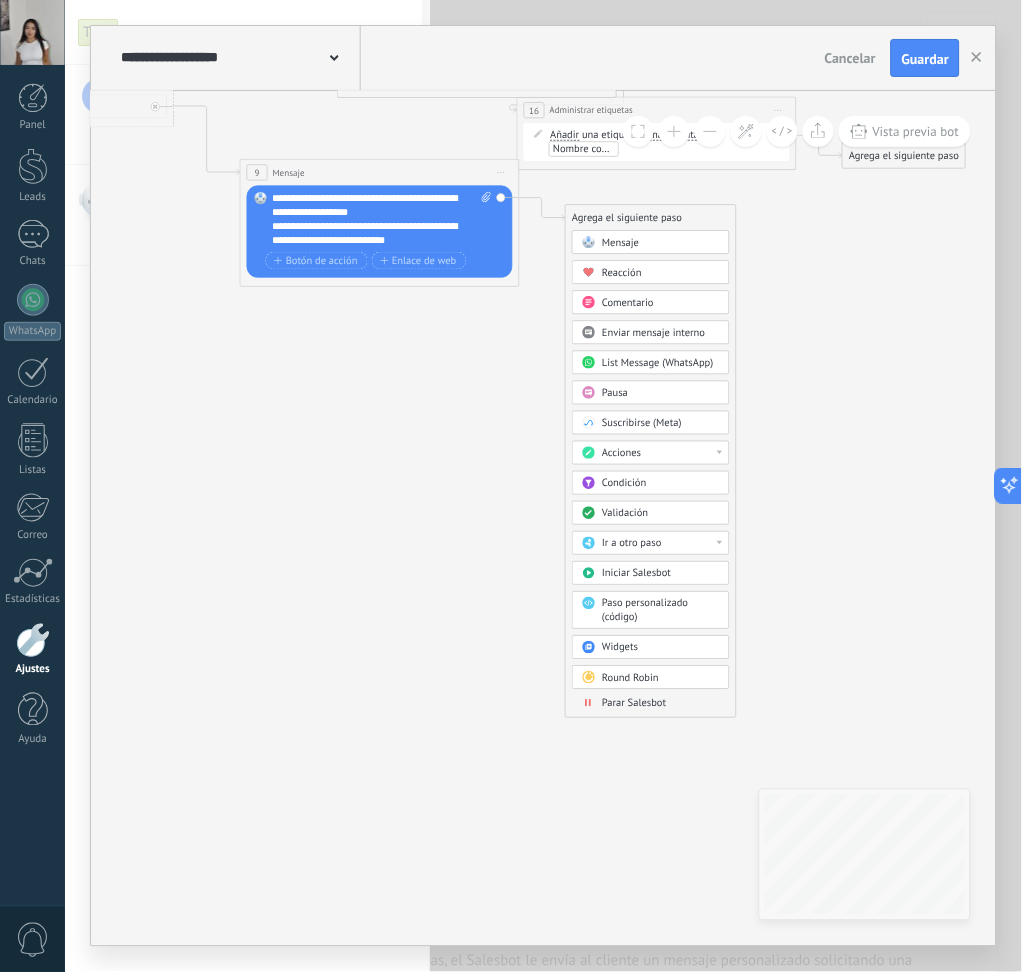 drag, startPoint x: 969, startPoint y: 542, endPoint x: 805, endPoint y: 279, distance: 309.94354 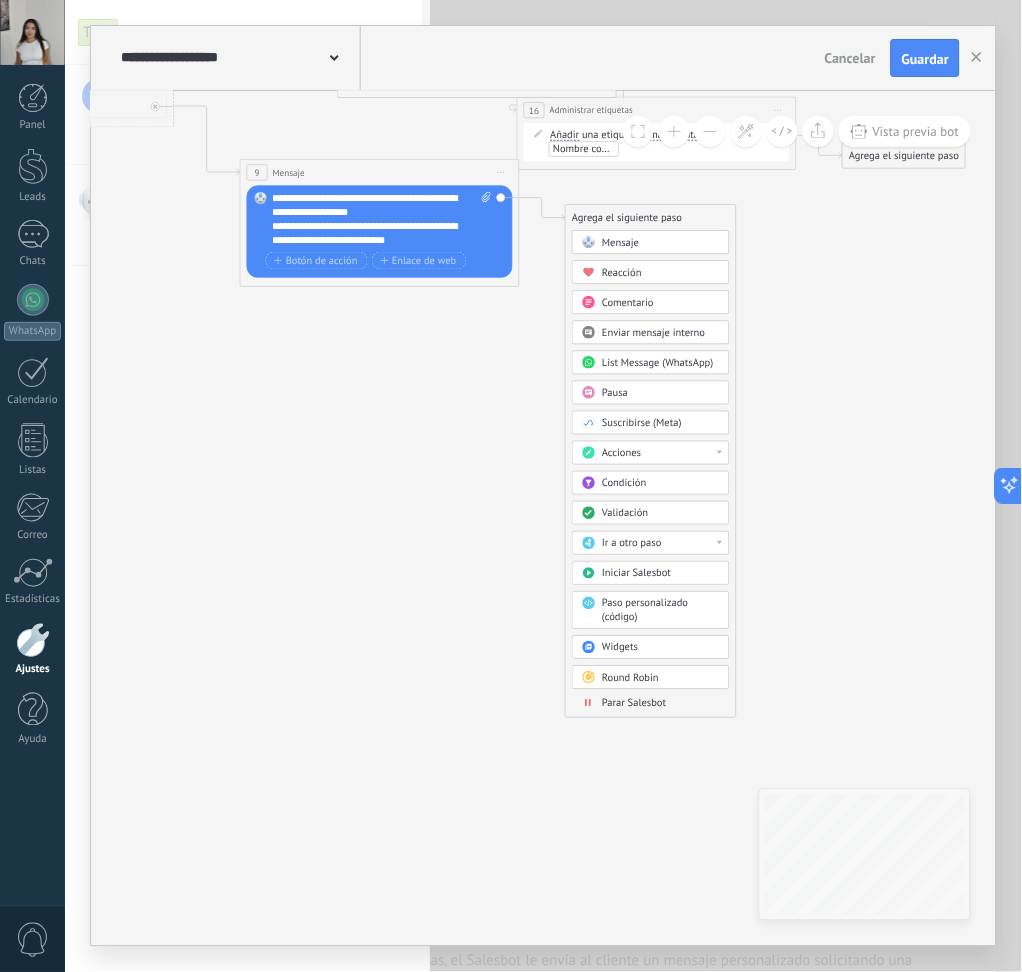 click on "Ir a otro paso" at bounding box center [633, 543] 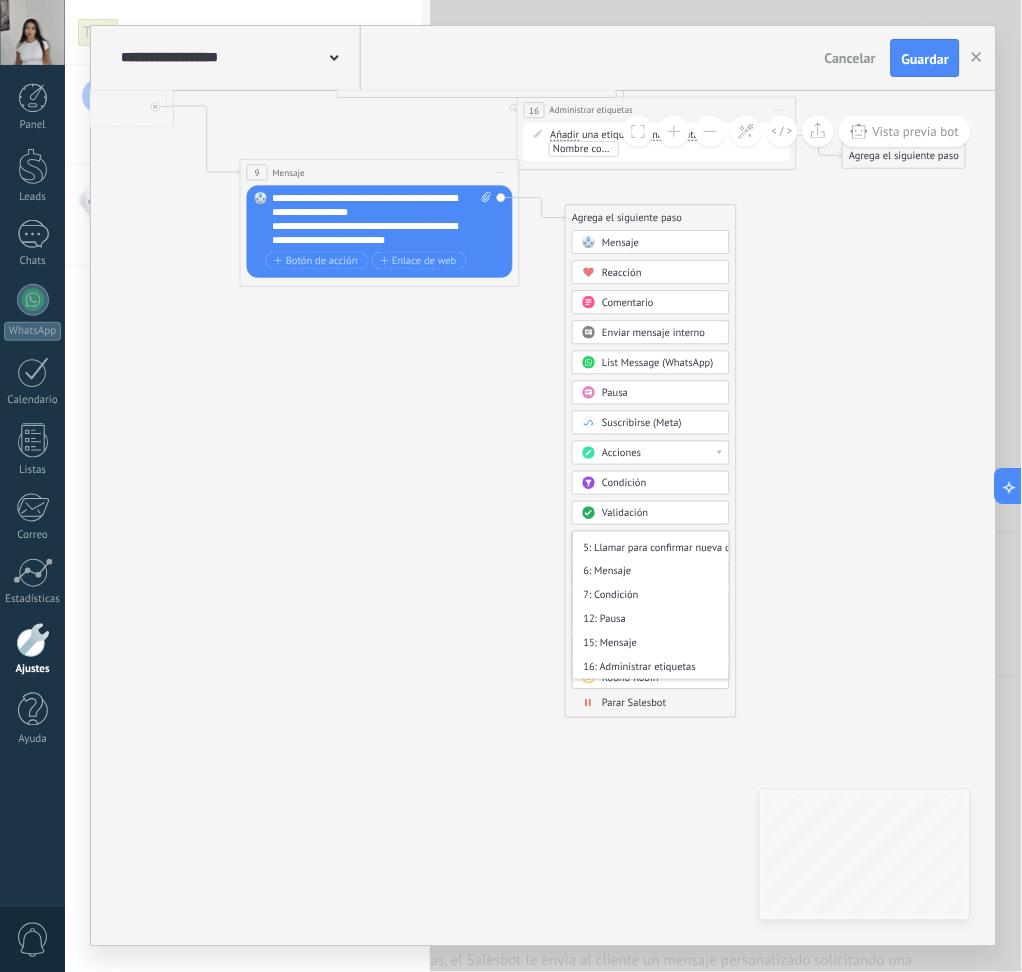 scroll, scrollTop: 94, scrollLeft: 0, axis: vertical 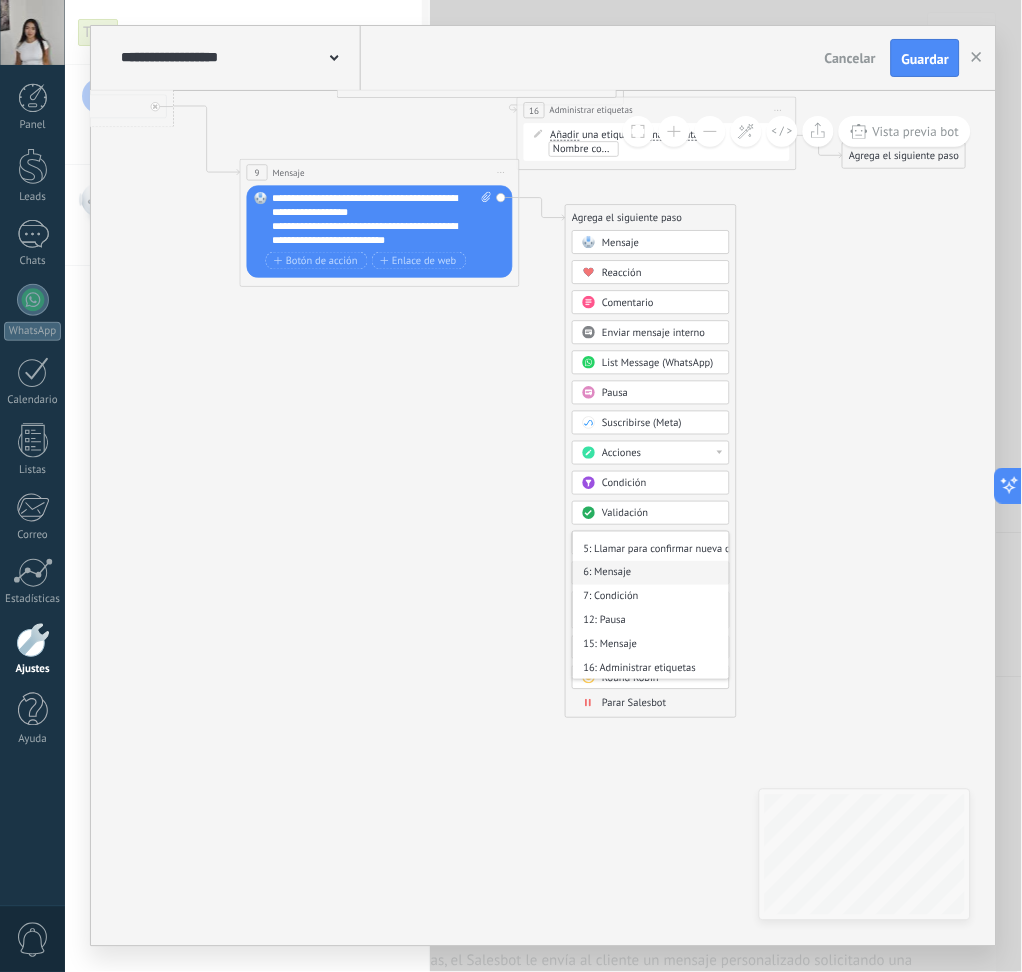 click on "6: Mensaje" at bounding box center (651, 573) 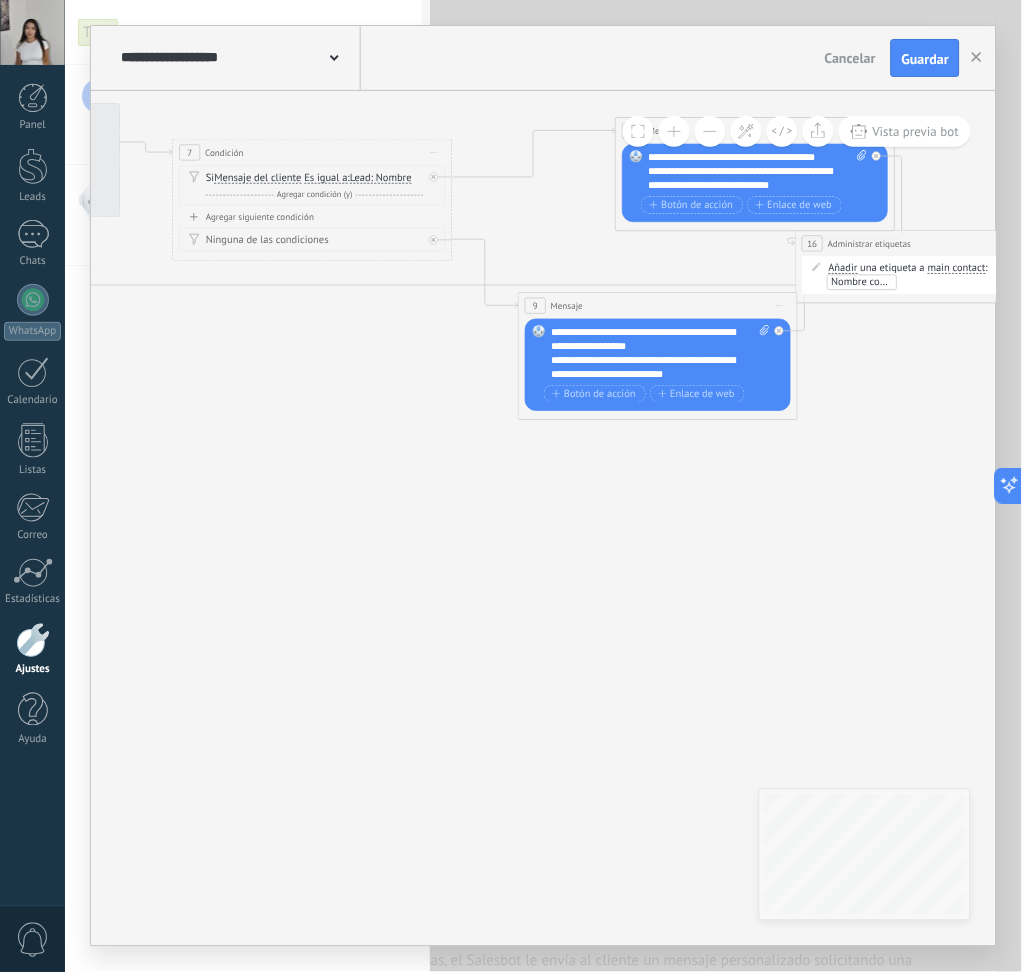 drag, startPoint x: 340, startPoint y: 487, endPoint x: 855, endPoint y: 772, distance: 588.60004 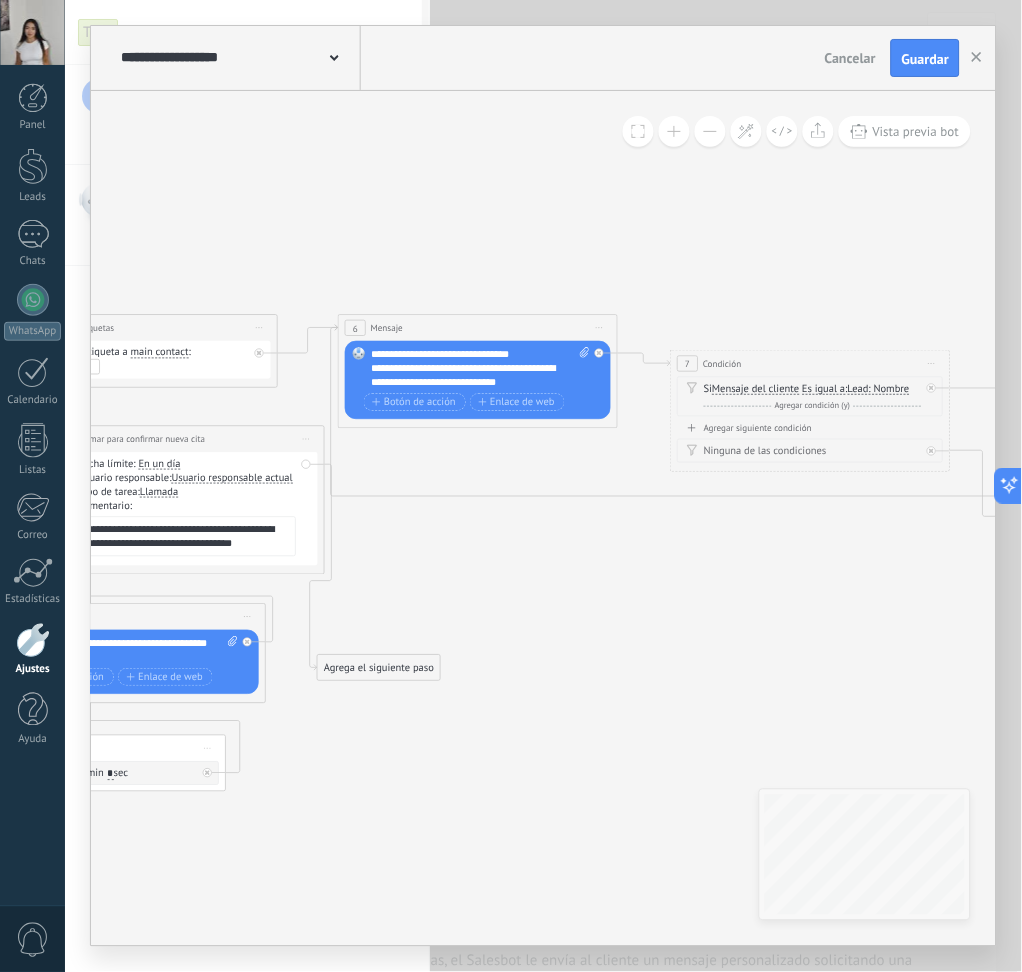 drag, startPoint x: 457, startPoint y: 573, endPoint x: 718, endPoint y: 632, distance: 267.5855 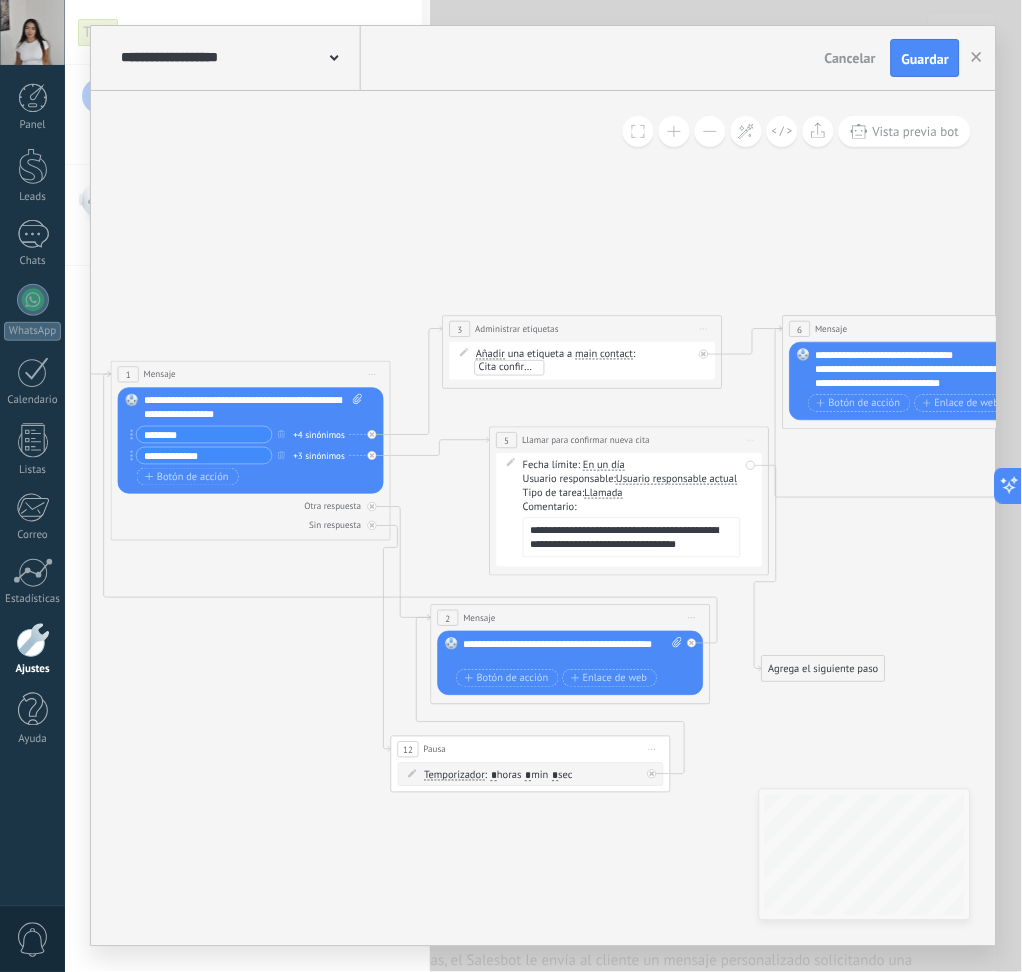 drag, startPoint x: 450, startPoint y: 628, endPoint x: 894, endPoint y: 628, distance: 444 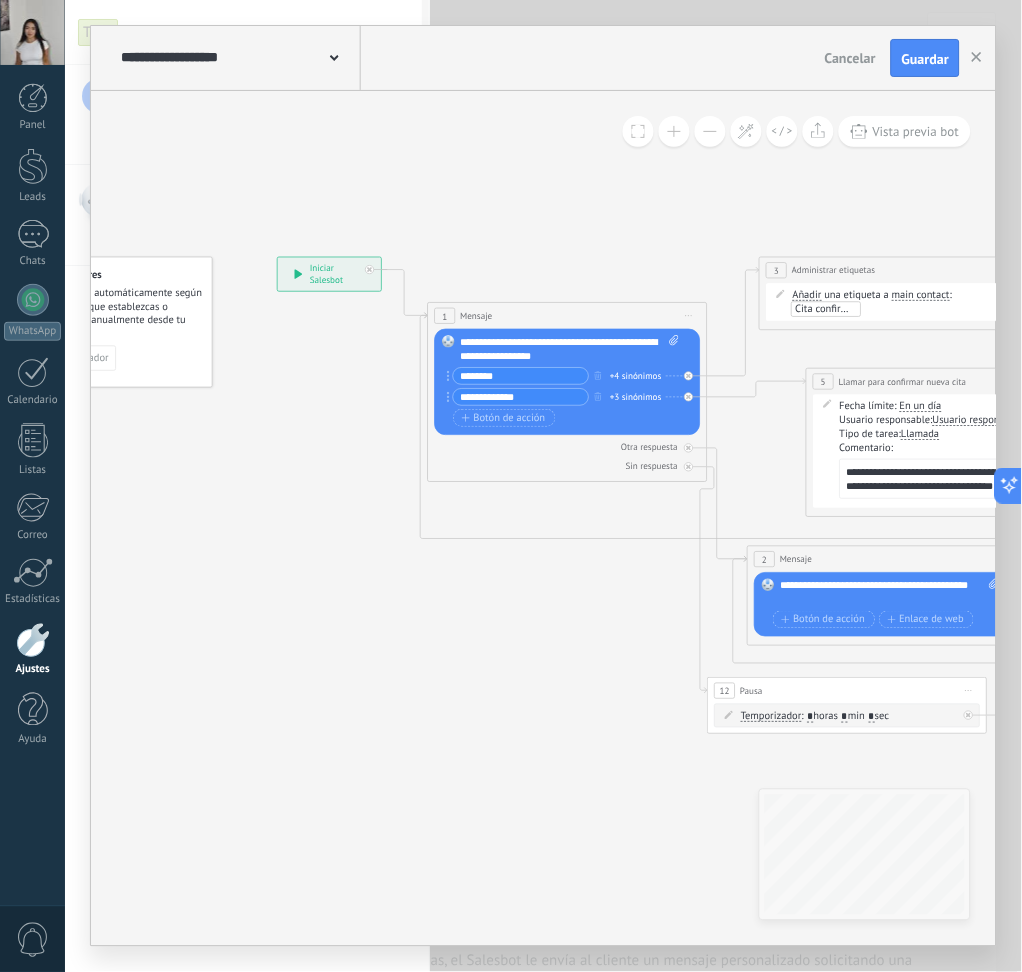 drag, startPoint x: 147, startPoint y: 701, endPoint x: 459, endPoint y: 642, distance: 317.52954 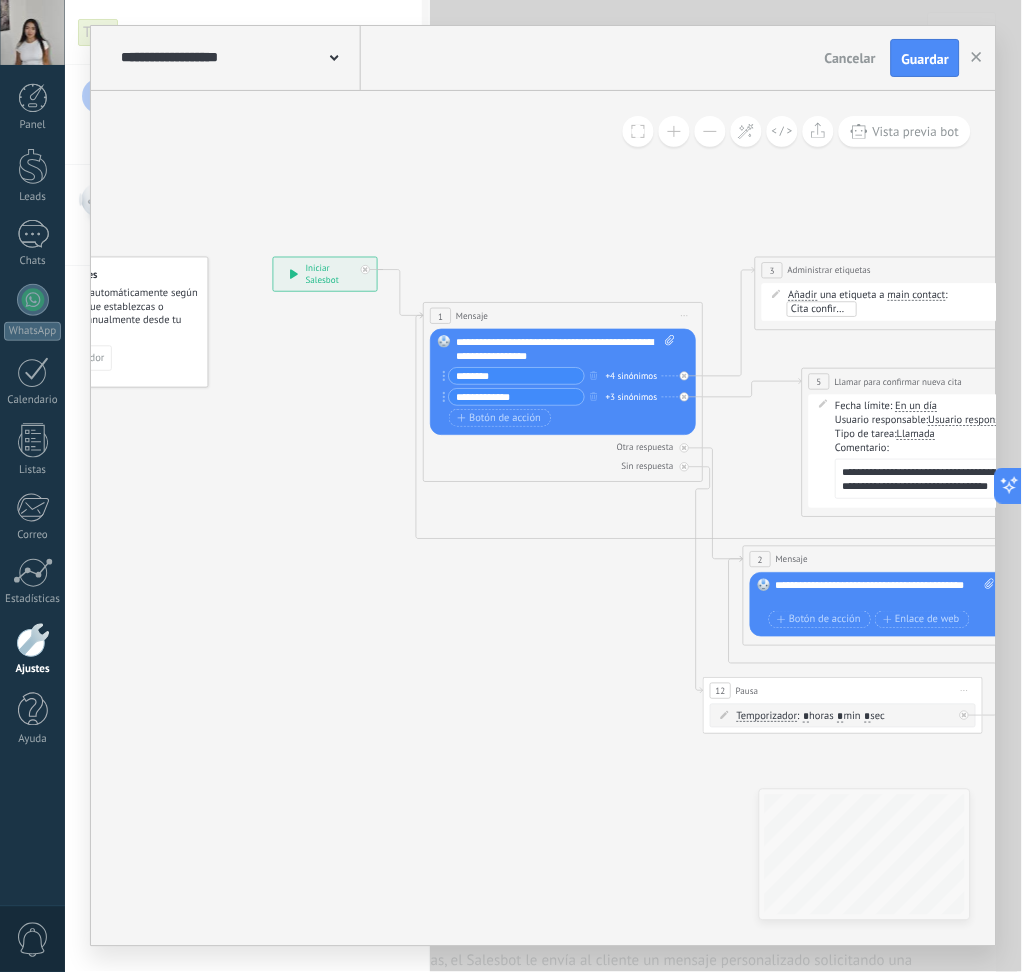 click on "Mensaje" at bounding box center [473, 315] 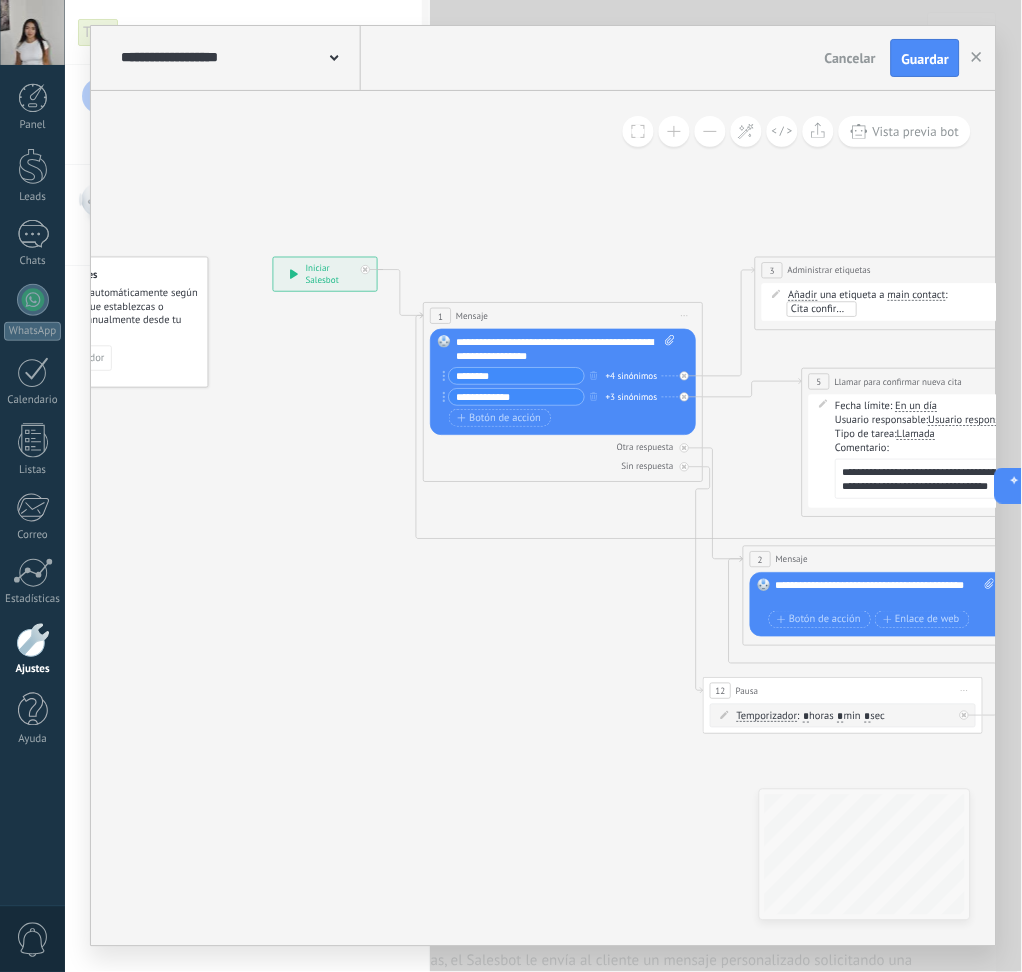 click 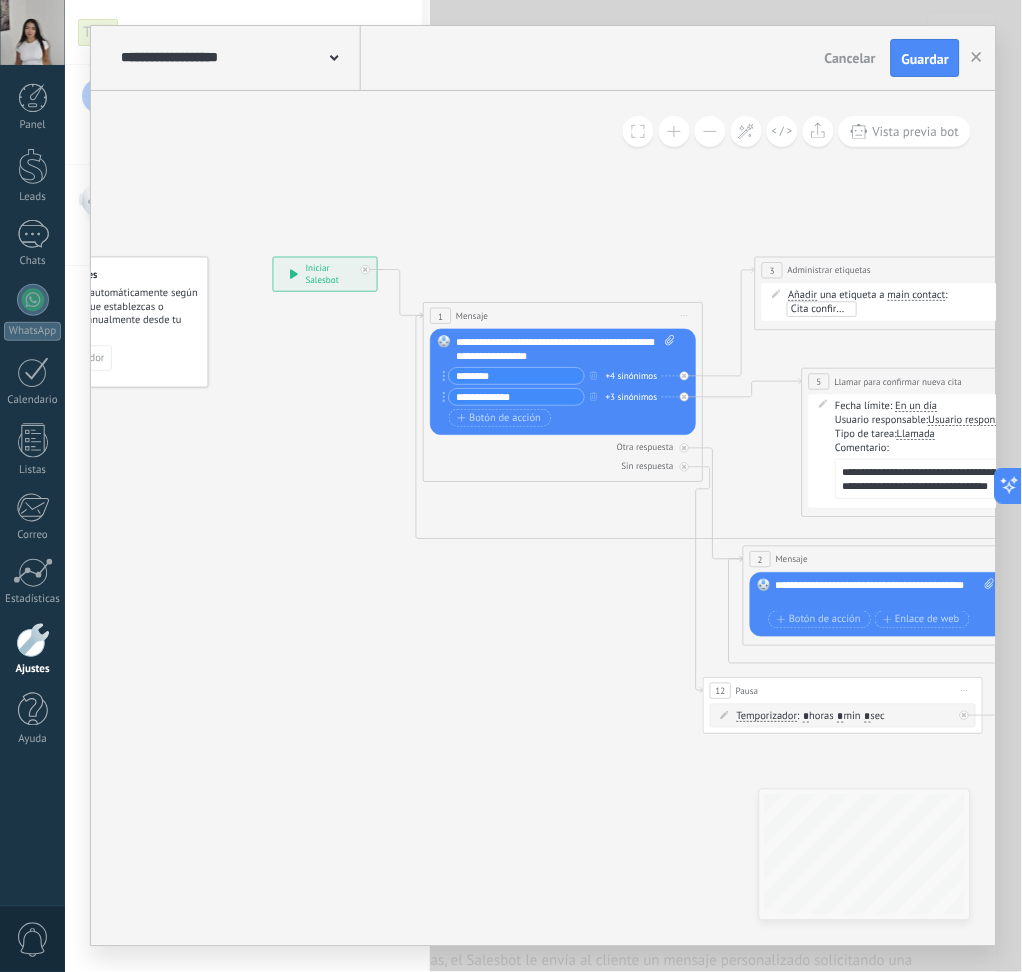 click on "**********" at bounding box center [566, 349] 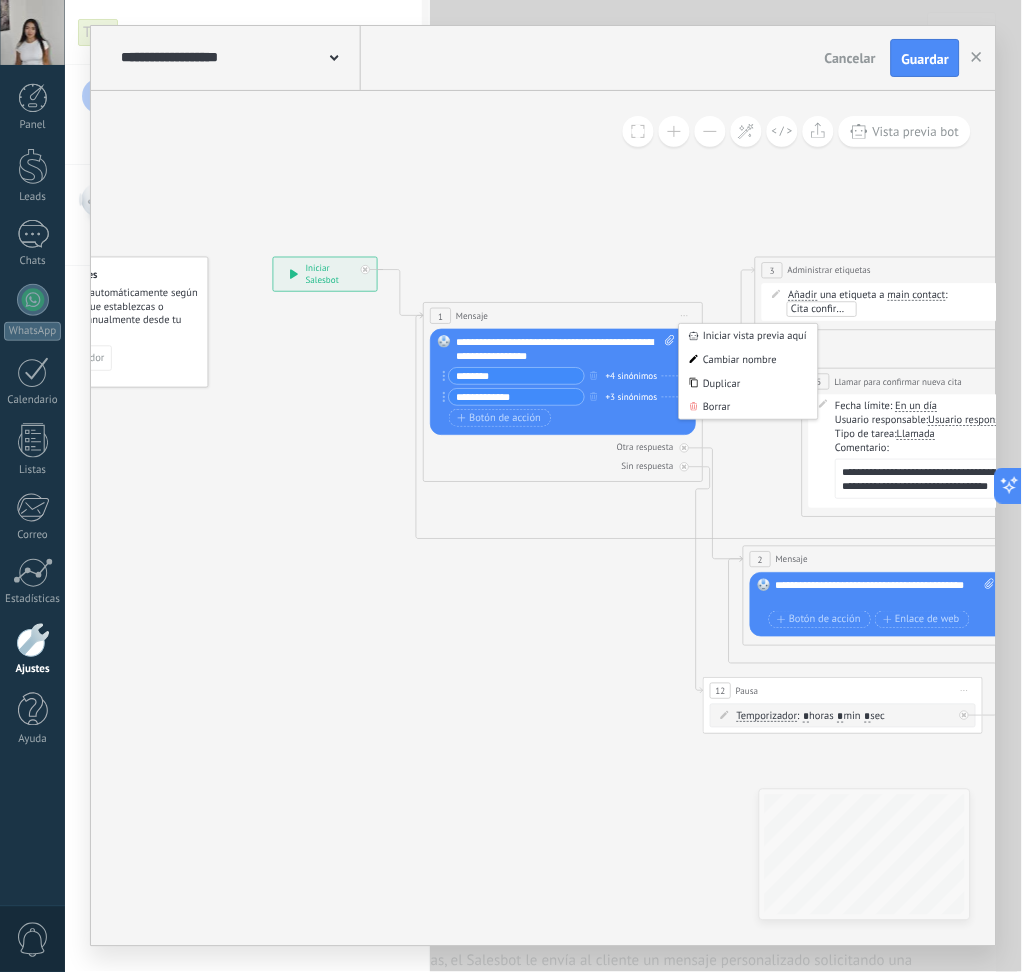 click on "Iniciar vista previa aquí
Cambiar nombre
Duplicar
Borrar" at bounding box center (685, 316) 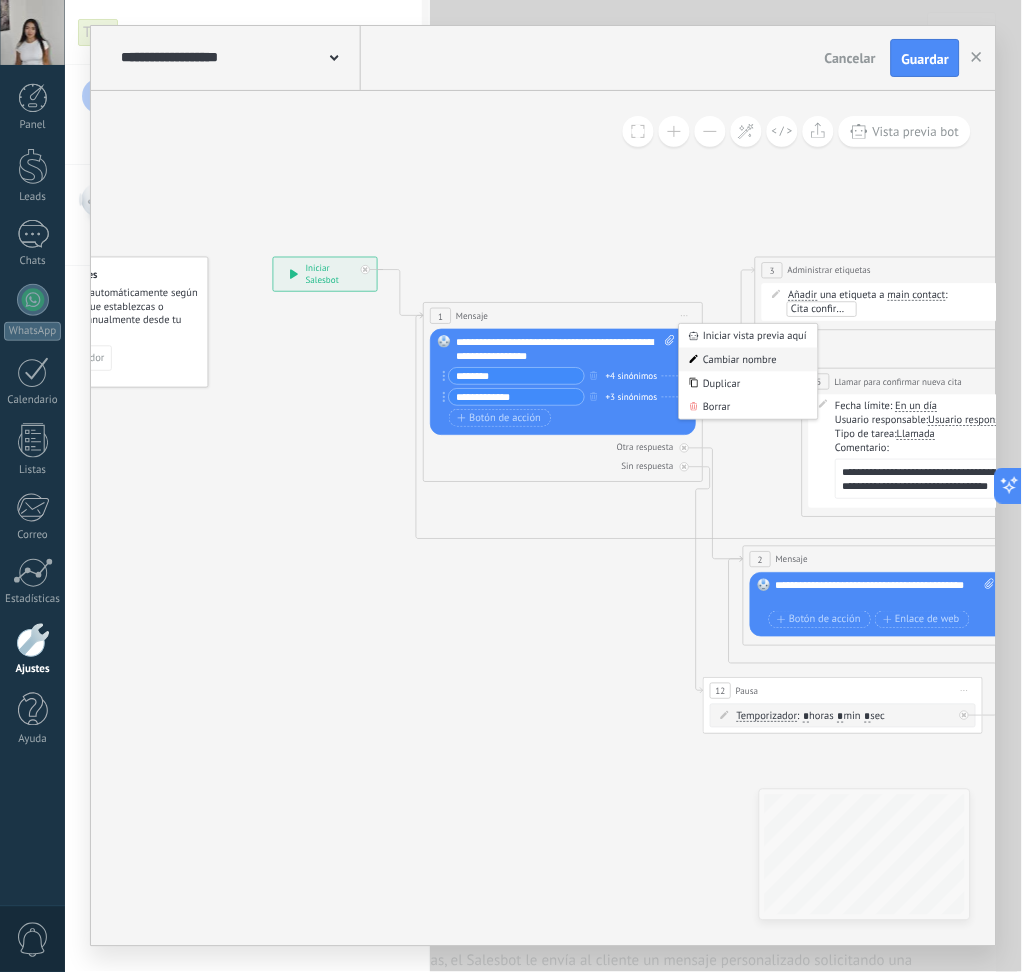 click on "Cambiar nombre" at bounding box center (749, 360) 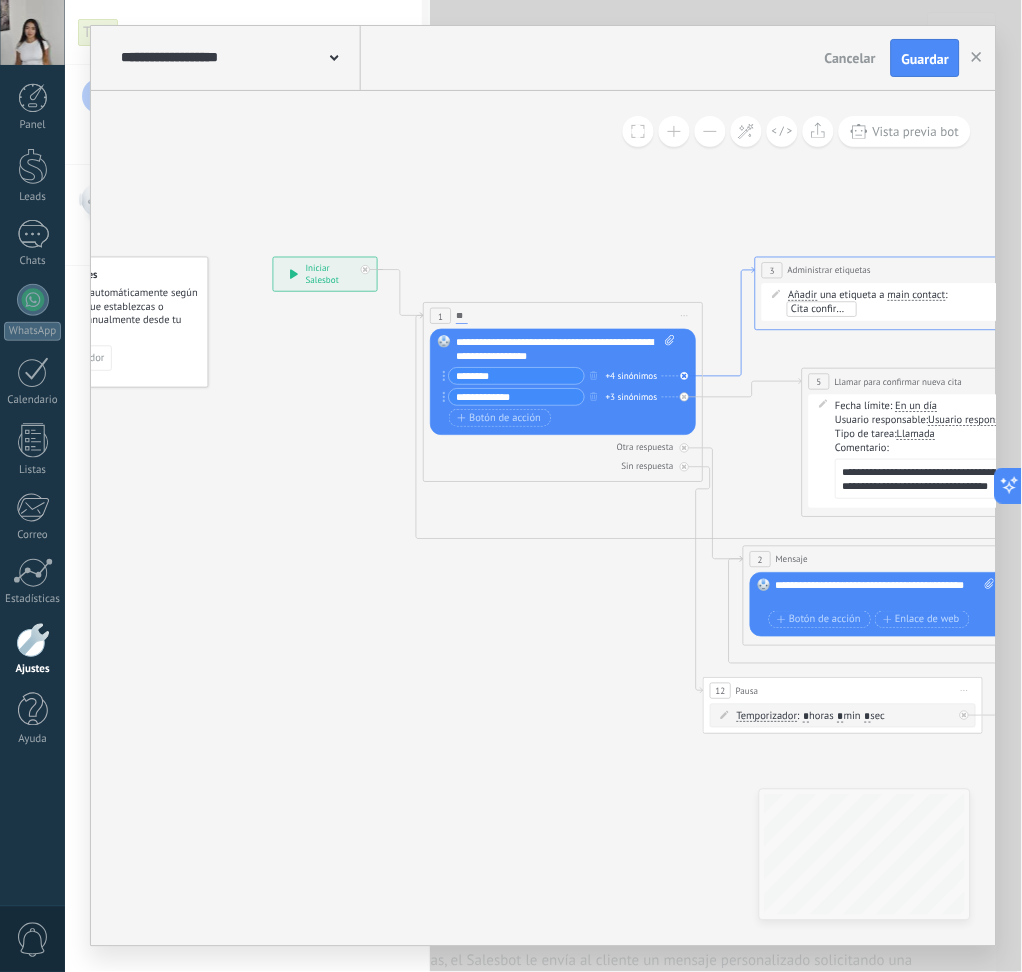 type on "*" 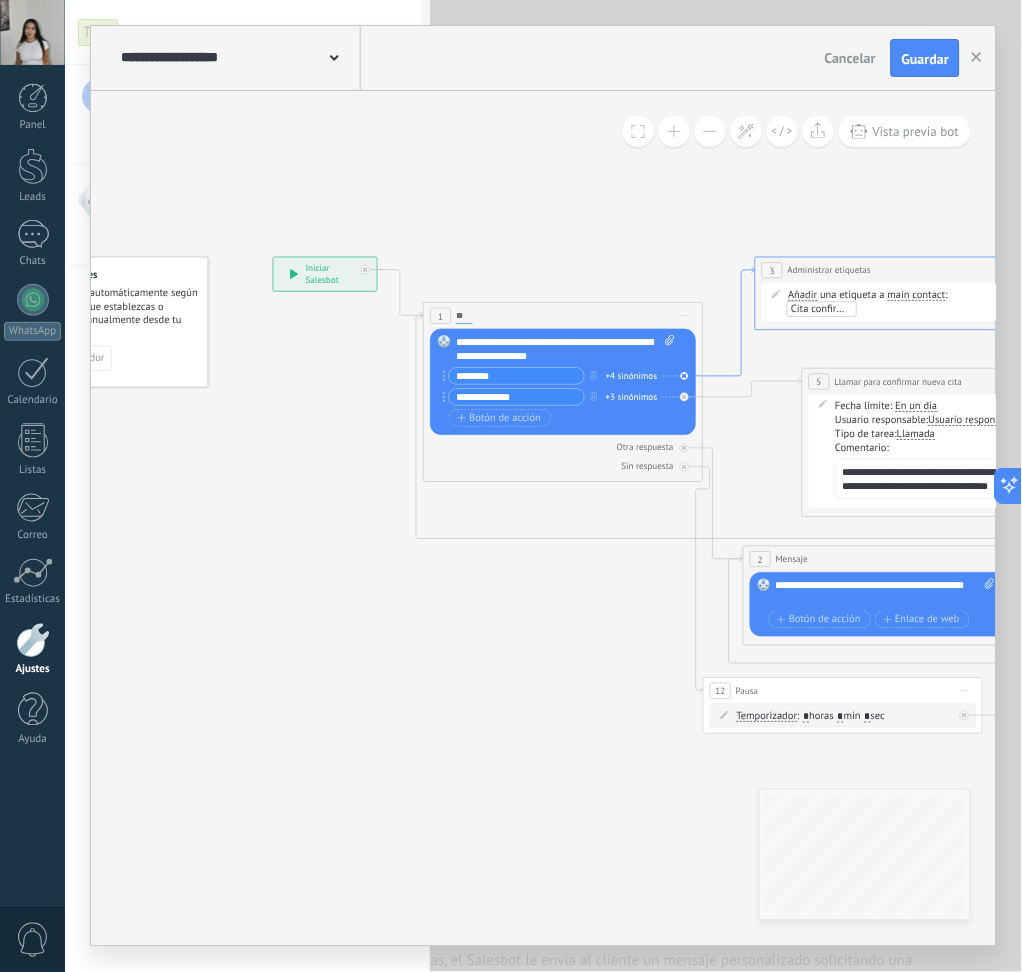 type on "*" 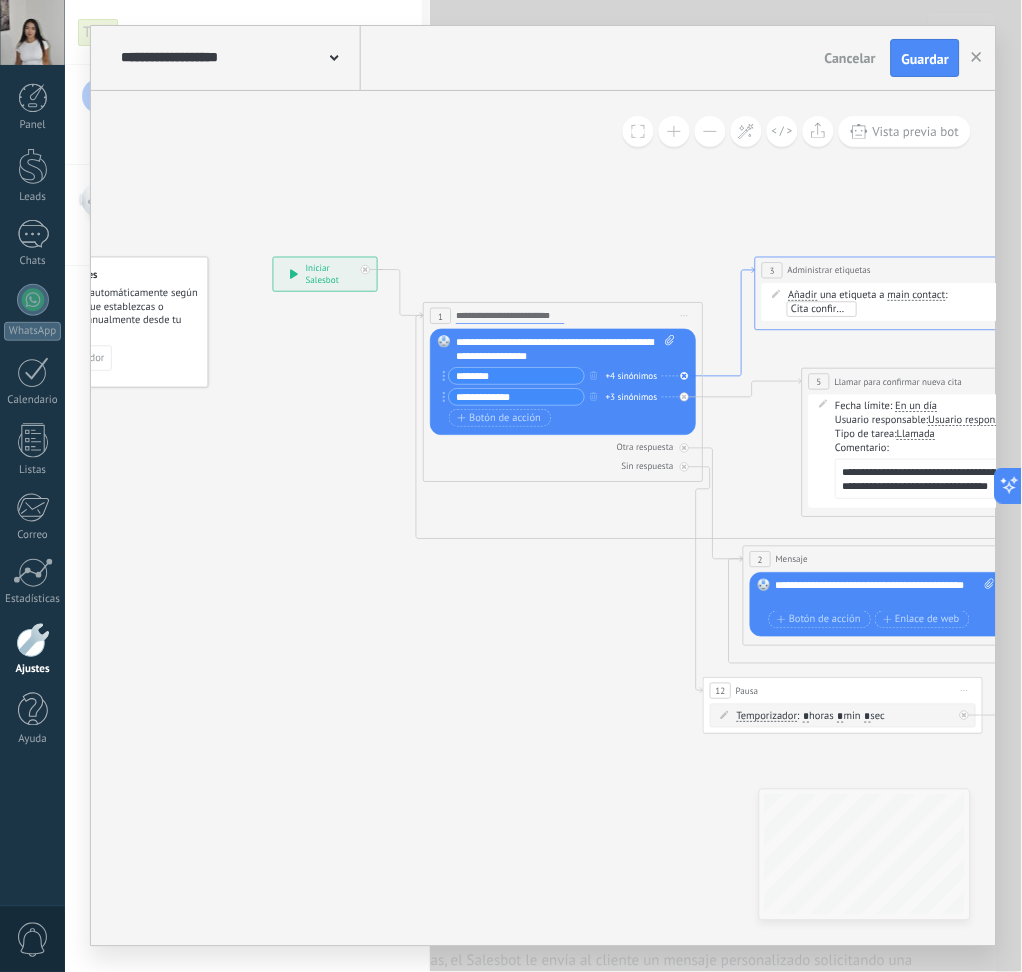 type on "**********" 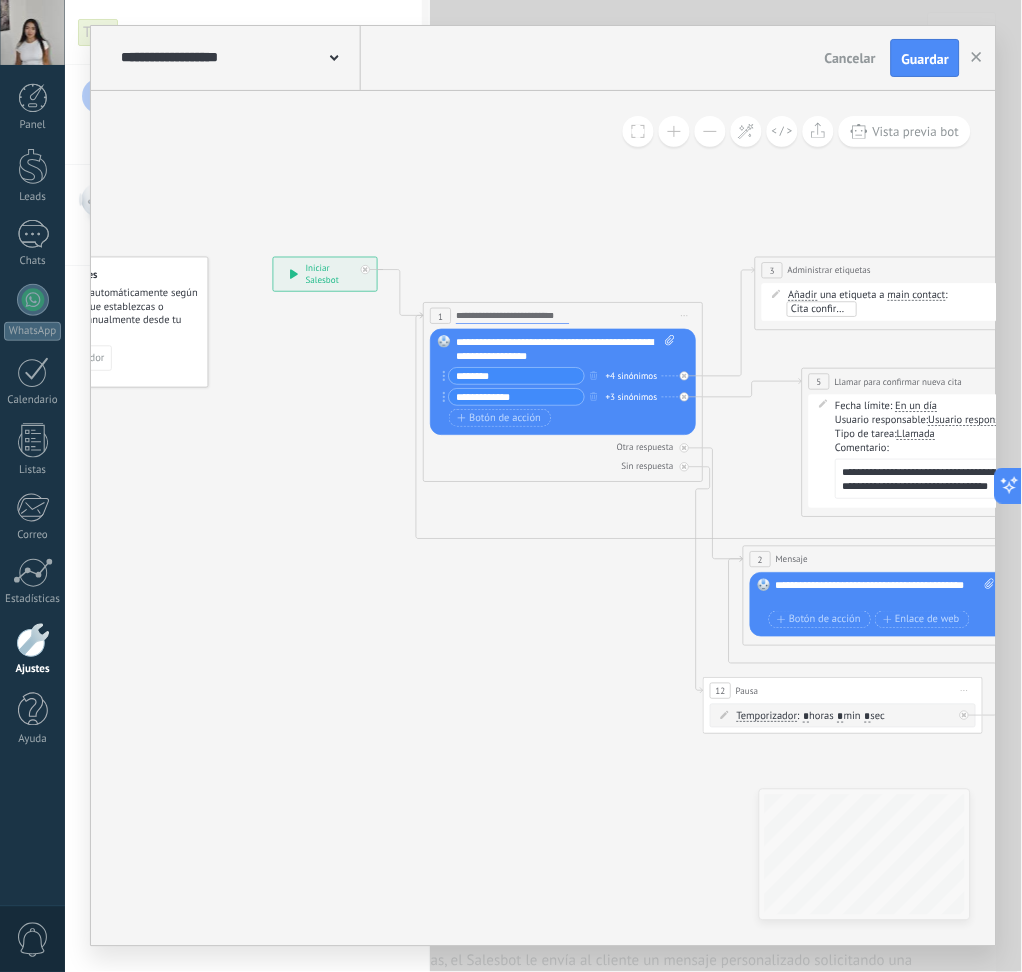 click on "Iniciar vista previa aquí
Cambiar nombre
Duplicar
Borrar" at bounding box center [685, 316] 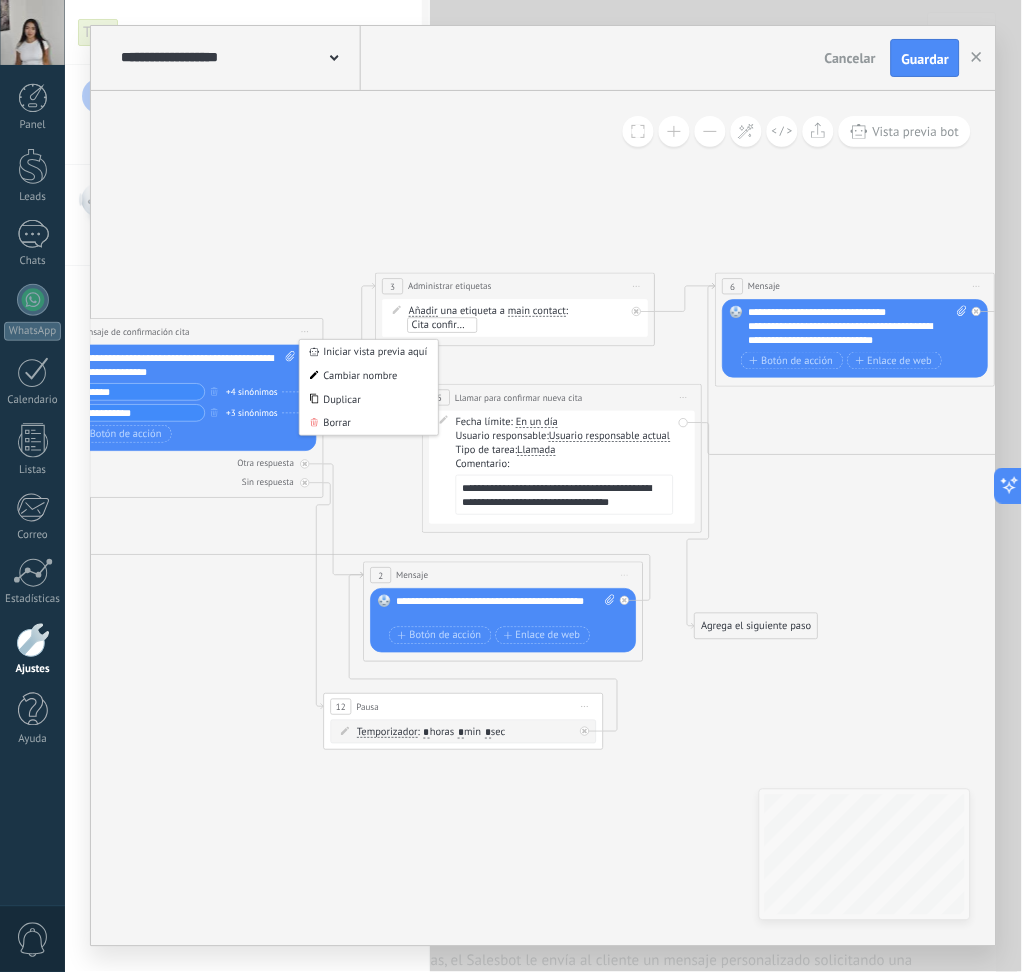 drag, startPoint x: 651, startPoint y: 266, endPoint x: 262, endPoint y: 269, distance: 389.01157 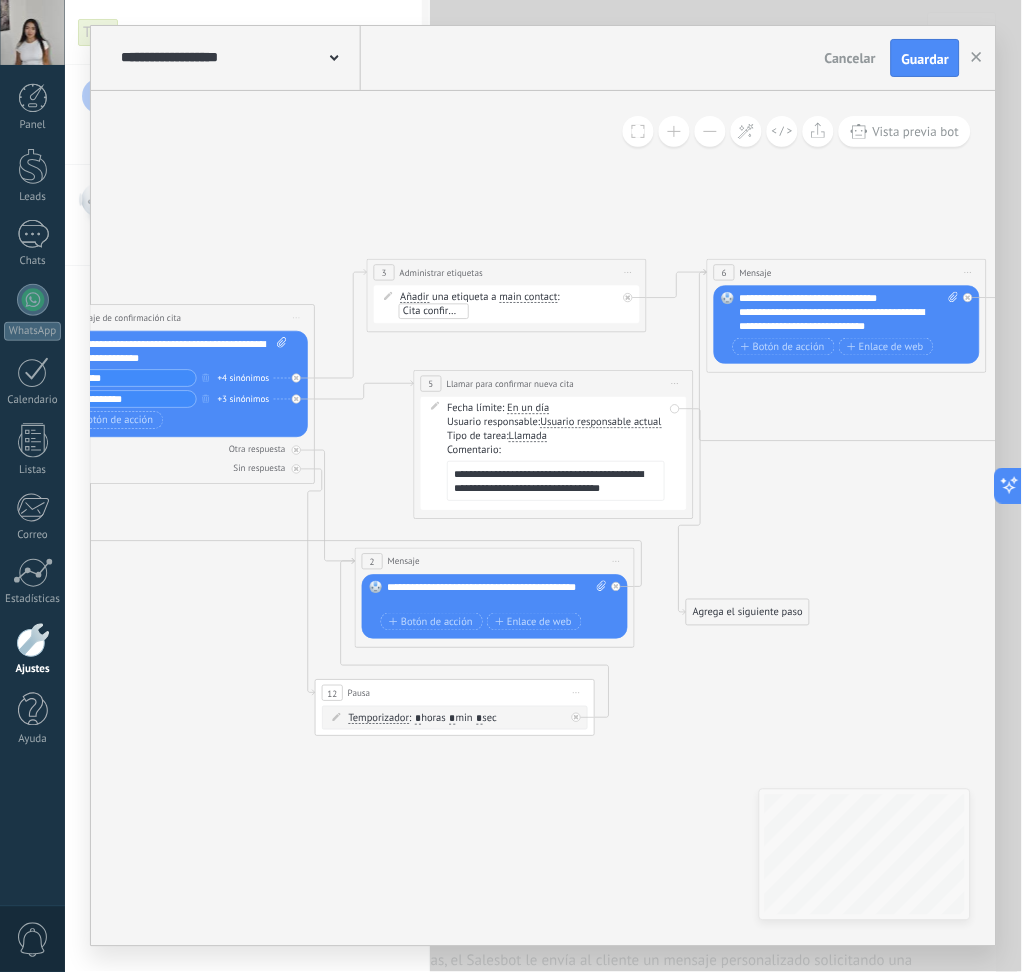 click 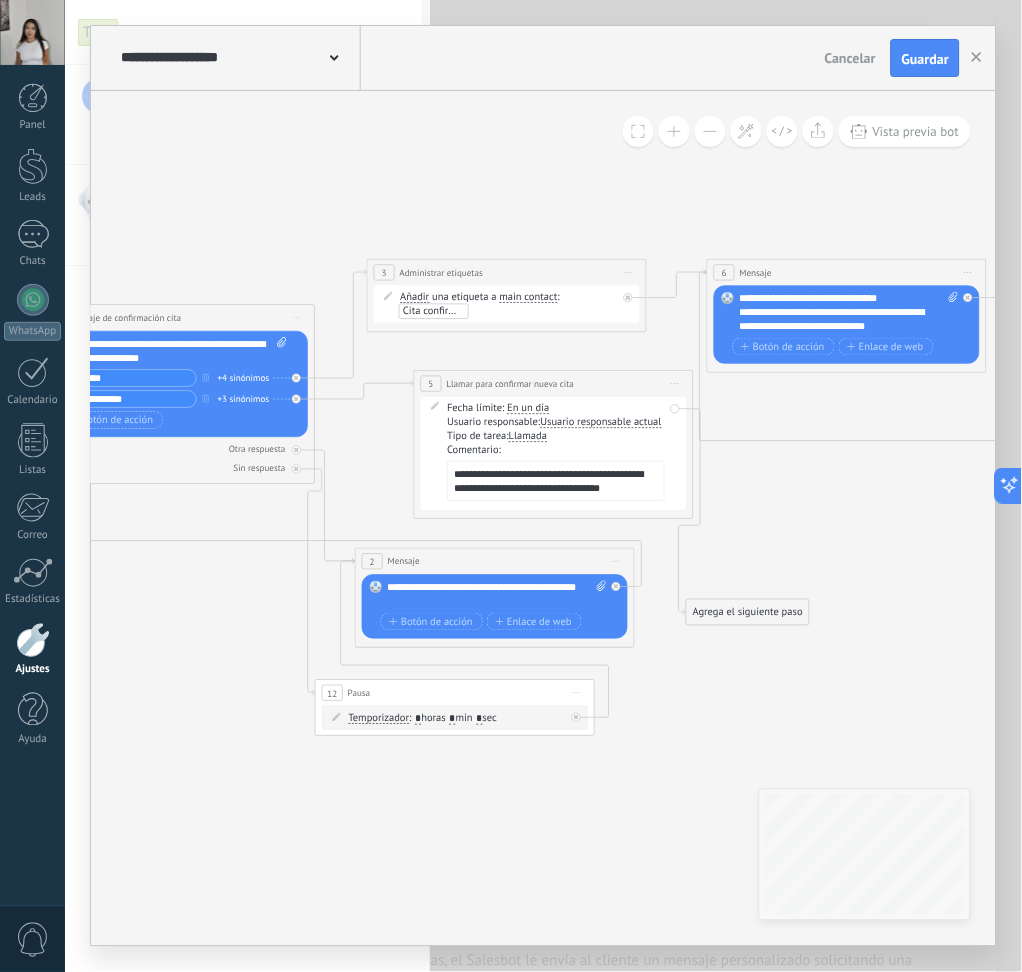 click on "Iniciar vista previa aquí
Cambiar nombre
Duplicar
Borrar" at bounding box center (629, 272) 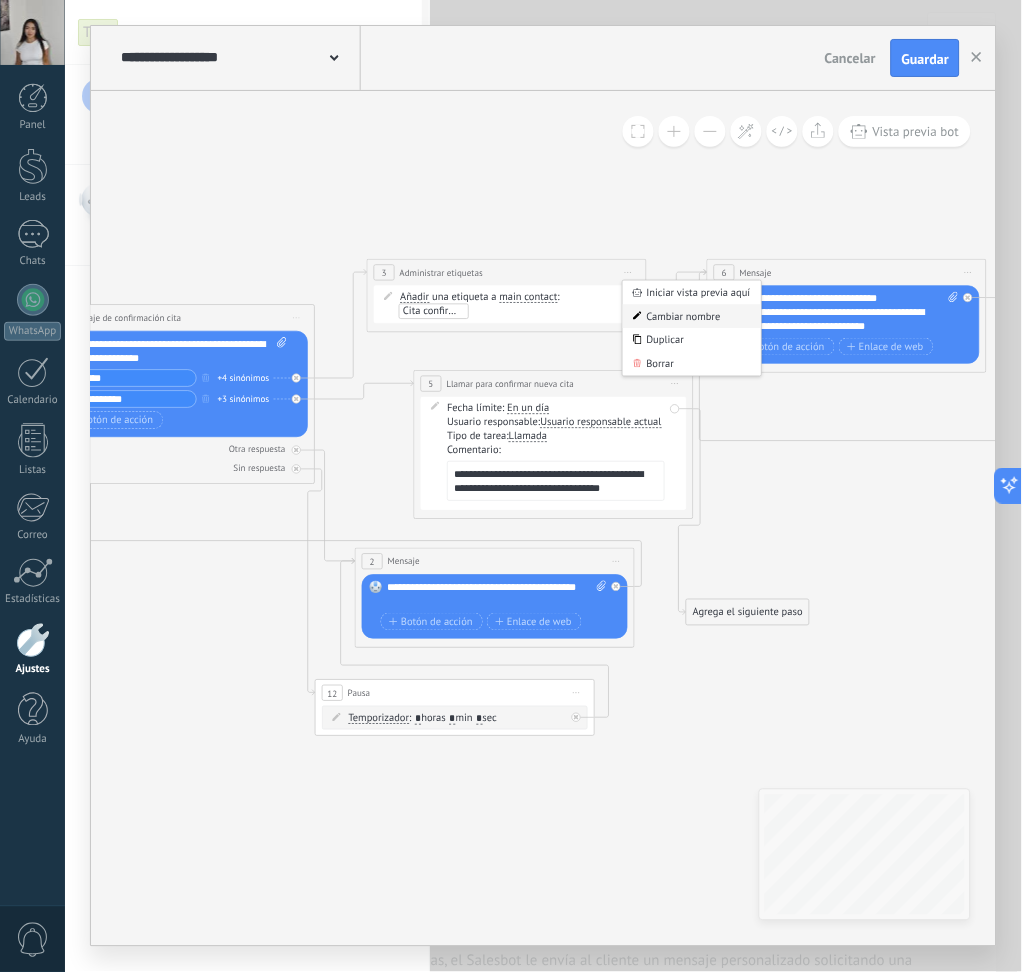click on "Cambiar nombre" at bounding box center [692, 316] 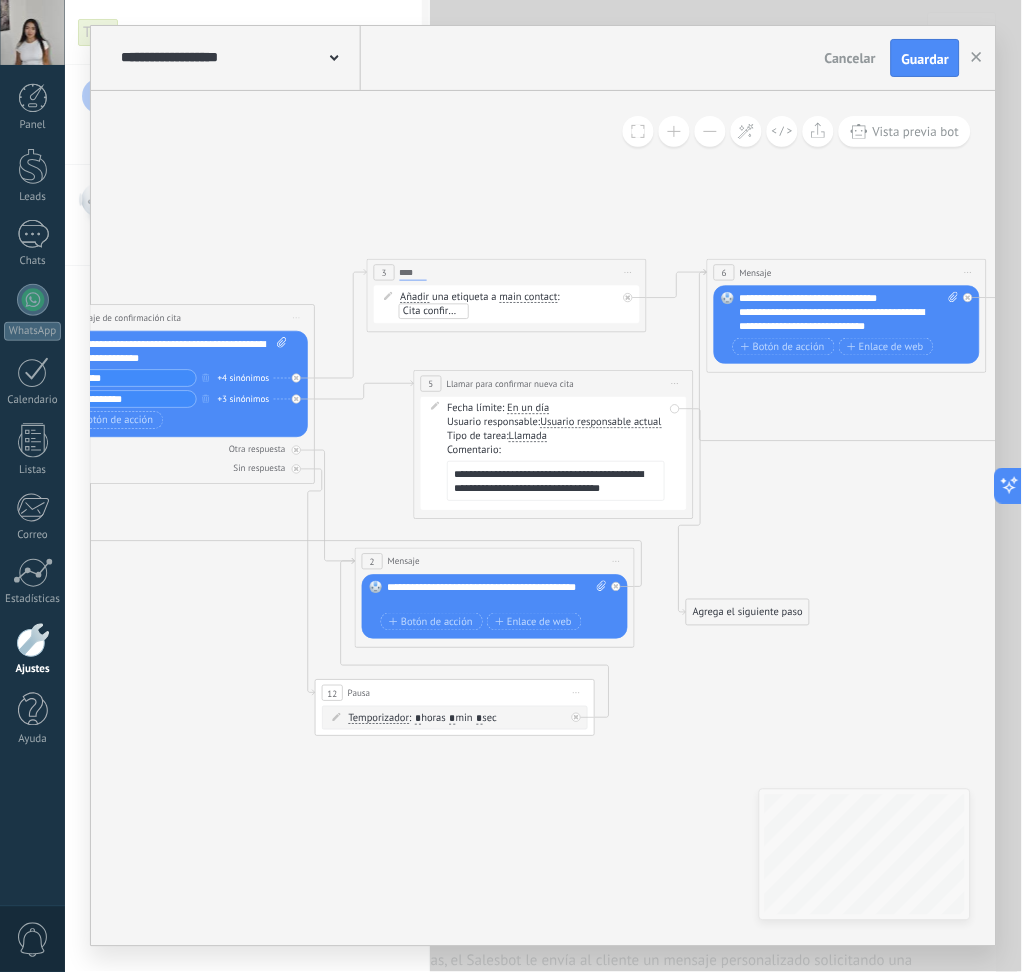 scroll, scrollTop: 0, scrollLeft: 0, axis: both 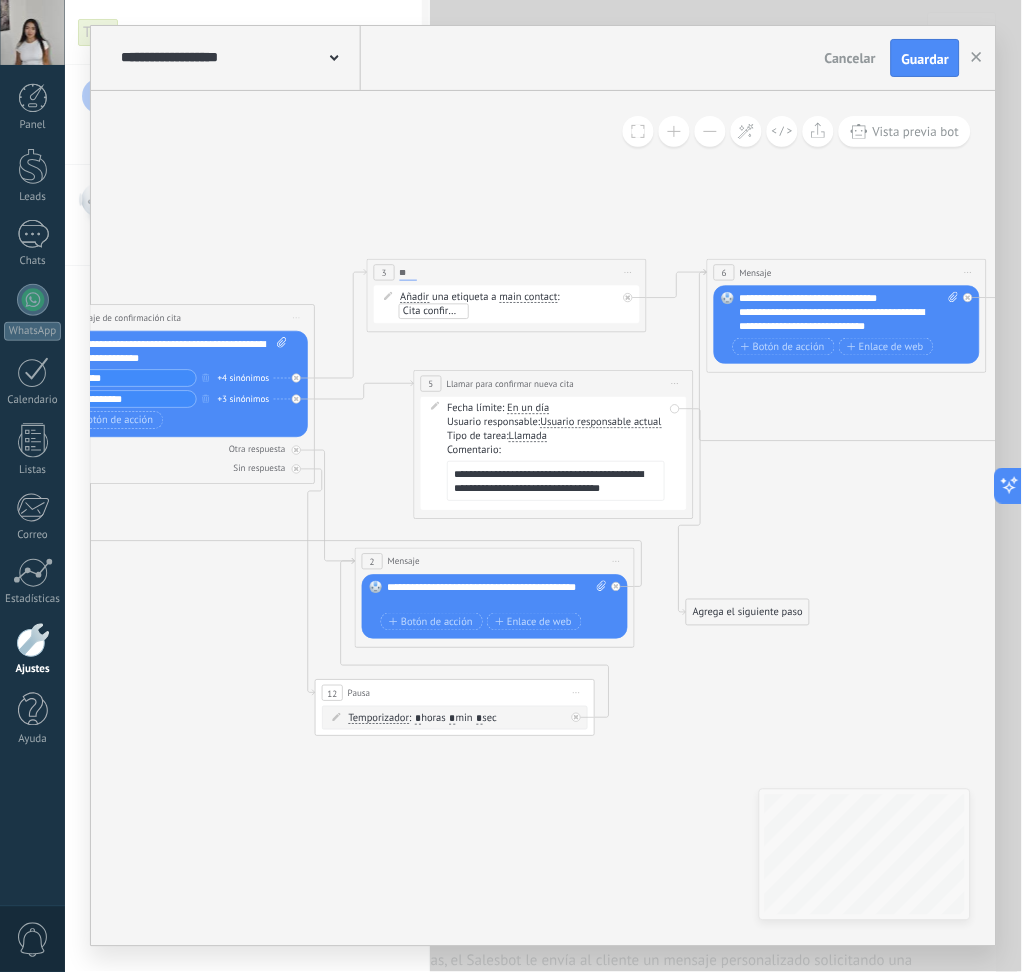 type on "*" 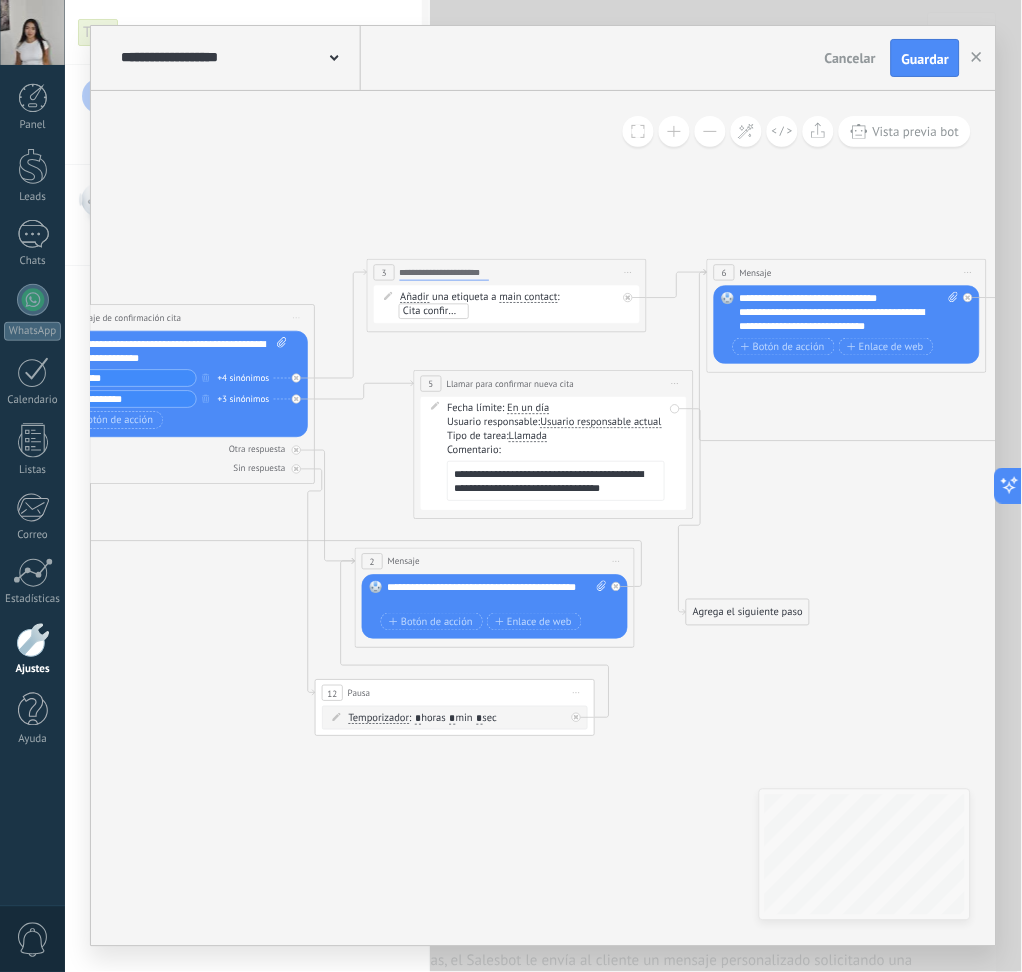 type on "**********" 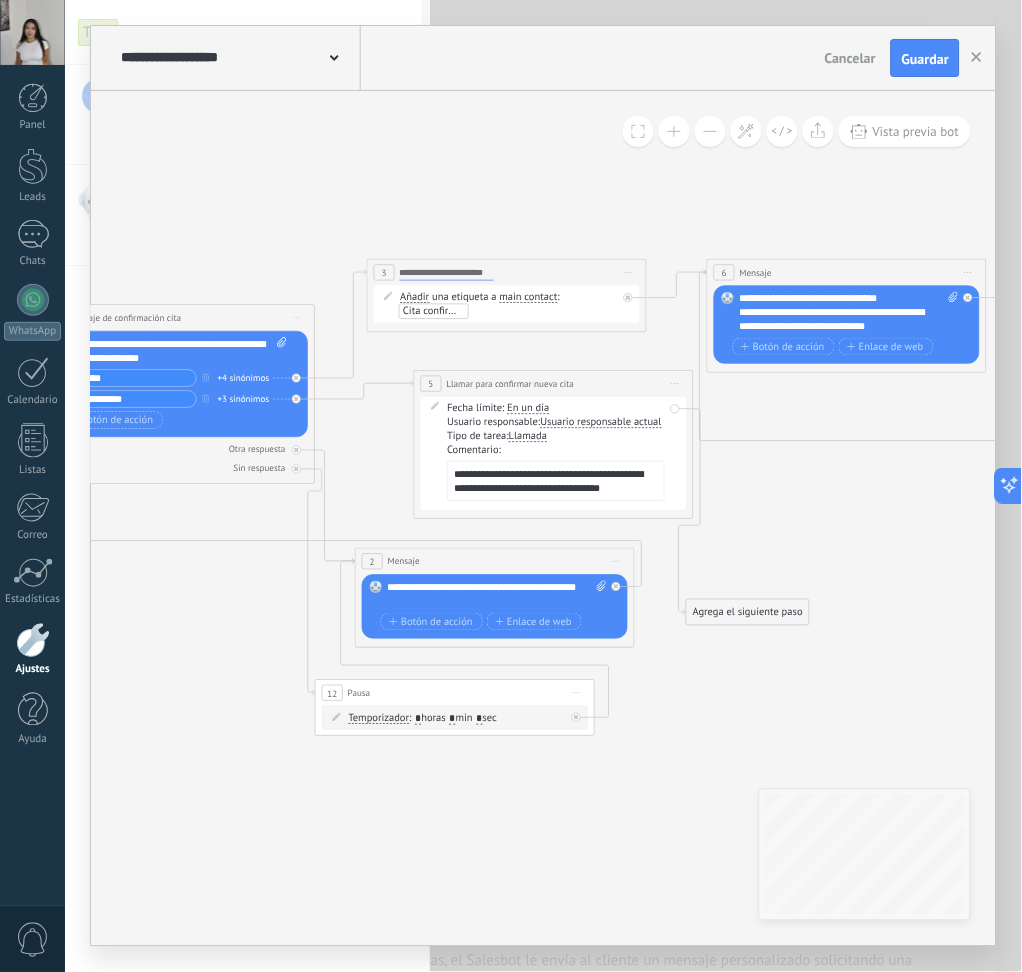click 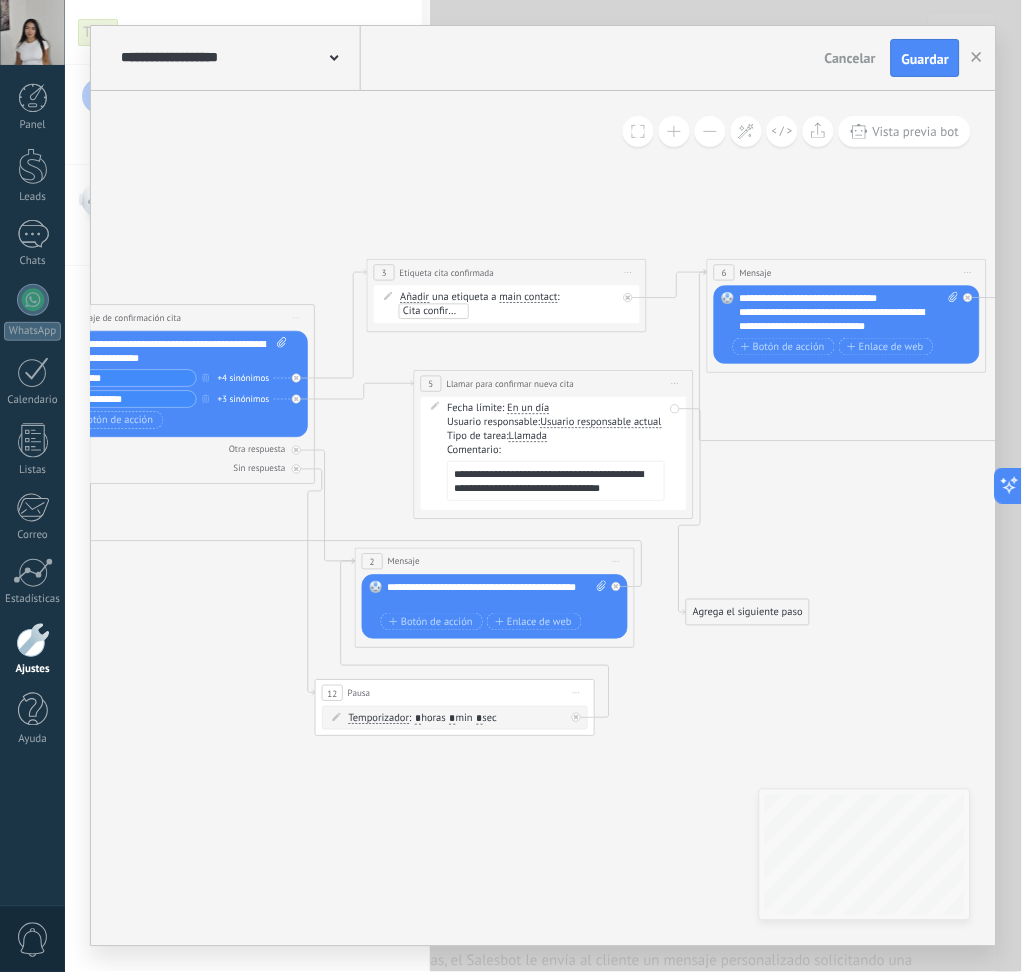 click on "2
Mensaje
*******
(a):
Todos los contactos - canales seleccionados
Todos los contactos - canales seleccionados
Todos los contactos - canal primario
Contacto principal - canales seleccionados
Contacto principal - canal primario
Todos los contactos - canales seleccionados
Todos los contactos - canales seleccionados
Todos los contactos - canal primario
Contacto principal - canales seleccionados" at bounding box center [495, 562] 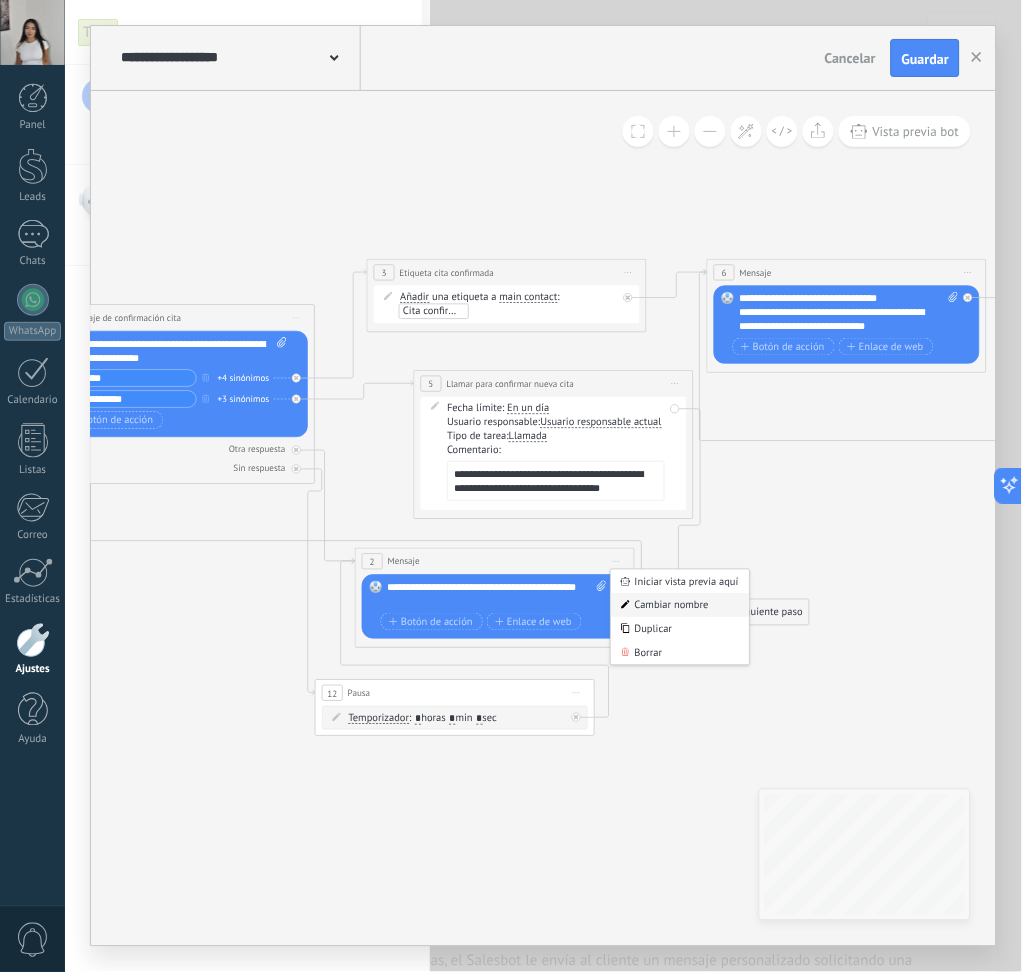 click on "Cambiar nombre" at bounding box center [681, 605] 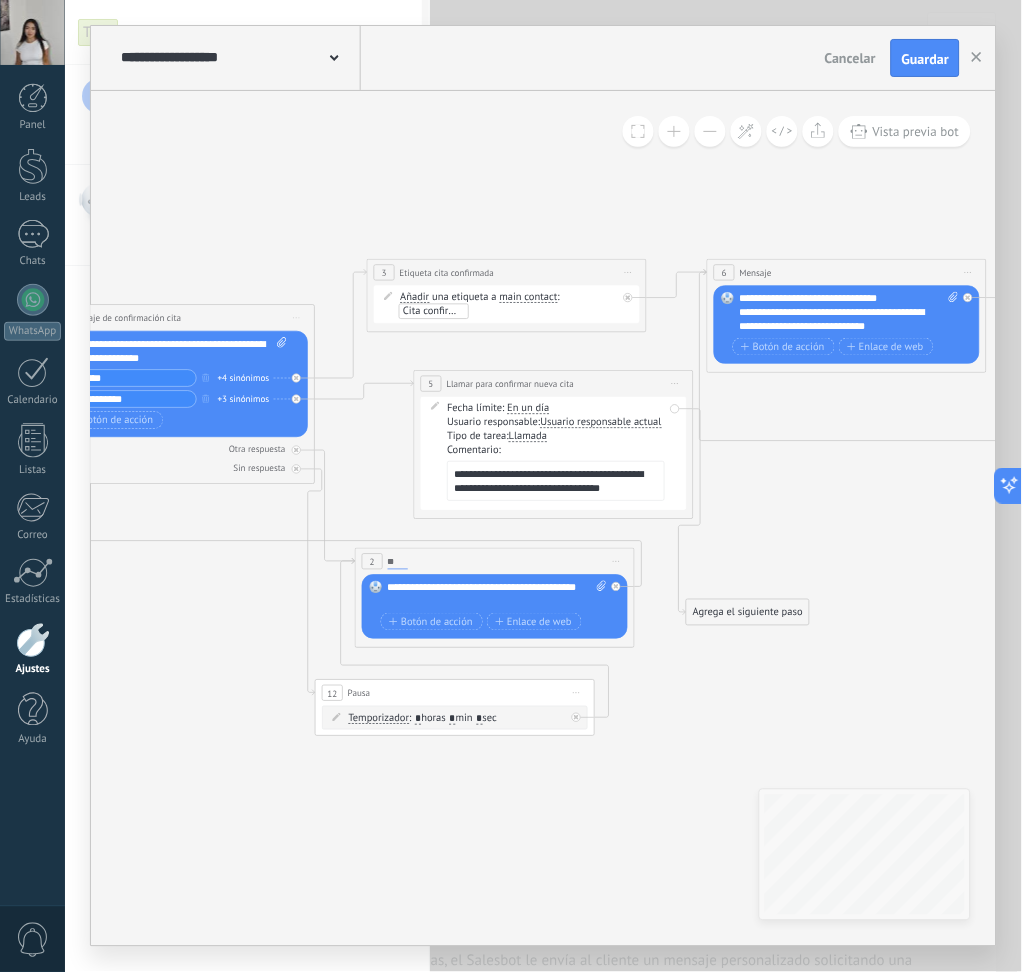 type on "*" 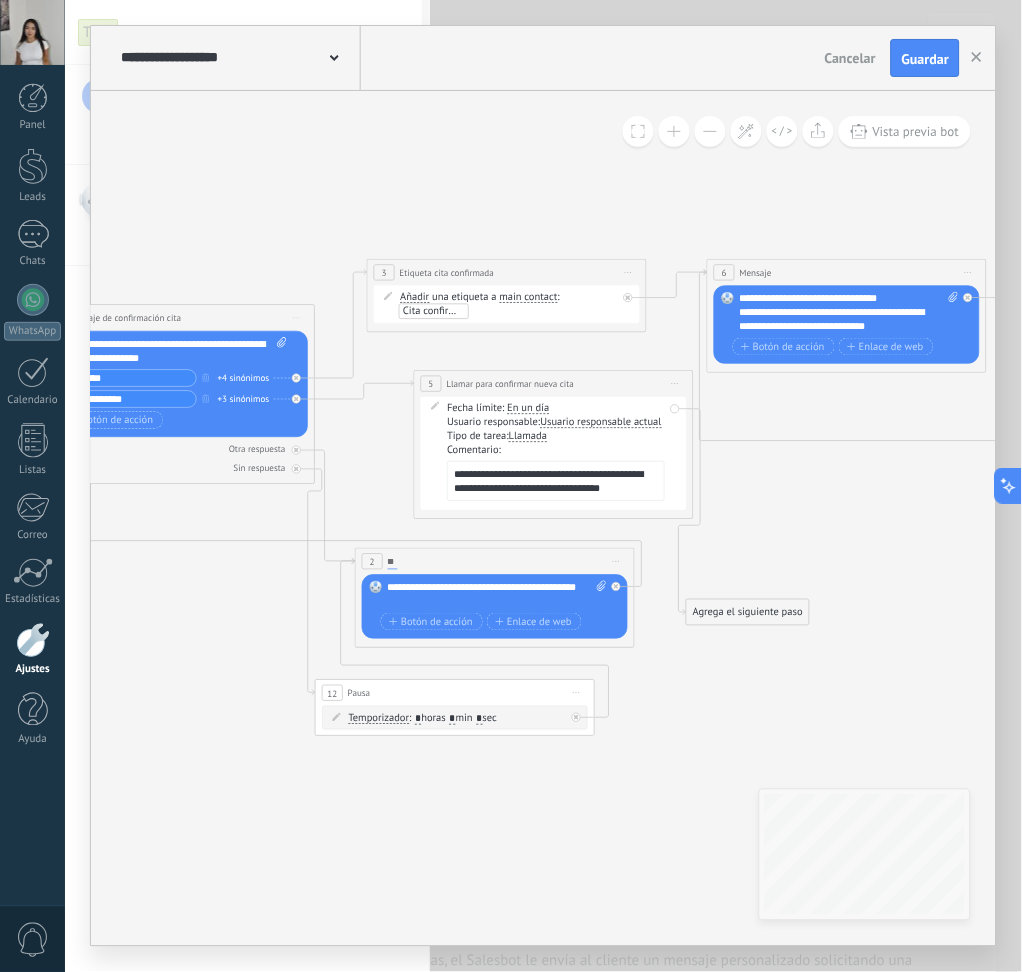 type on "*" 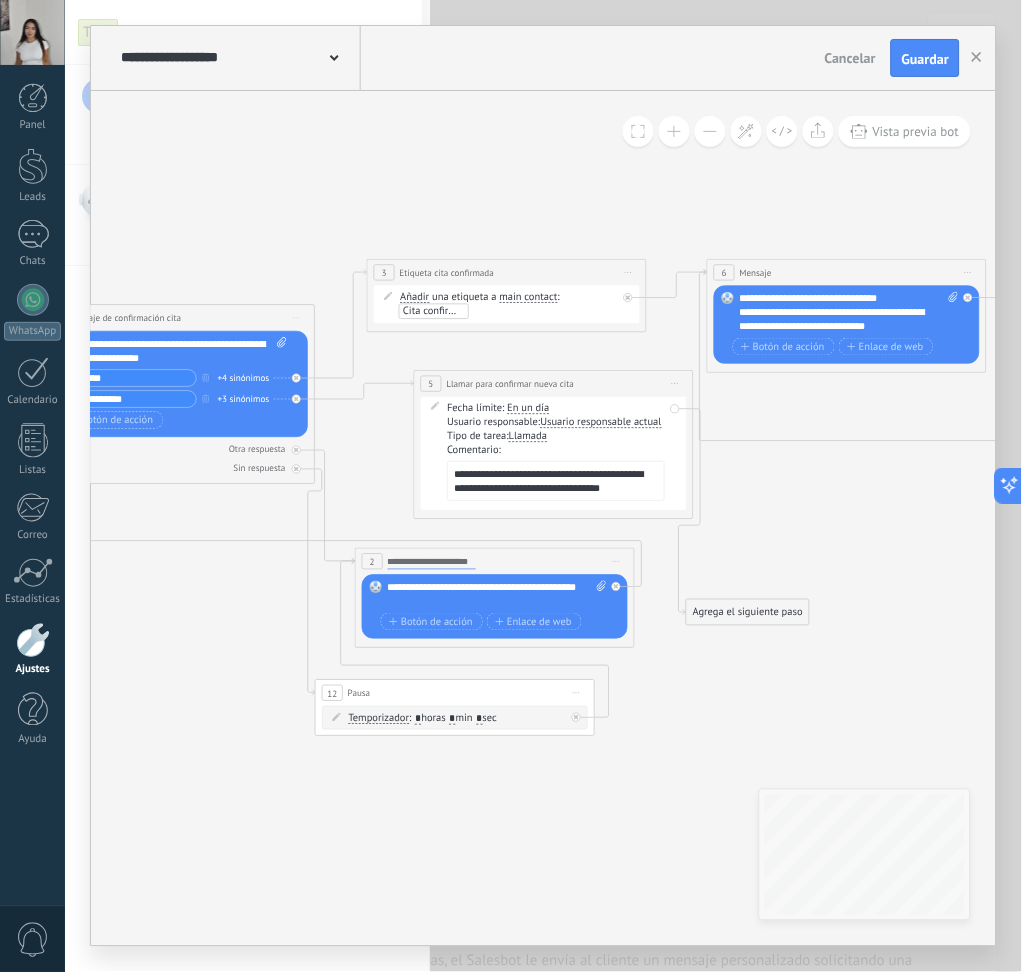 type on "**********" 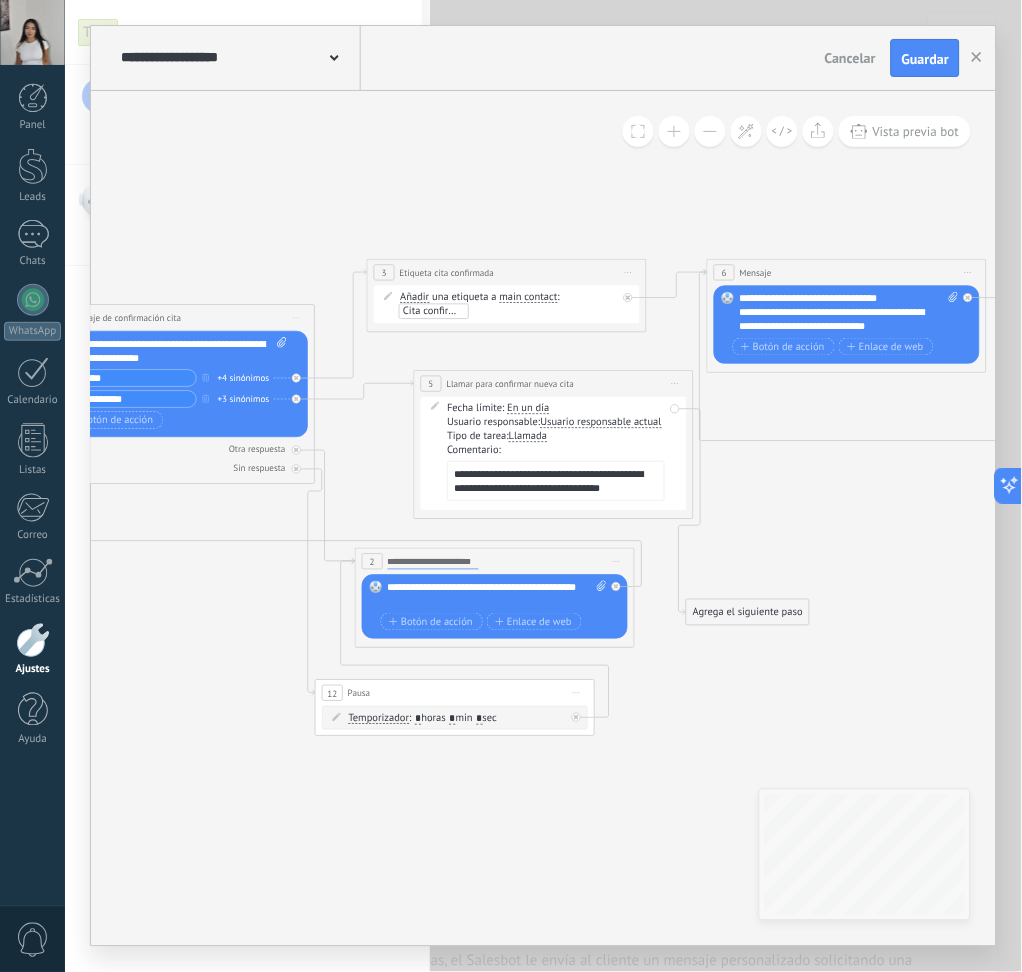 click 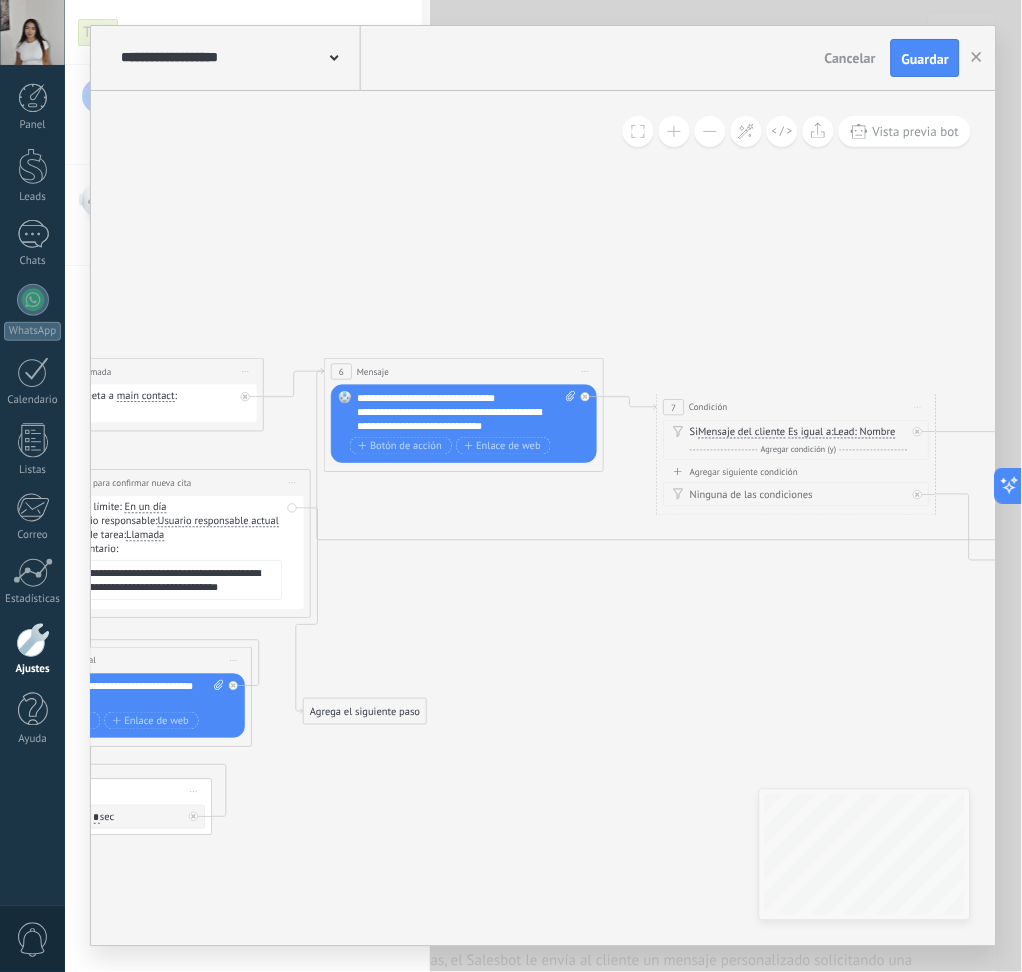drag, startPoint x: 792, startPoint y: 496, endPoint x: 409, endPoint y: 595, distance: 395.58817 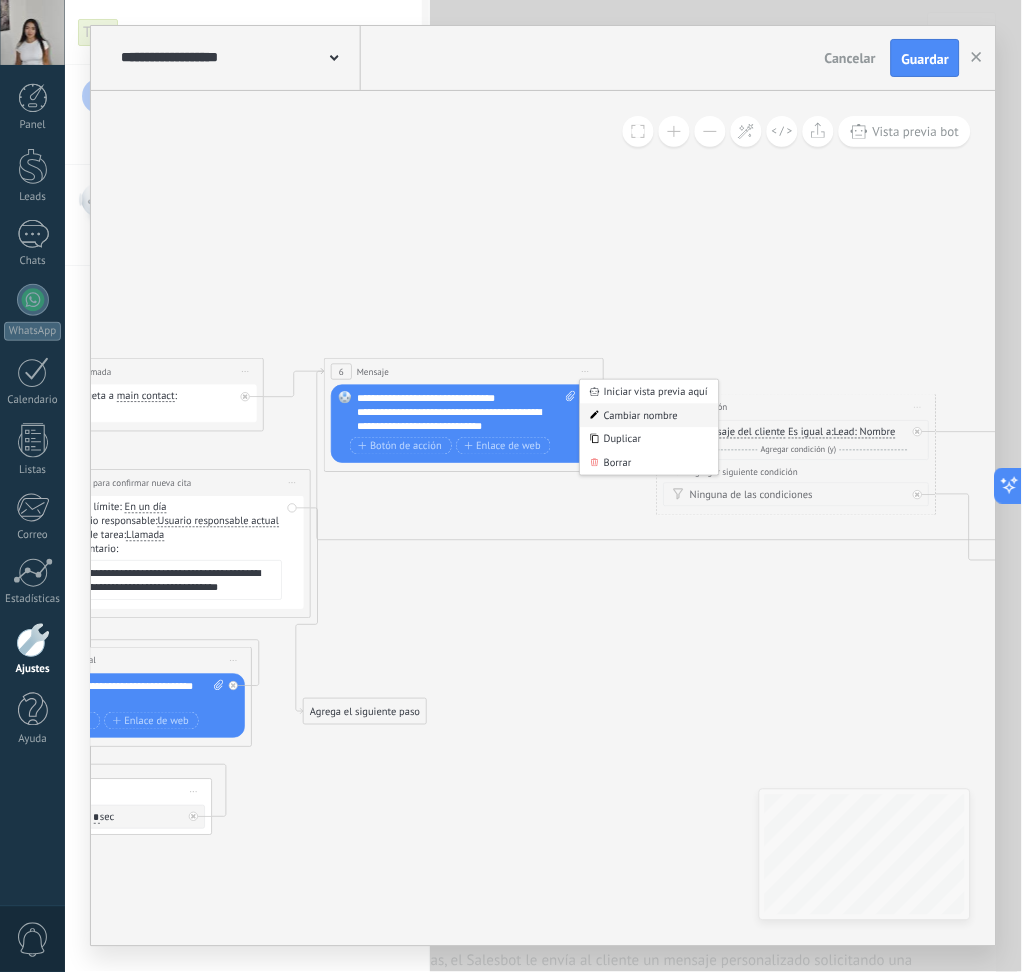 click on "Cambiar nombre" at bounding box center [650, 416] 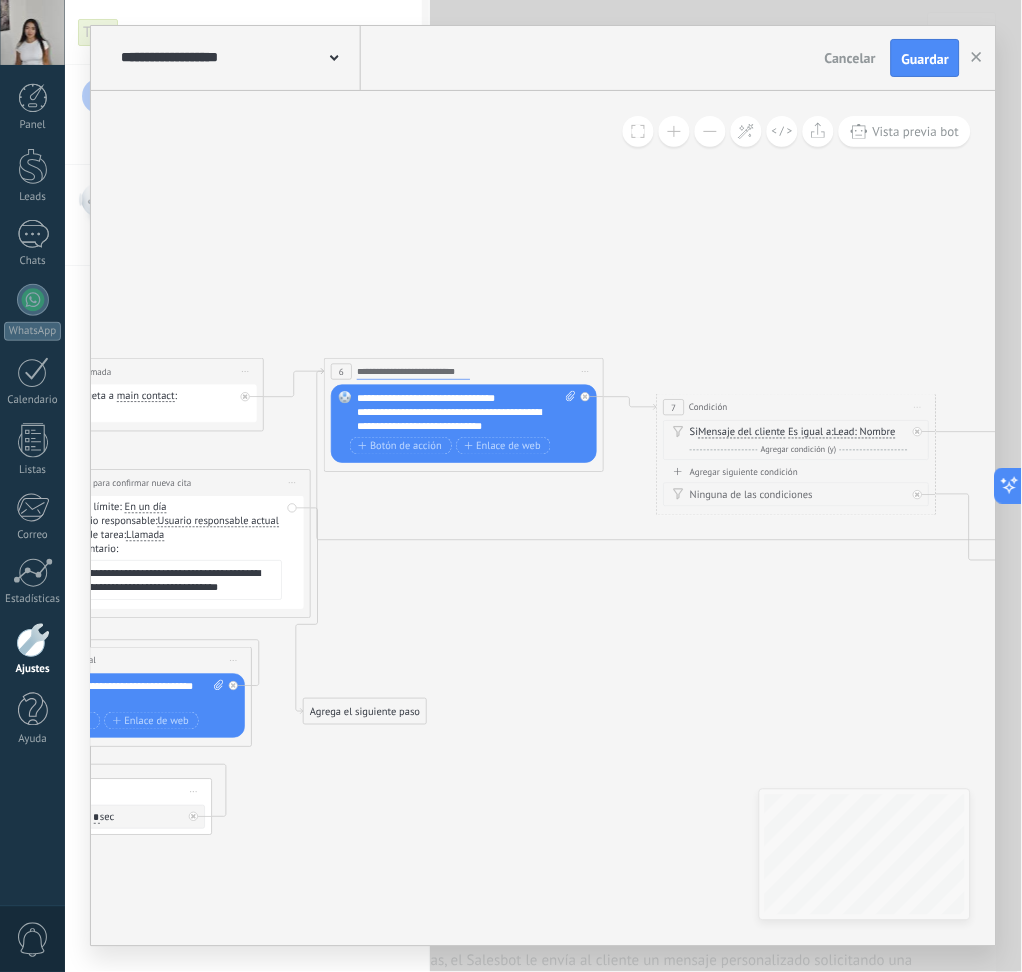 type on "**********" 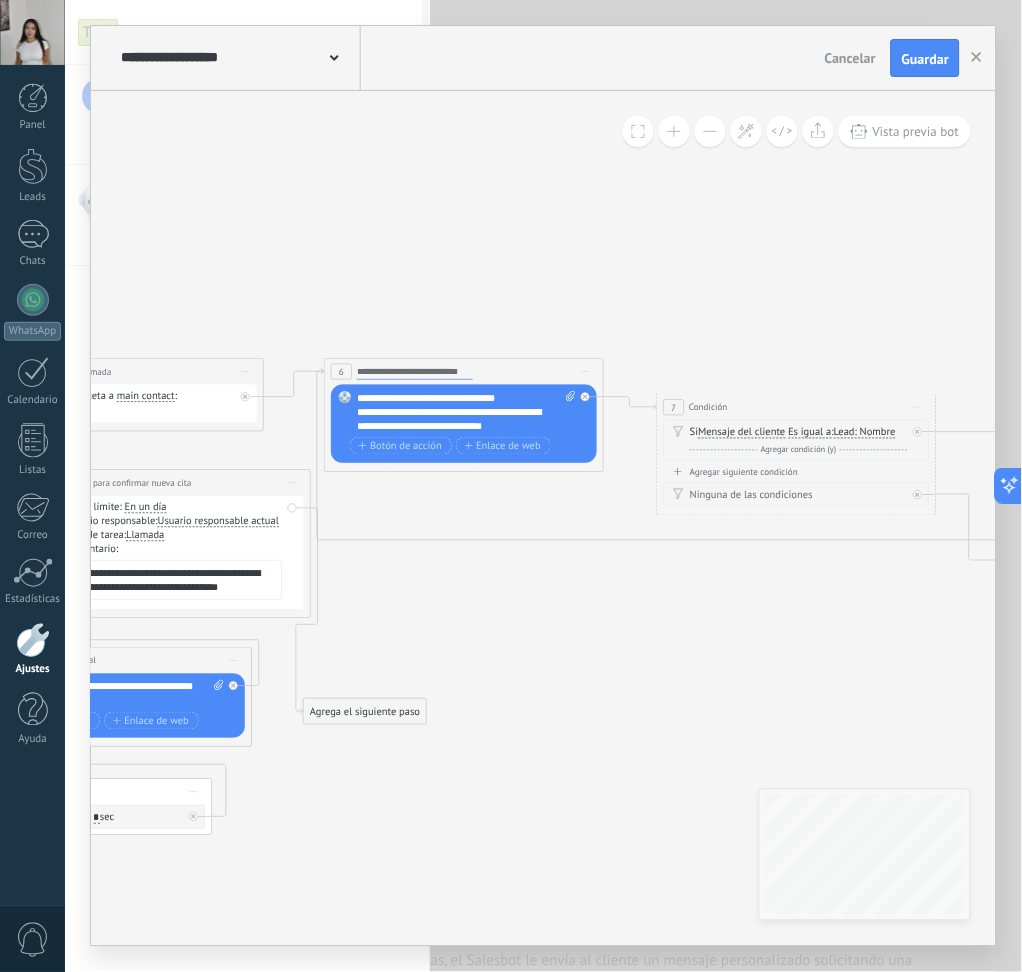 click 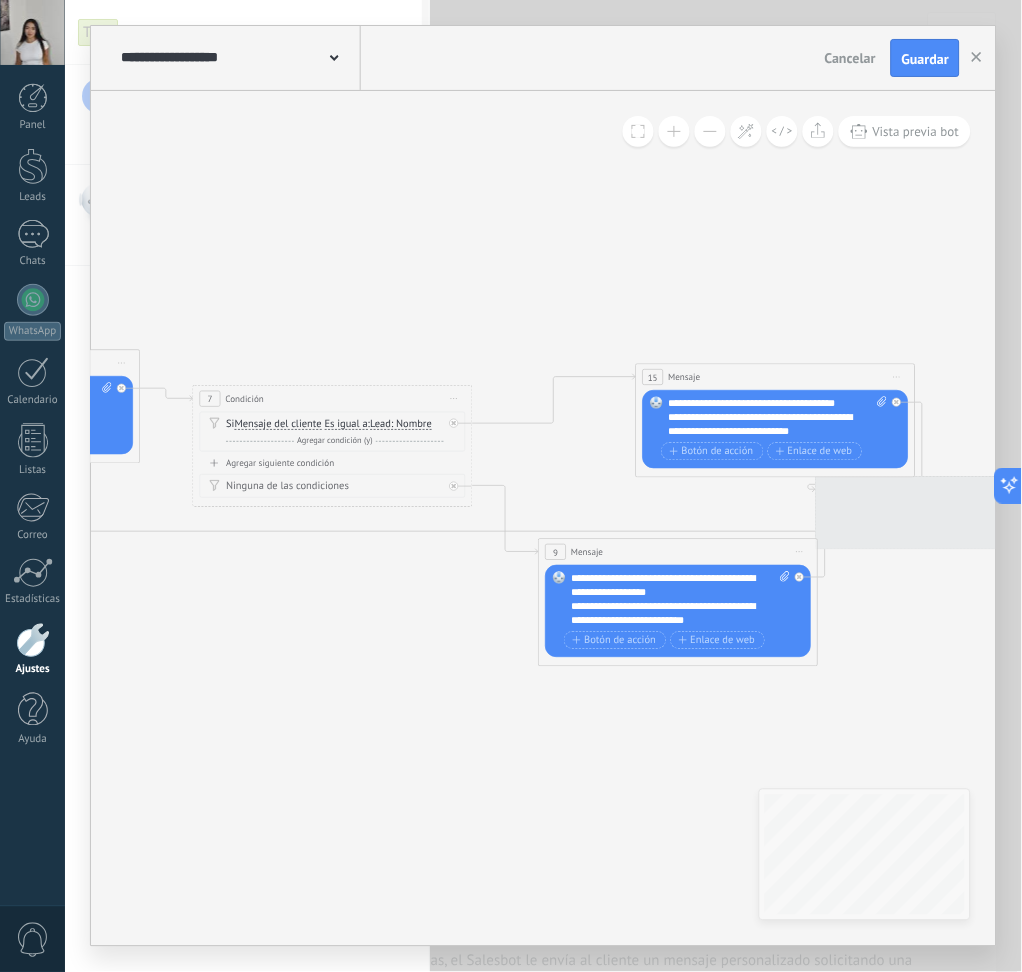 drag, startPoint x: 657, startPoint y: 670, endPoint x: 193, endPoint y: 661, distance: 464.08728 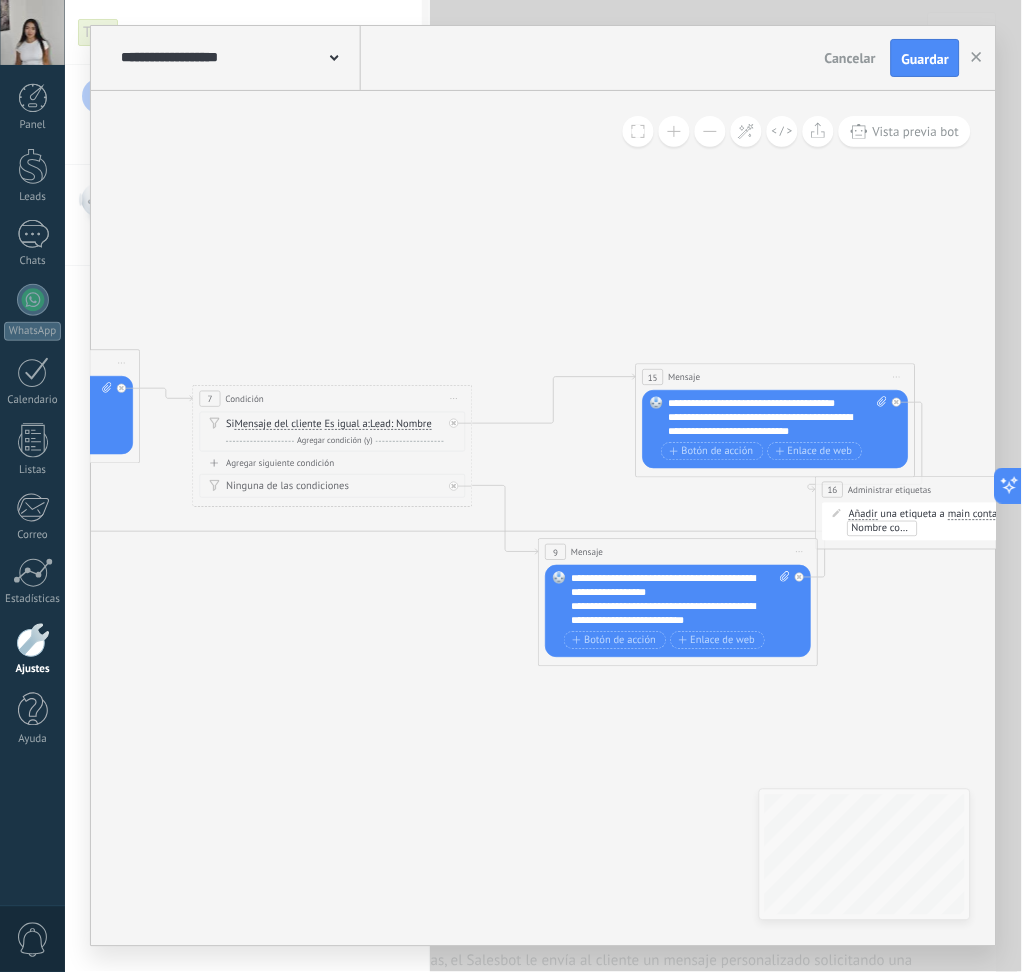 click on "Condición" at bounding box center (245, 398) 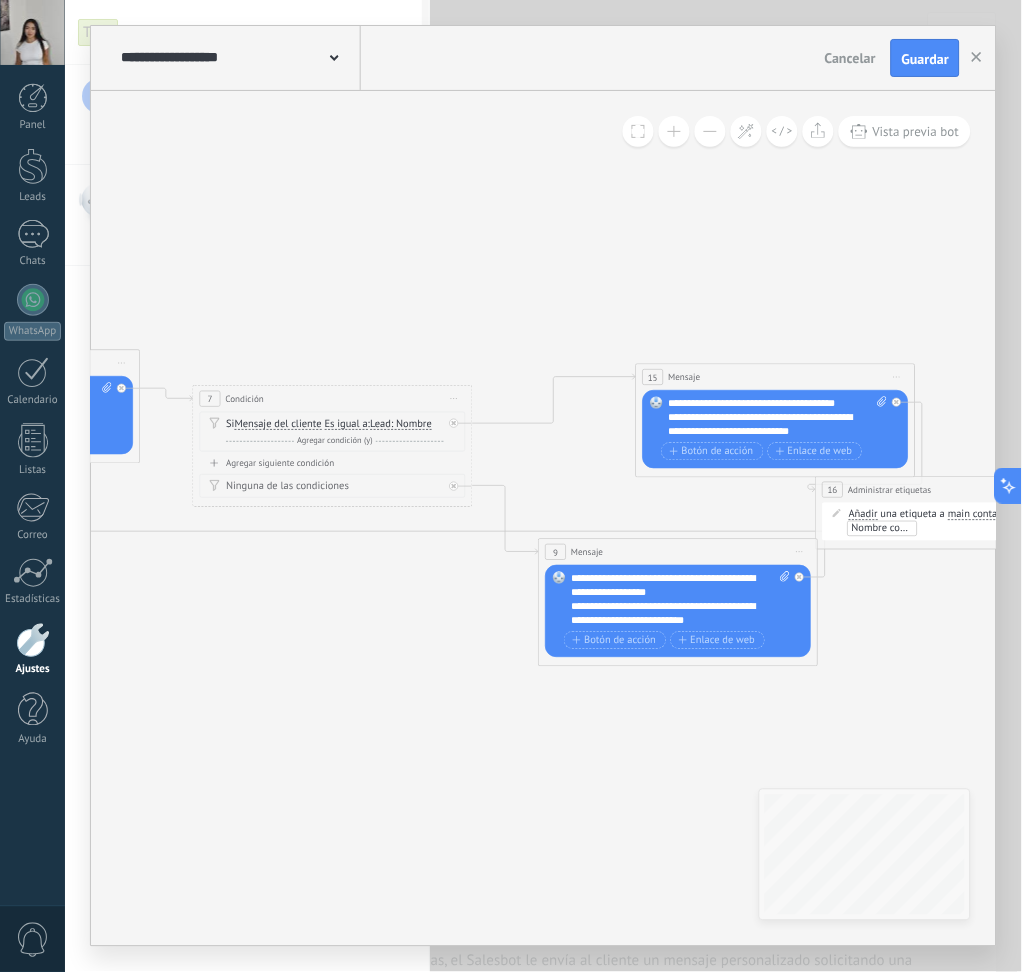 click on "7
Condición
*********
Iniciar vista previa aquí
Cambiar nombre
Duplicar
Borrar" at bounding box center (333, 399) 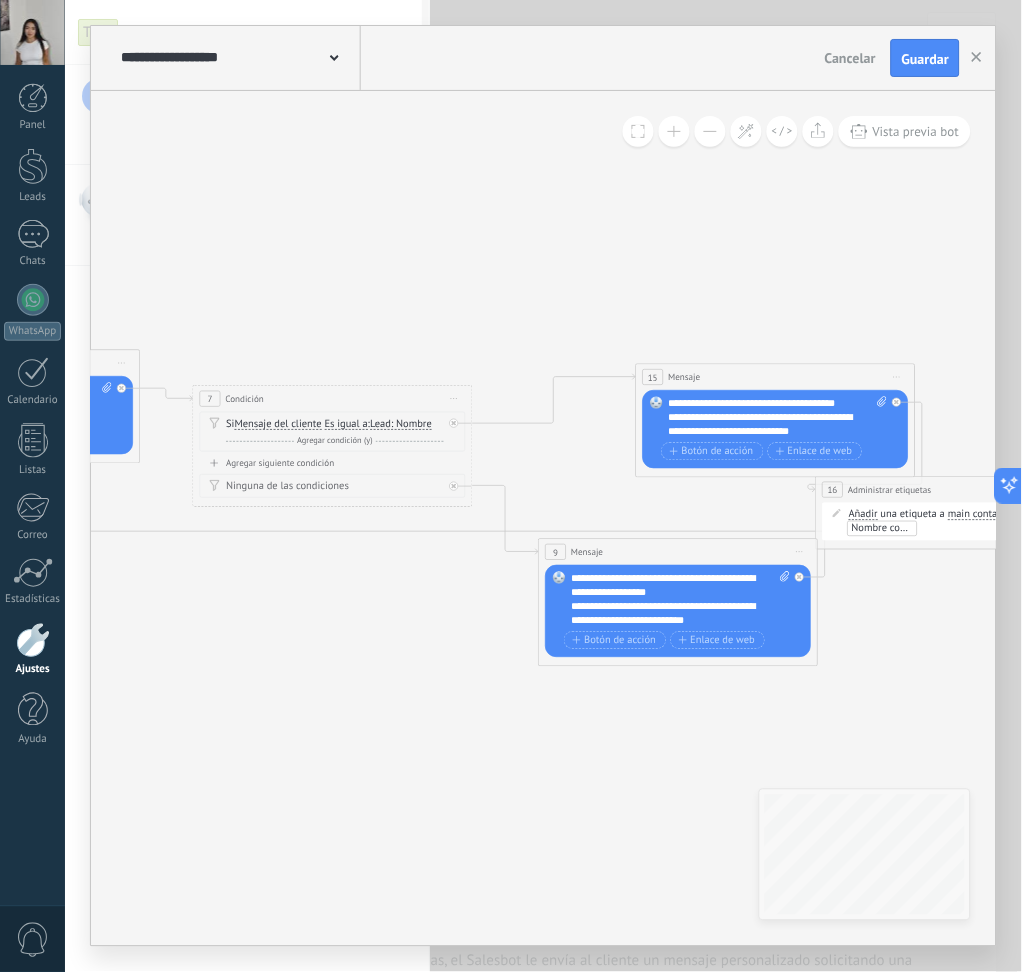 click on "Iniciar vista previa aquí
Cambiar nombre
Duplicar
Borrar" at bounding box center [455, 399] 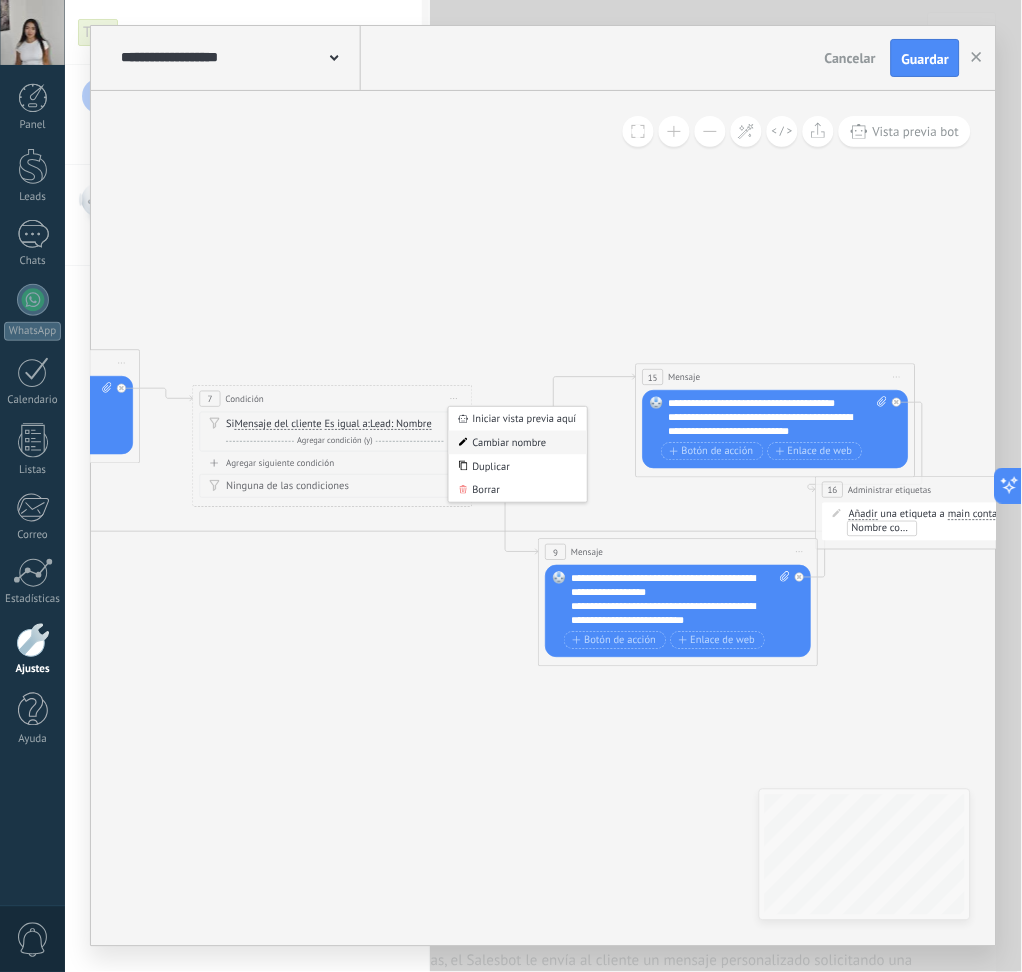 click on "Cambiar nombre" at bounding box center [518, 443] 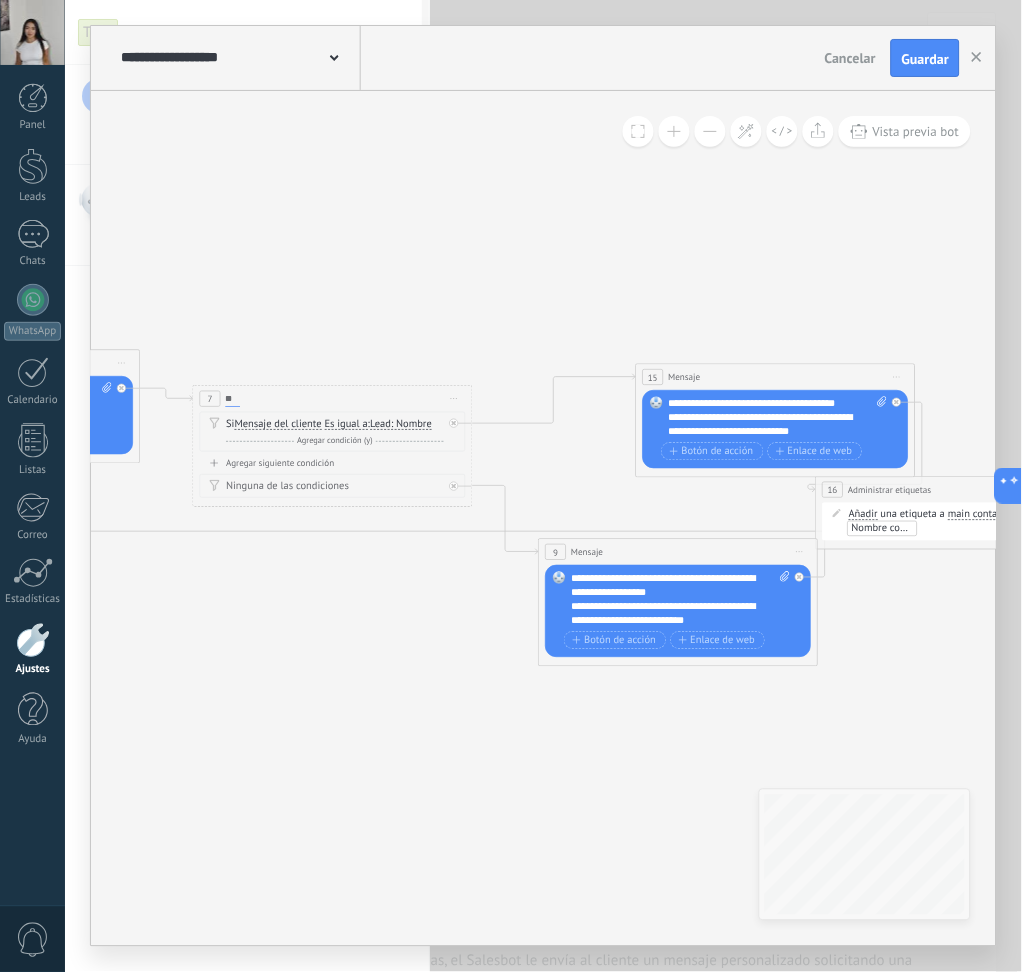 type on "*" 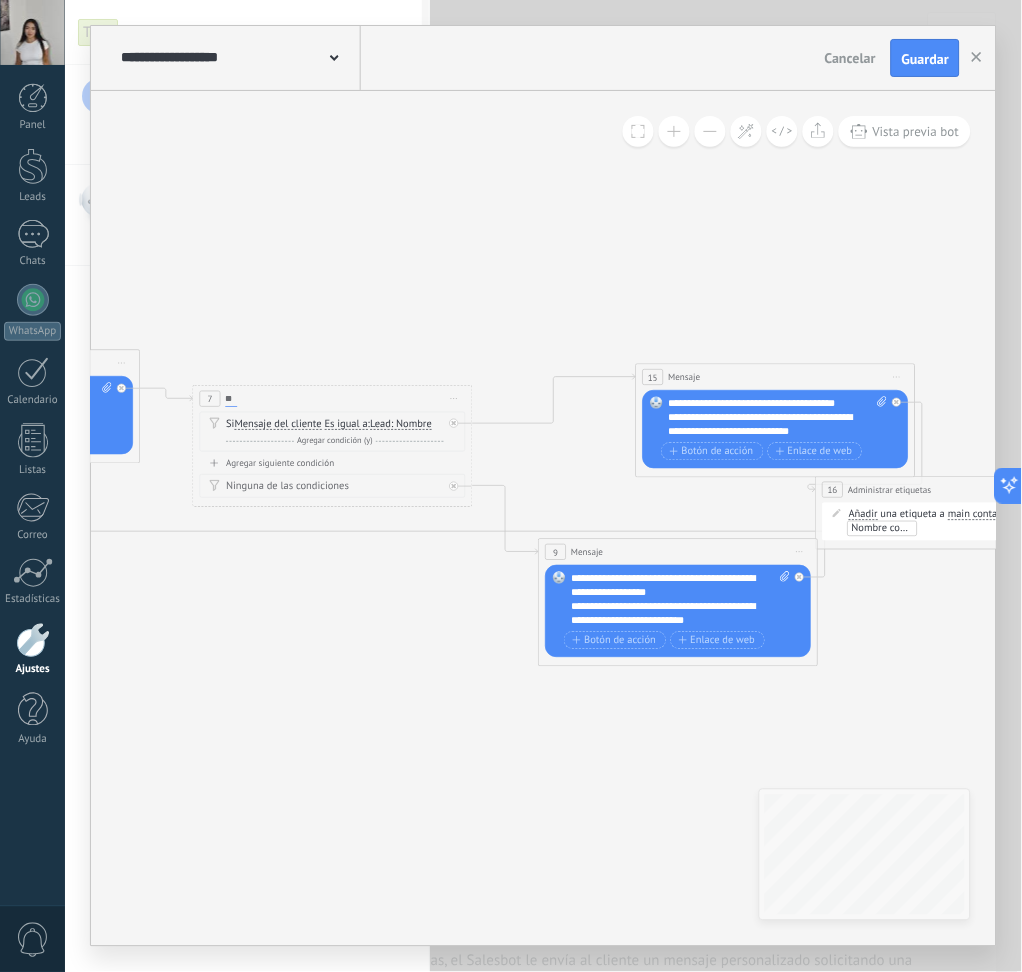 type on "*" 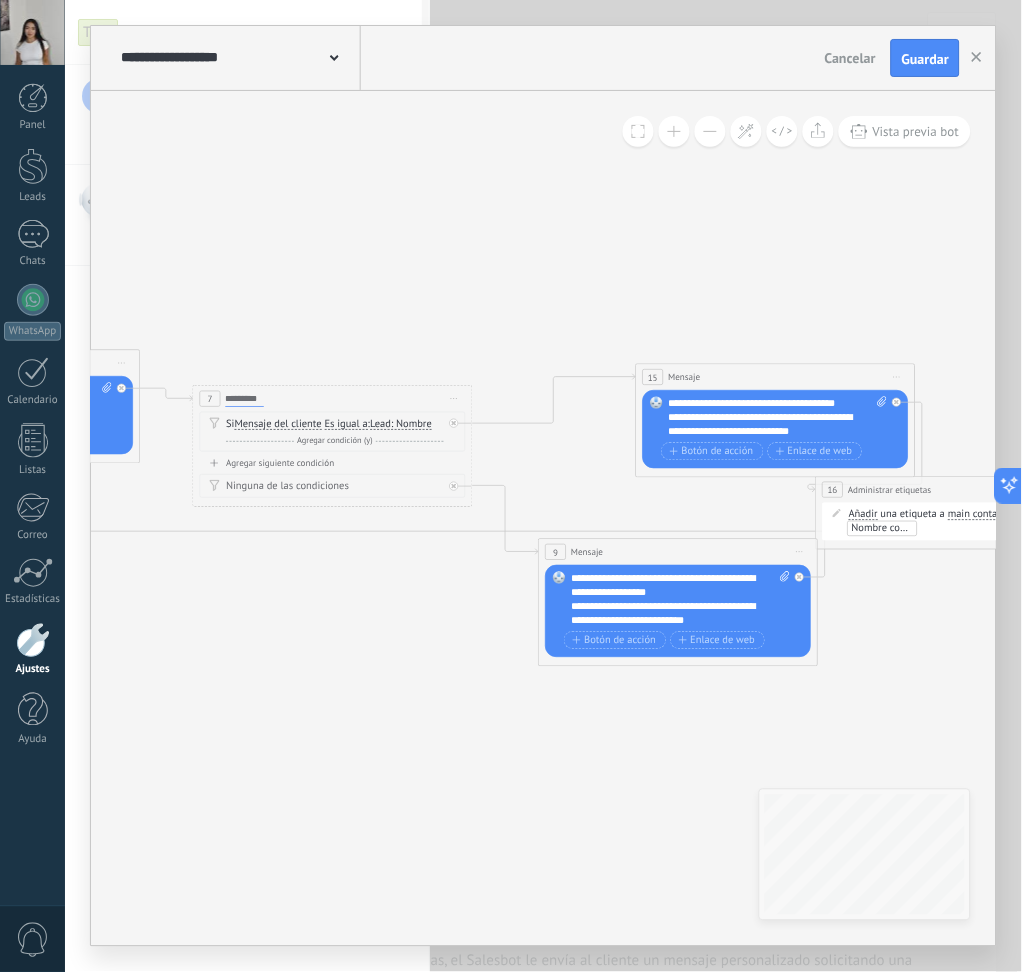 scroll, scrollTop: 0, scrollLeft: 0, axis: both 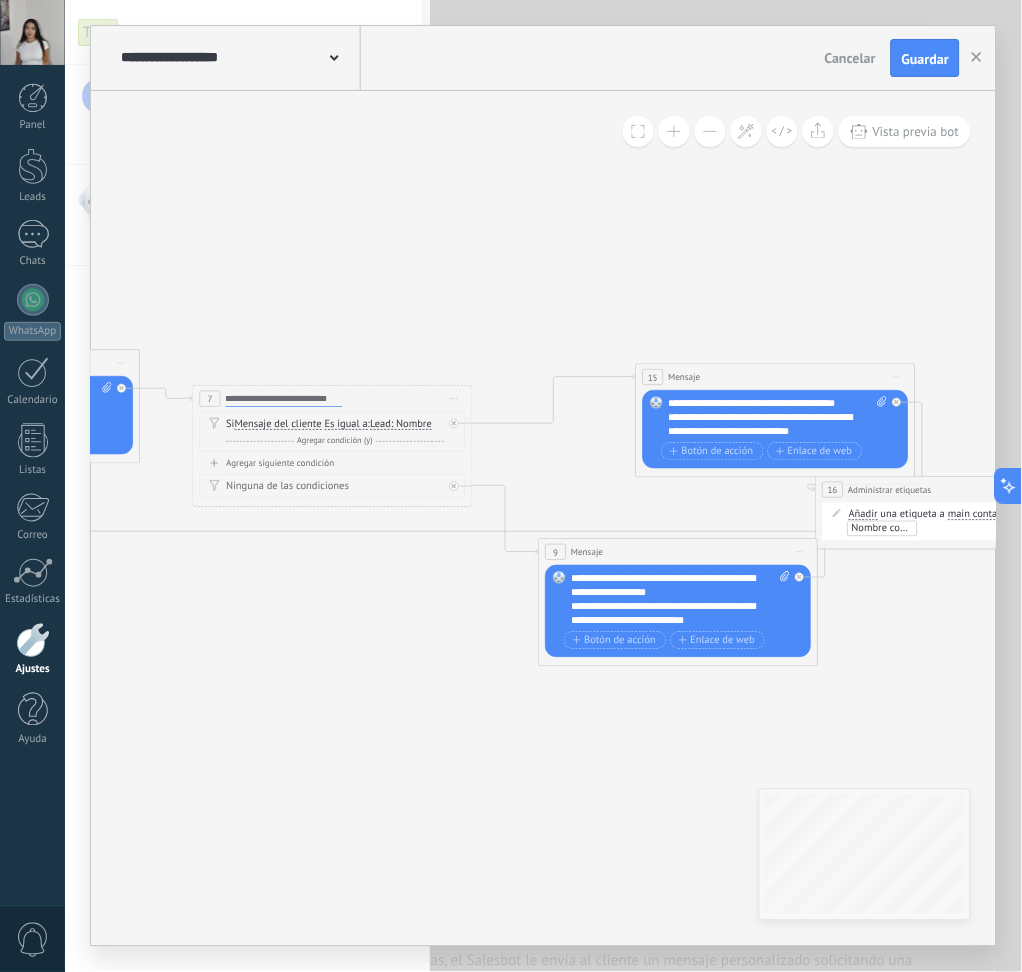 type on "**********" 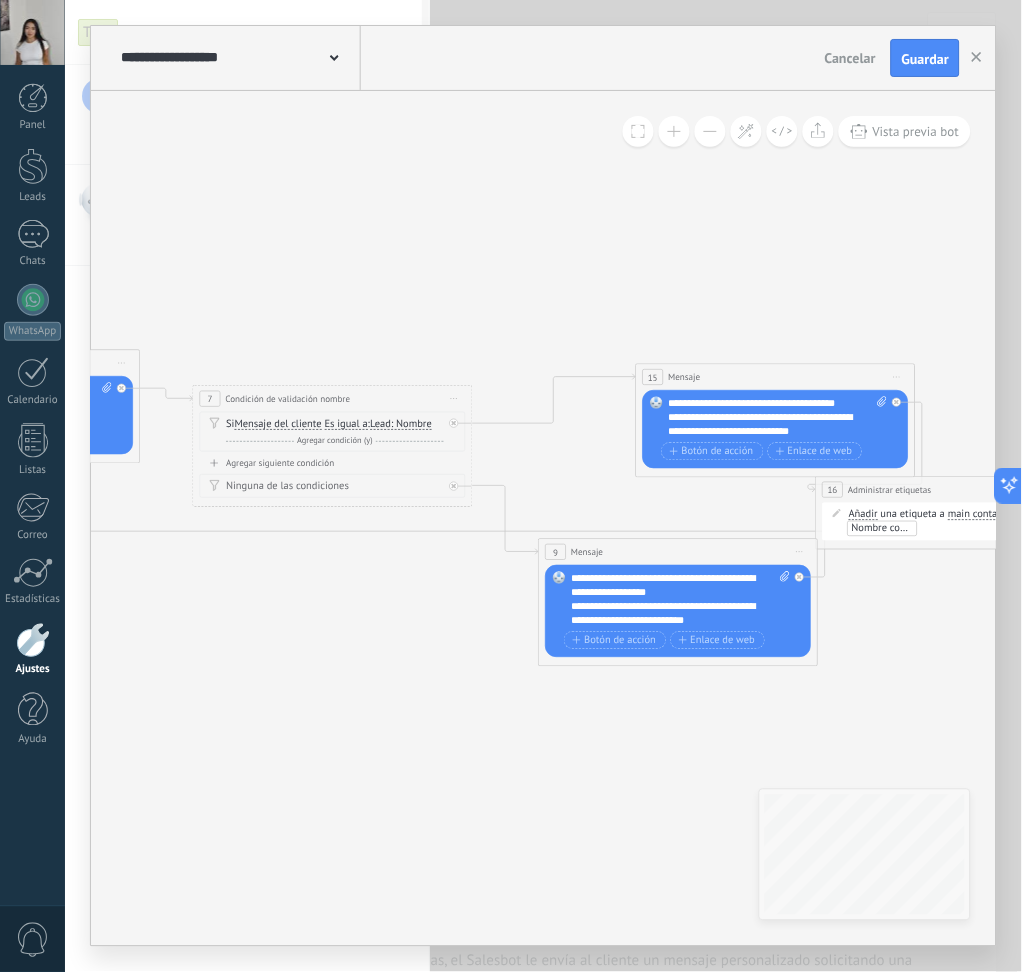 click 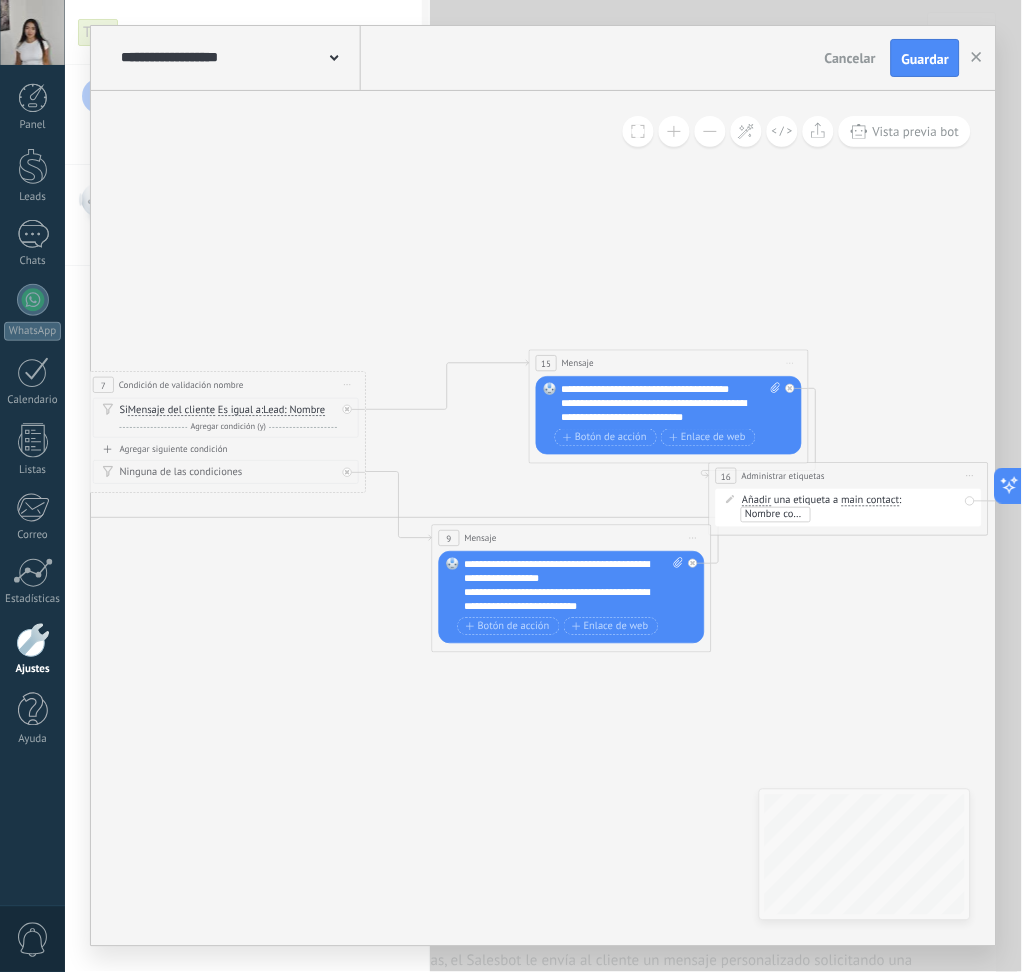 drag, startPoint x: 531, startPoint y: 474, endPoint x: 345, endPoint y: 458, distance: 186.6869 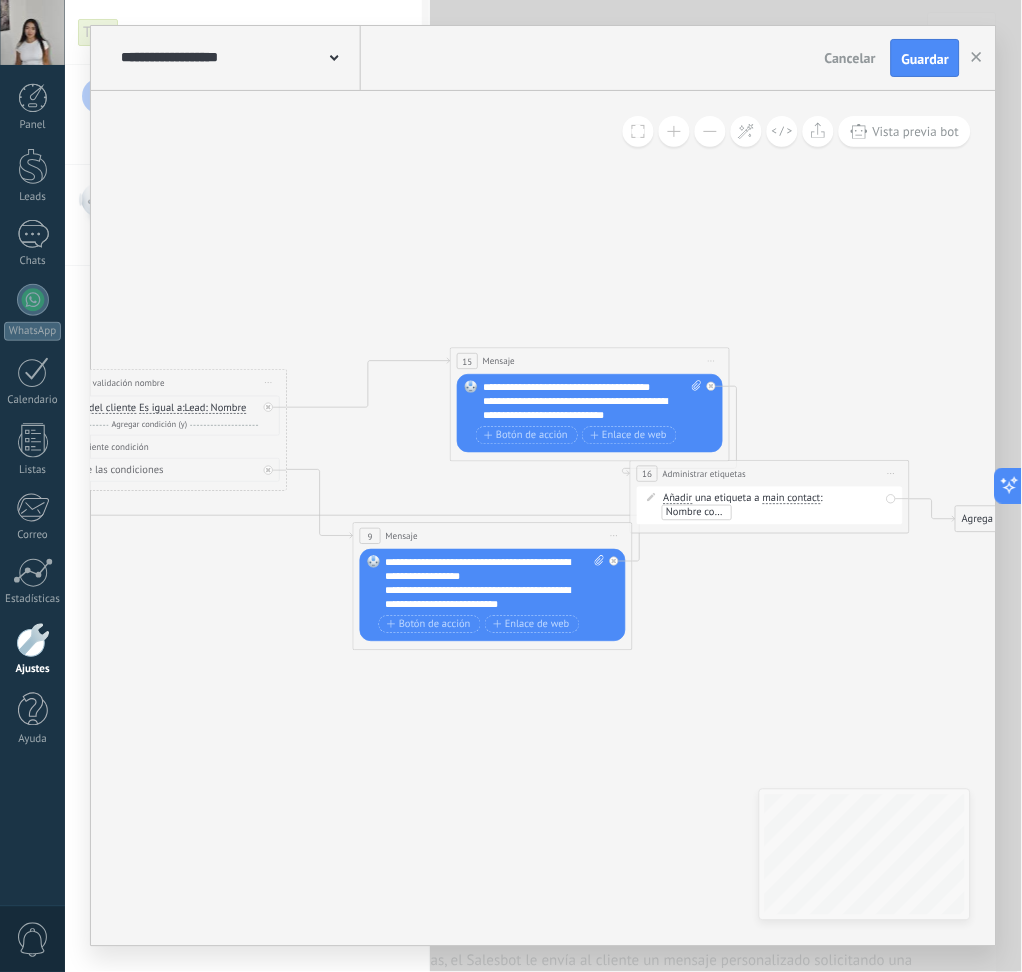 click on "Mensaje" at bounding box center [402, 535] 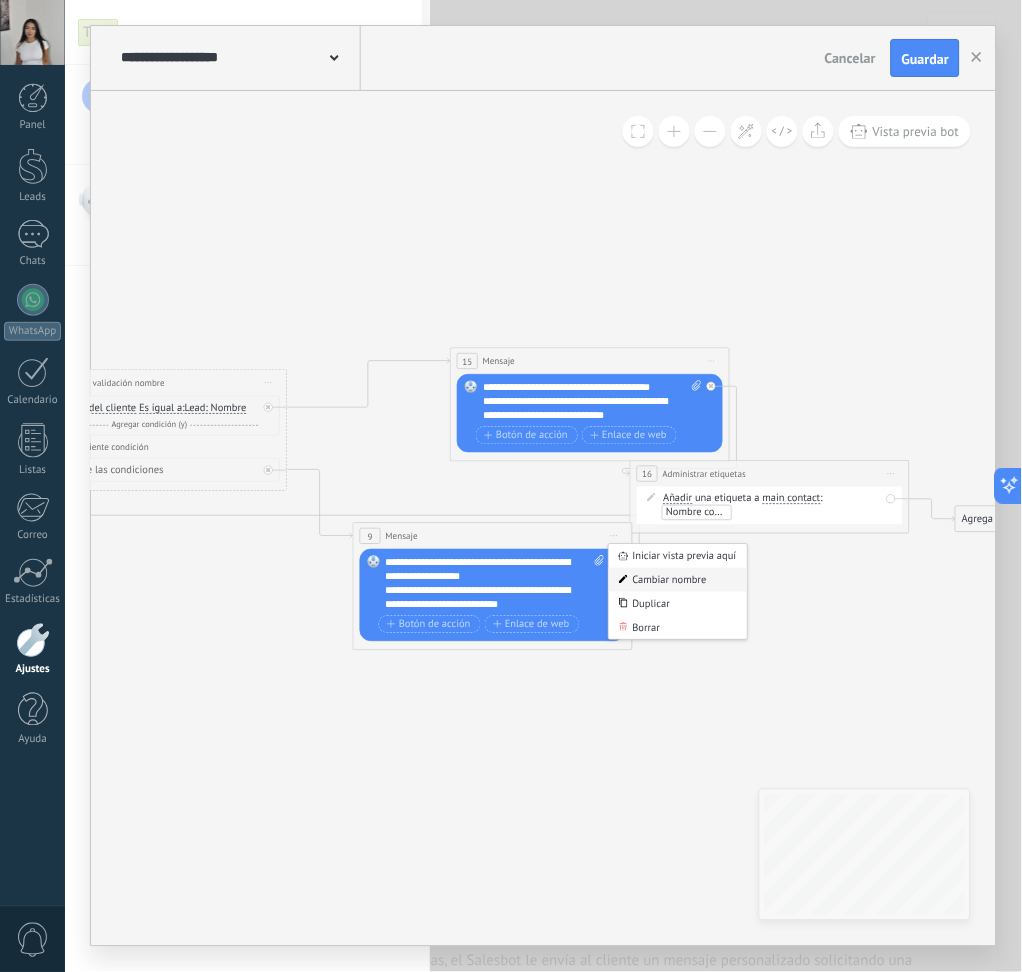 click on "Cambiar nombre" at bounding box center [678, 580] 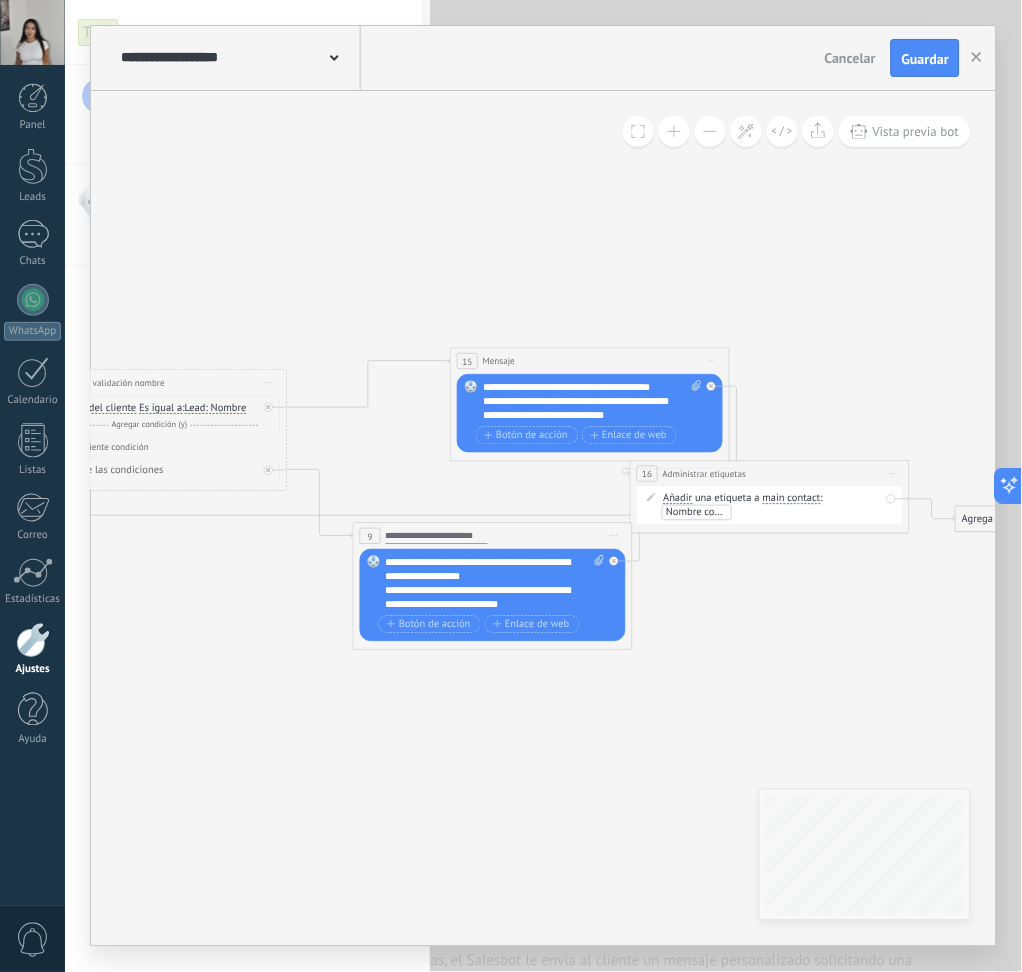 type on "**********" 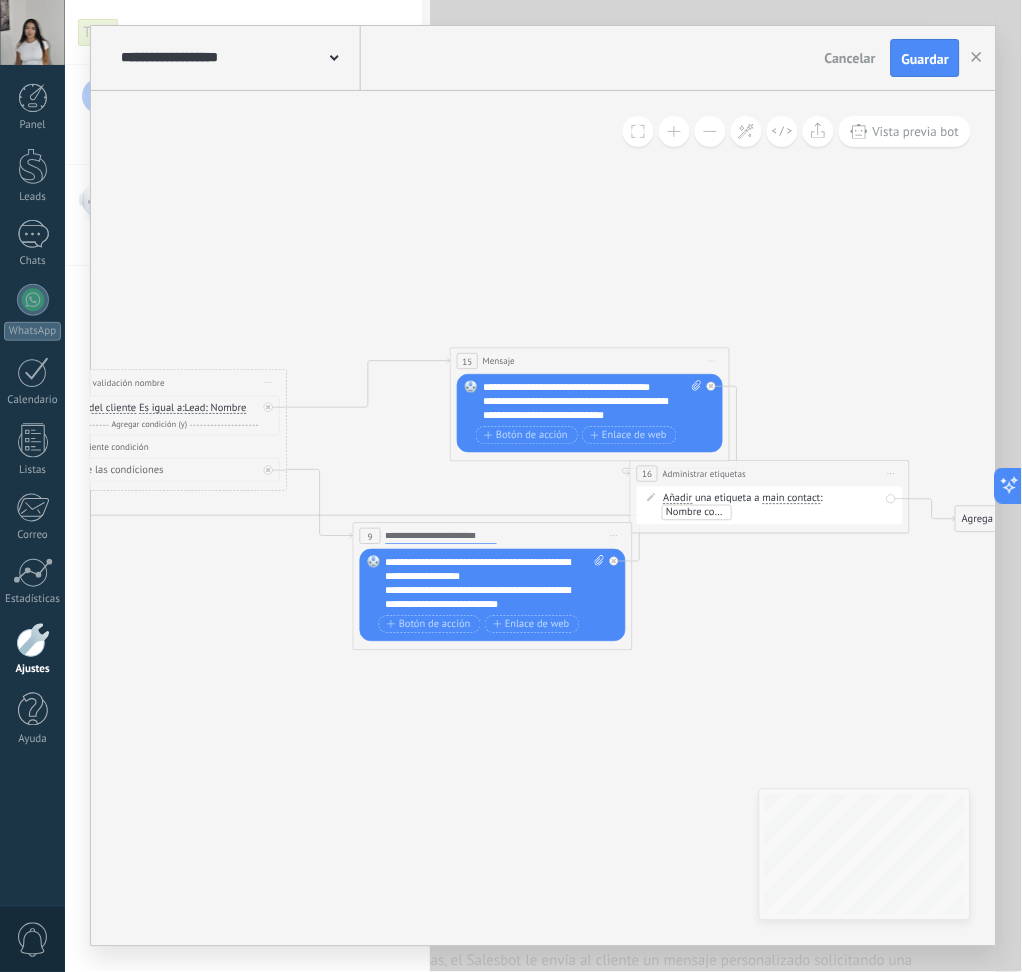 click 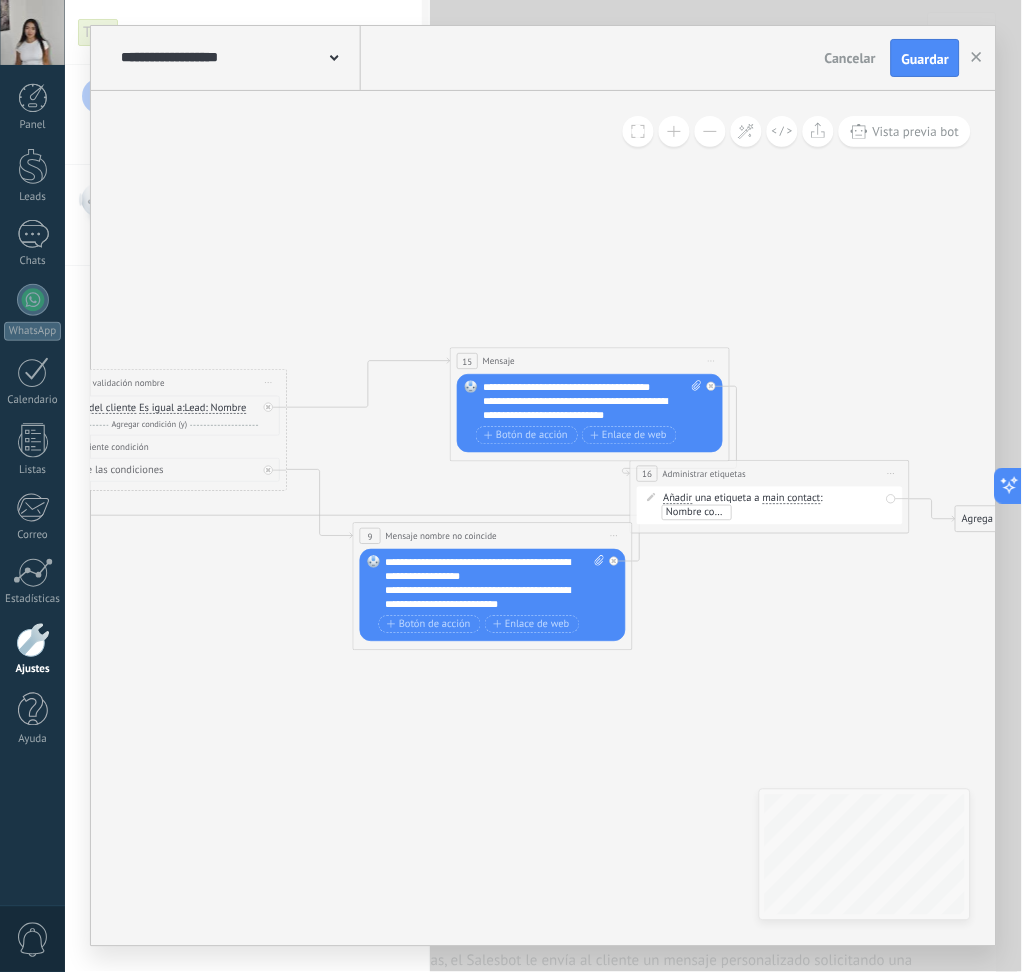 click on "Iniciar vista previa aquí
Cambiar nombre
Duplicar
Borrar" at bounding box center (712, 361) 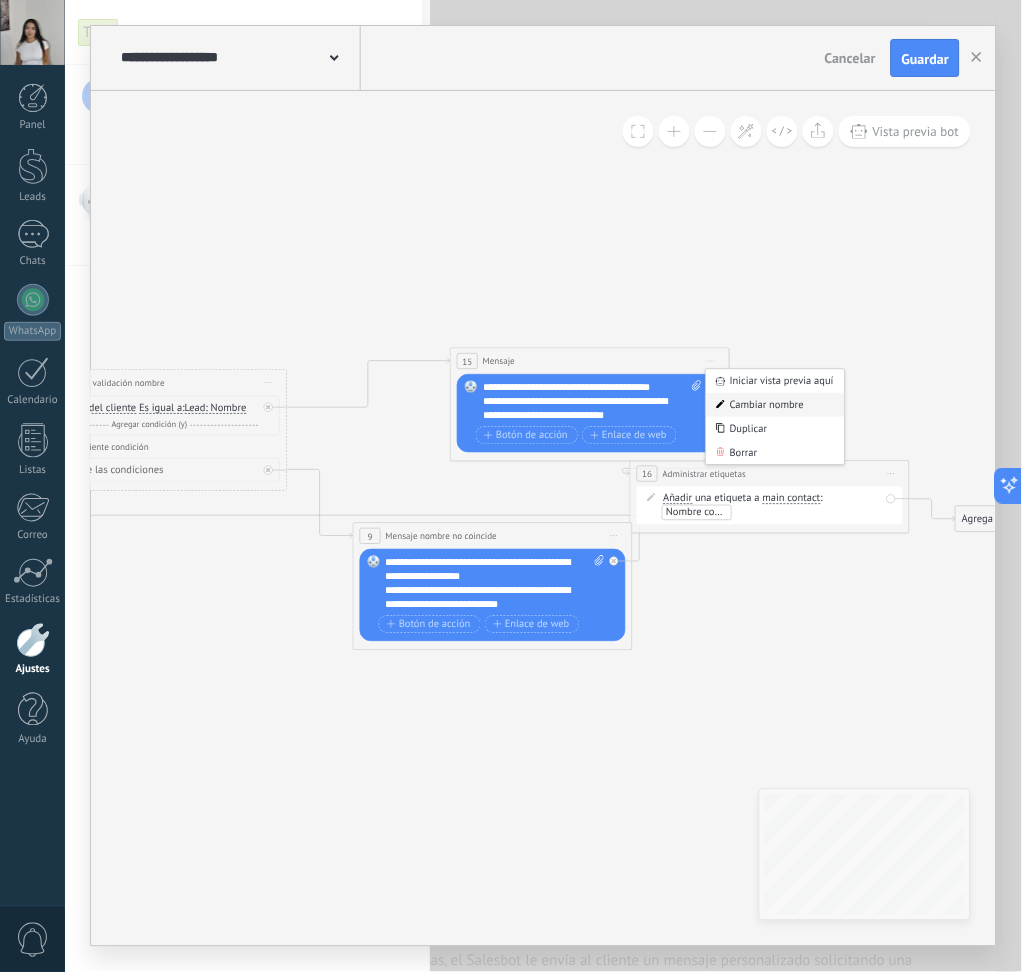 click on "Cambiar nombre" at bounding box center (776, 405) 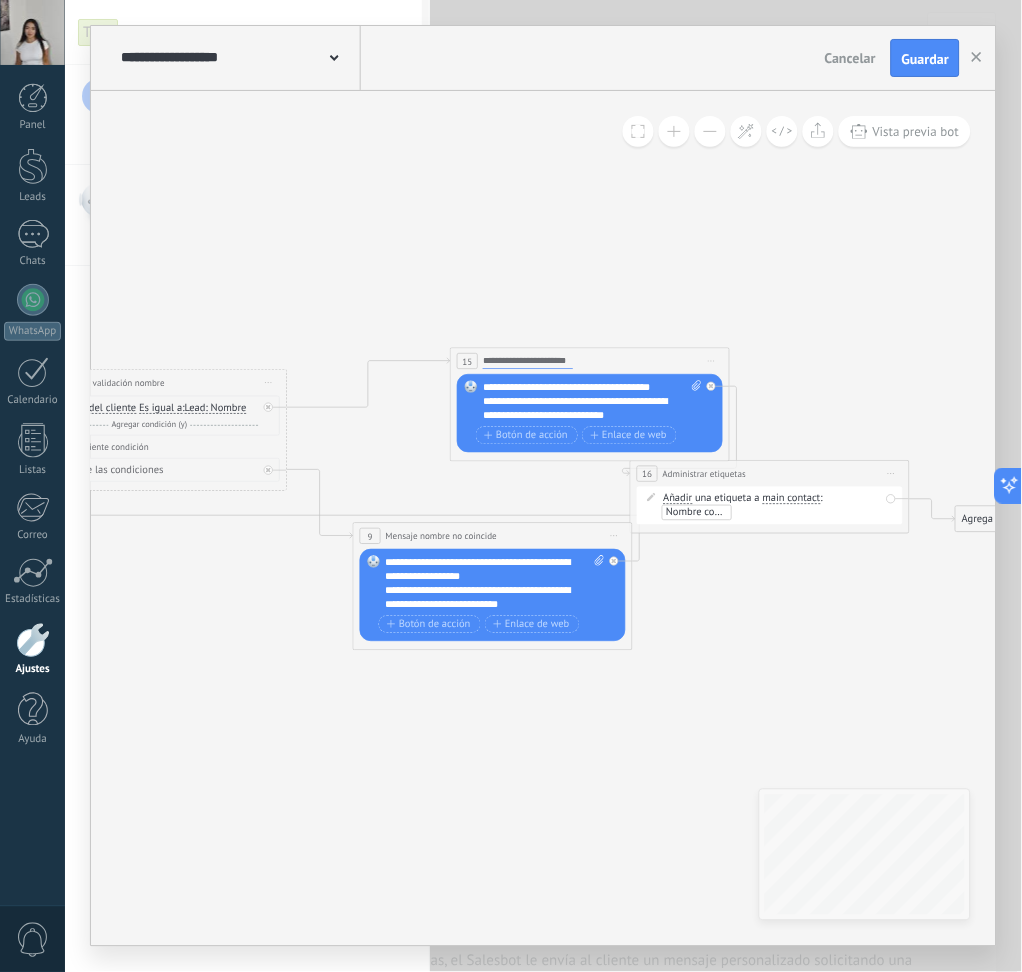 type on "**********" 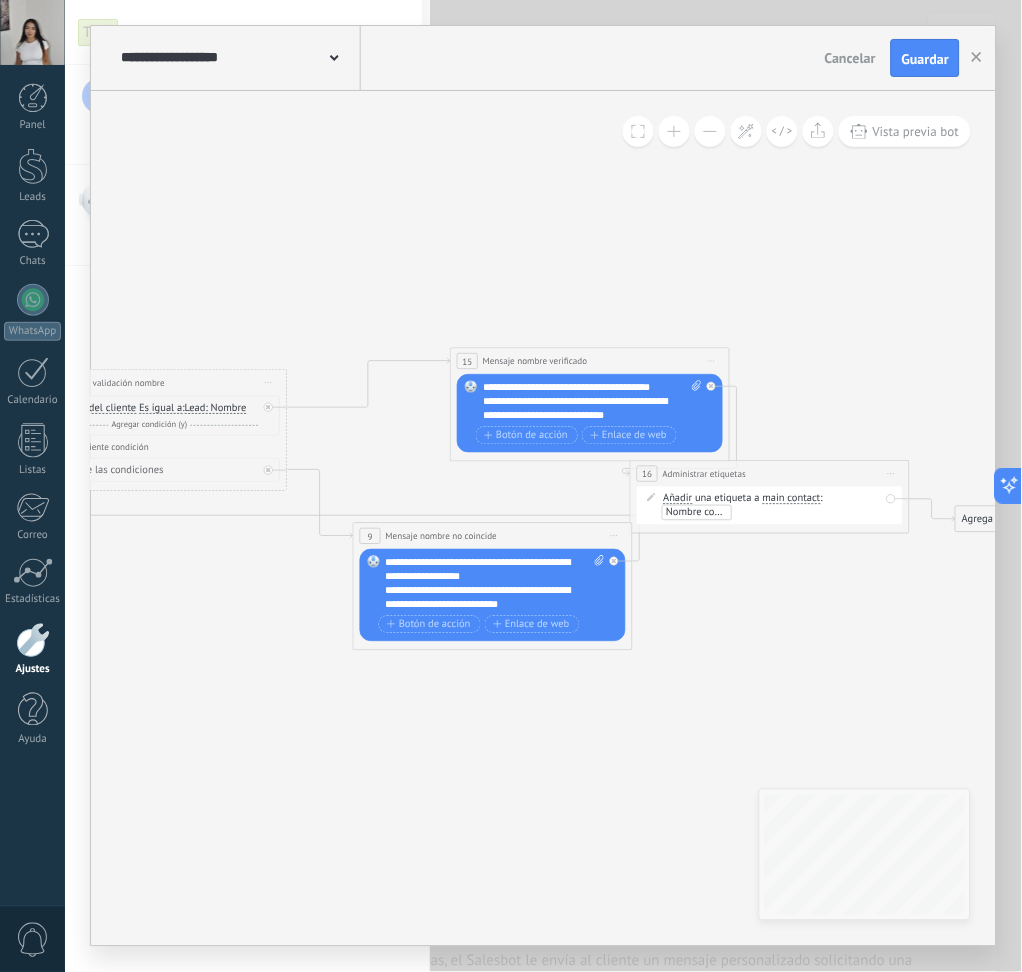 click 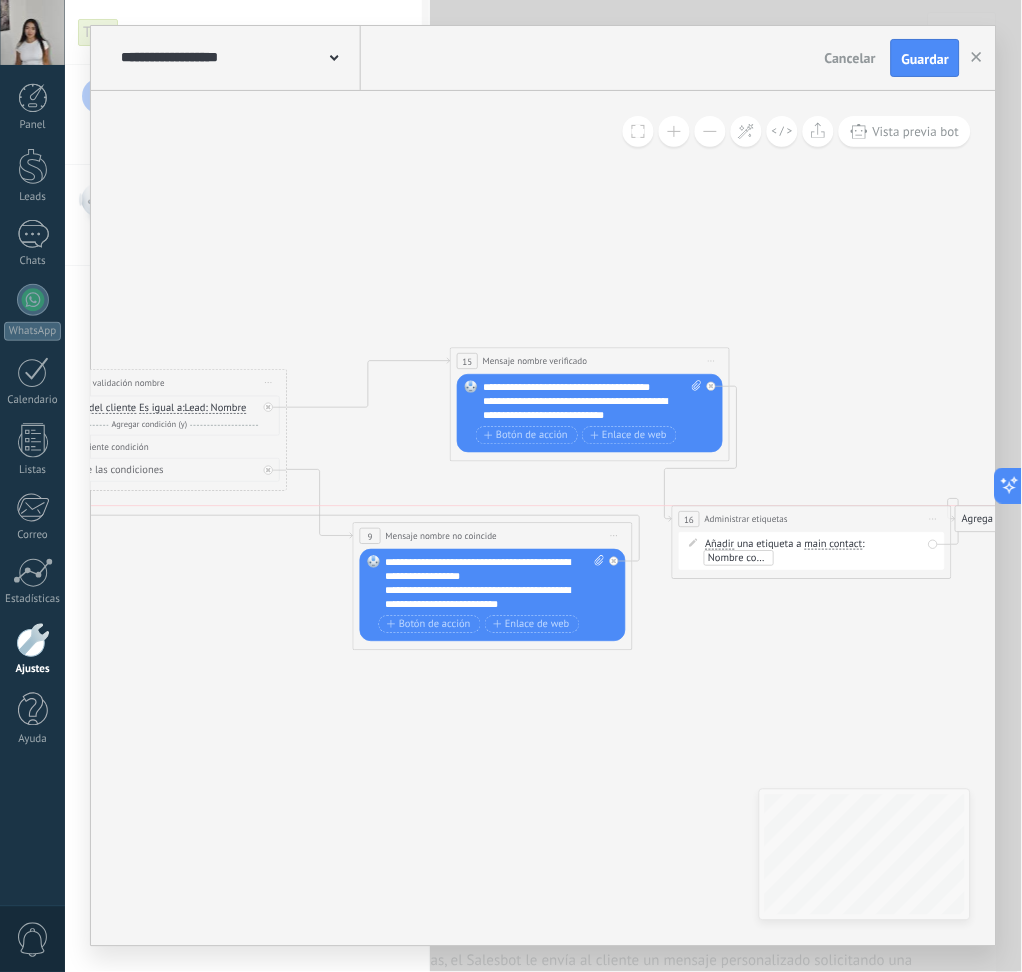 drag, startPoint x: 737, startPoint y: 477, endPoint x: 778, endPoint y: 520, distance: 59.413803 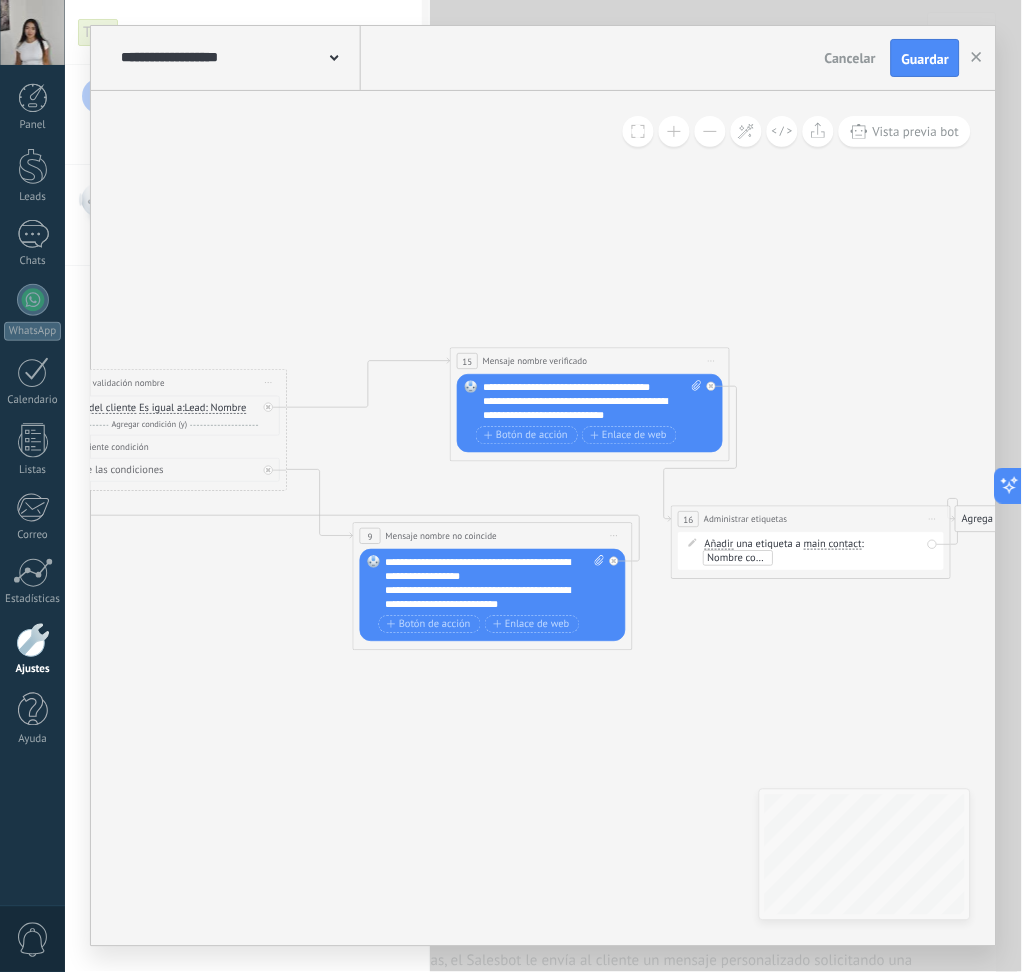 click on "Iniciar vista previa aquí
Cambiar nombre
Duplicar
Borrar" at bounding box center [933, 519] 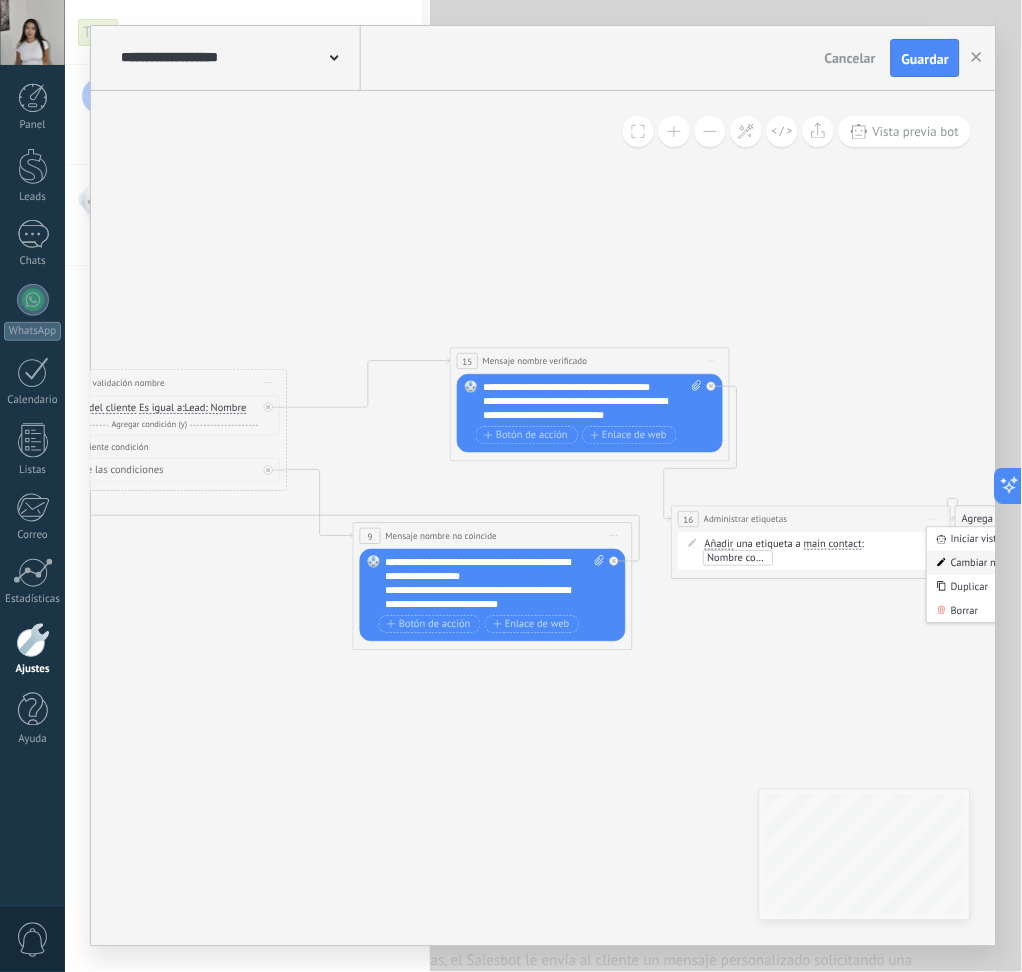 click on "Cambiar nombre" at bounding box center [997, 563] 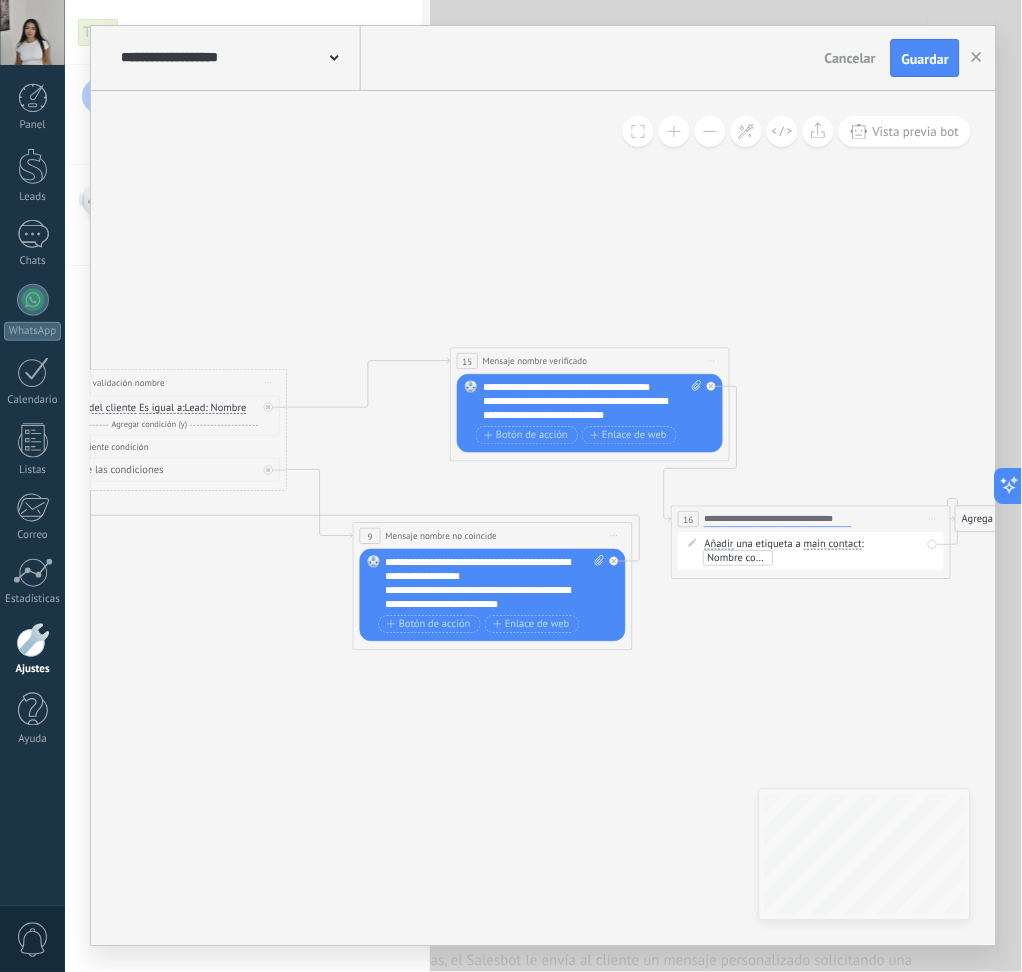 type on "**********" 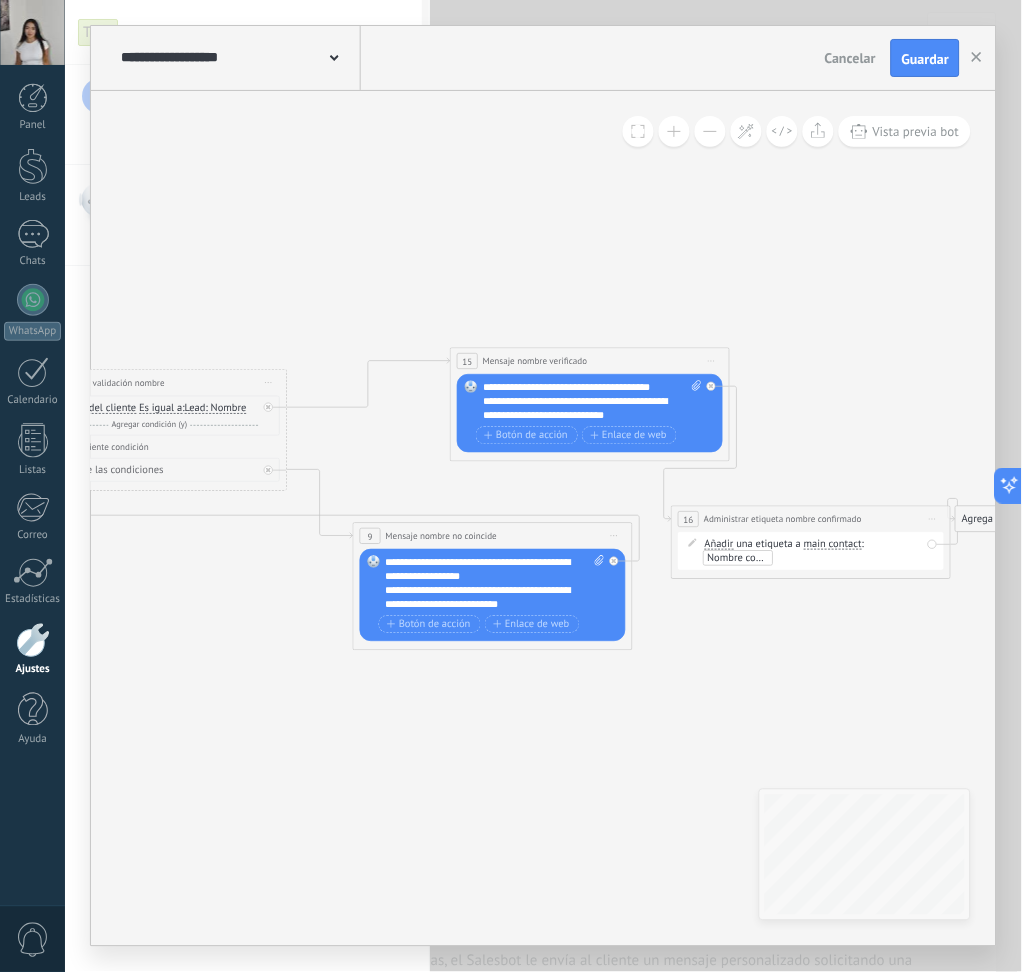 click 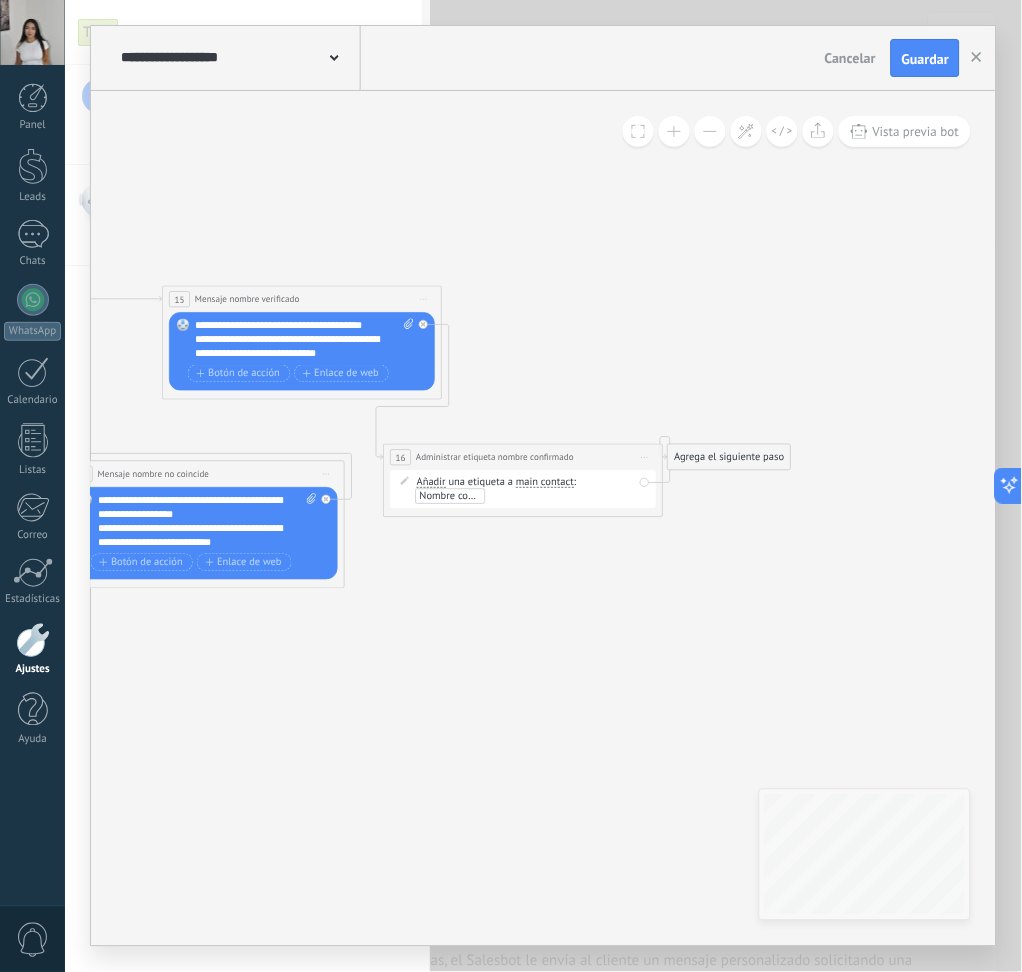 drag, startPoint x: 813, startPoint y: 658, endPoint x: 524, endPoint y: 594, distance: 296.00168 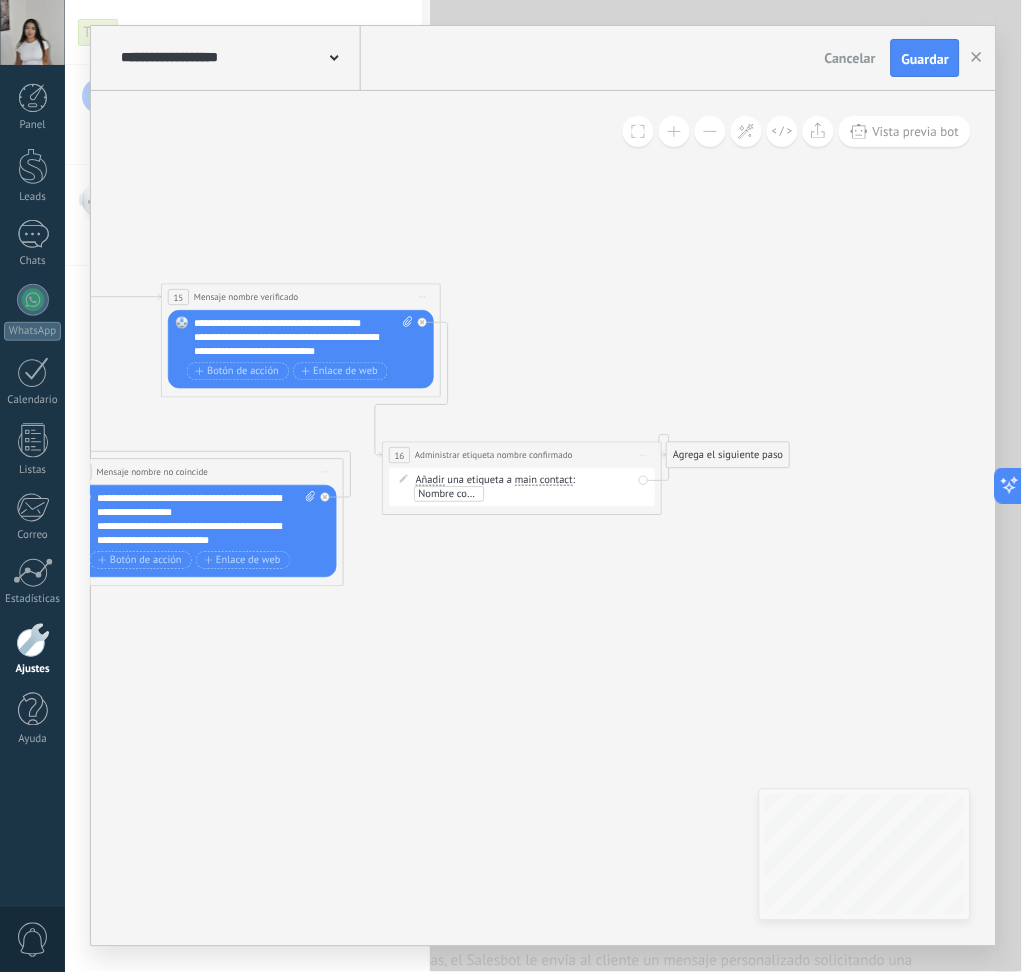 click on "**********" at bounding box center [522, 455] 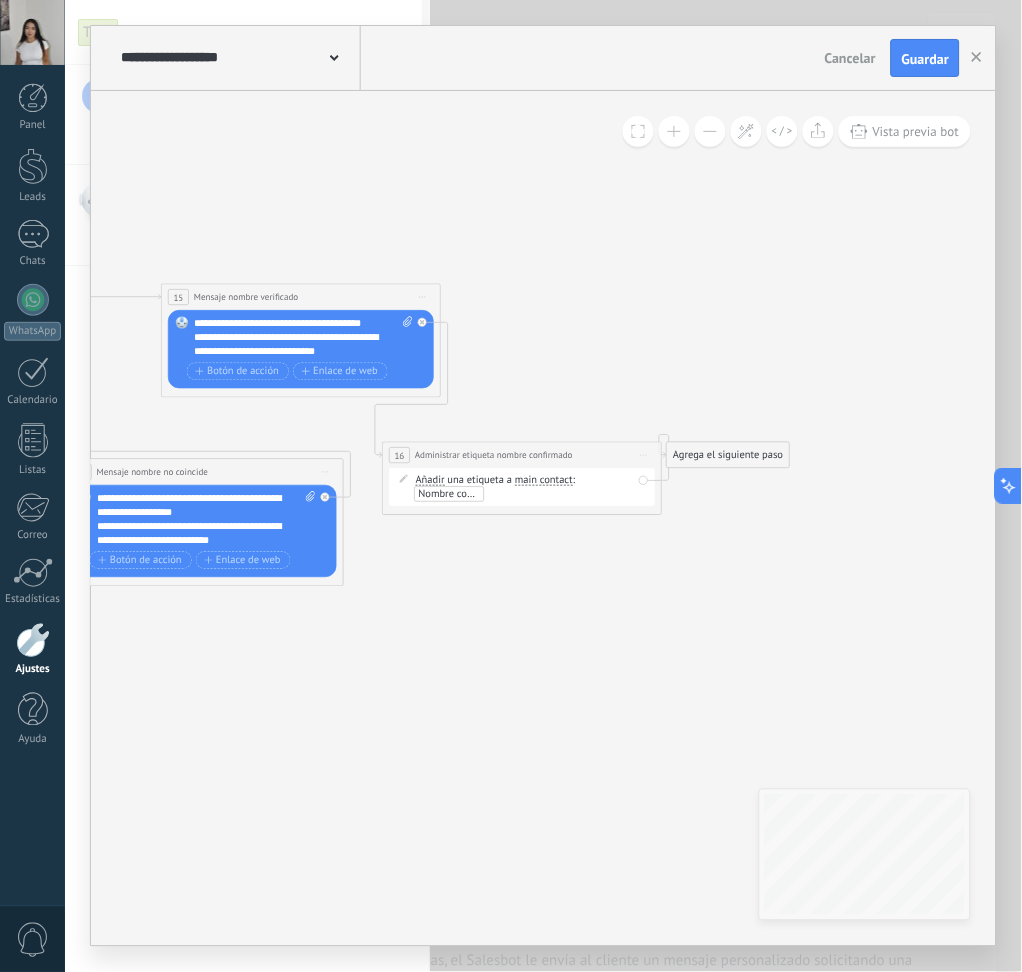 click on "**********" at bounding box center [522, 455] 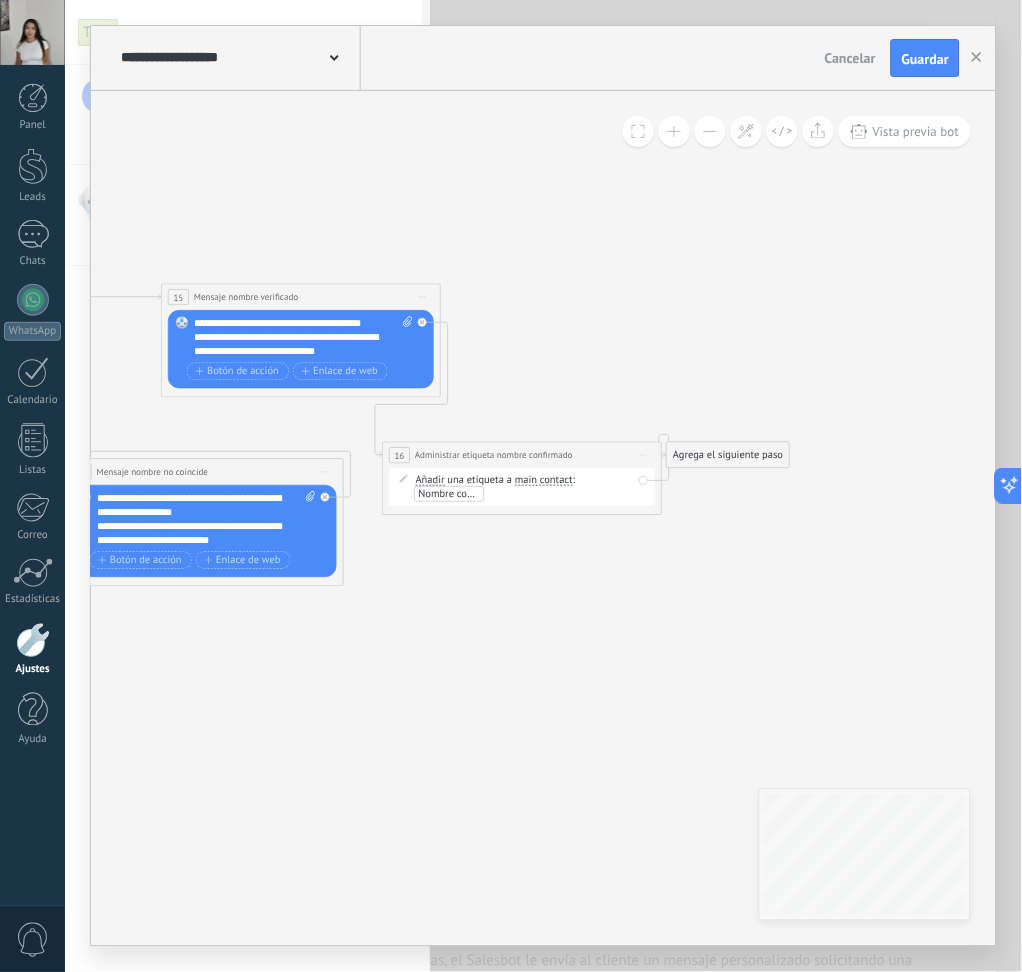 click on "Iniciar vista previa aquí
Cambiar nombre
Duplicar
Borrar" at bounding box center [644, 455] 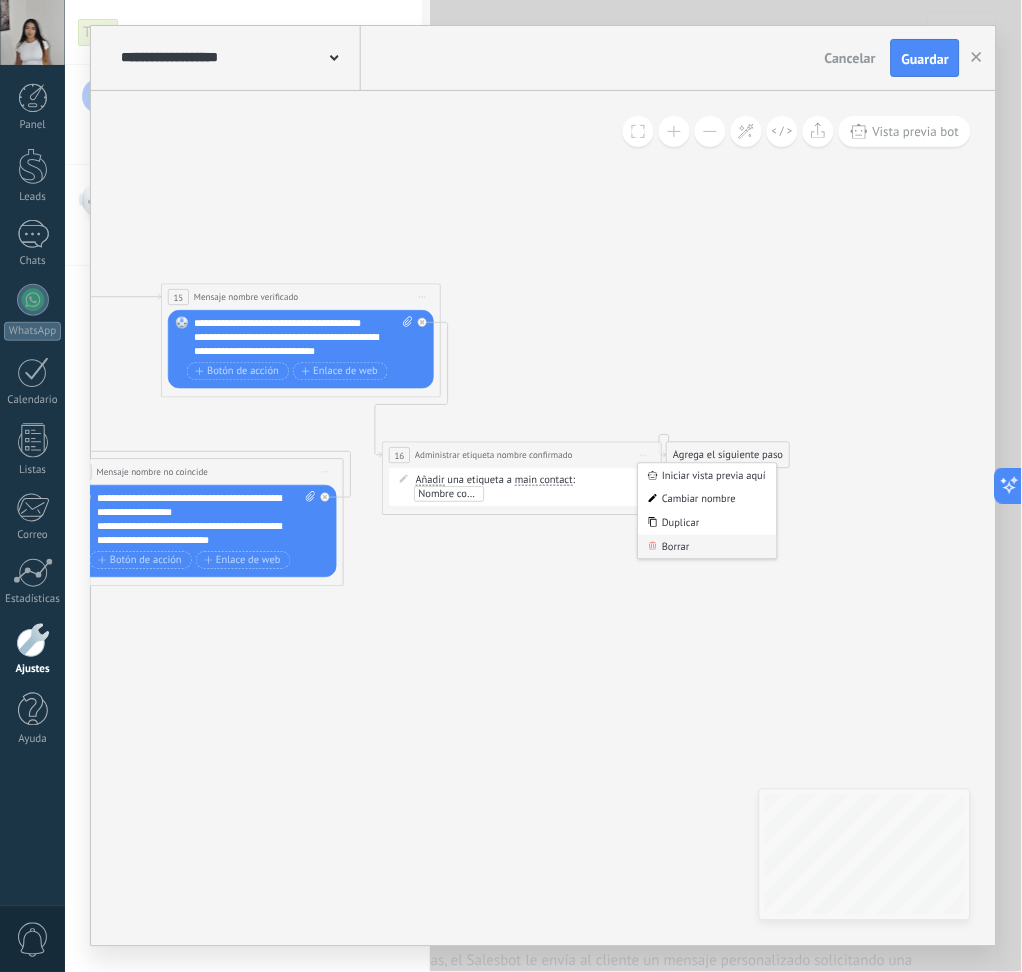click on "Borrar" at bounding box center (708, 547) 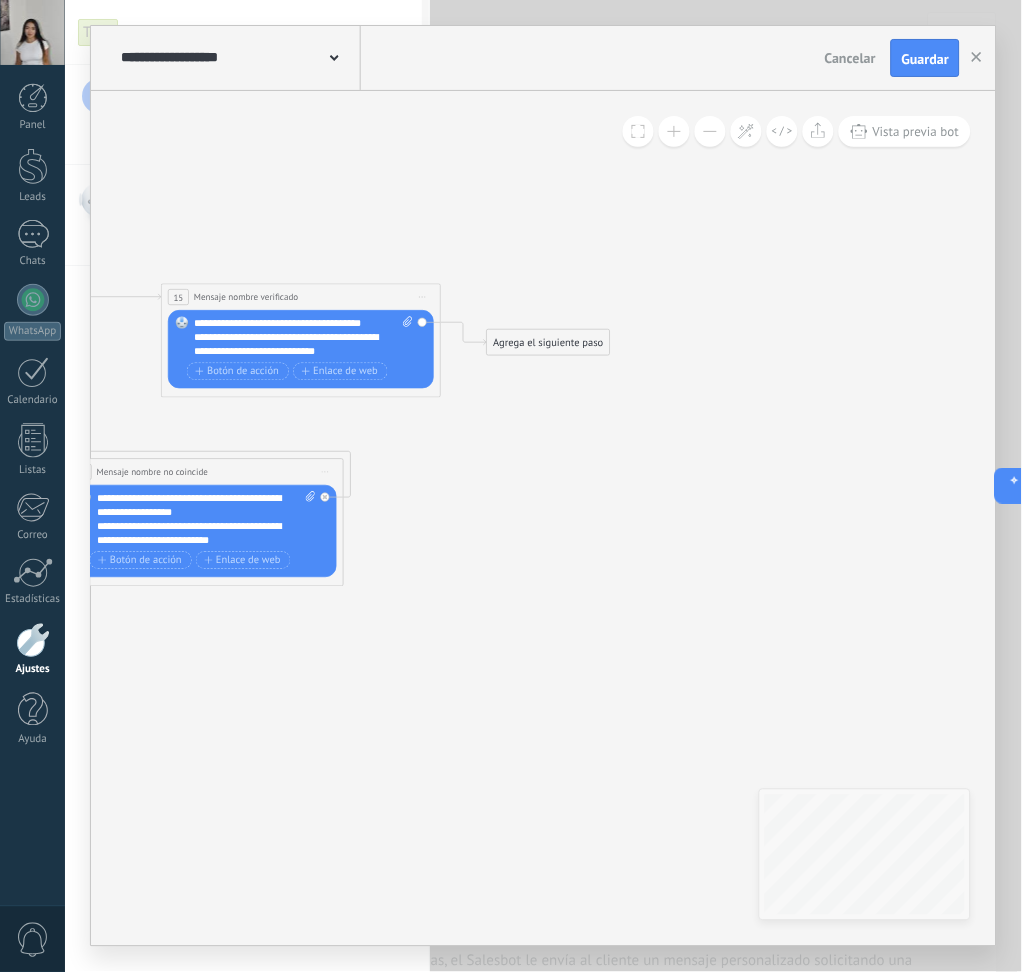 click 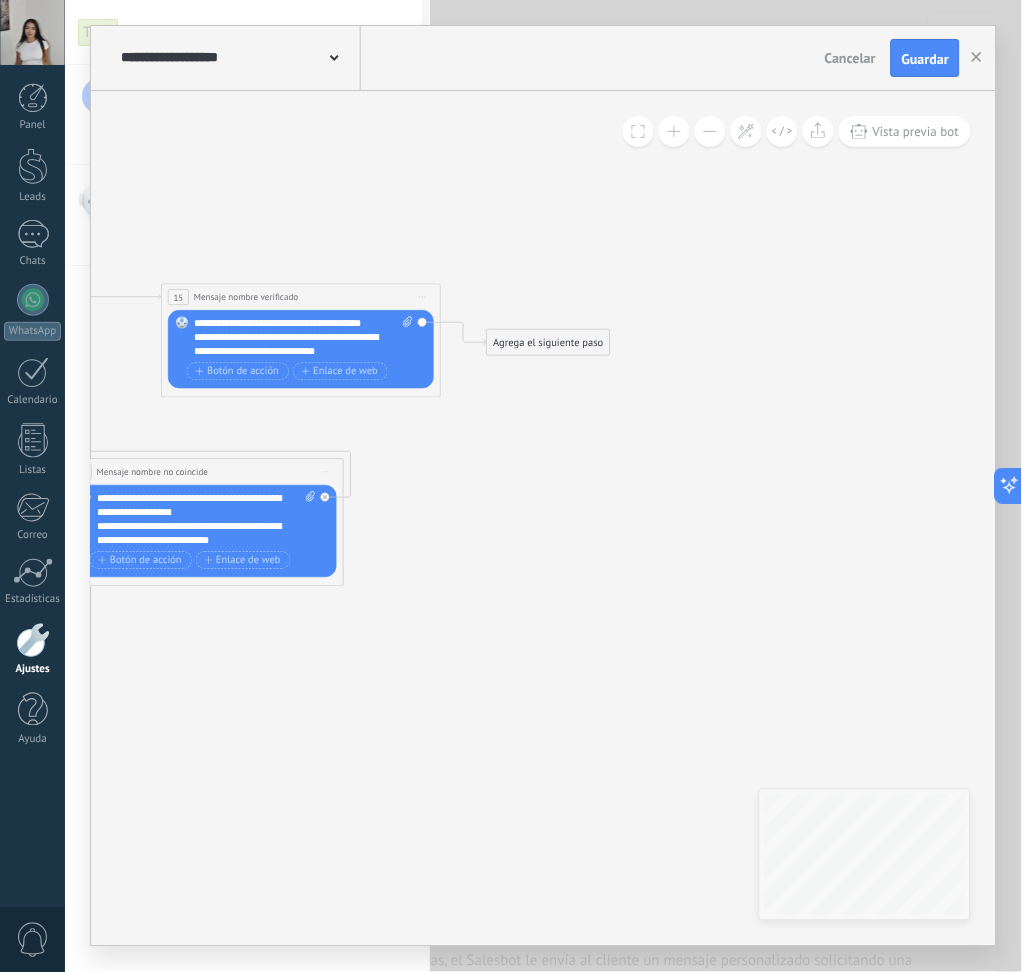 click on "Agrega el siguiente paso" at bounding box center (549, 342) 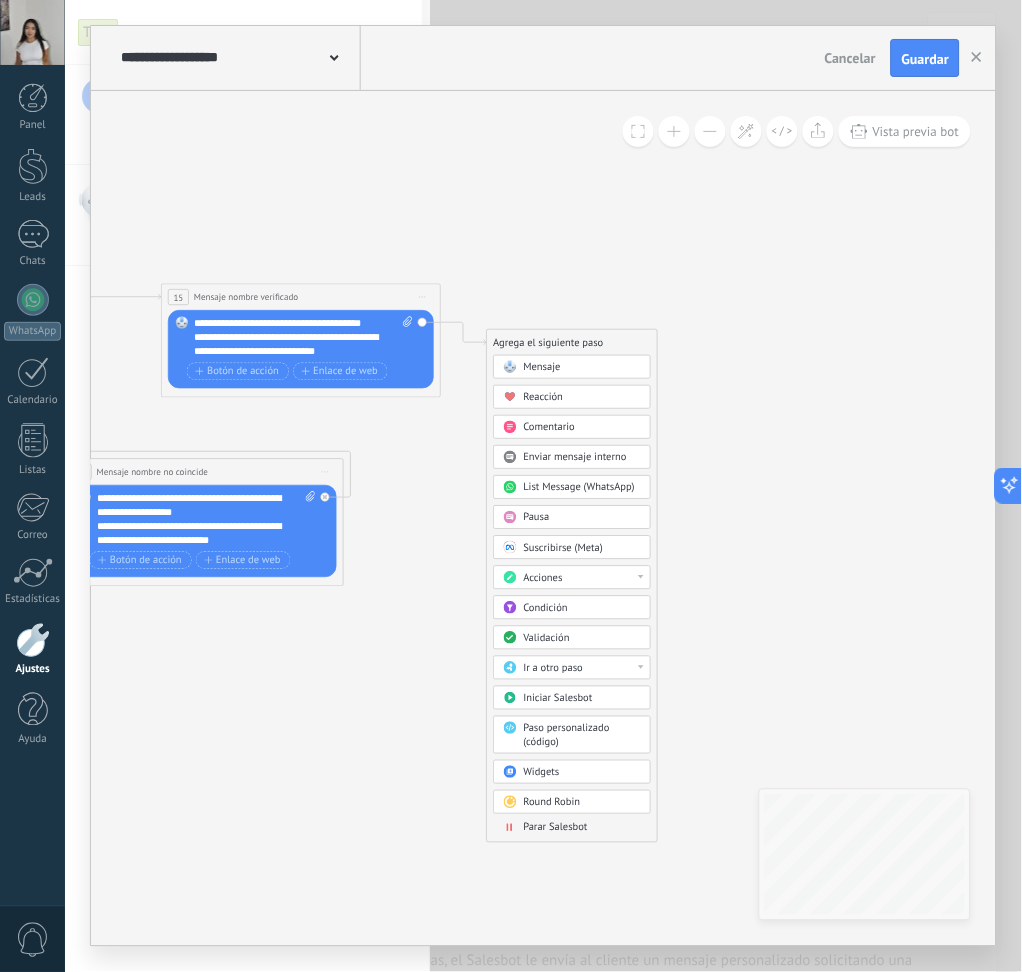 click on "Acciones" at bounding box center (583, 578) 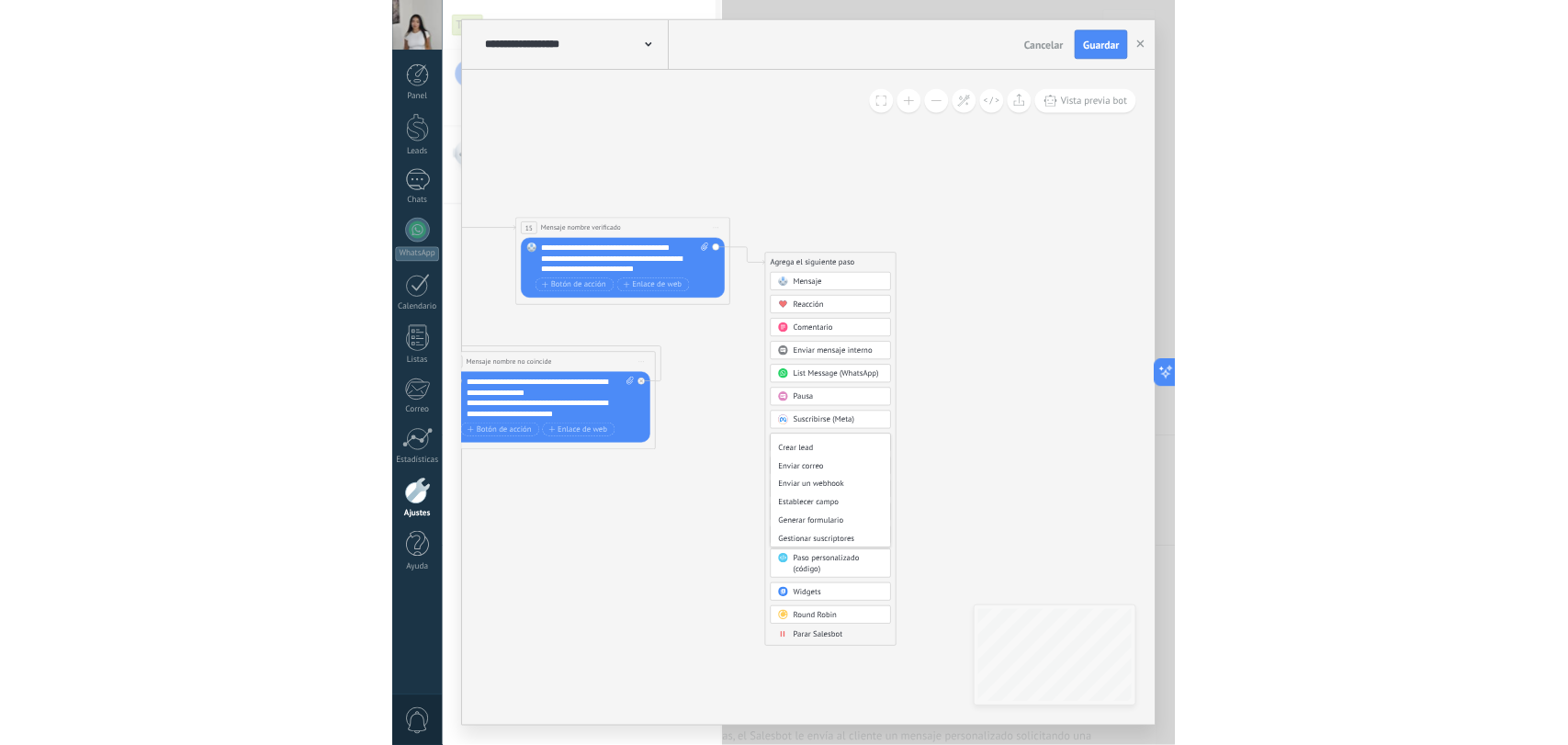 scroll, scrollTop: 243, scrollLeft: 0, axis: vertical 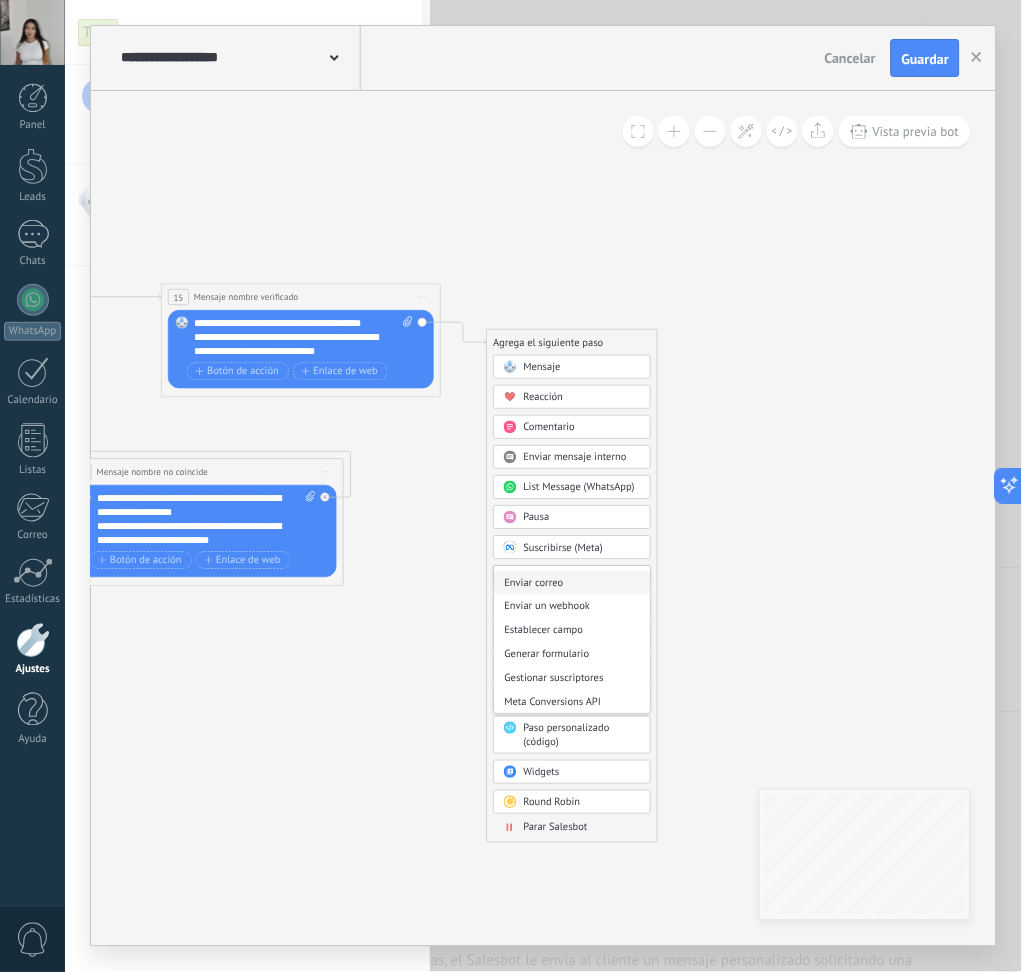 click on "Enviar correo" at bounding box center [573, 583] 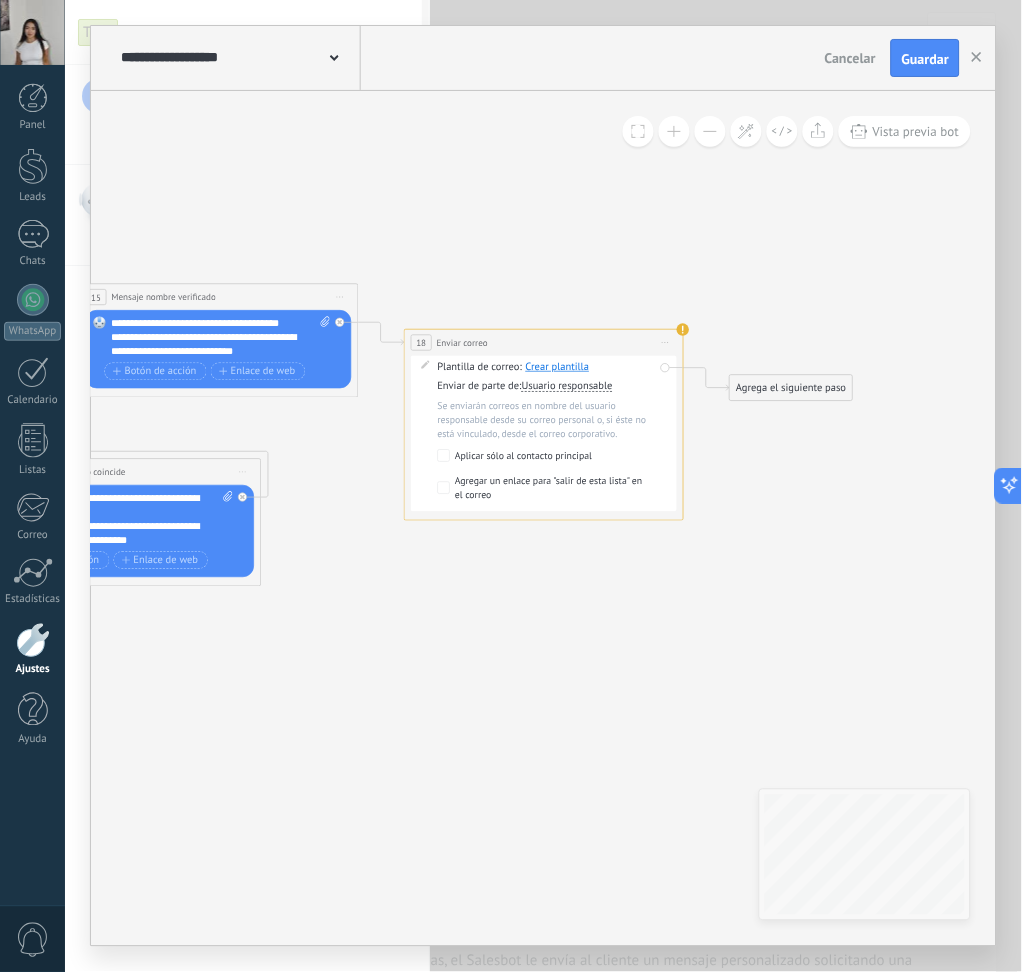 click on "Crear plantilla" at bounding box center [558, 366] 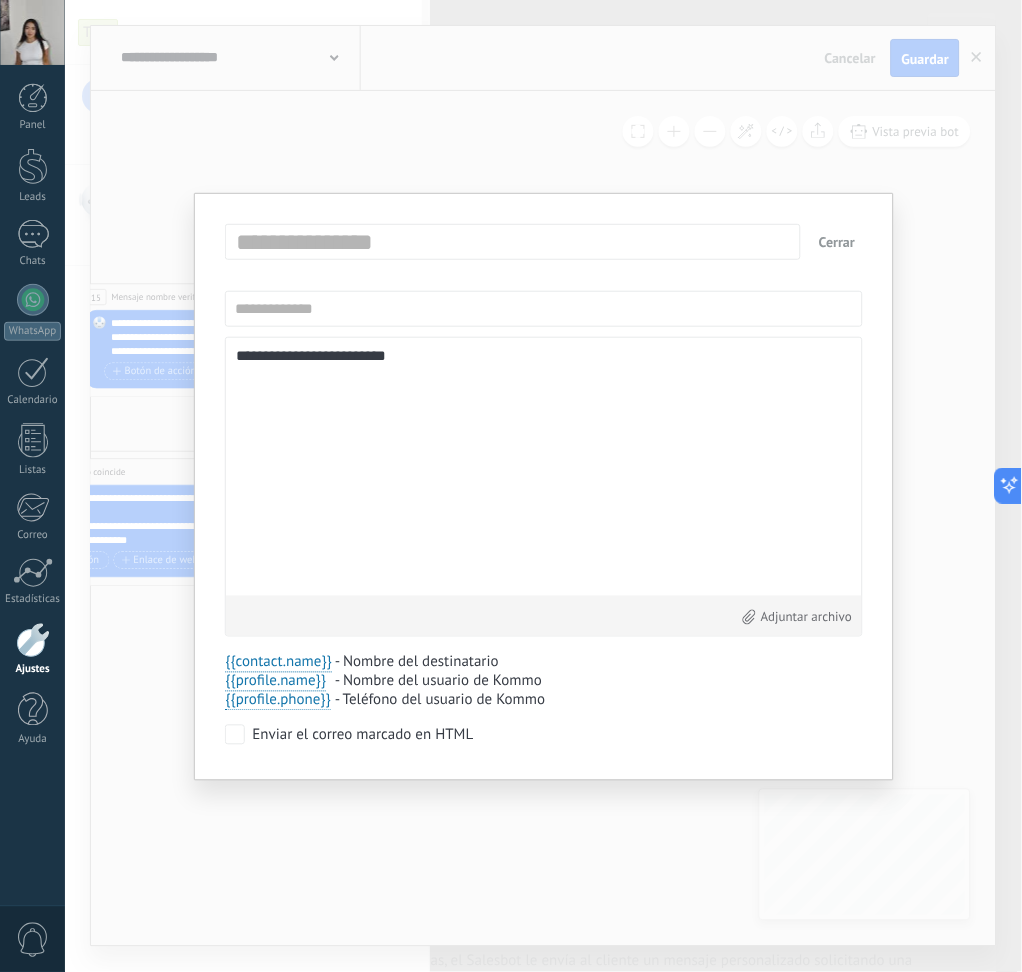 click on "**********" at bounding box center [544, 467] 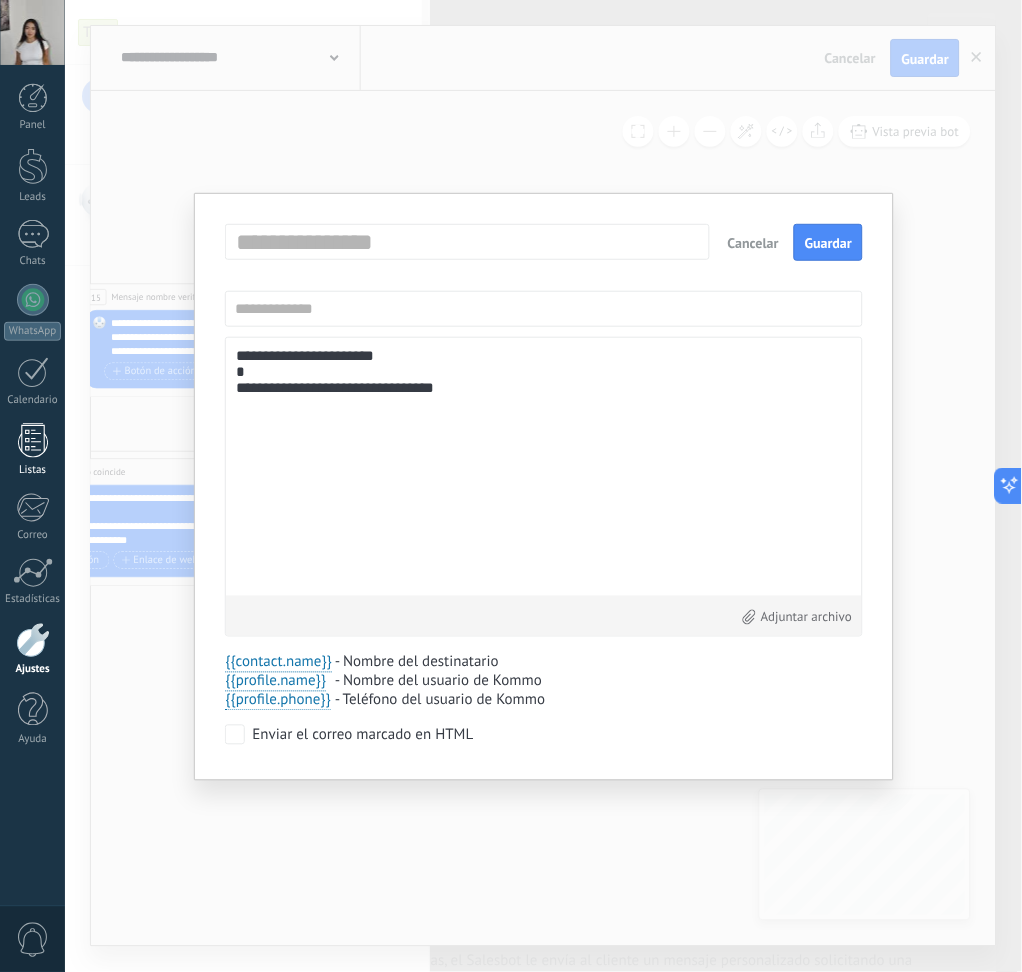 type on "**********" 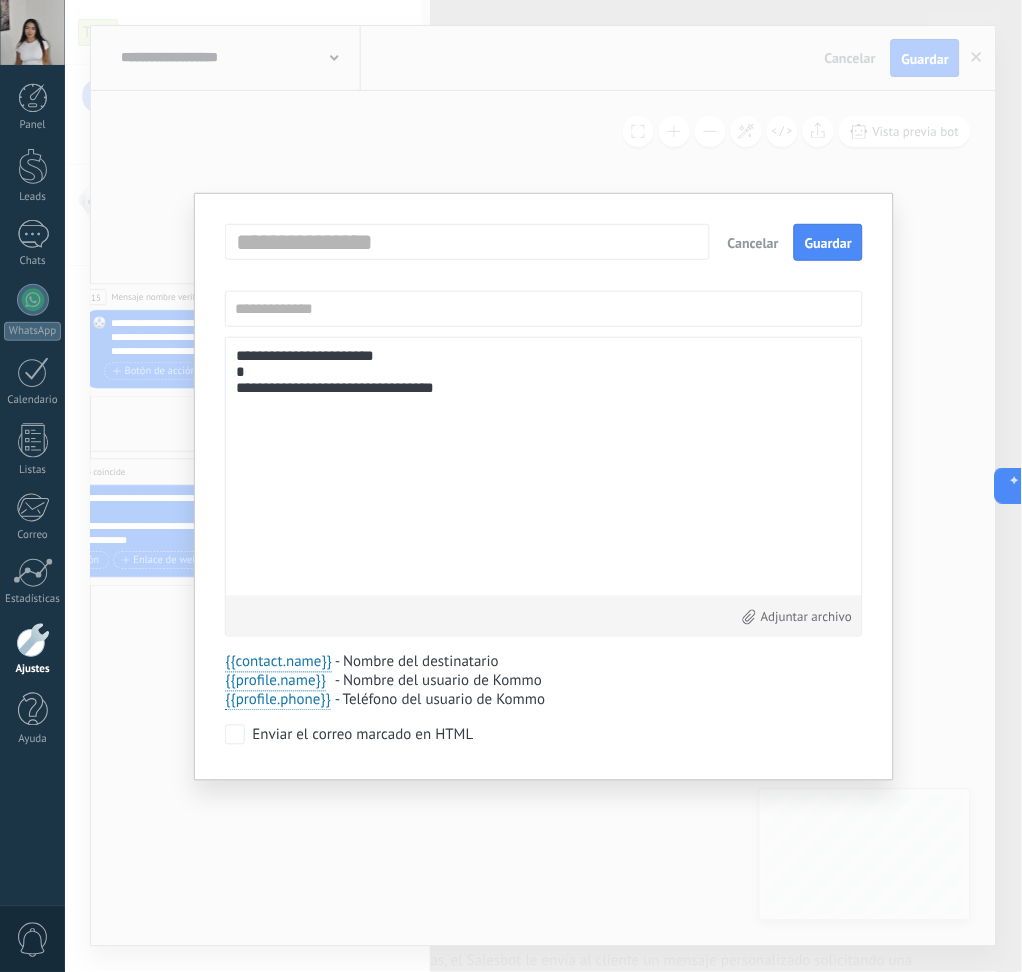 click at bounding box center [472, 242] 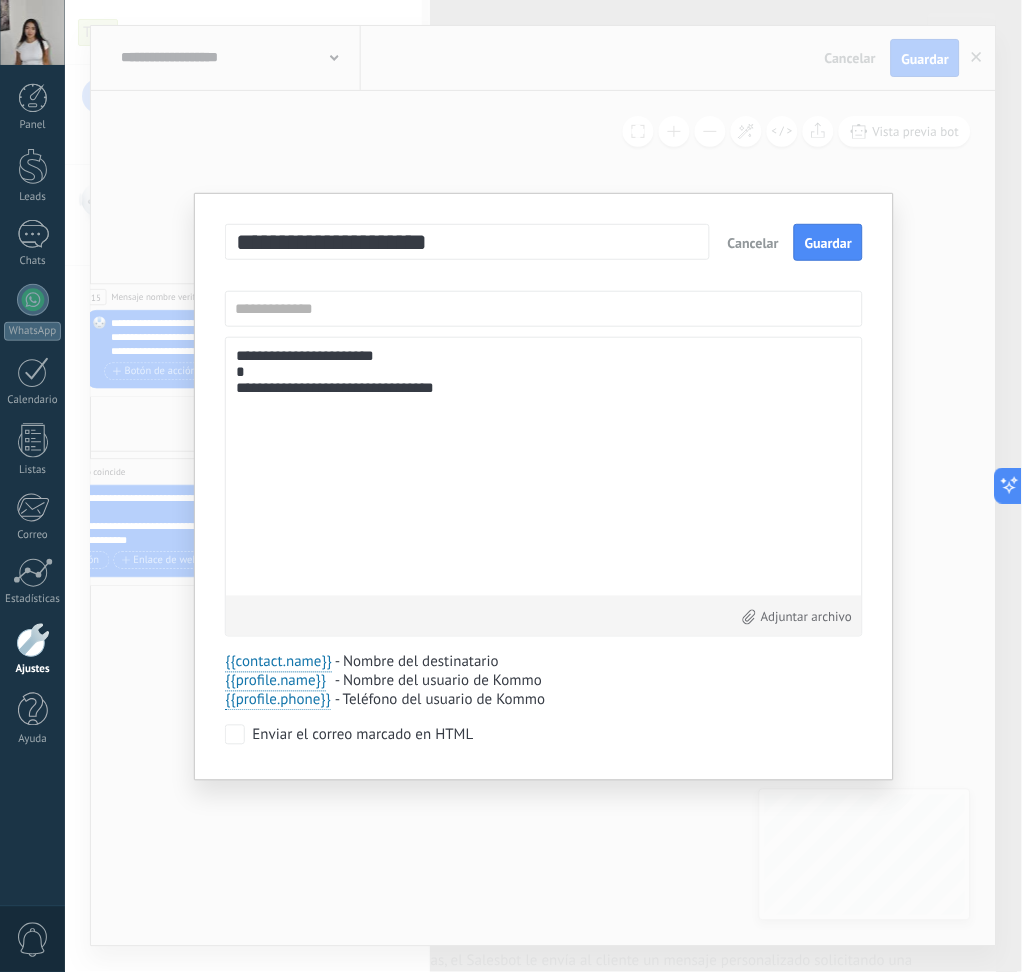 type on "**********" 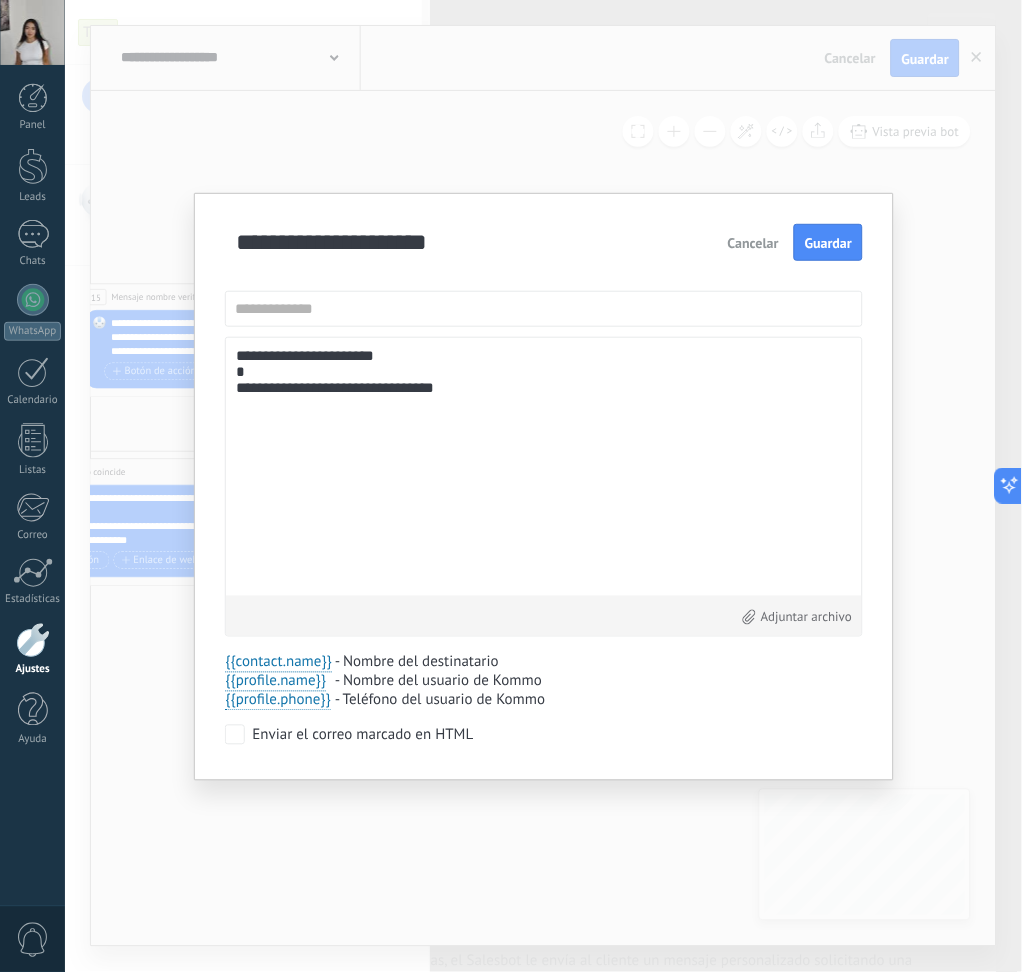 click on "**********" at bounding box center (544, 467) 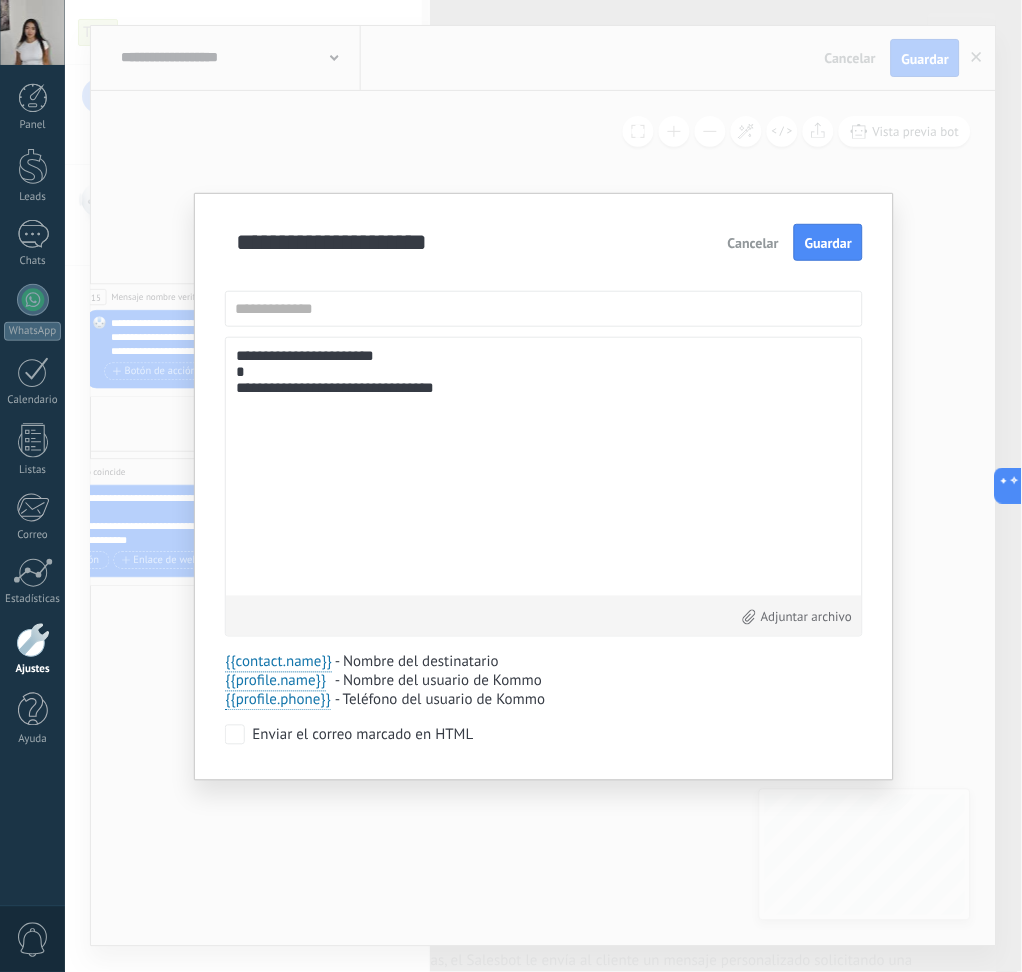 click on "**********" at bounding box center [544, 467] 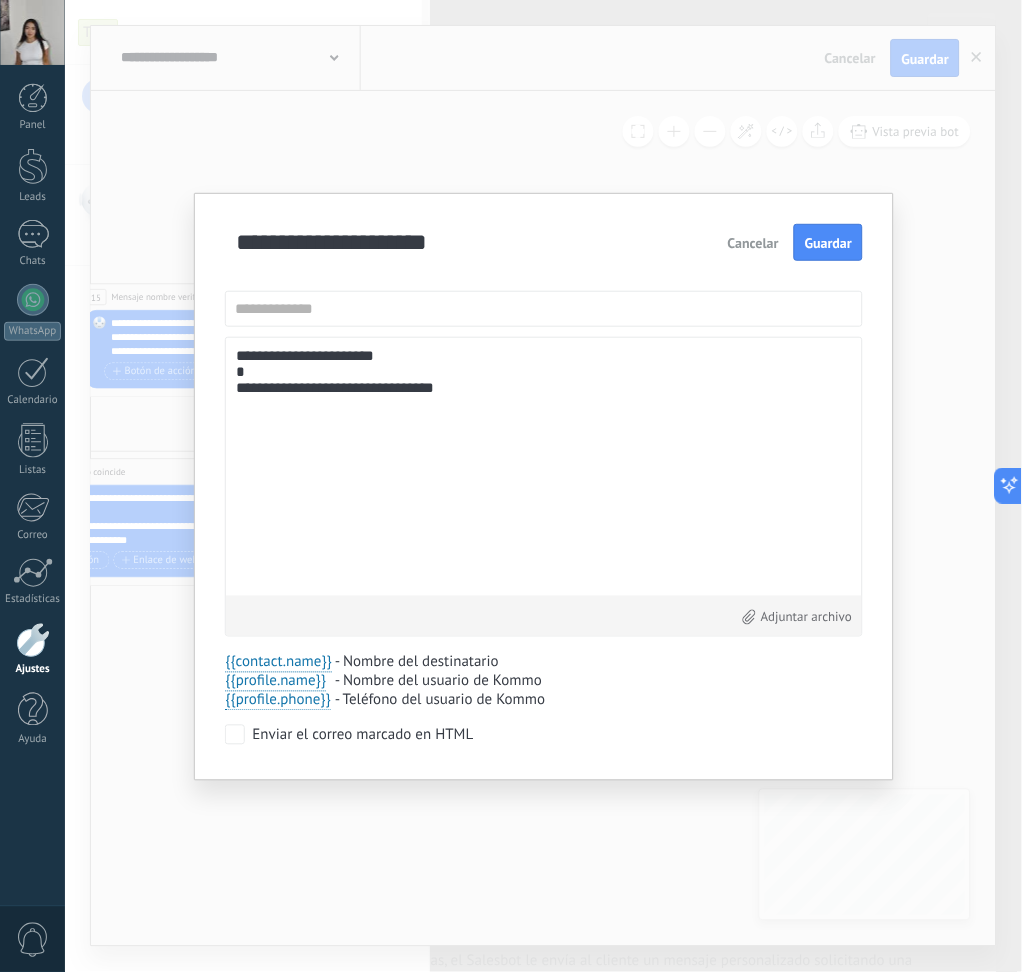 click on "**********" at bounding box center (544, 467) 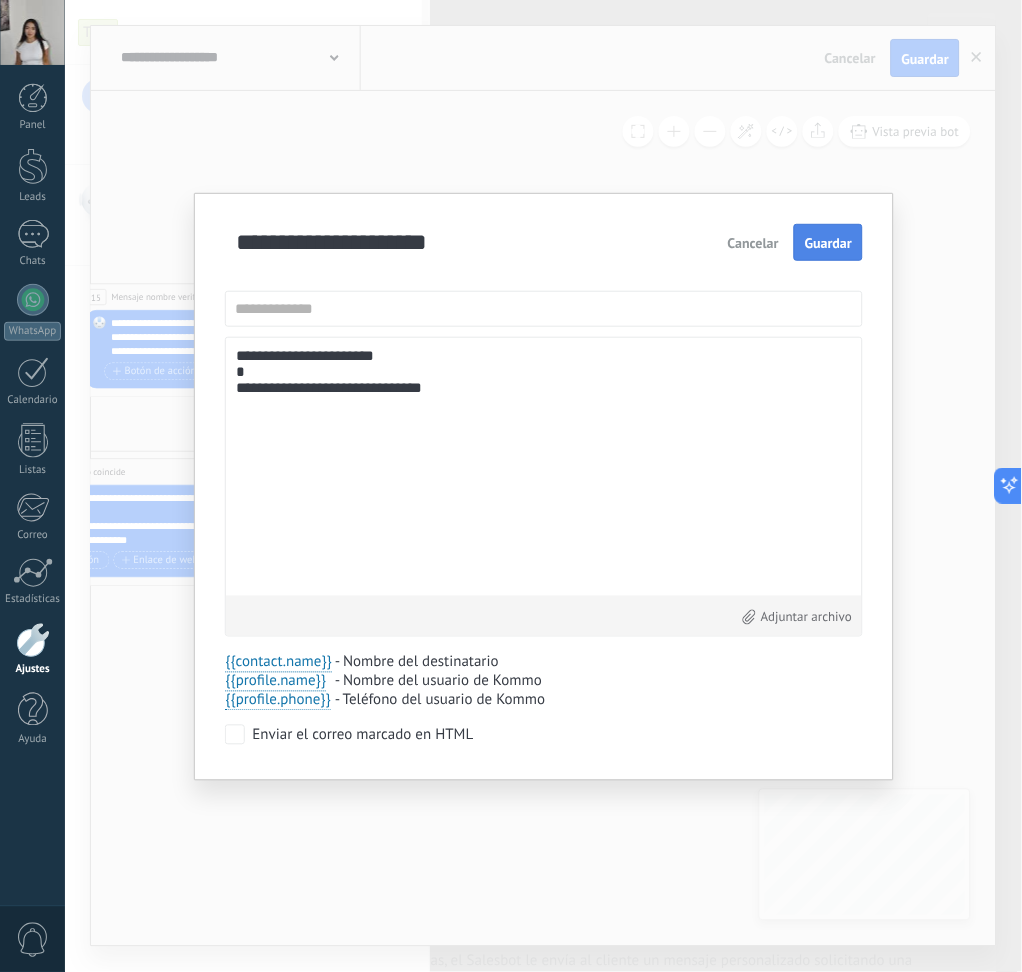 type on "**********" 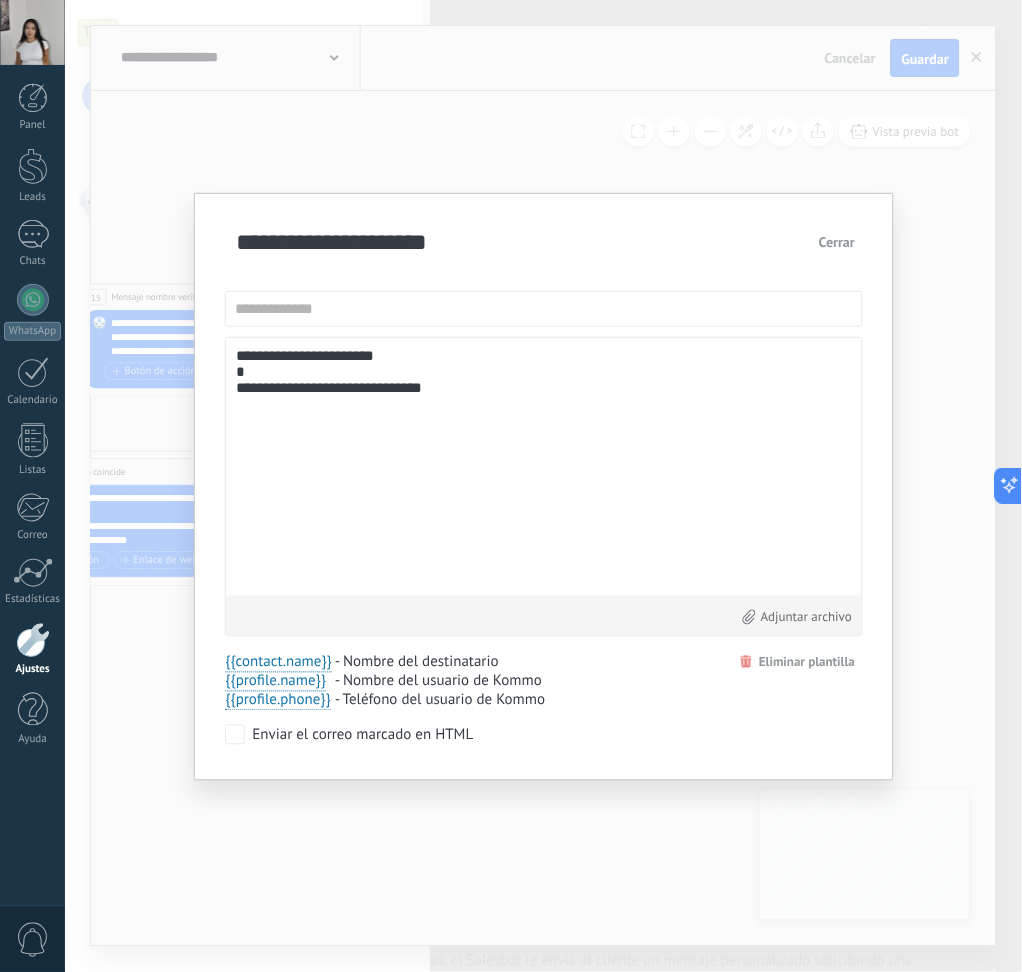 click on "Cerrar" at bounding box center (837, 242) 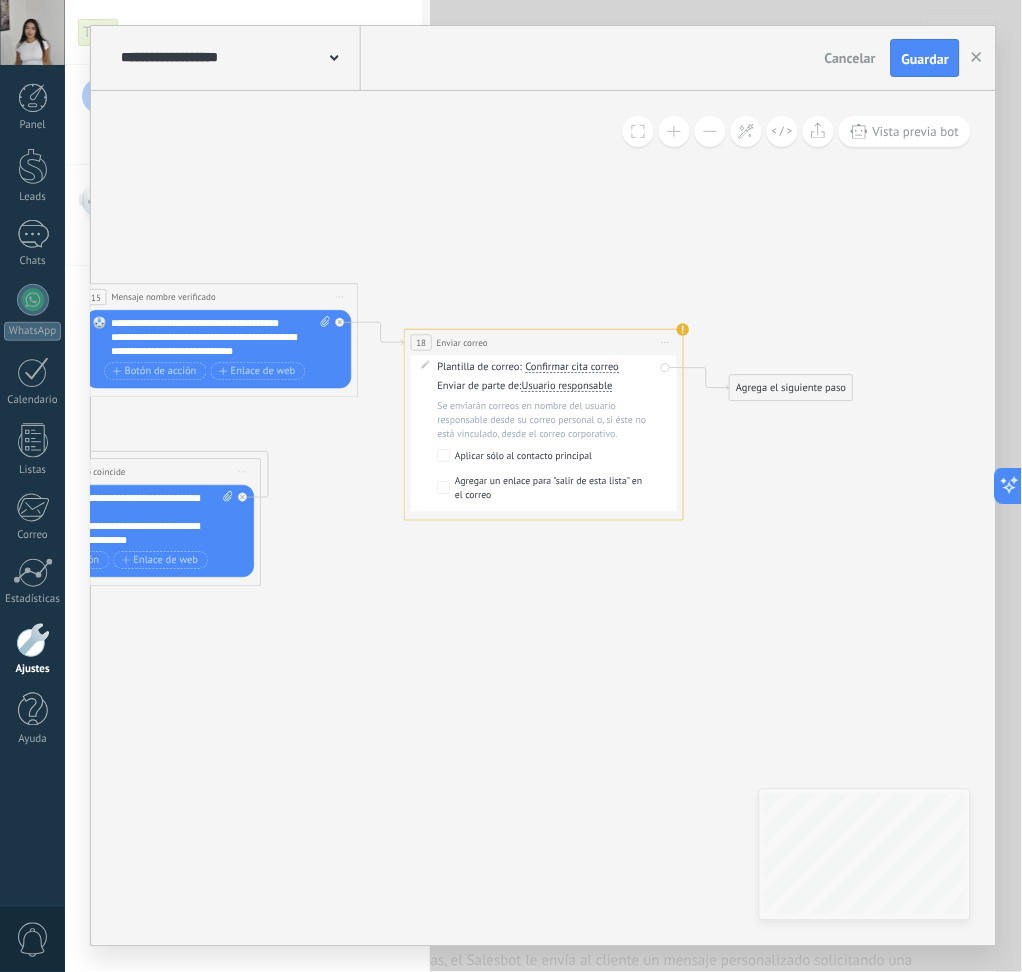 click 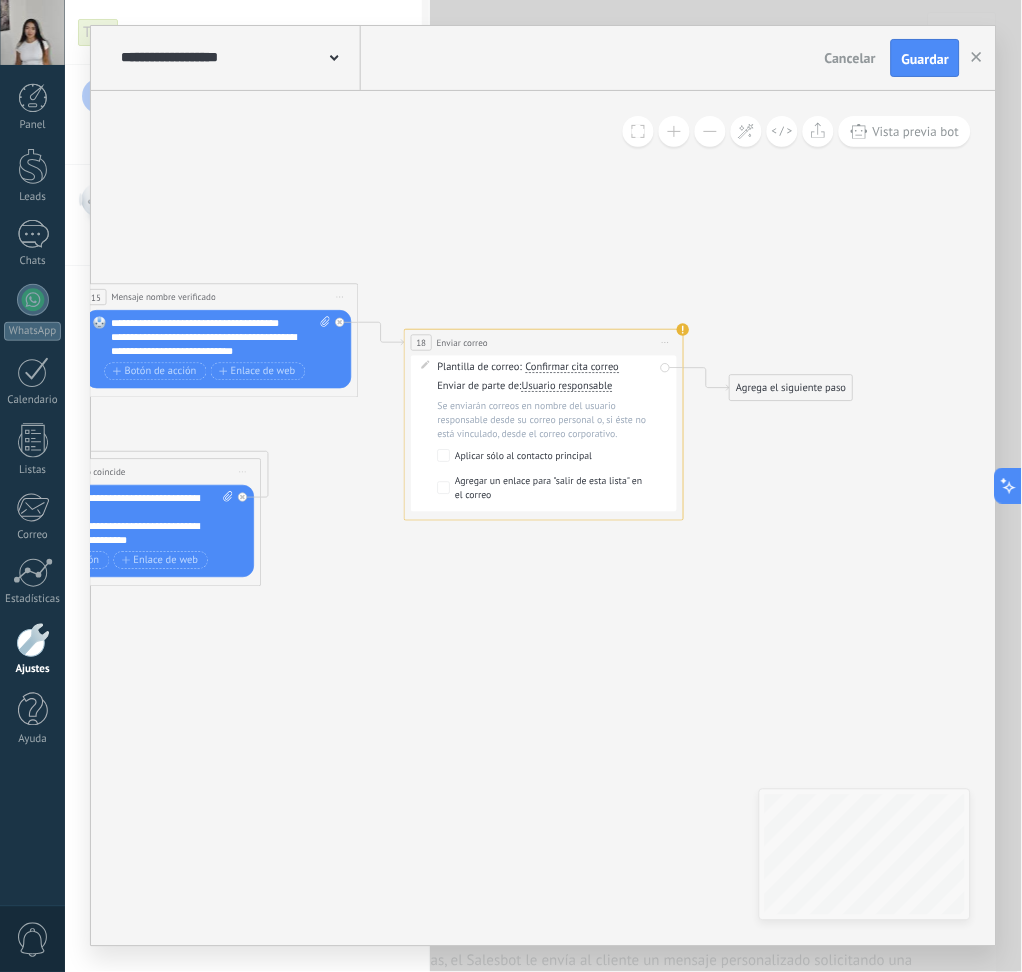 click 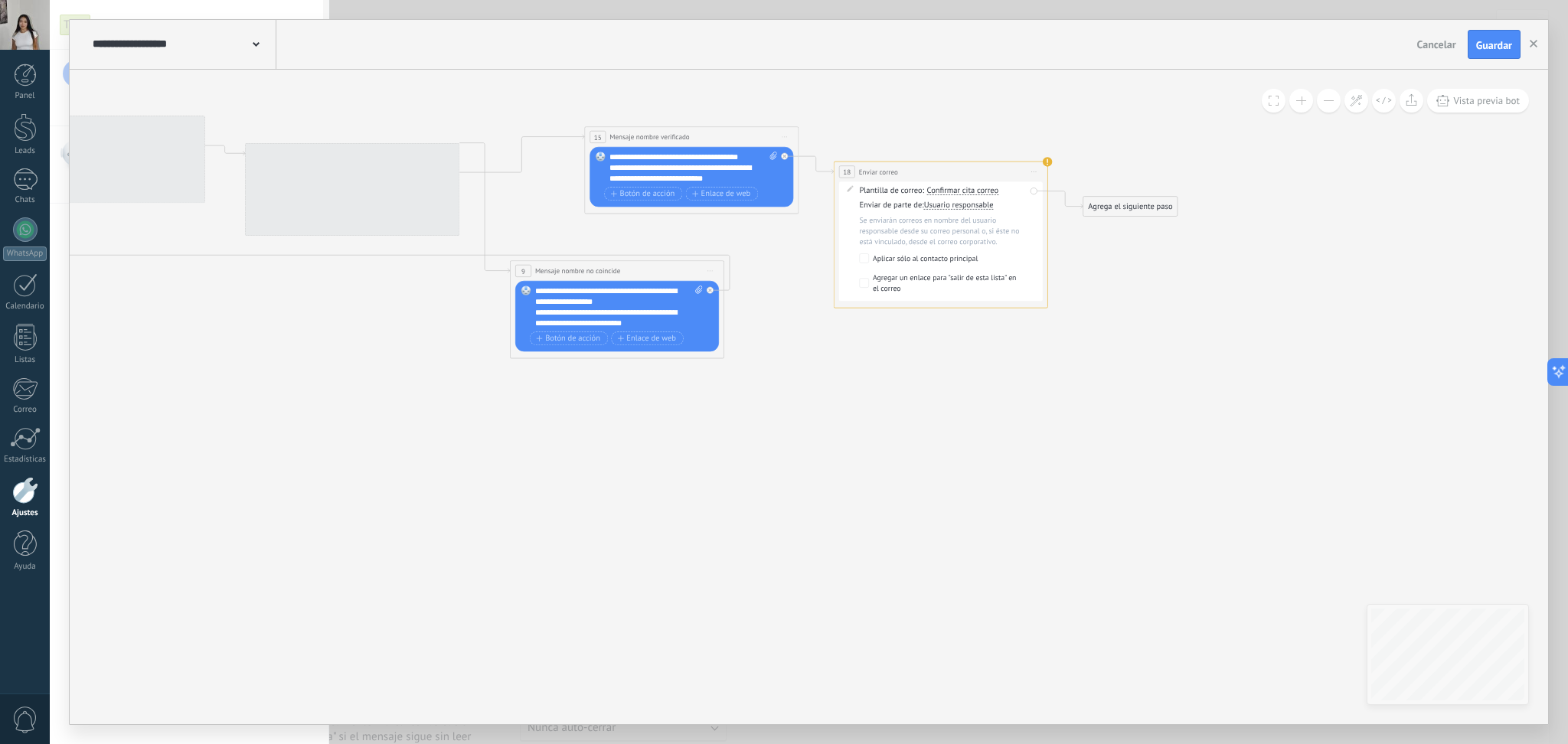 drag, startPoint x: 959, startPoint y: 465, endPoint x: 1284, endPoint y: 400, distance: 331.43627 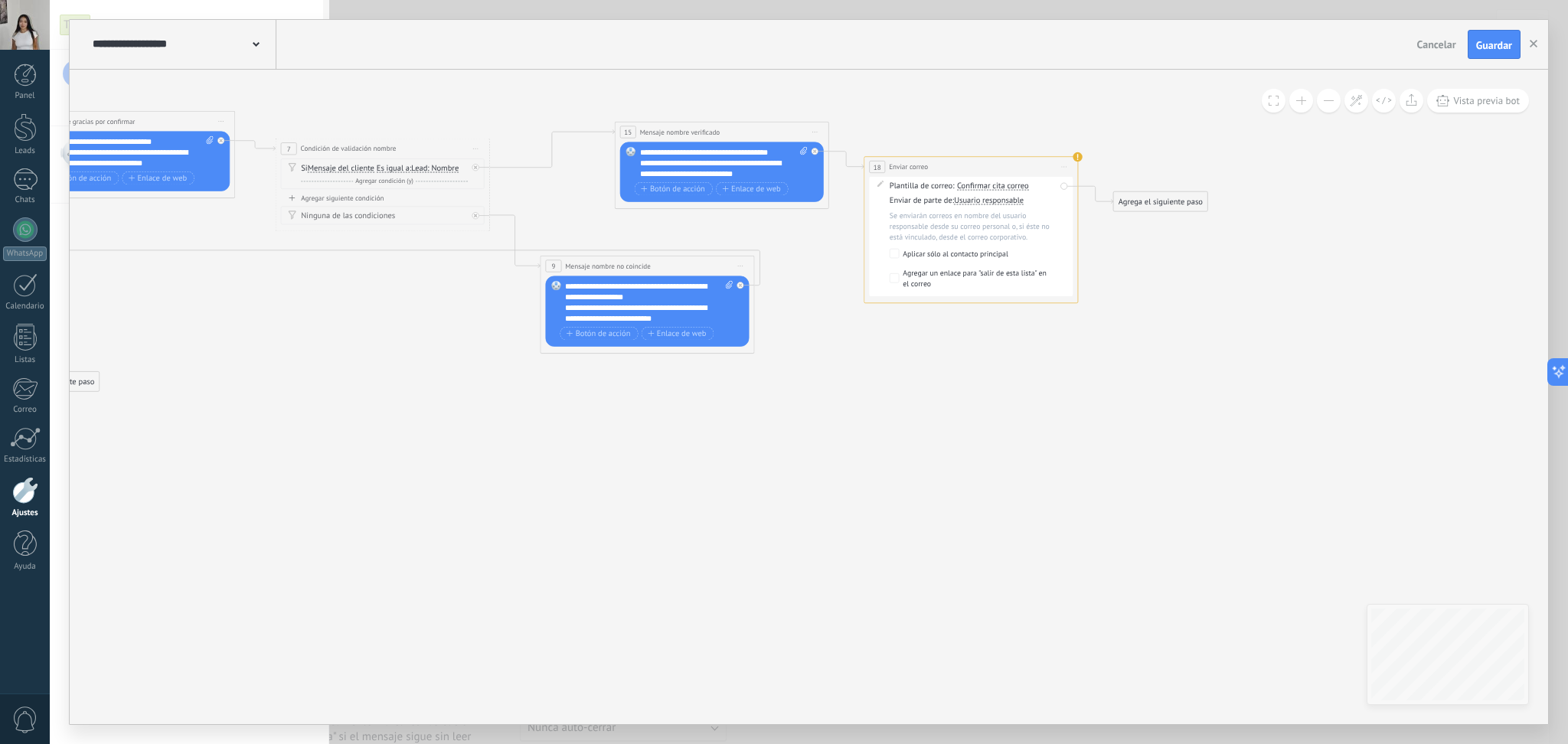 click at bounding box center [1328, 100] 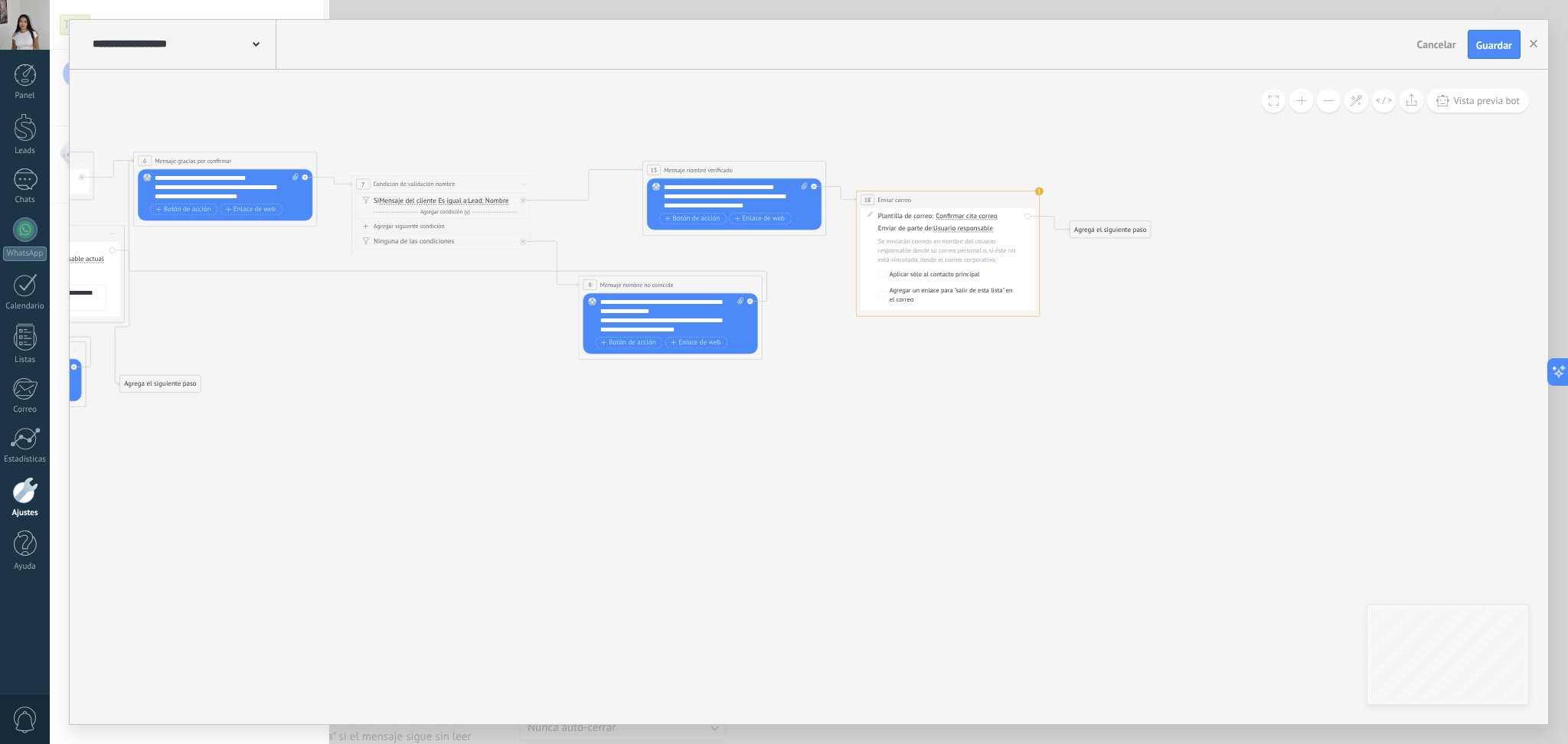 click at bounding box center (1328, 100) 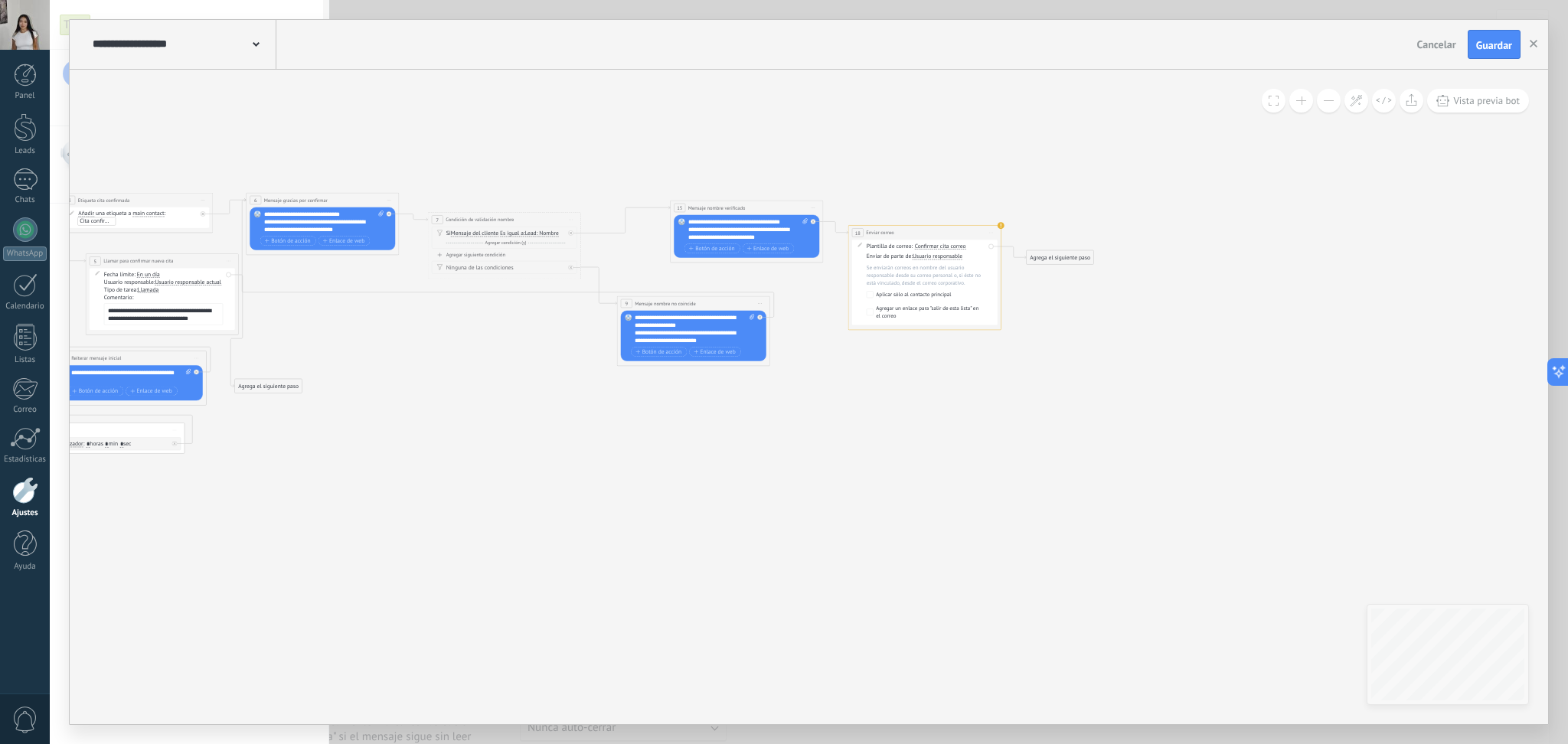 click at bounding box center (1328, 100) 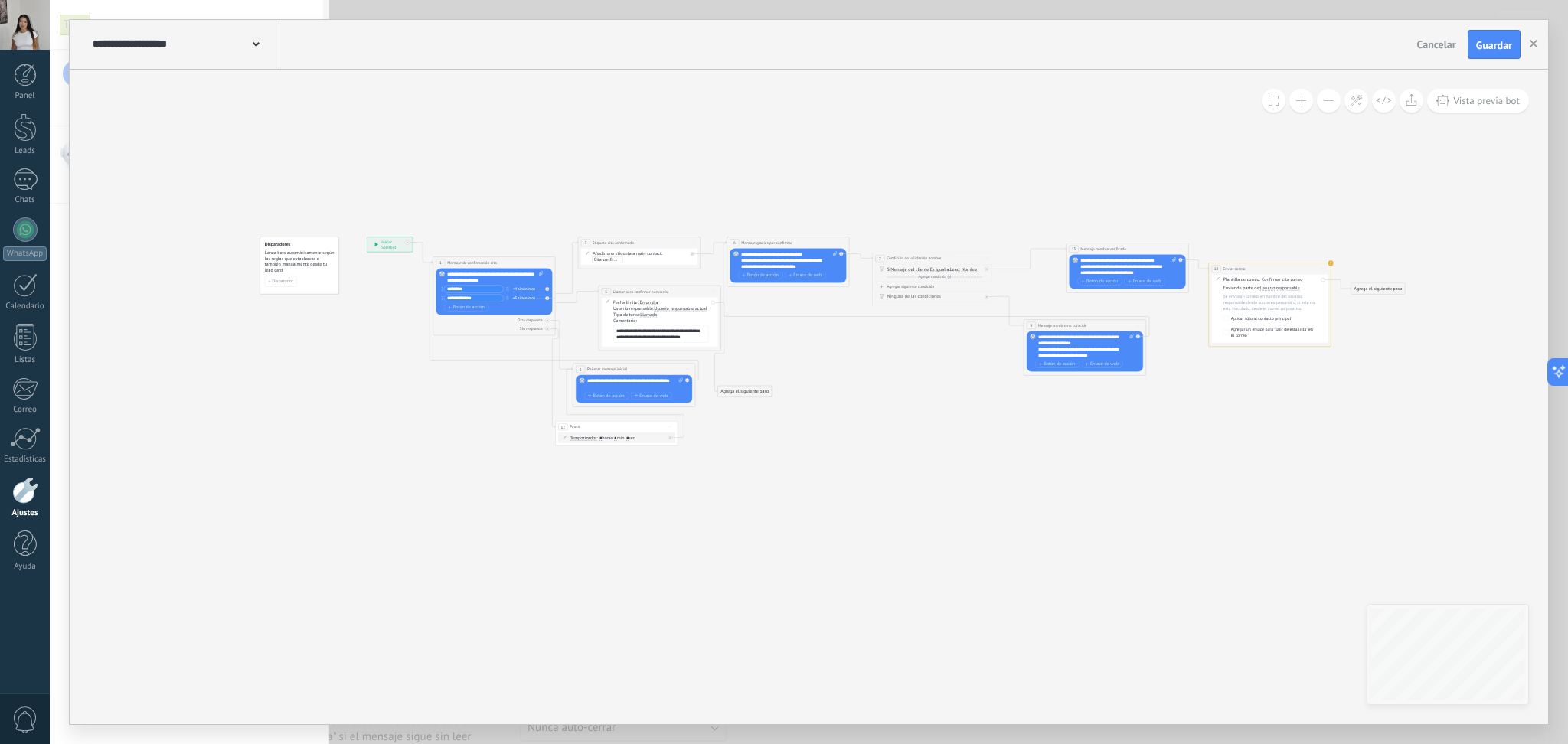 drag, startPoint x: 851, startPoint y: 454, endPoint x: 1068, endPoint y: 457, distance: 217.02074 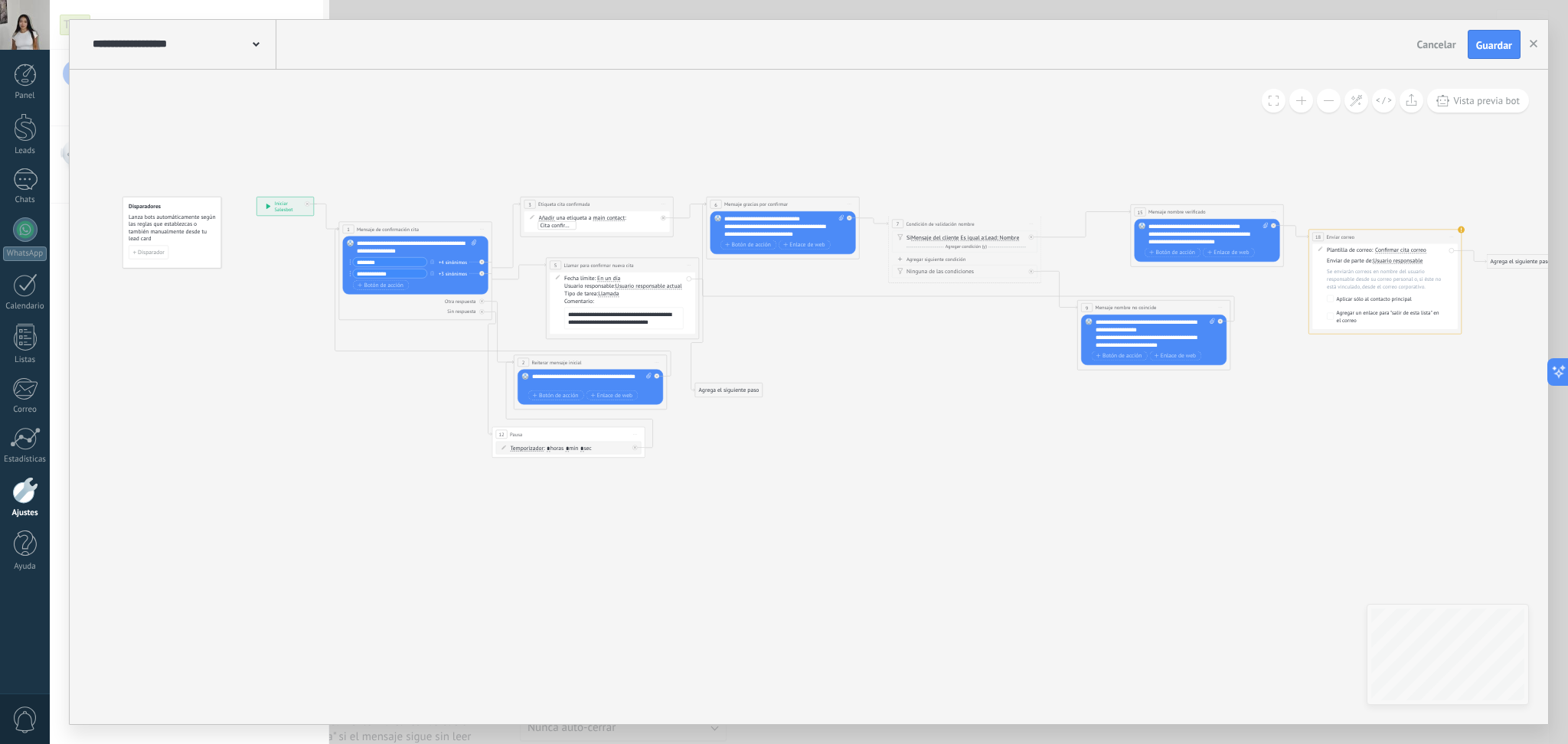 click at bounding box center (1301, 100) 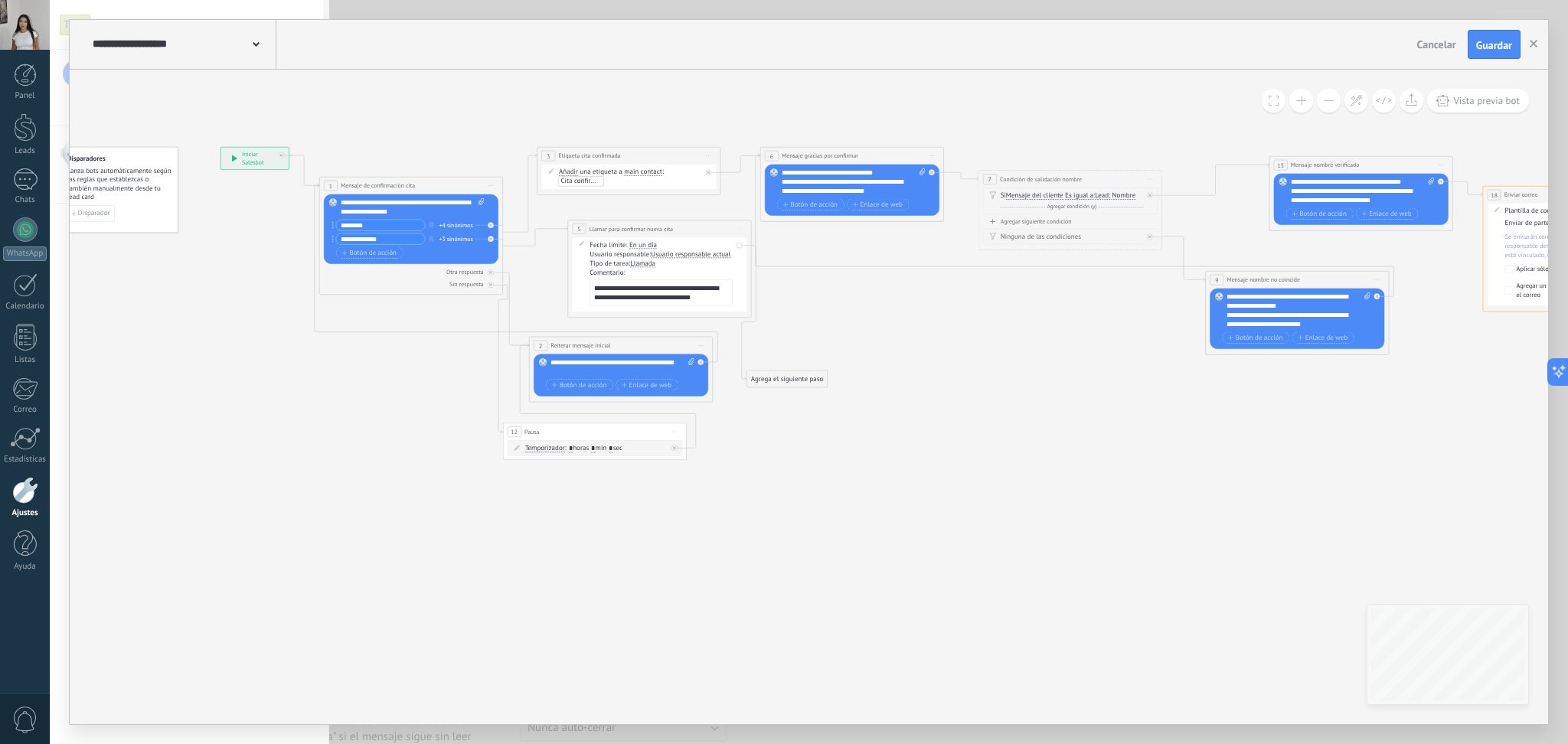 drag, startPoint x: 212, startPoint y: 488, endPoint x: 564, endPoint y: 501, distance: 352.24 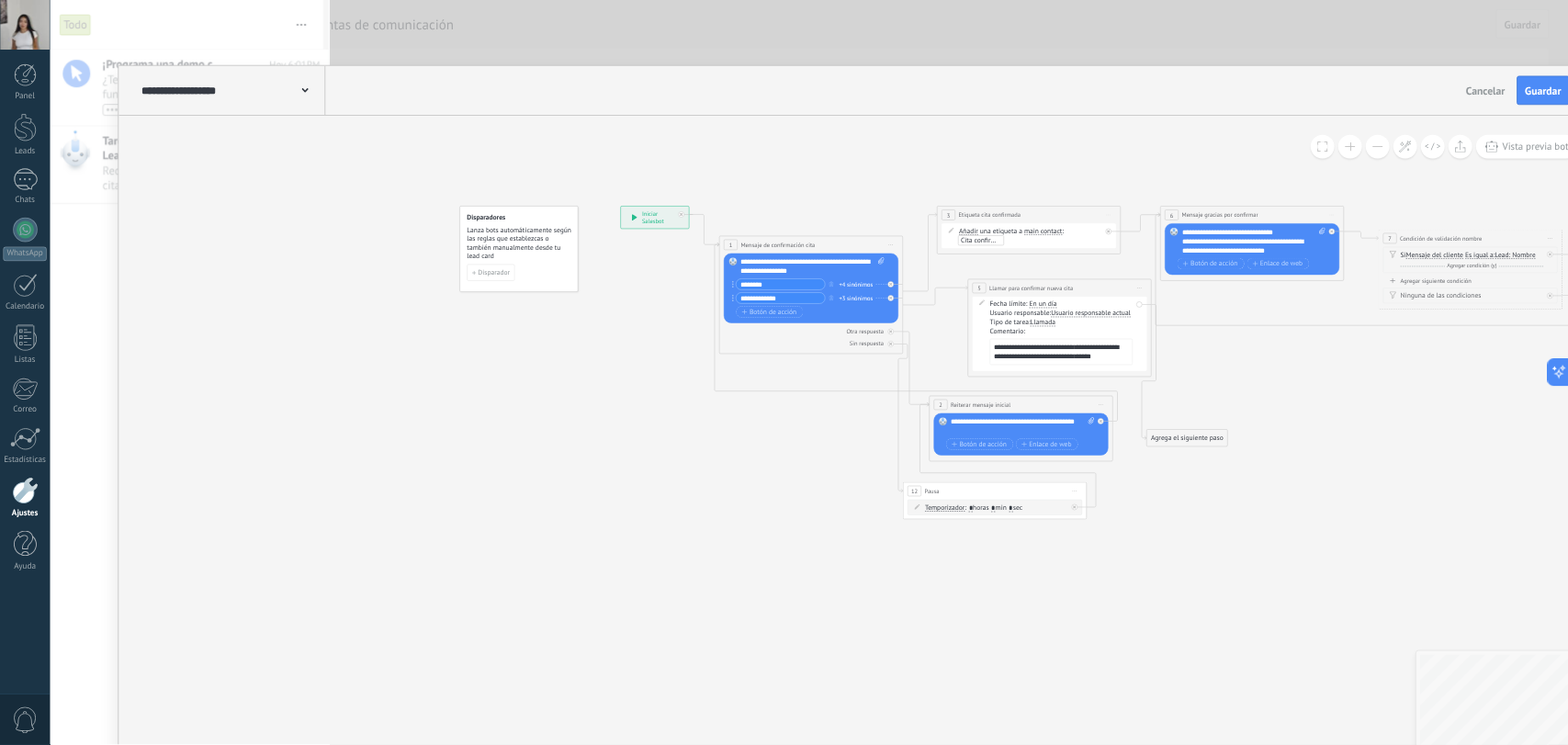 scroll, scrollTop: 17, scrollLeft: 0, axis: vertical 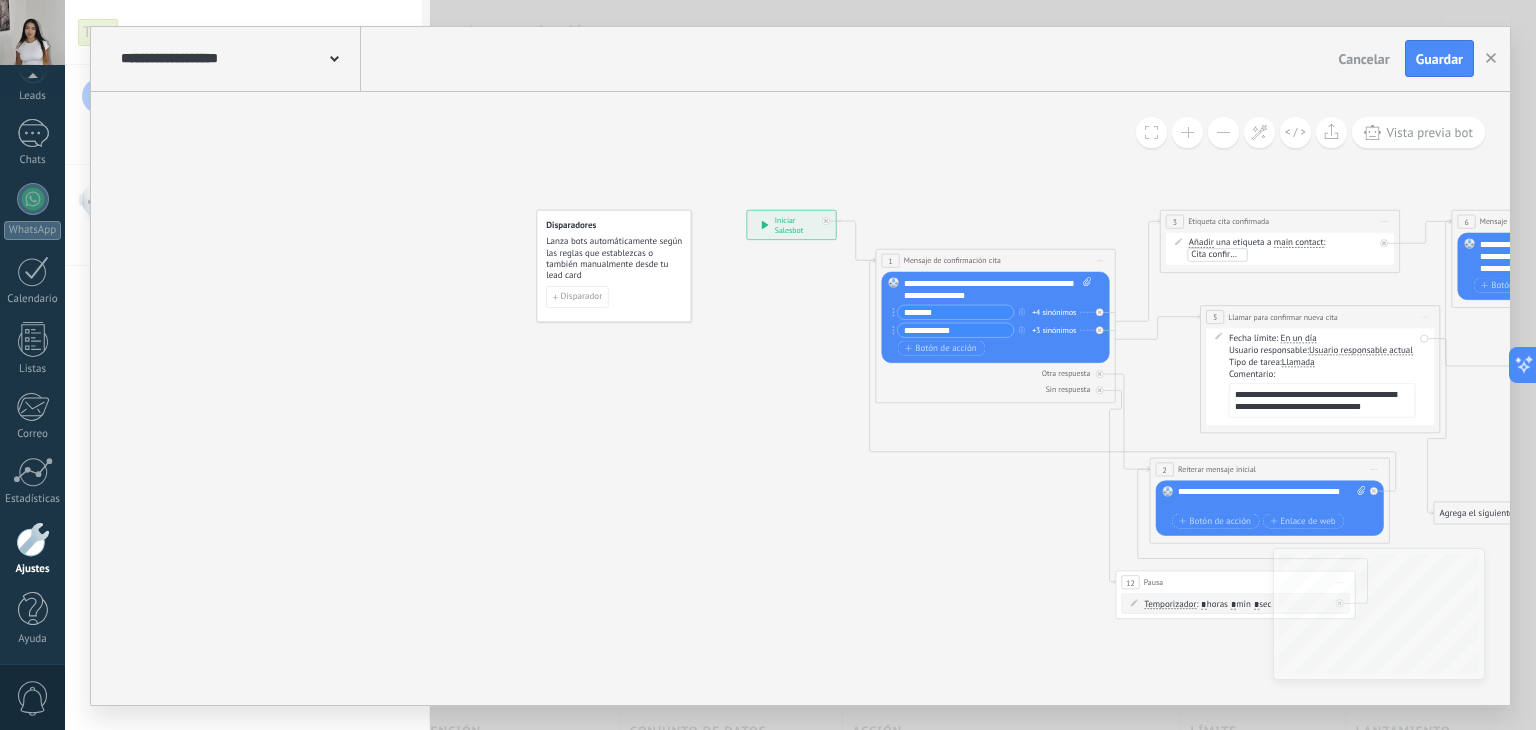 click at bounding box center (1187, 132) 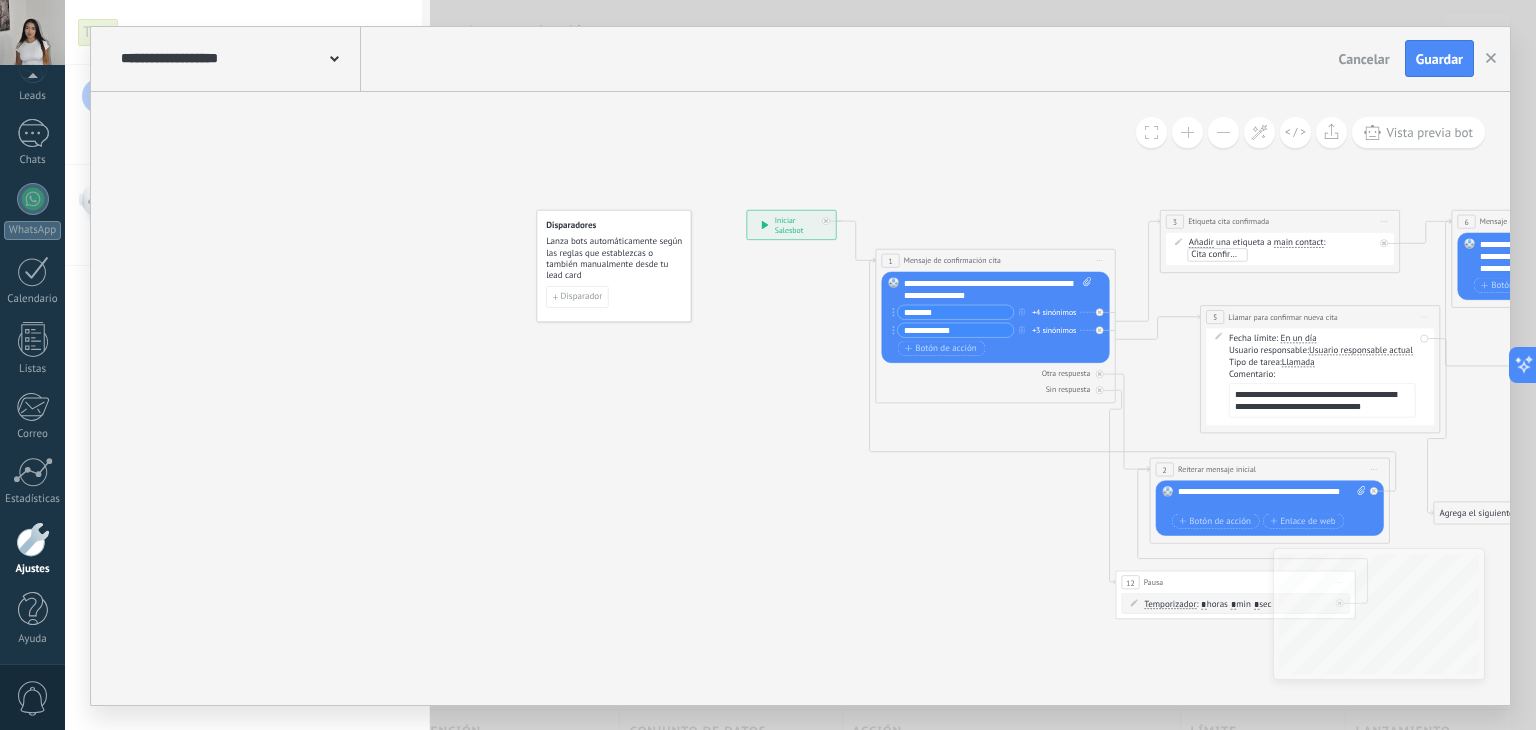 click at bounding box center [1187, 132] 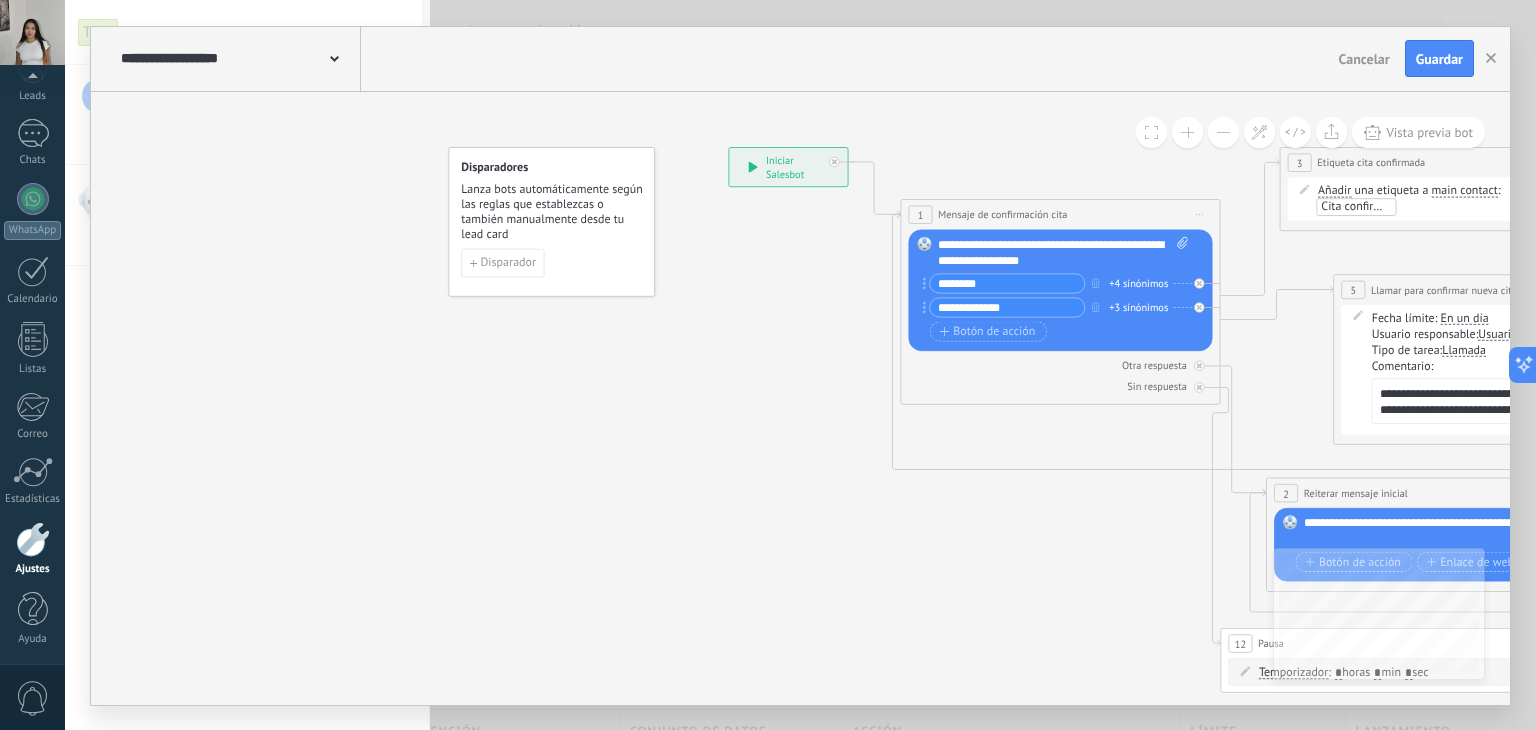 click at bounding box center [1187, 132] 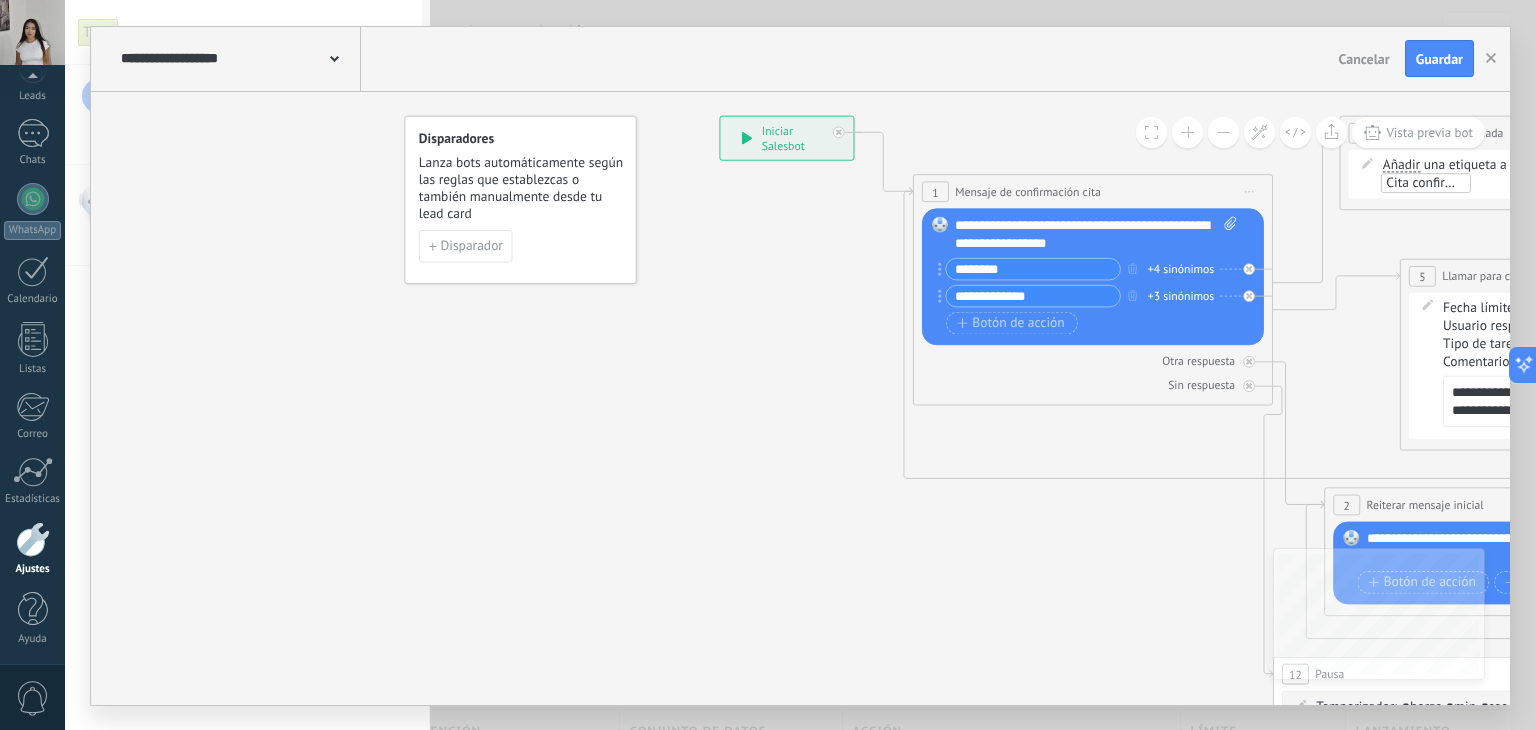 click at bounding box center [1187, 132] 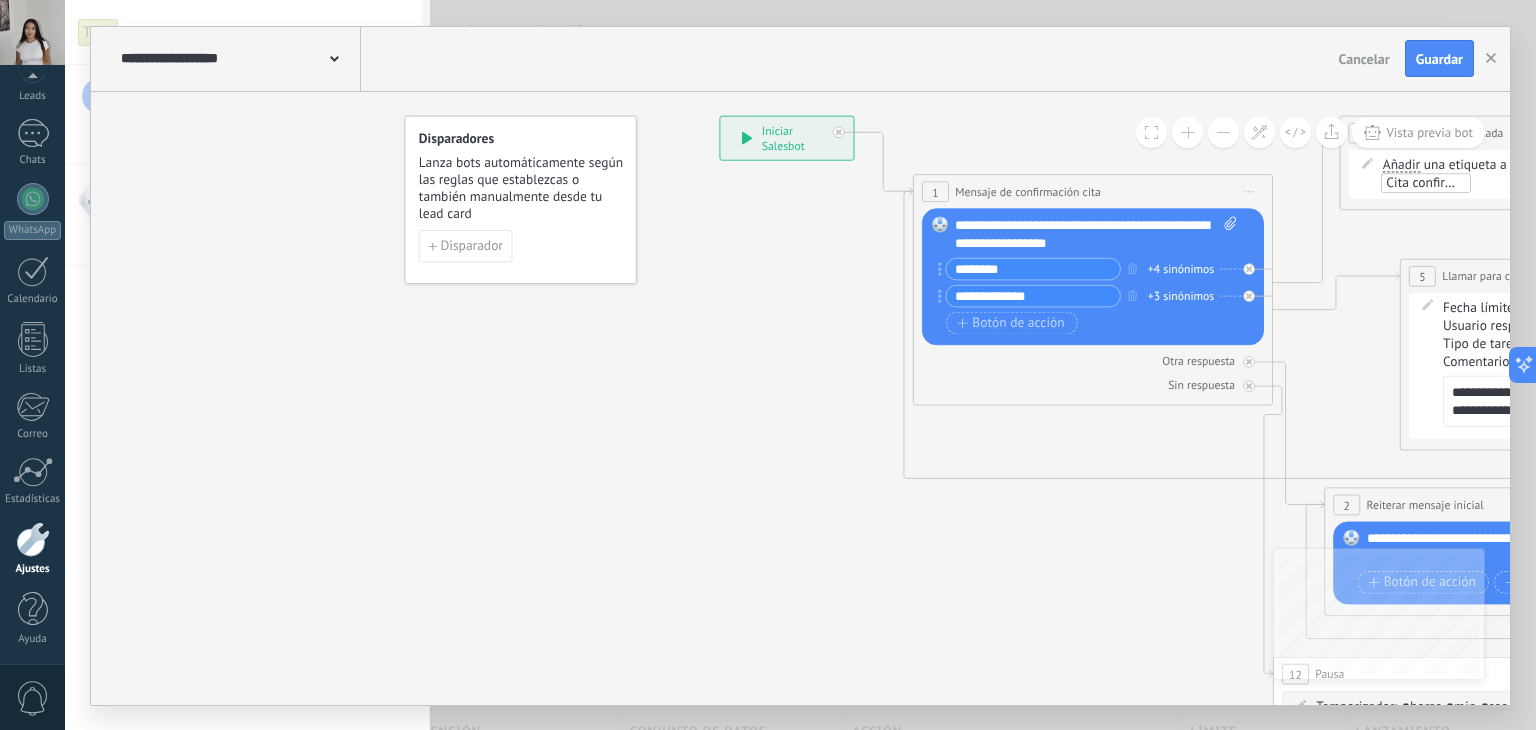 click at bounding box center [1187, 132] 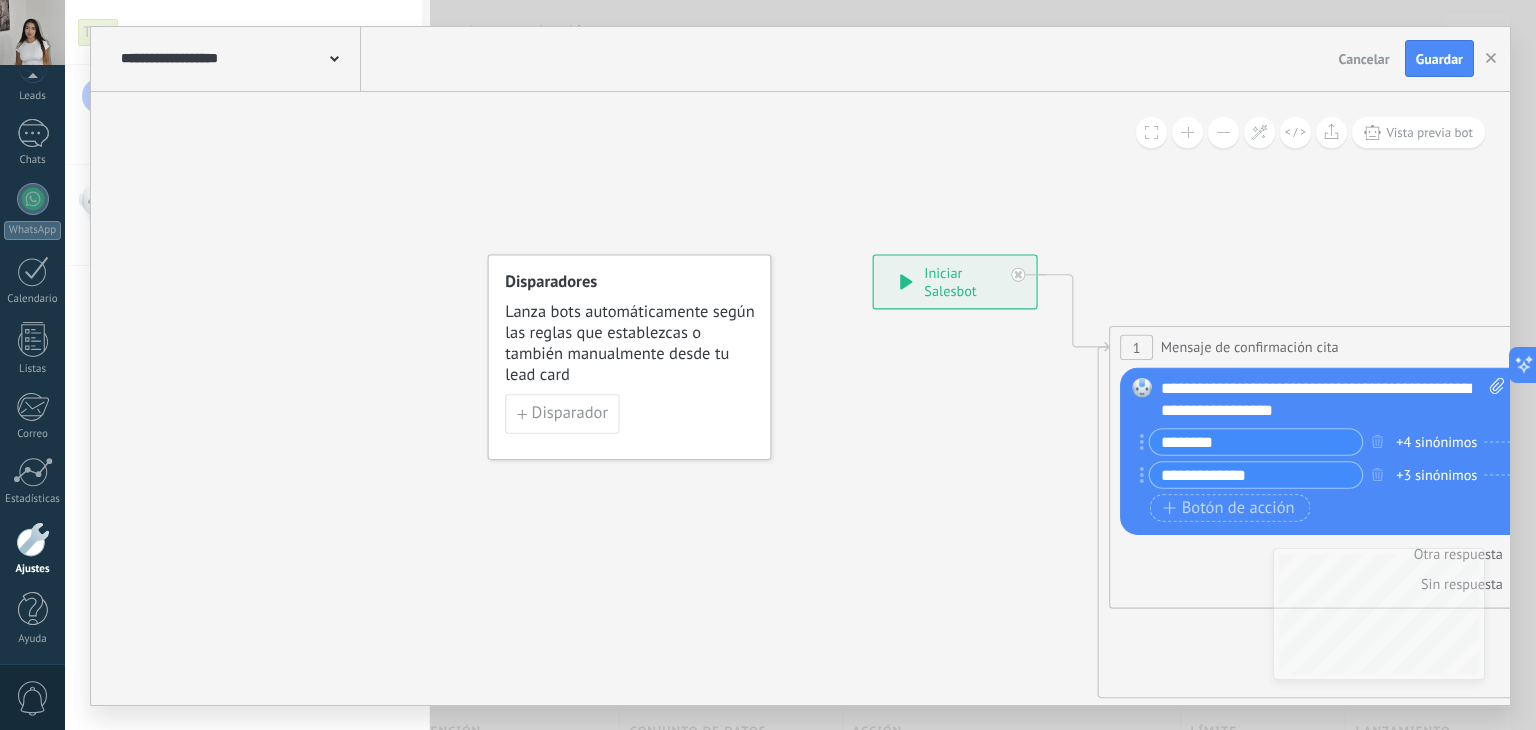 drag, startPoint x: 576, startPoint y: 362, endPoint x: 687, endPoint y: 511, distance: 185.80096 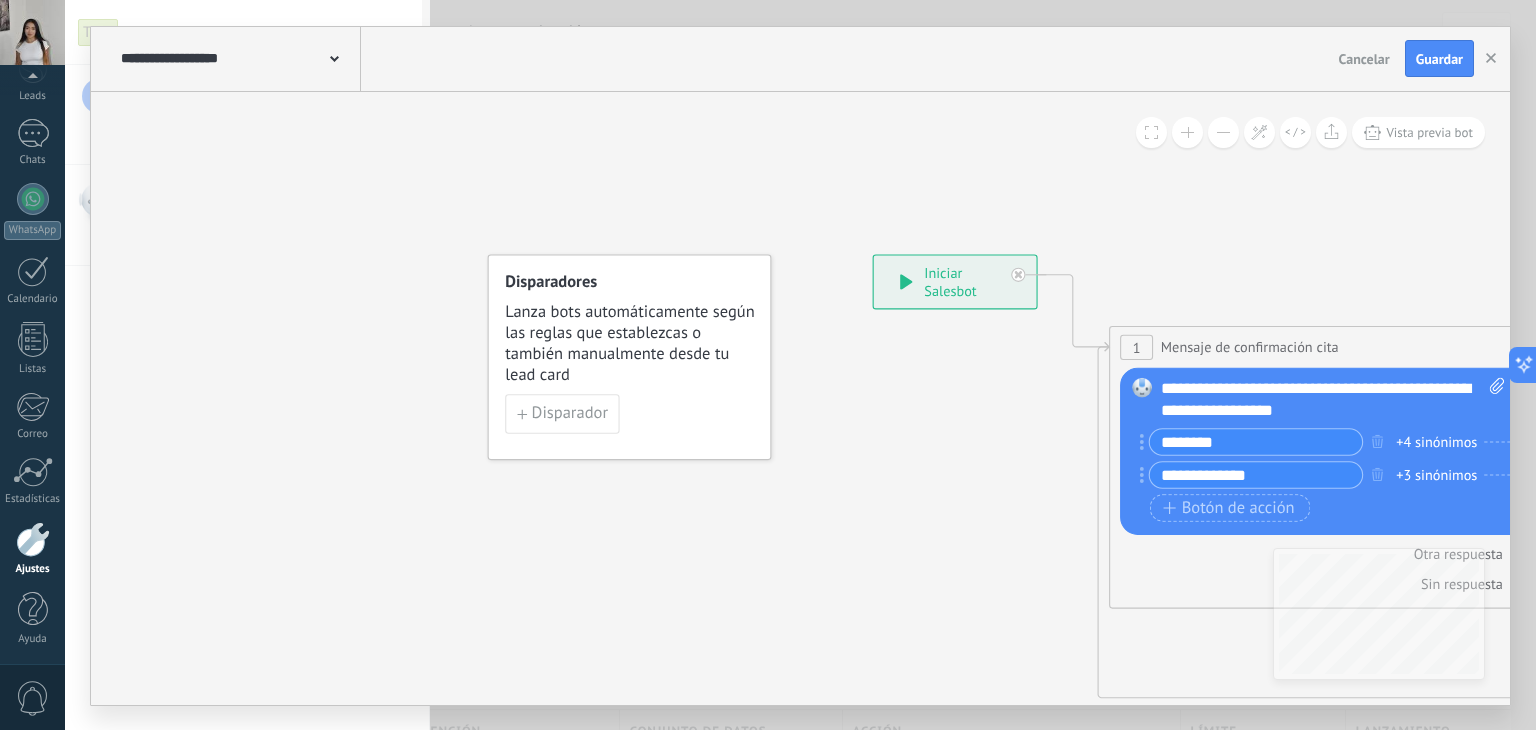 click 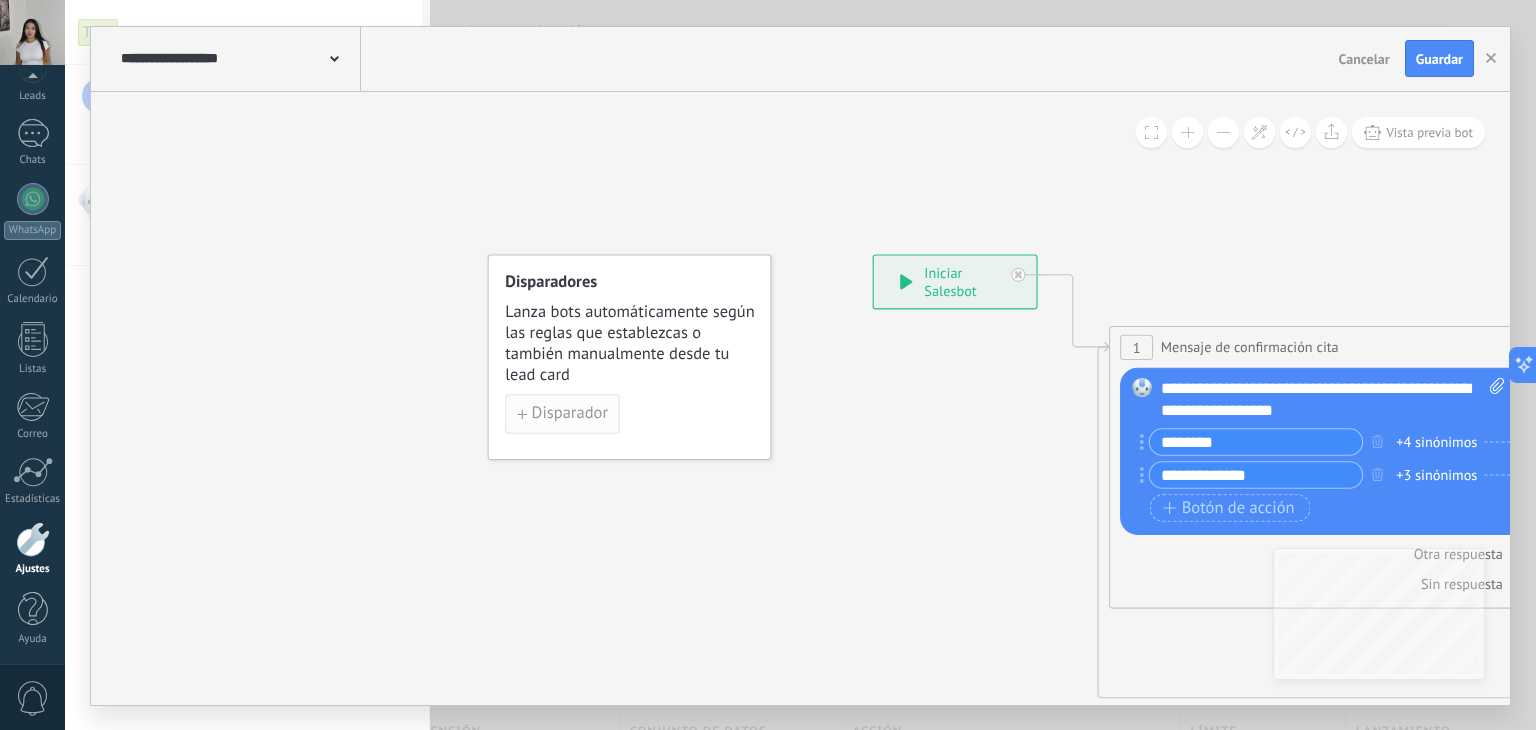 click on "Disparador" at bounding box center [562, 414] 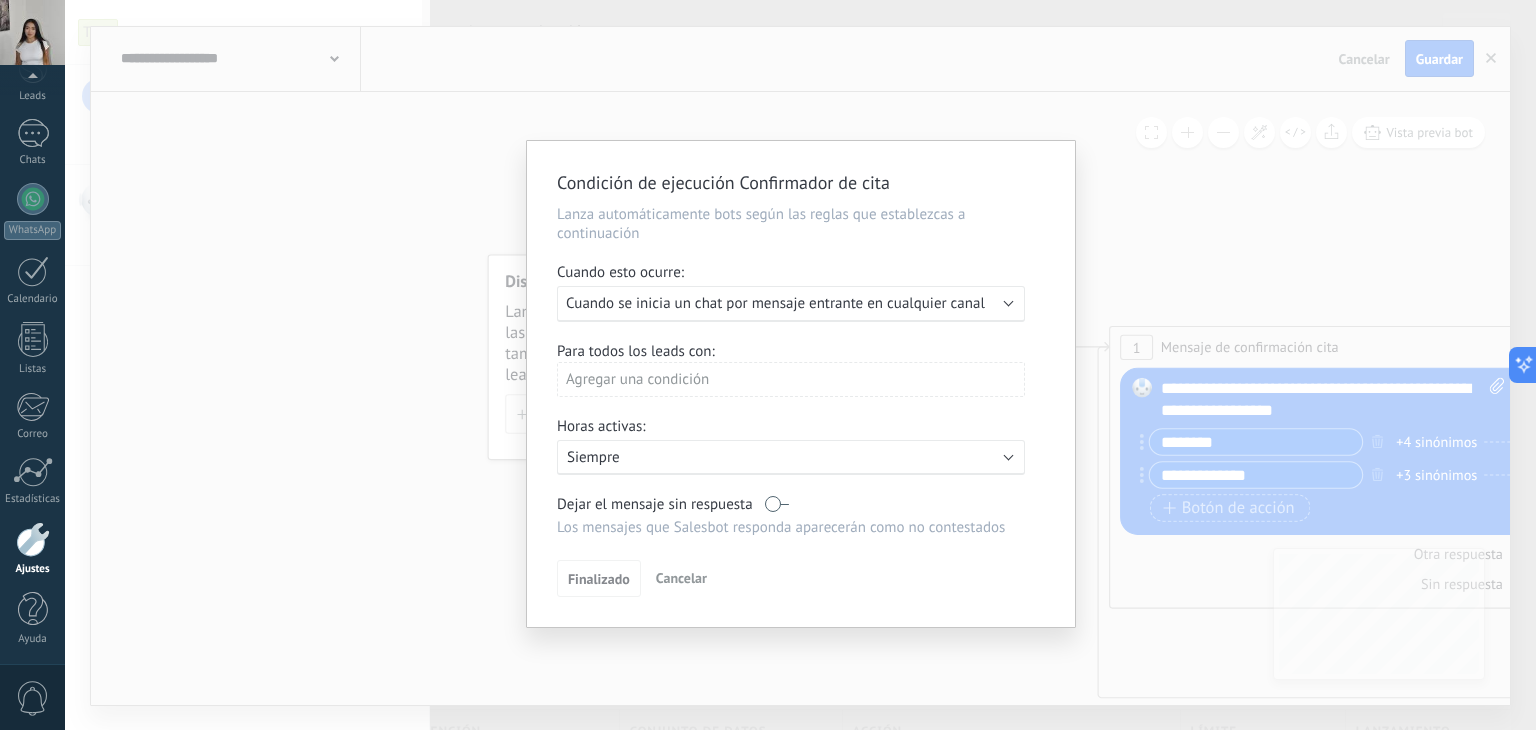 click on "Cuando se inicia un chat por mensaje entrante en cualquier canal" at bounding box center (775, 303) 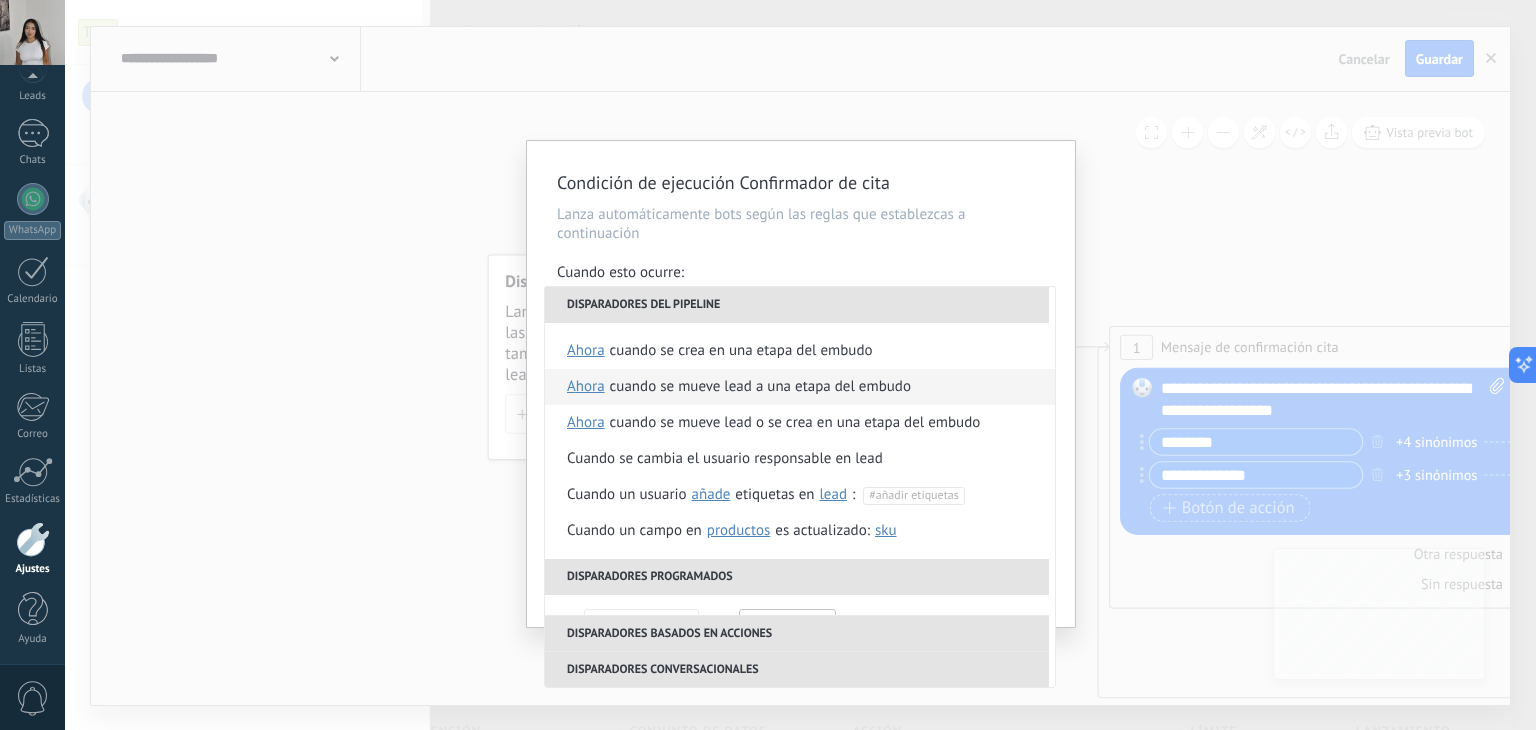 click on "Cuando se mueve lead a una etapa del embudo" at bounding box center (760, 387) 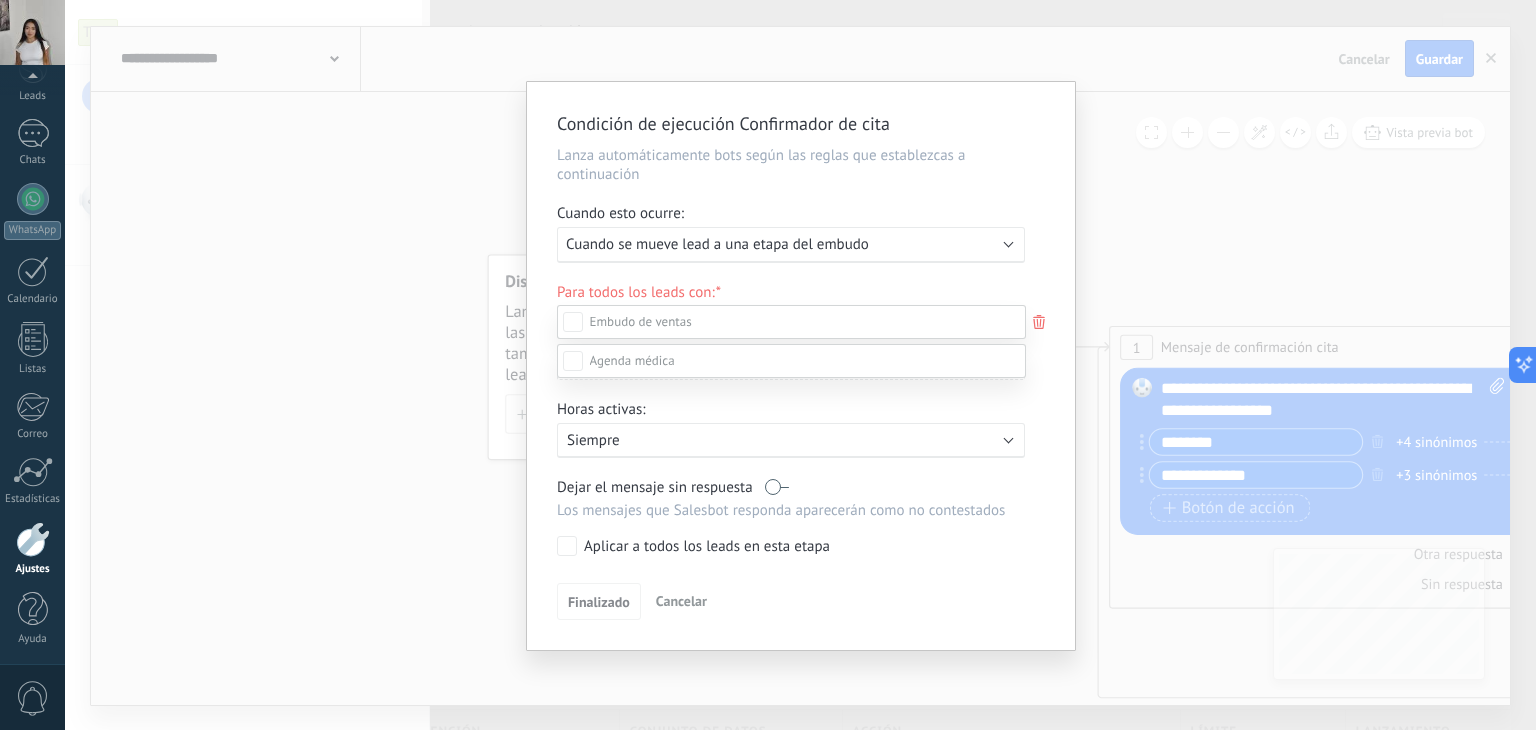 click at bounding box center [632, 360] 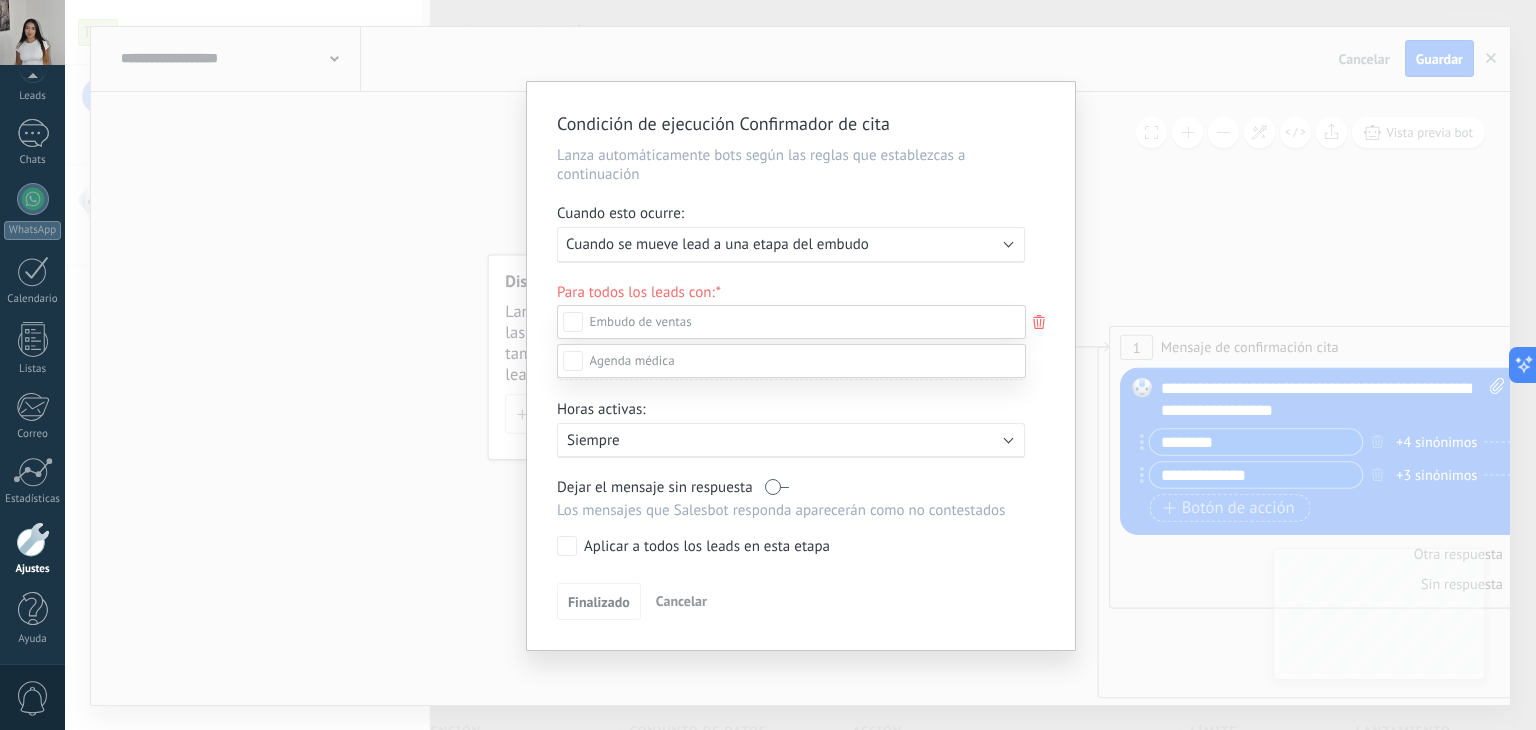scroll, scrollTop: 39, scrollLeft: 0, axis: vertical 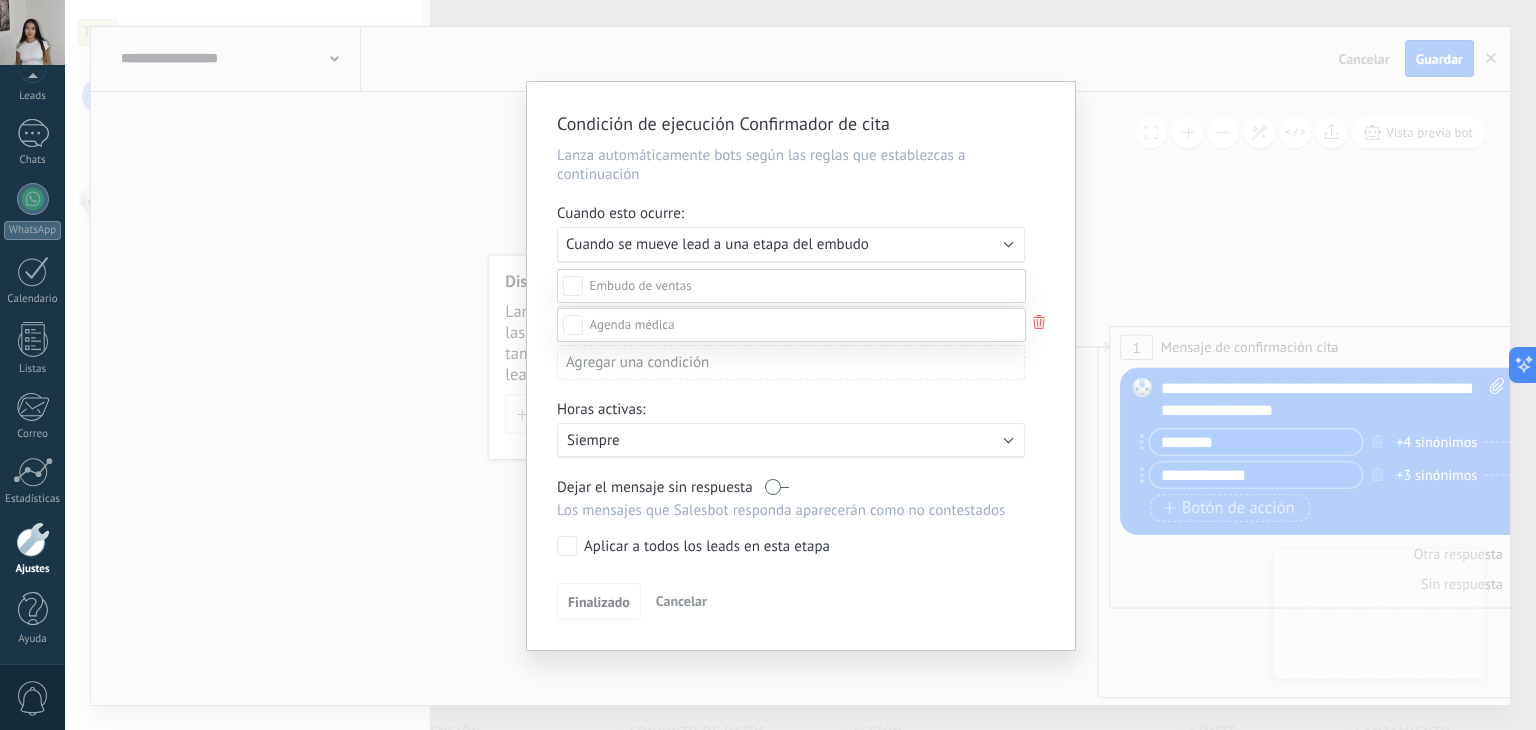 click at bounding box center (800, 329) 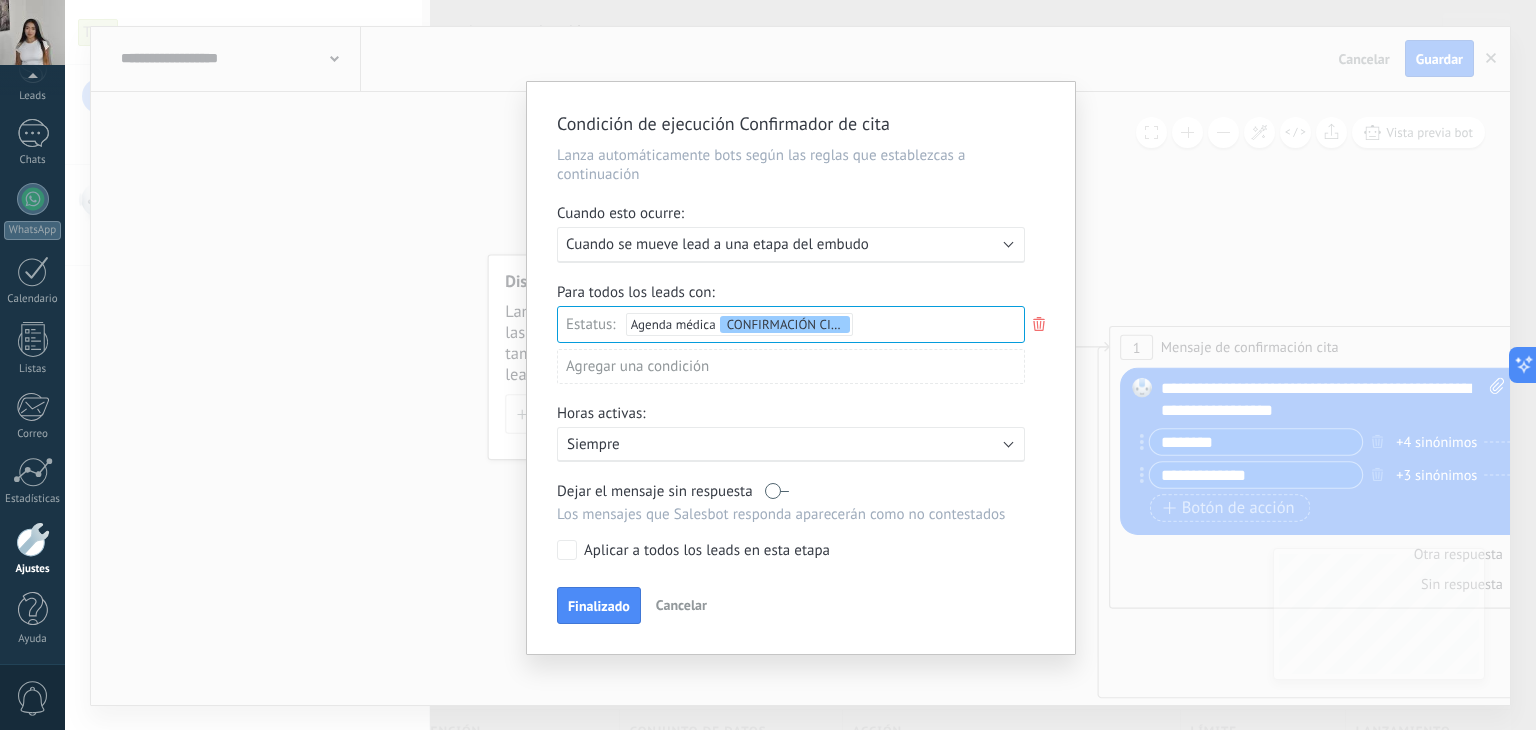 click on "Siempre" at bounding box center (742, 444) 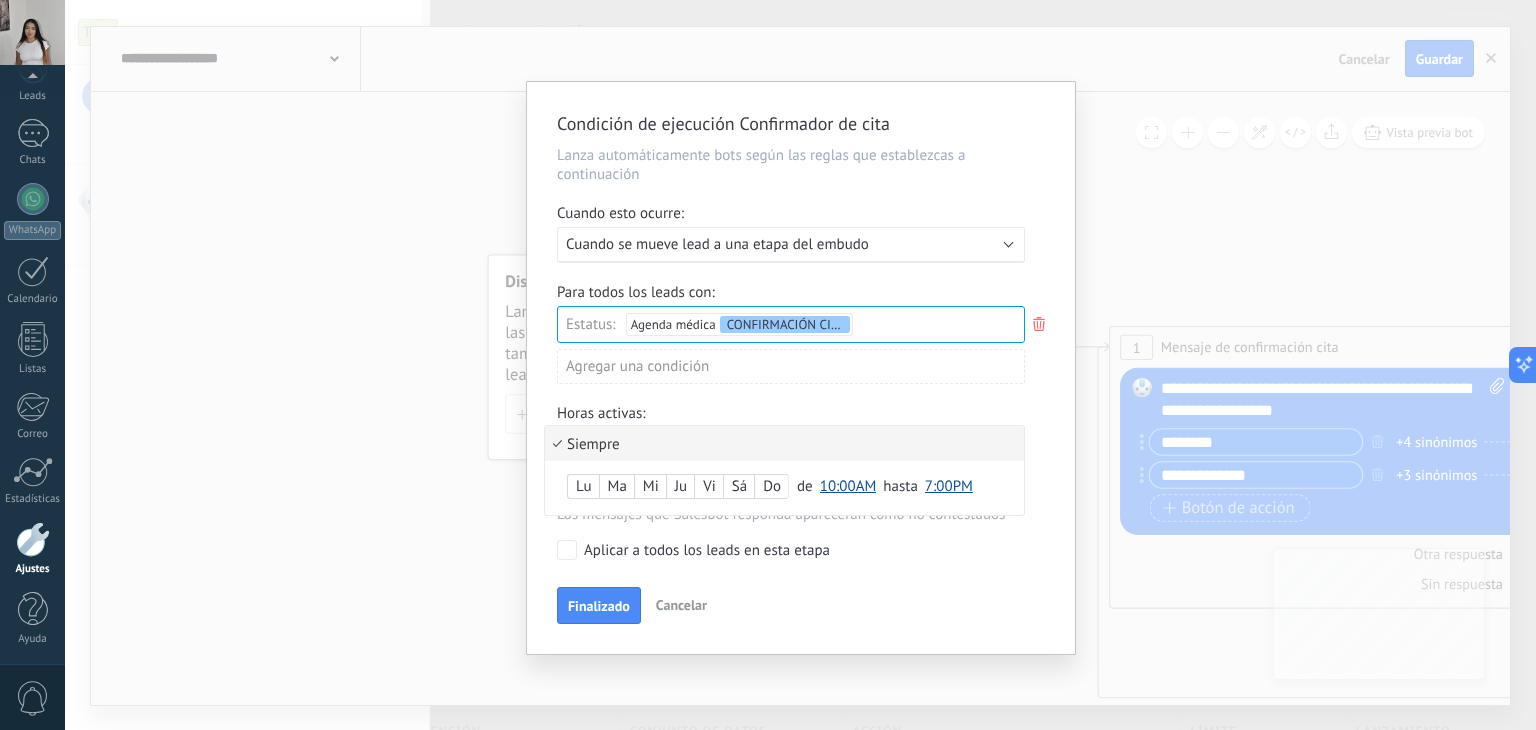 click on "Siempre" at bounding box center (784, 443) 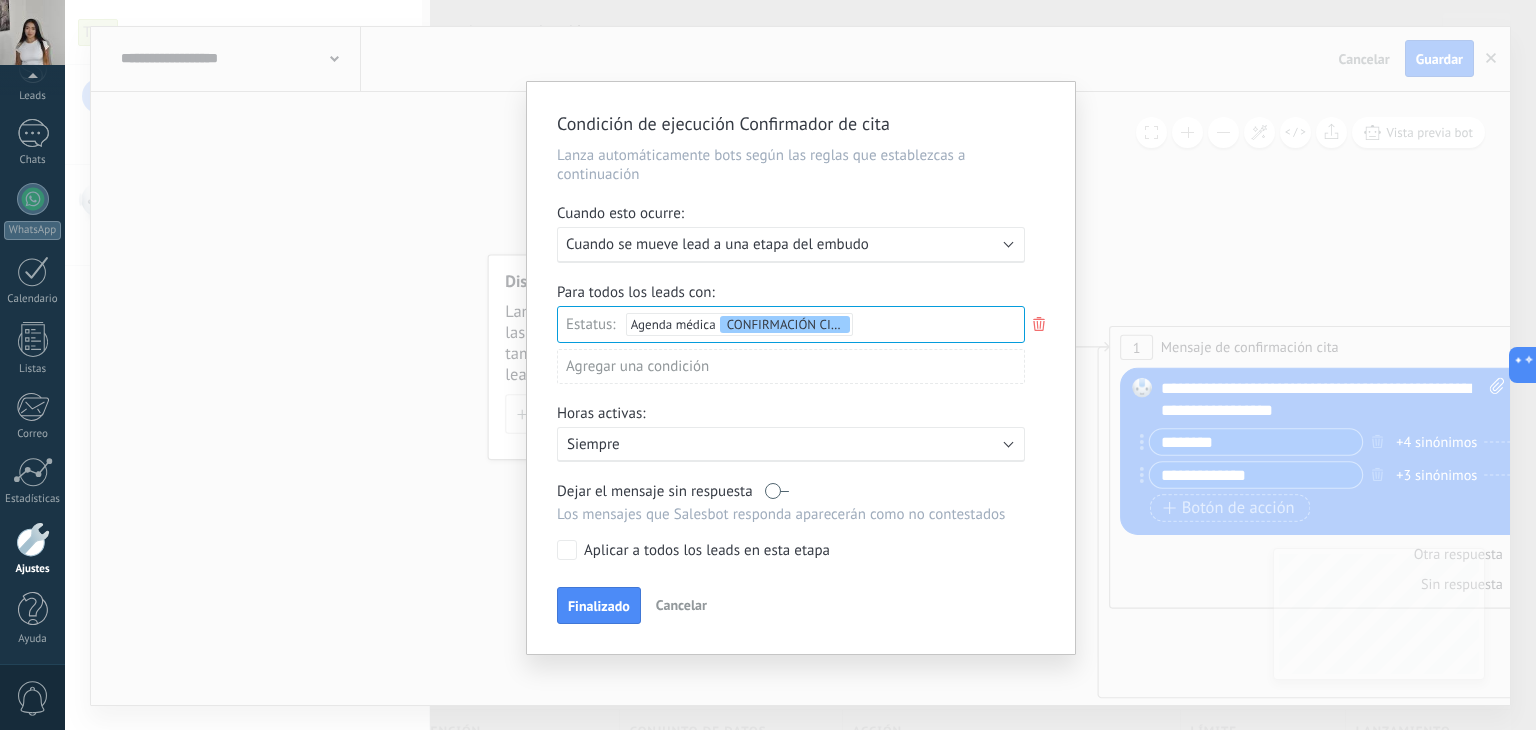 click at bounding box center [777, 491] 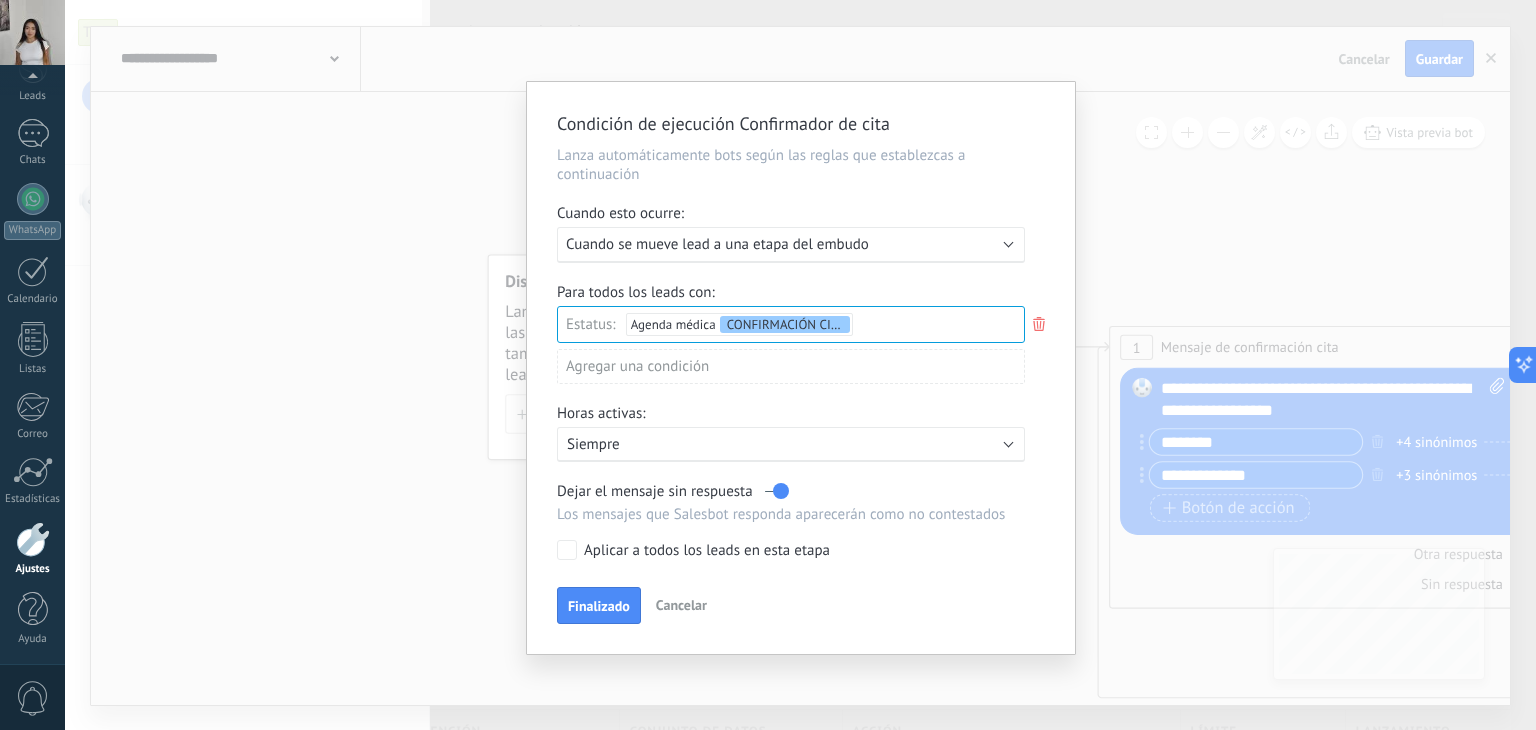 click on "Aplicar a todos los leads en esta etapa" at bounding box center [787, 550] 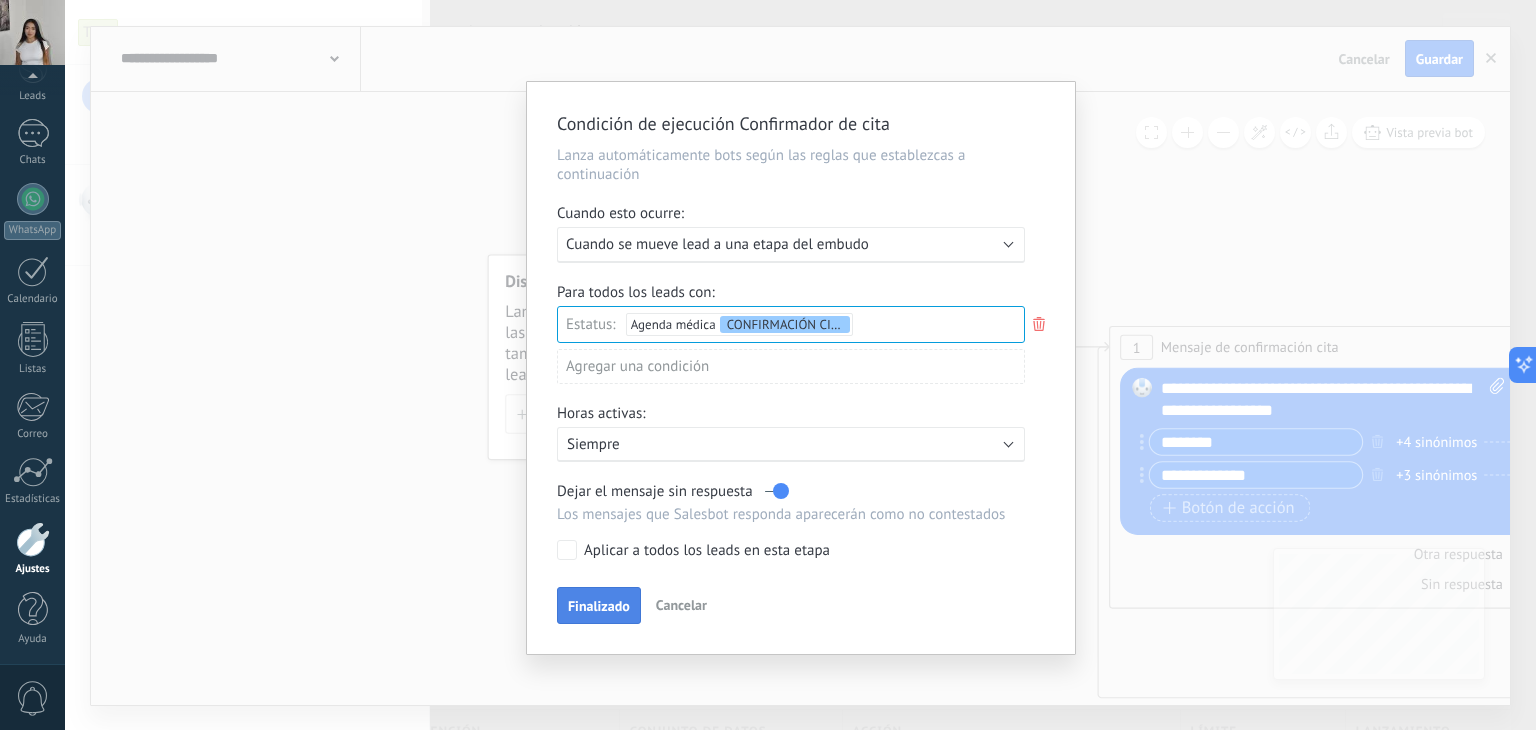 click on "Finalizado" at bounding box center (599, 606) 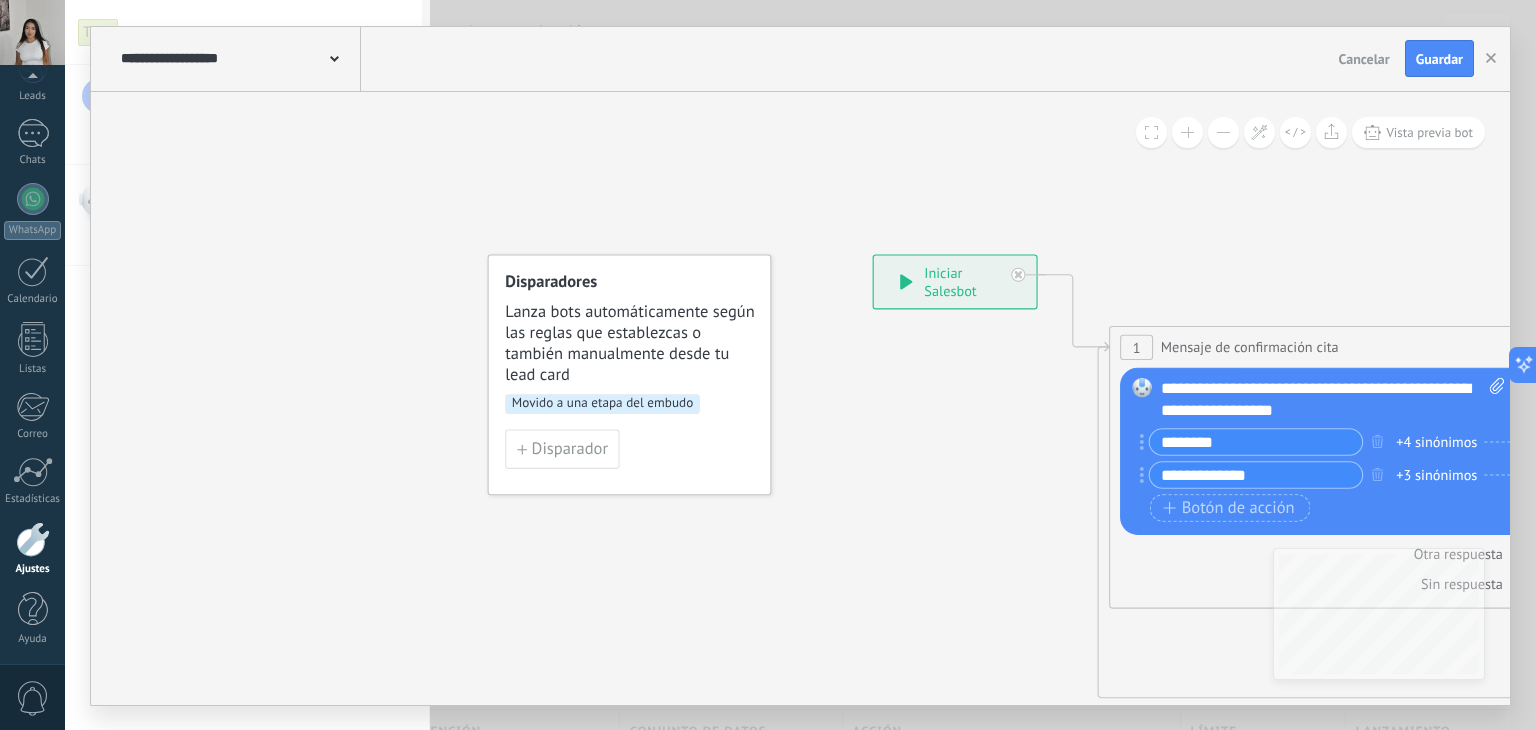 click 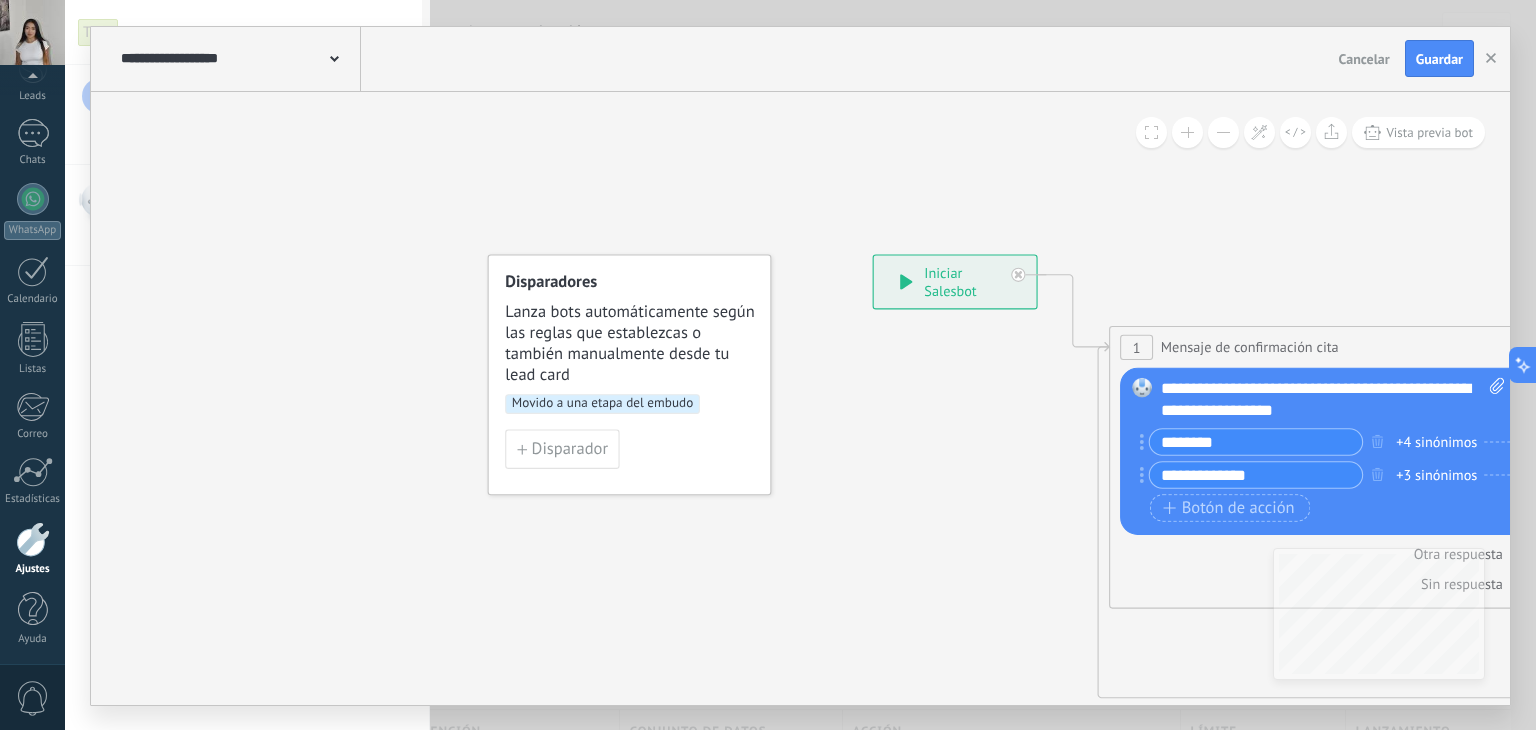 click on "Vista previa bot" at bounding box center [1310, 132] 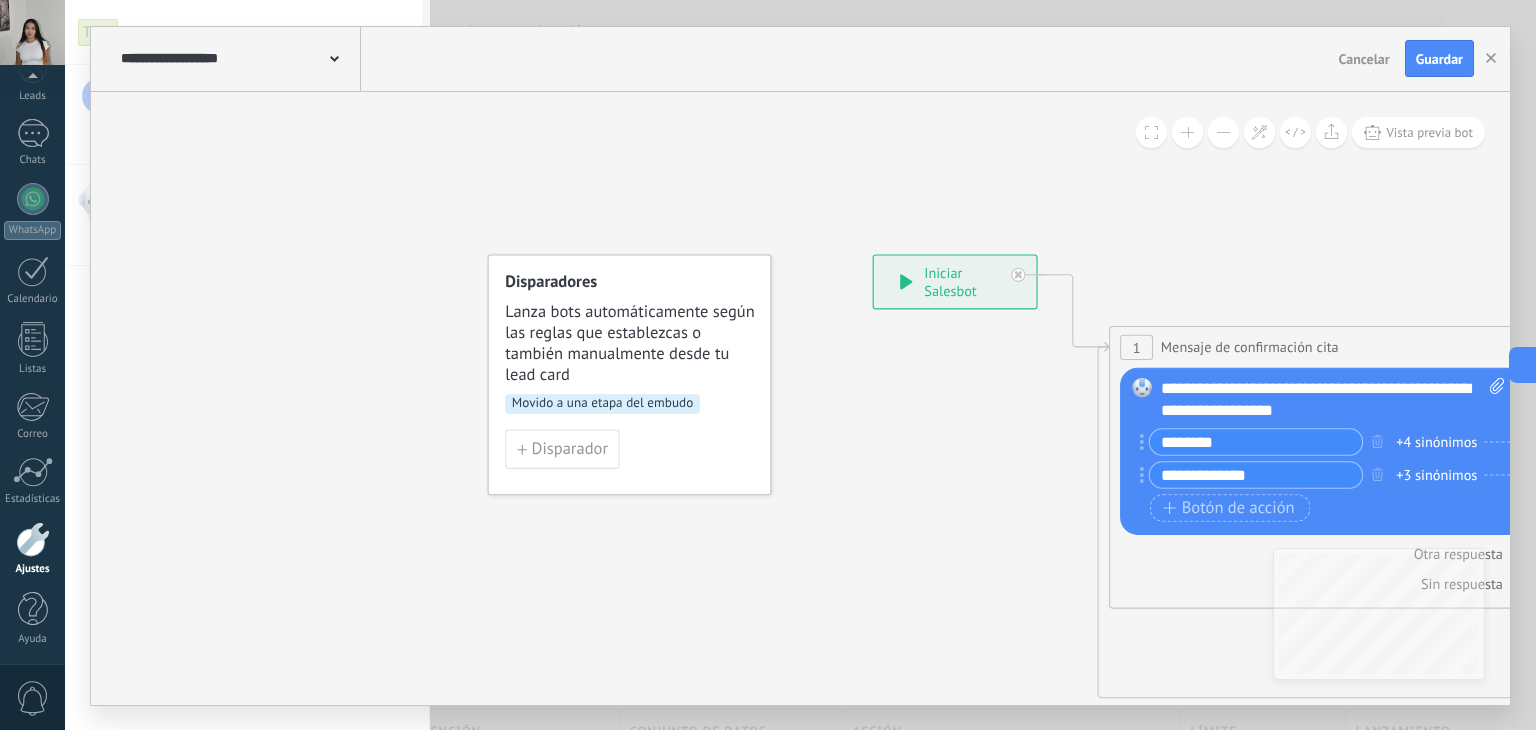 click on "Vista previa bot" at bounding box center [1310, 132] 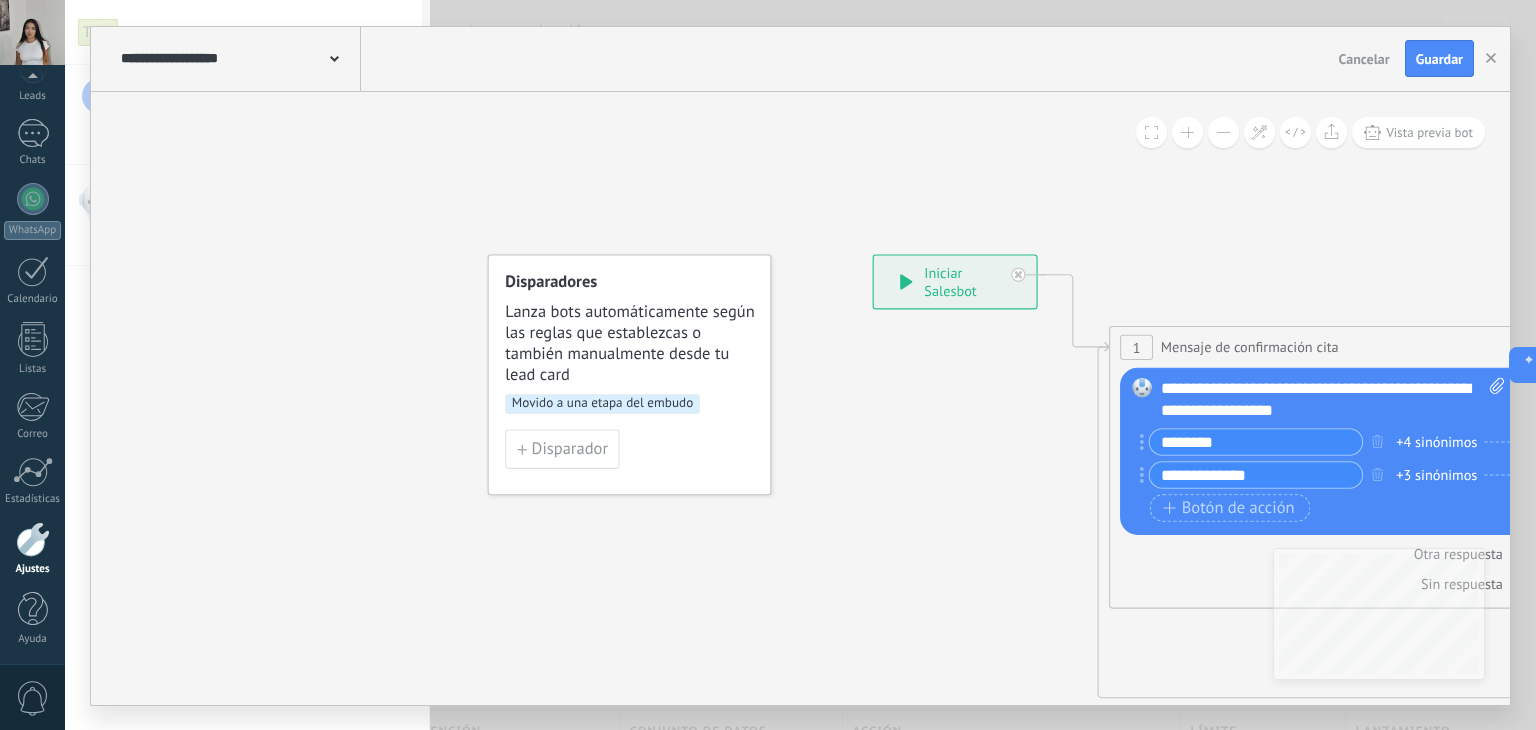 click on "Vista previa bot" at bounding box center (1310, 132) 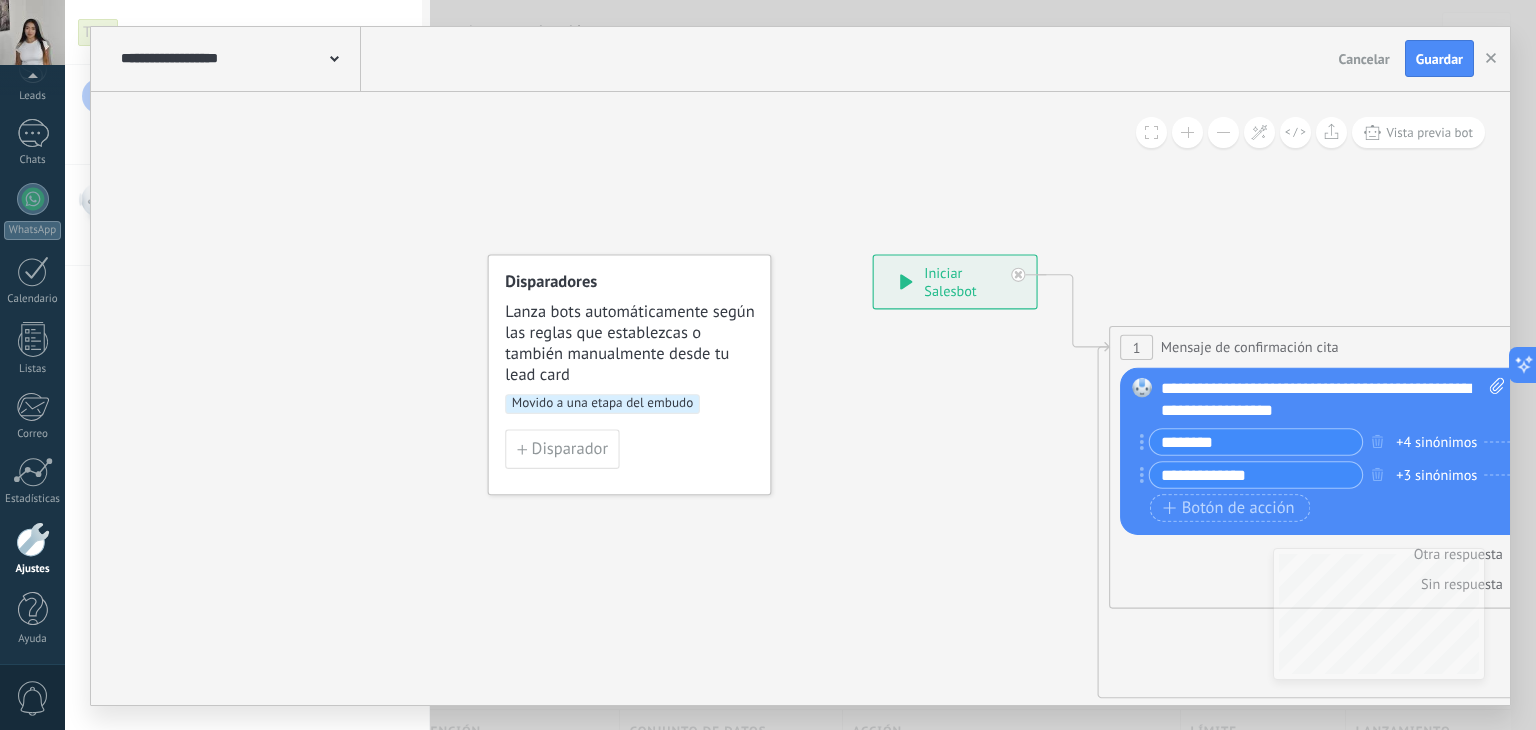click on "Vista previa bot" at bounding box center [1310, 132] 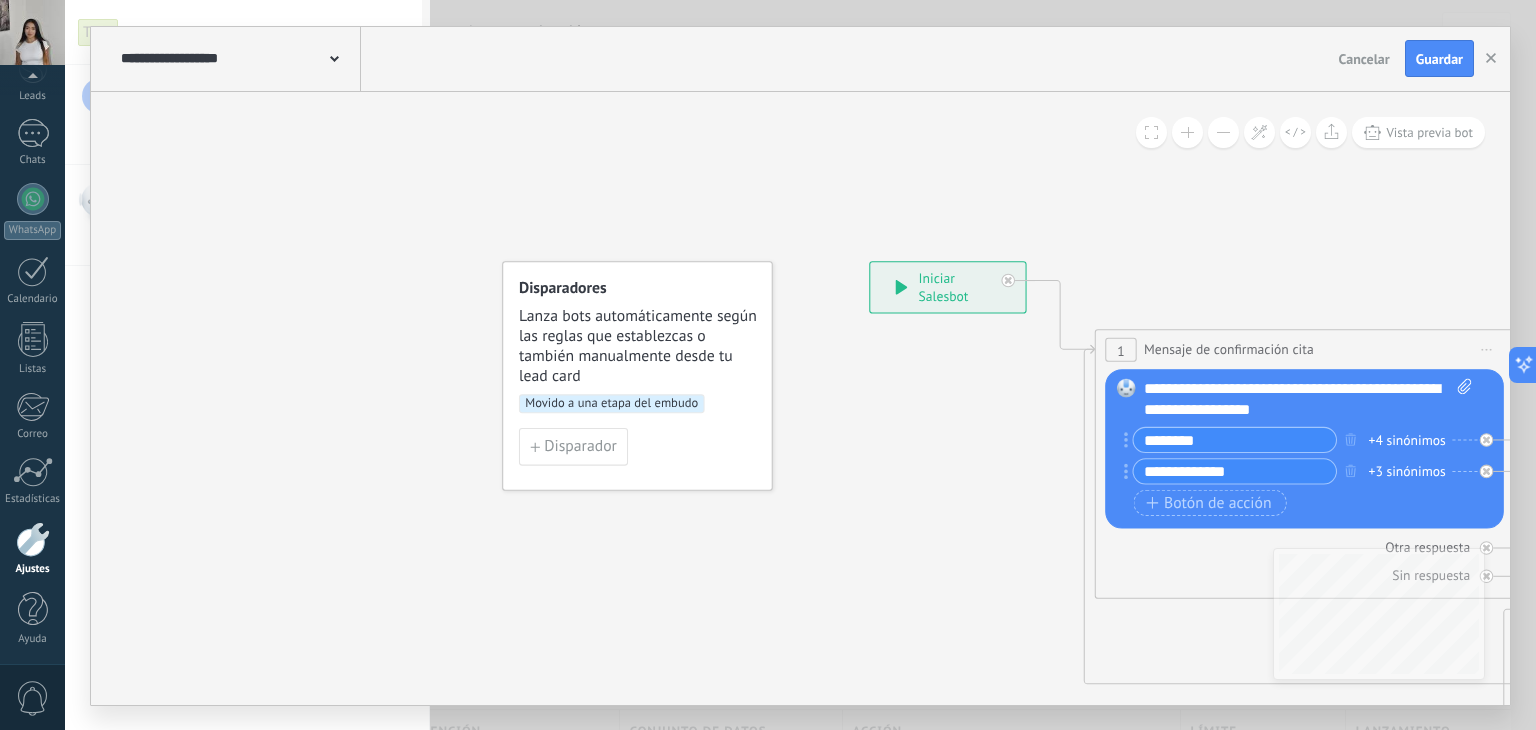 click at bounding box center [1223, 132] 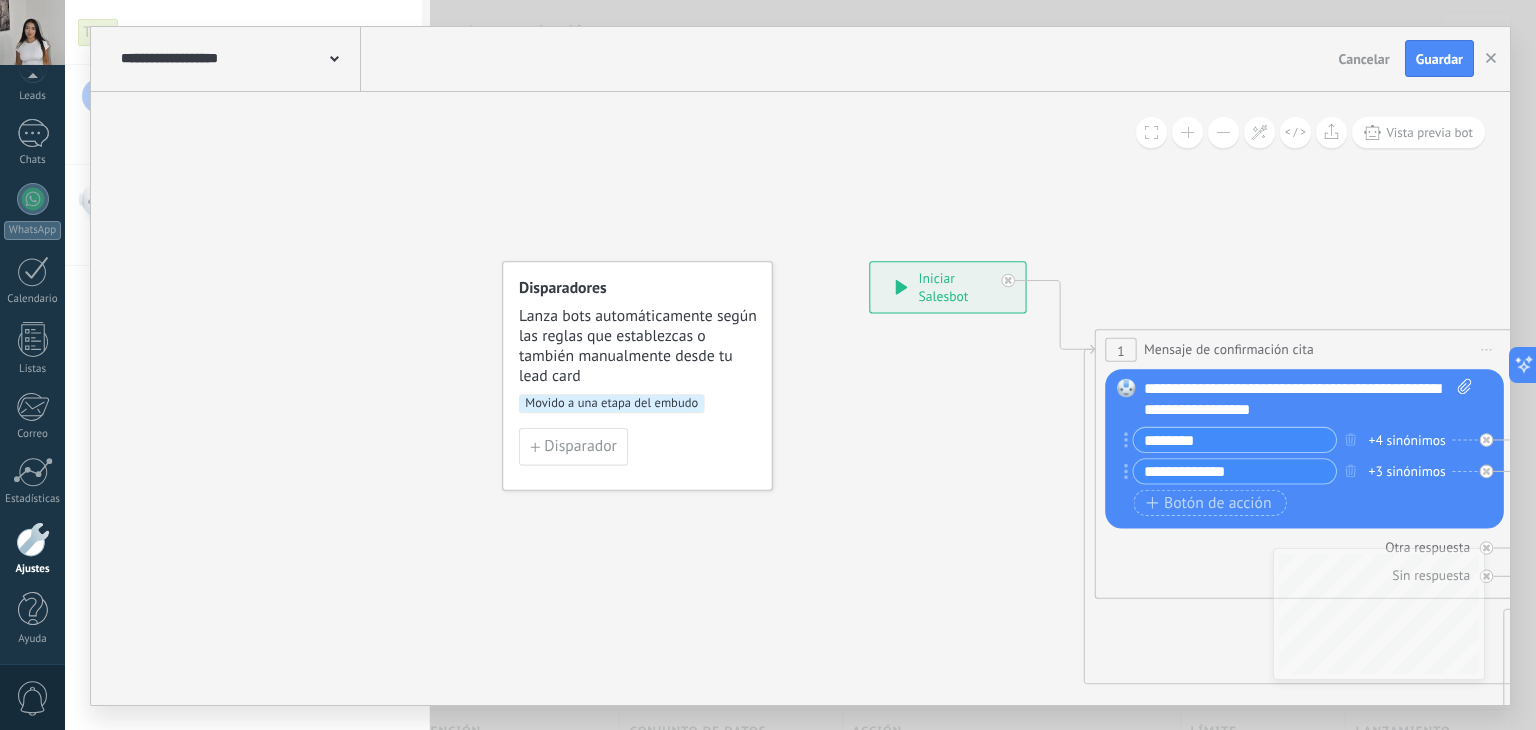 click at bounding box center (1223, 132) 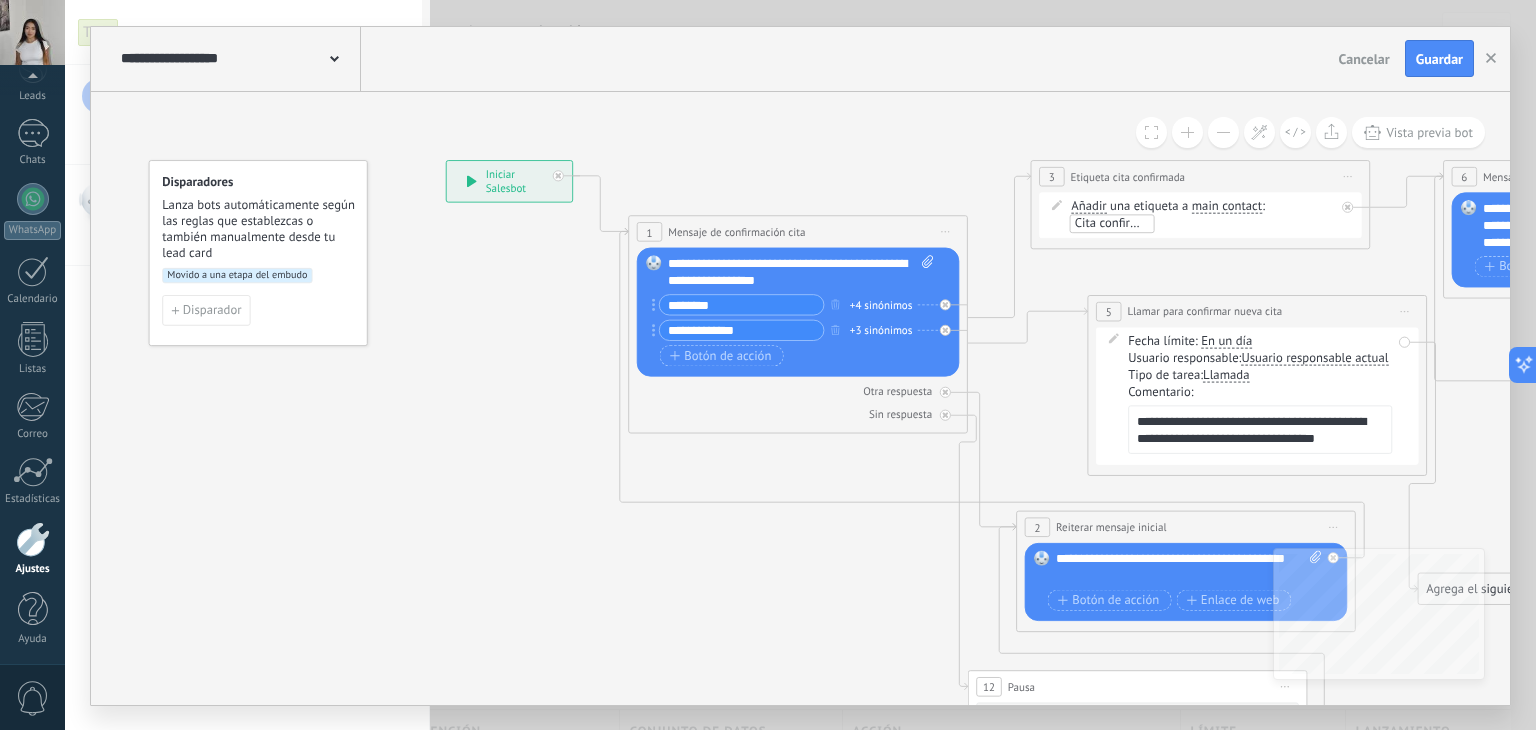 drag, startPoint x: 863, startPoint y: 590, endPoint x: 452, endPoint y: 463, distance: 430.17438 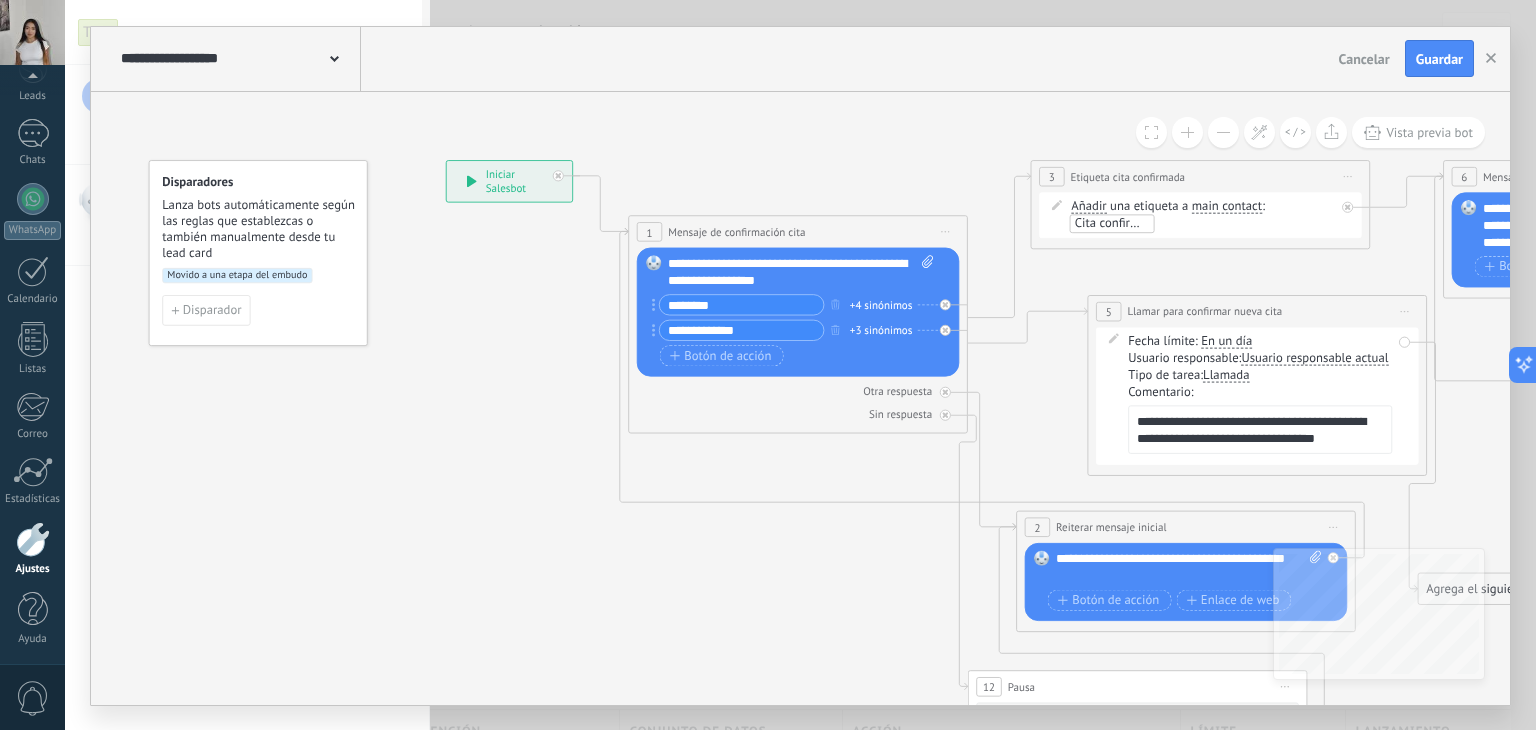 click 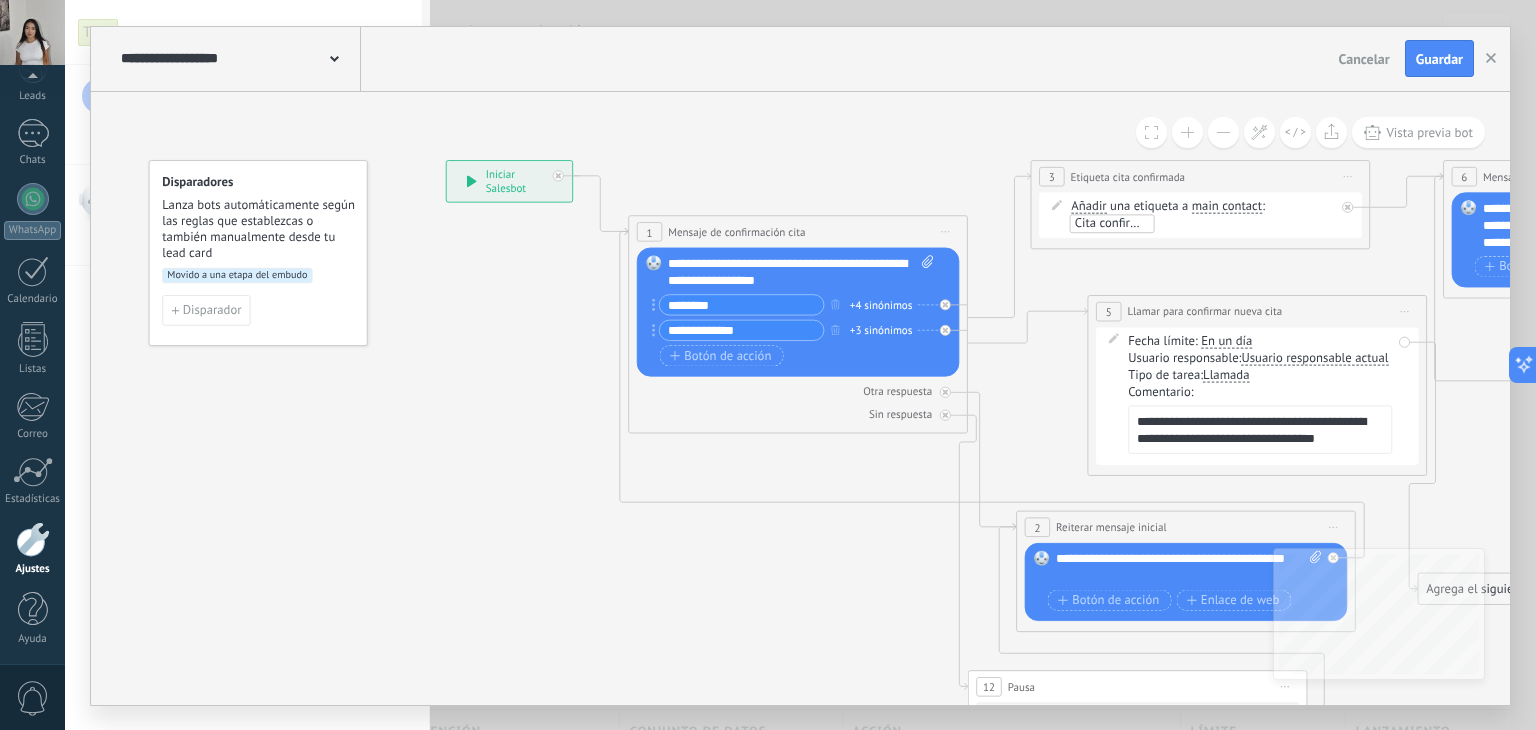 click at bounding box center [1223, 132] 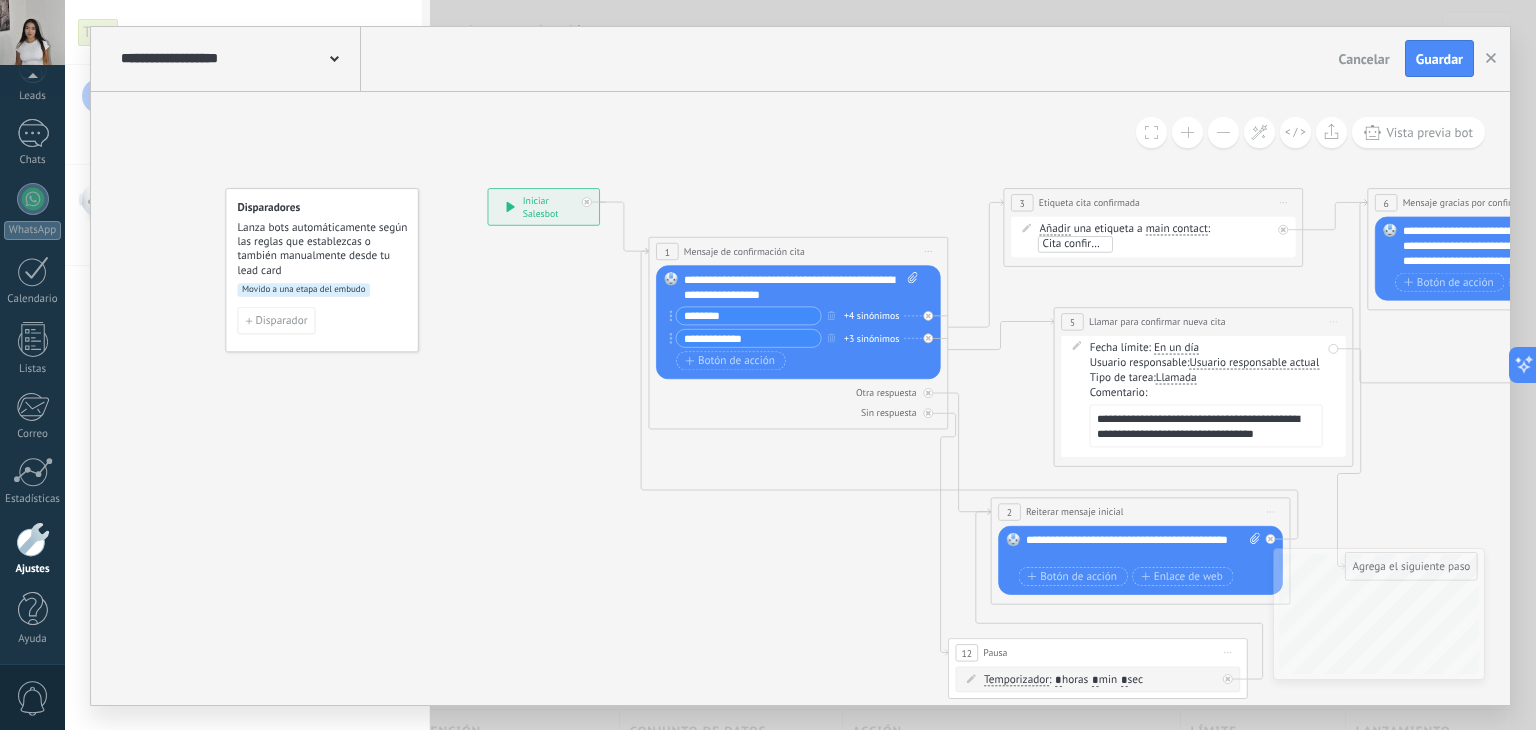 click at bounding box center (1223, 132) 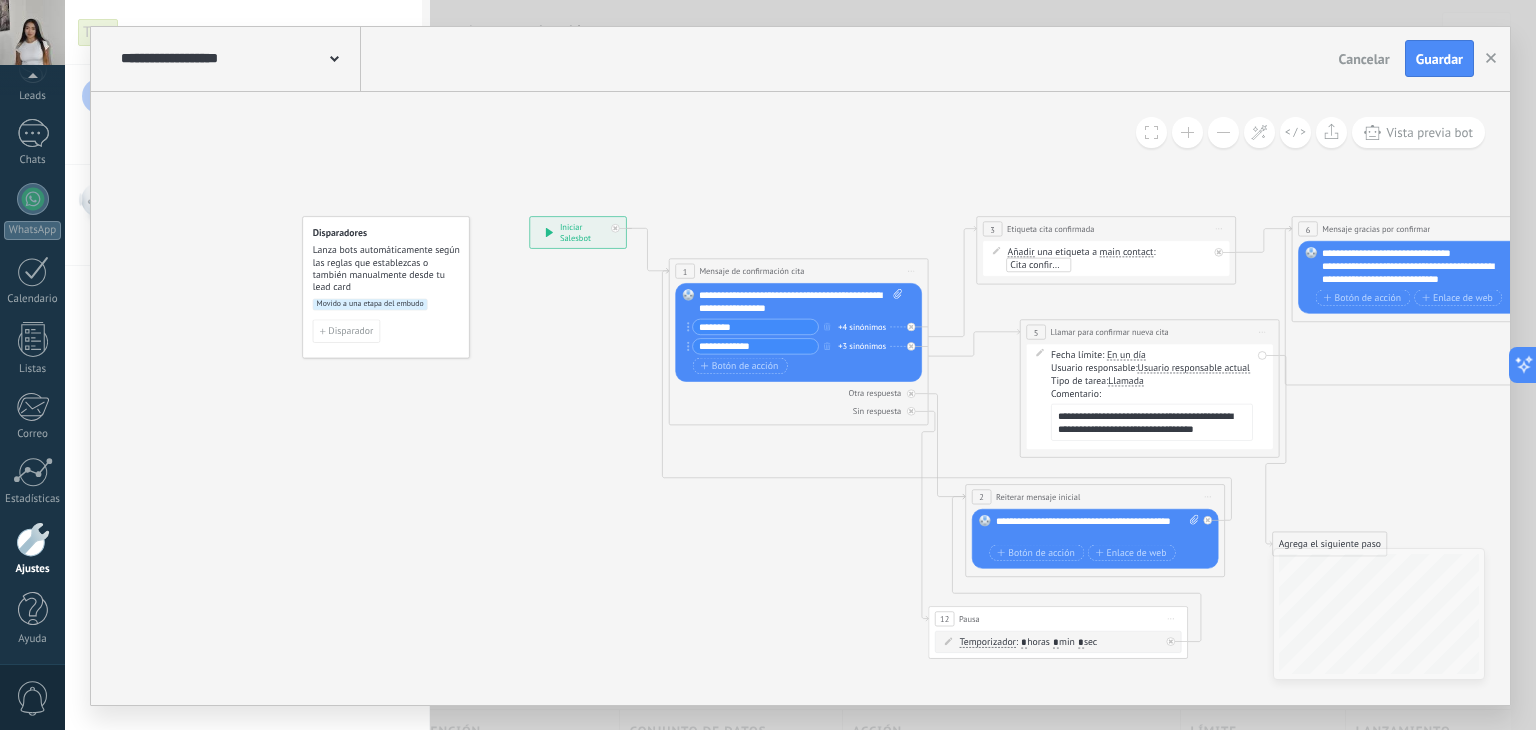 click at bounding box center (1223, 132) 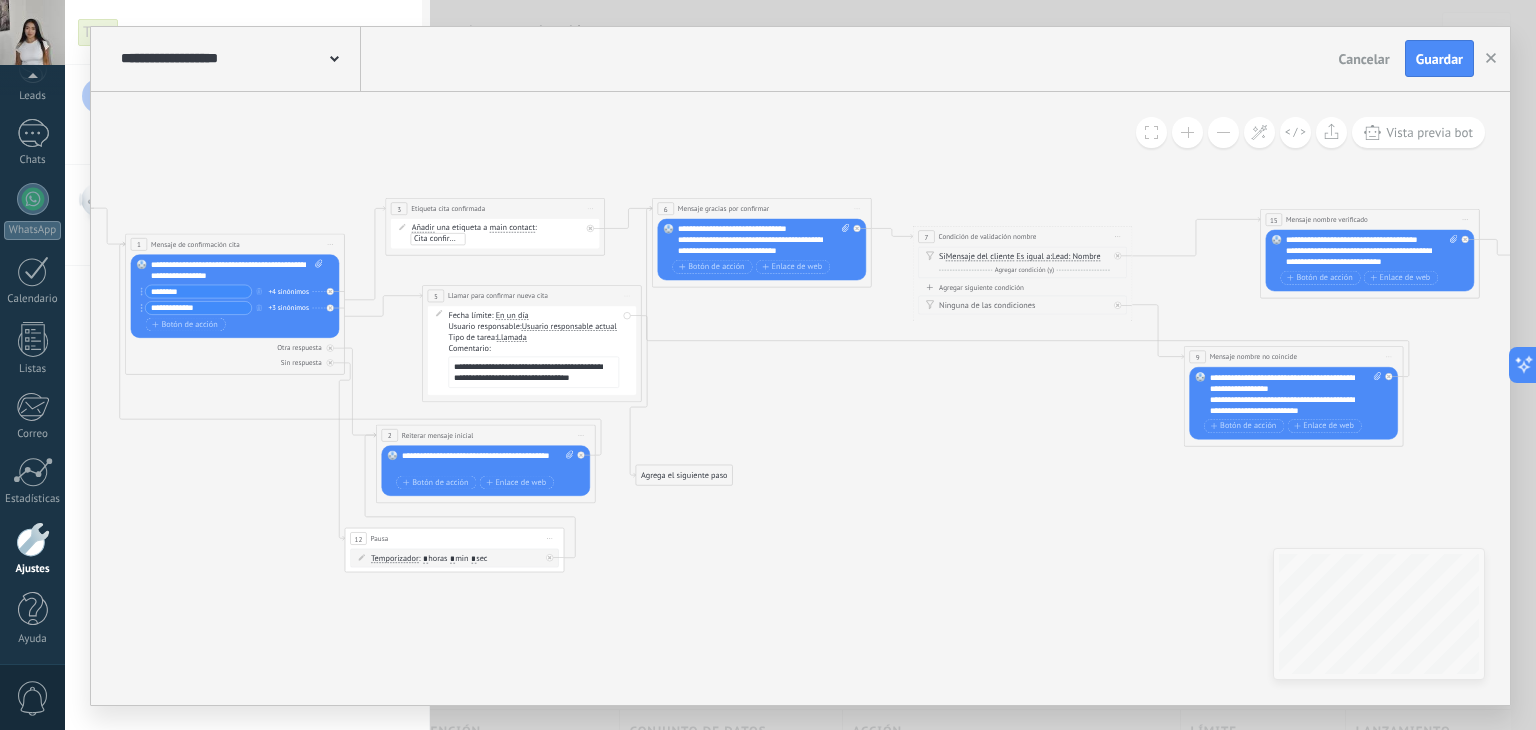 drag, startPoint x: 1324, startPoint y: 377, endPoint x: 760, endPoint y: 330, distance: 565.95496 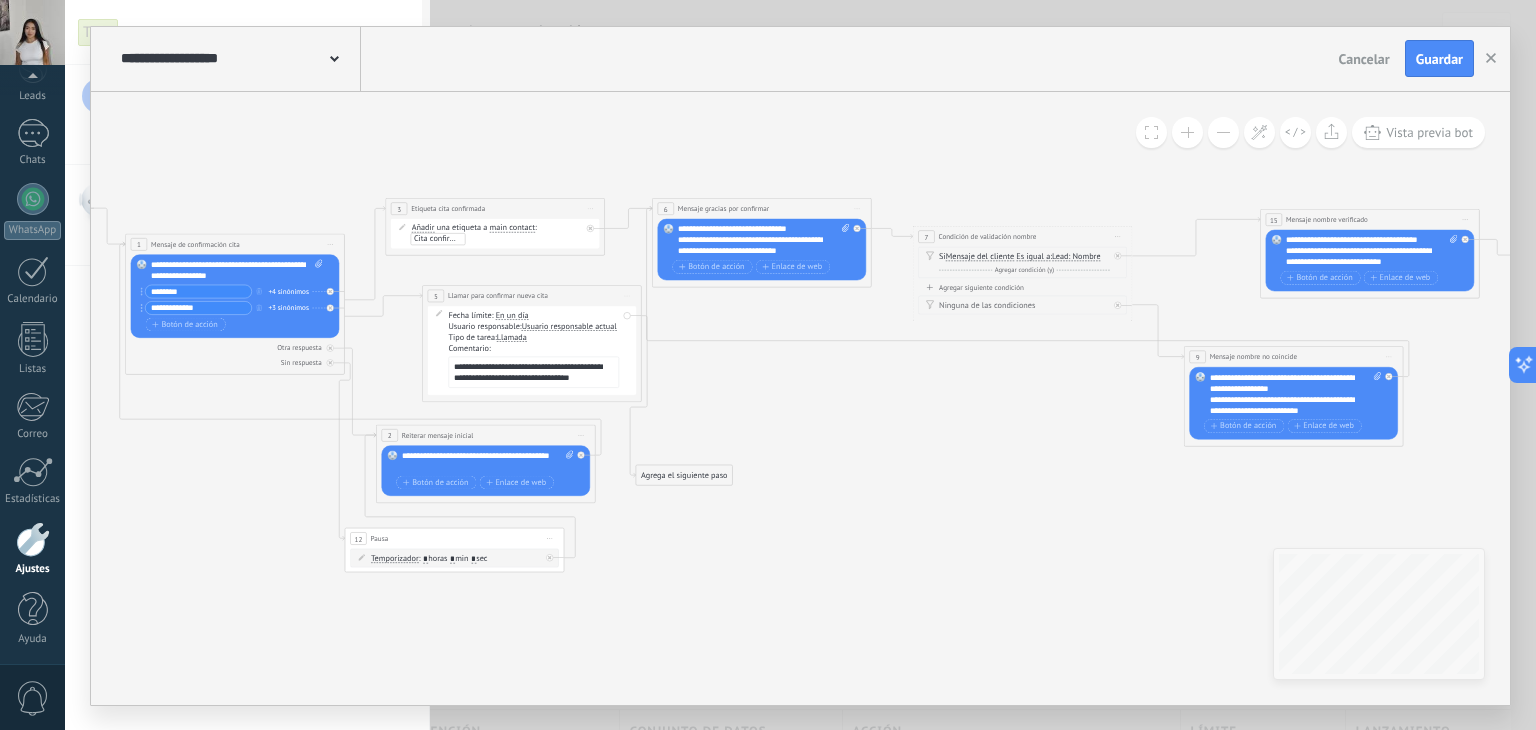 click 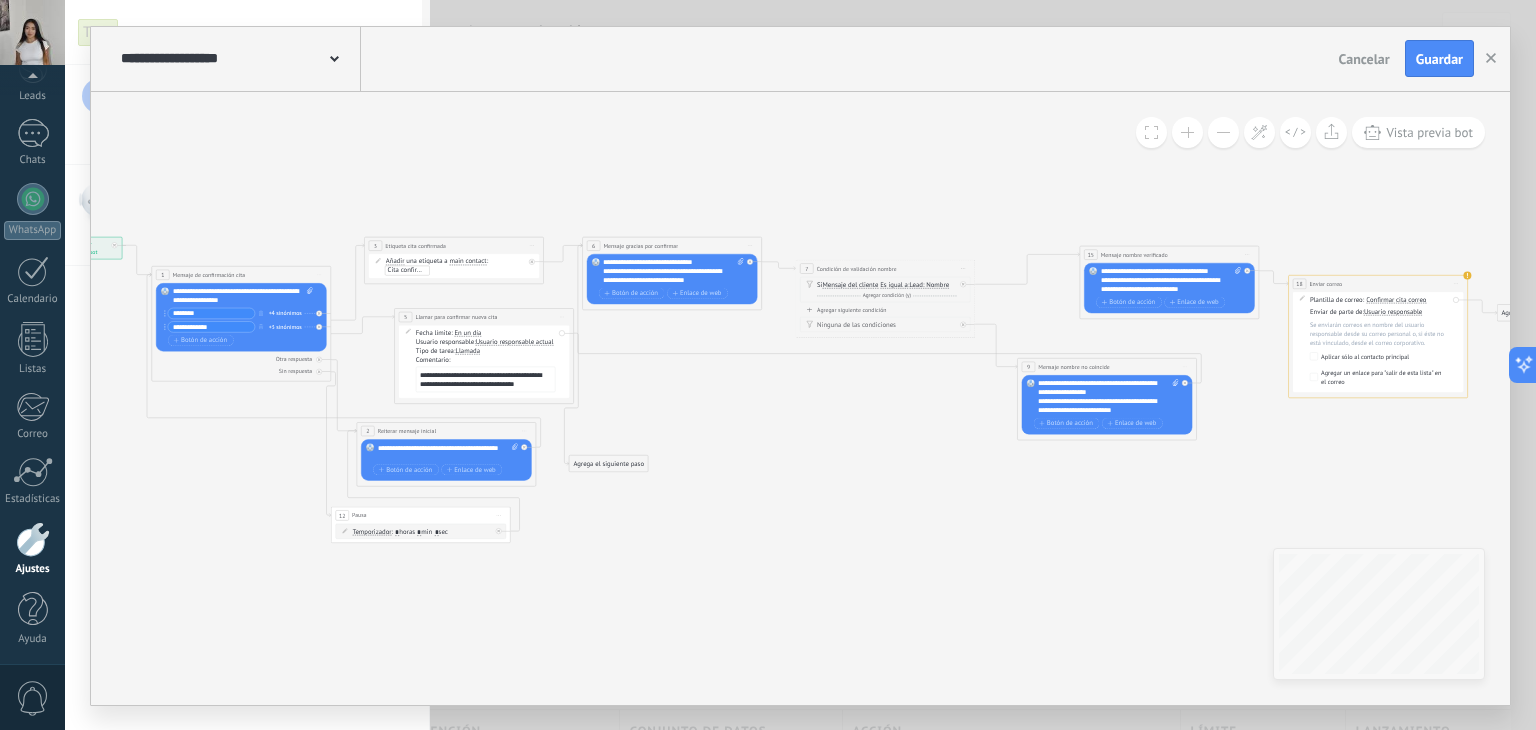 drag, startPoint x: 1216, startPoint y: 445, endPoint x: 1148, endPoint y: 445, distance: 68 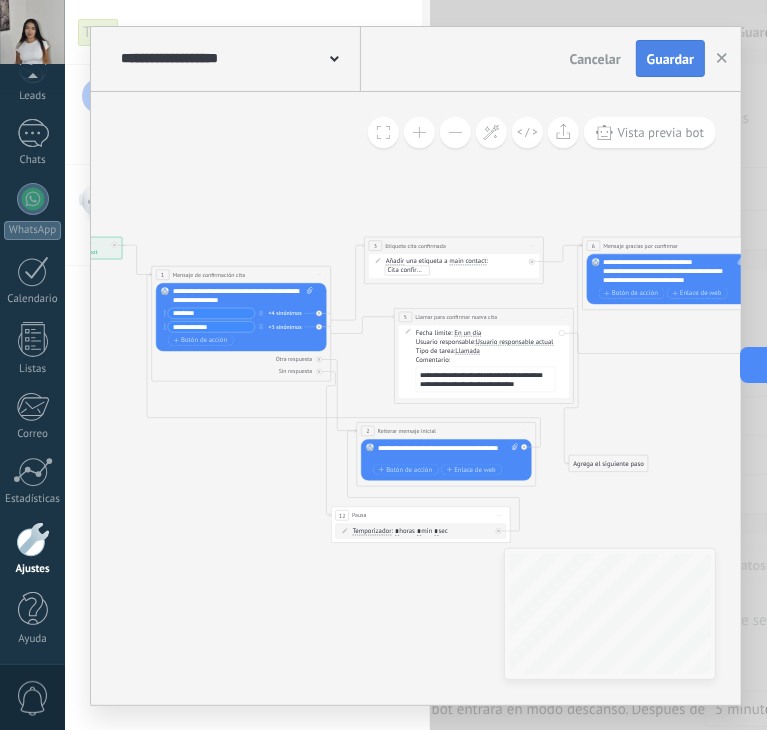 click on "Guardar" at bounding box center (670, 59) 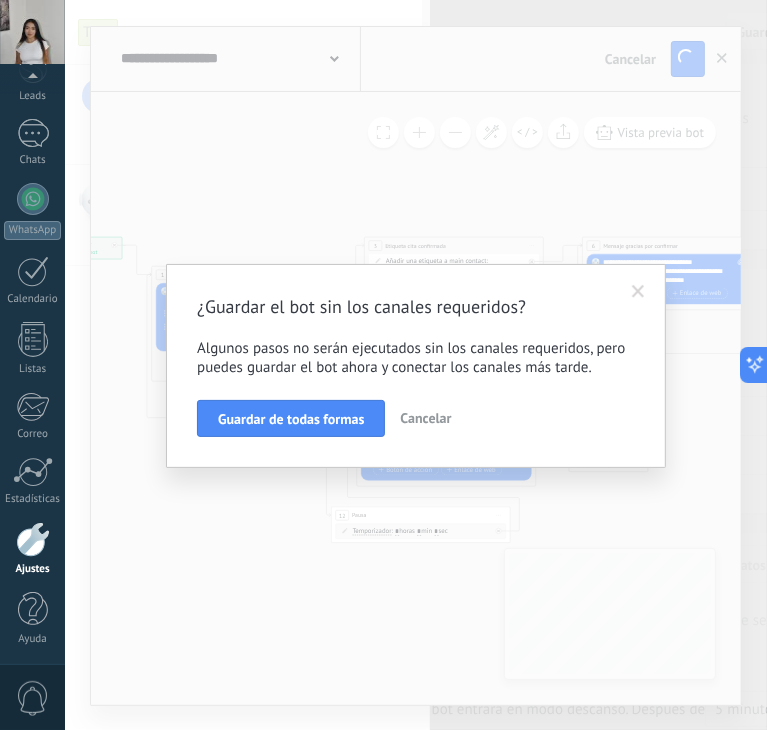 click on "Cancelar" at bounding box center [425, 418] 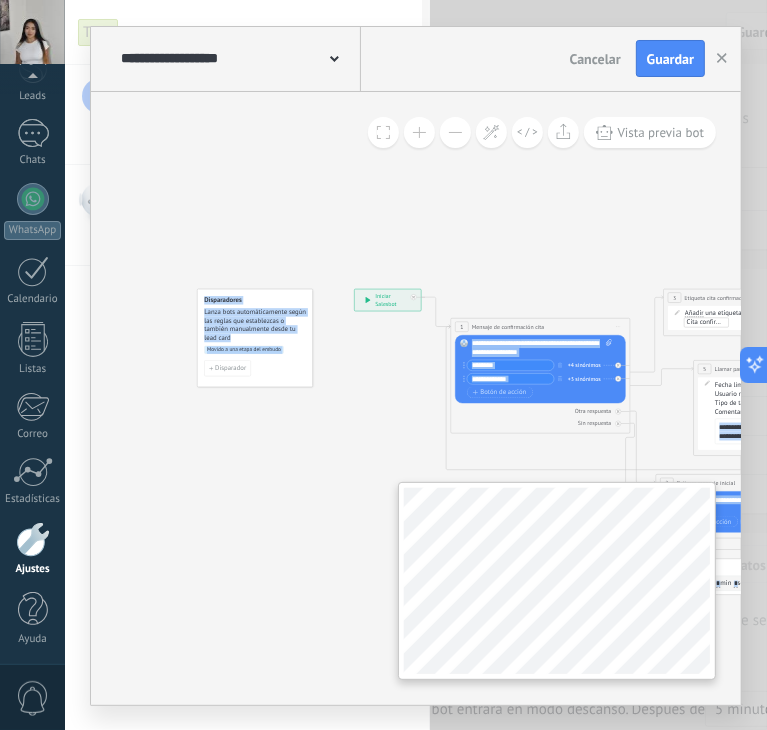 click on "**********" at bounding box center (416, 398) 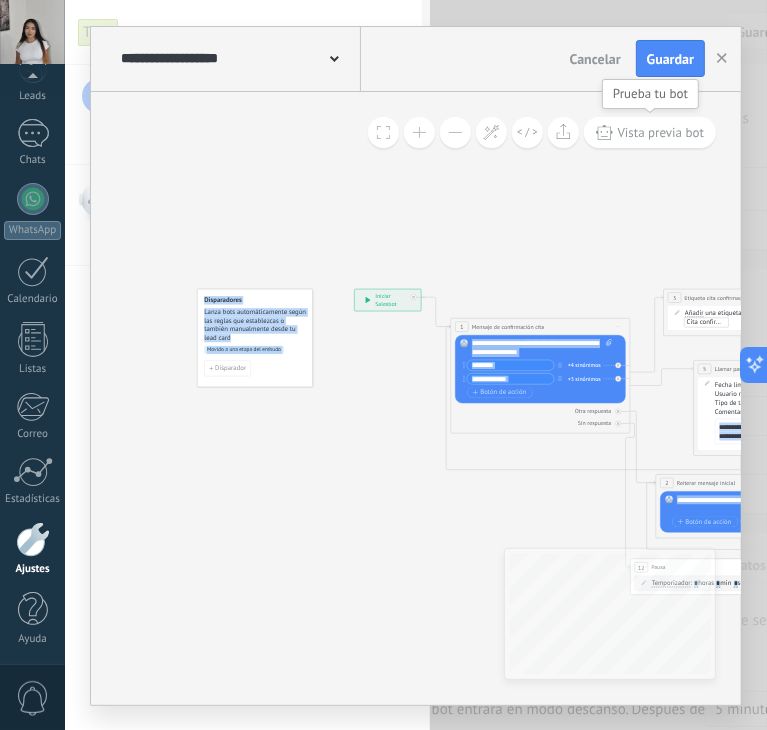 click on "Vista previa bot" at bounding box center [661, 132] 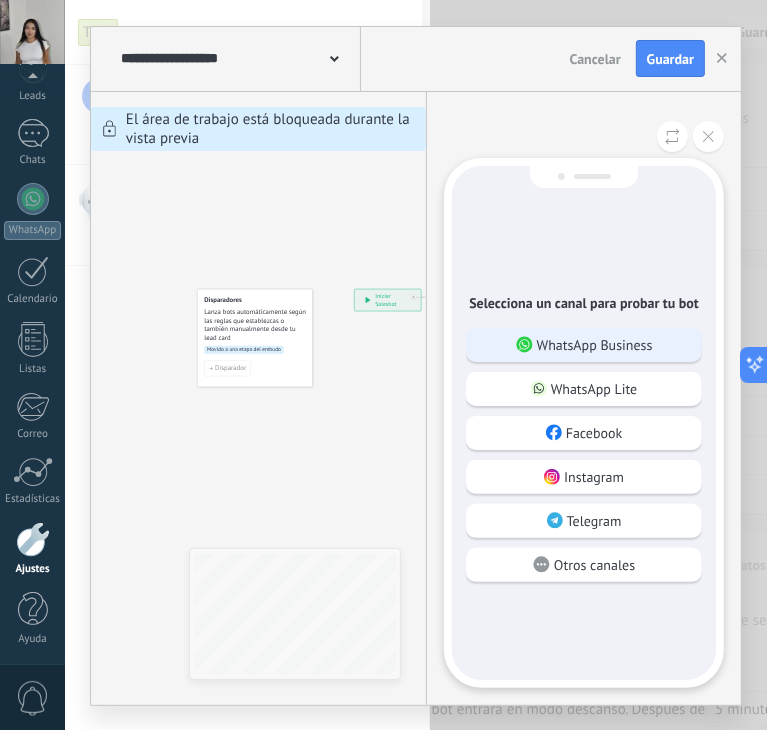 click on "WhatsApp Business" at bounding box center [595, 345] 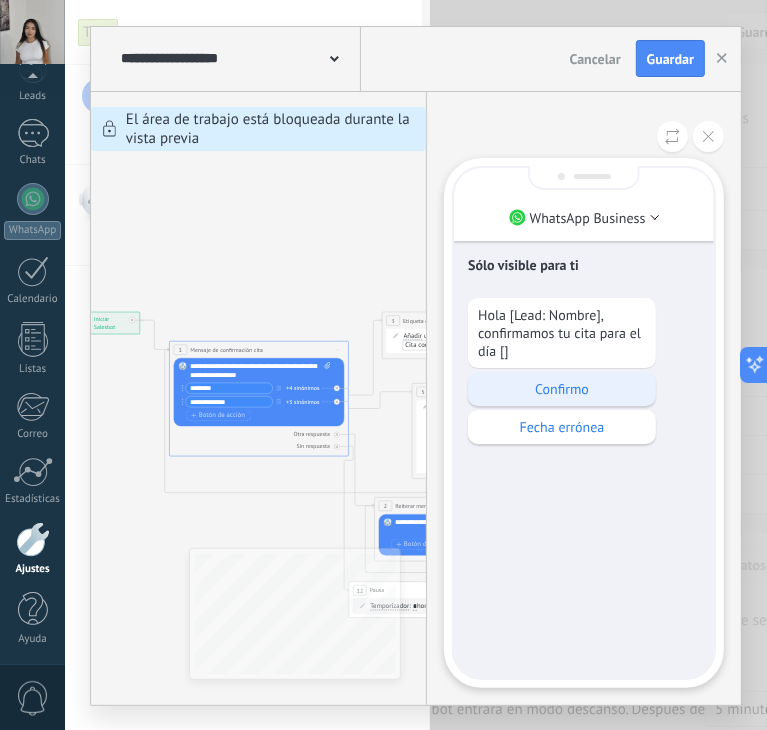 click on "Confirmo" at bounding box center (562, 389) 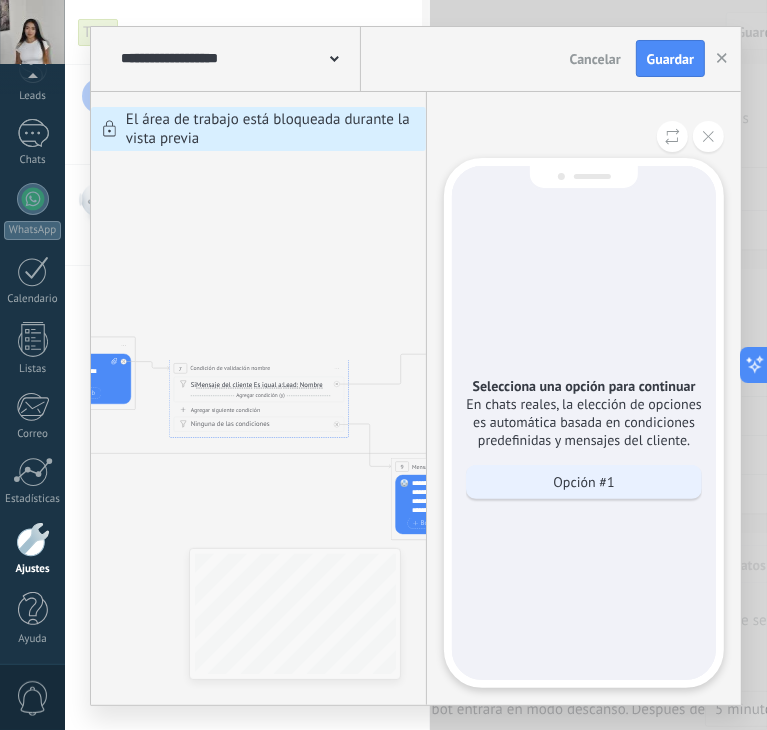 click on "Opción #1" at bounding box center (583, 482) 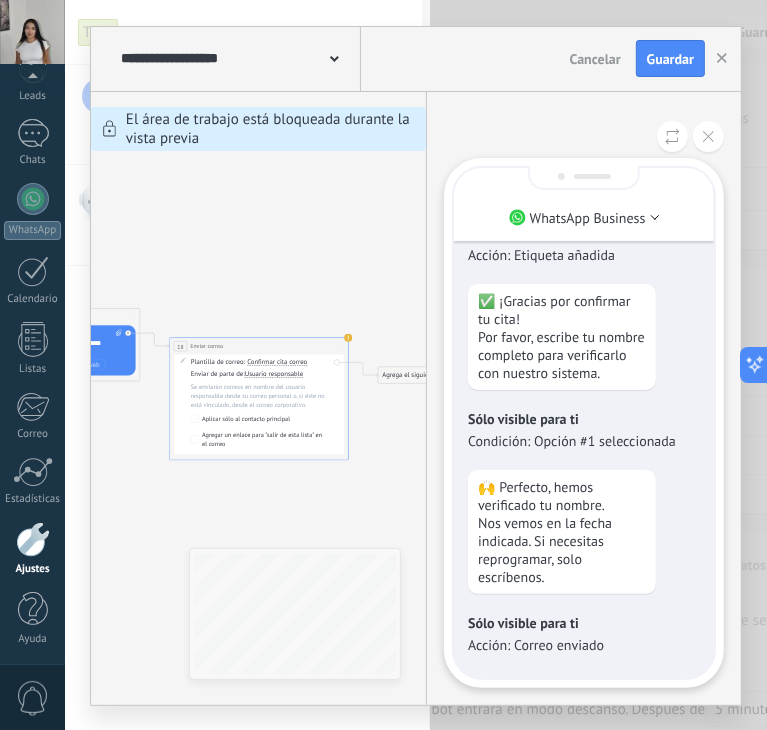 drag, startPoint x: 210, startPoint y: 457, endPoint x: 415, endPoint y: 449, distance: 205.15604 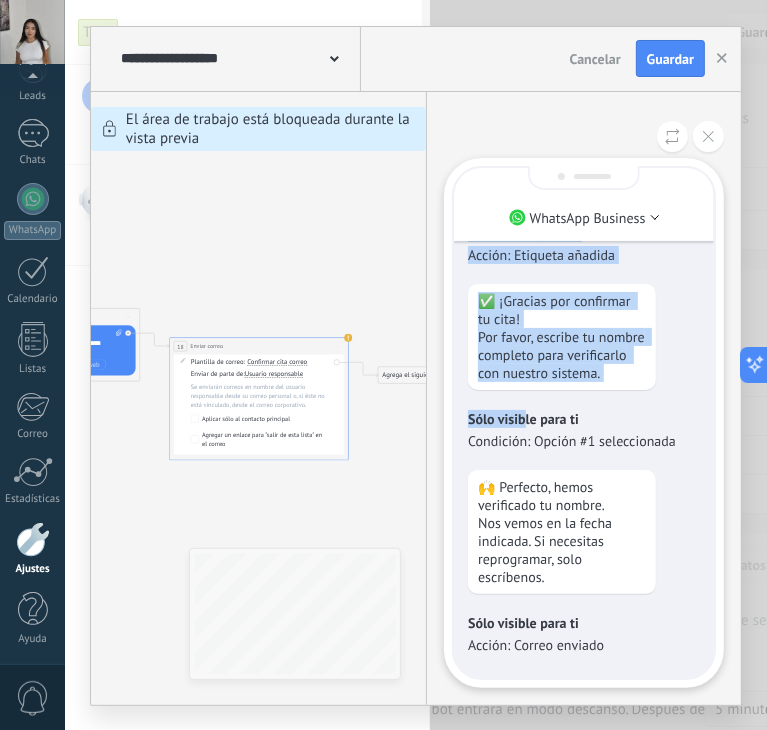 drag, startPoint x: 218, startPoint y: 433, endPoint x: 527, endPoint y: 412, distance: 309.71277 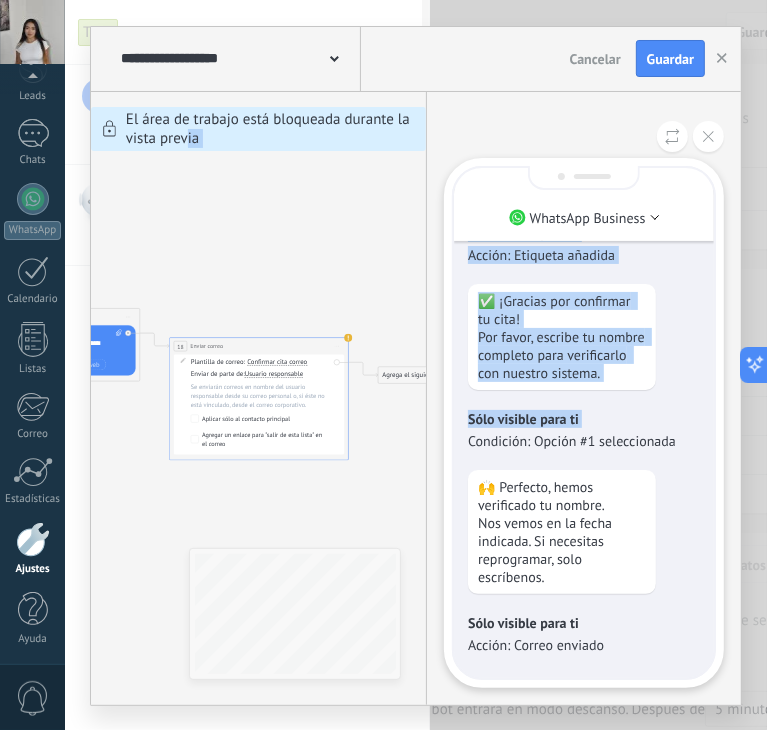 drag, startPoint x: 187, startPoint y: 478, endPoint x: 449, endPoint y: 432, distance: 266.0075 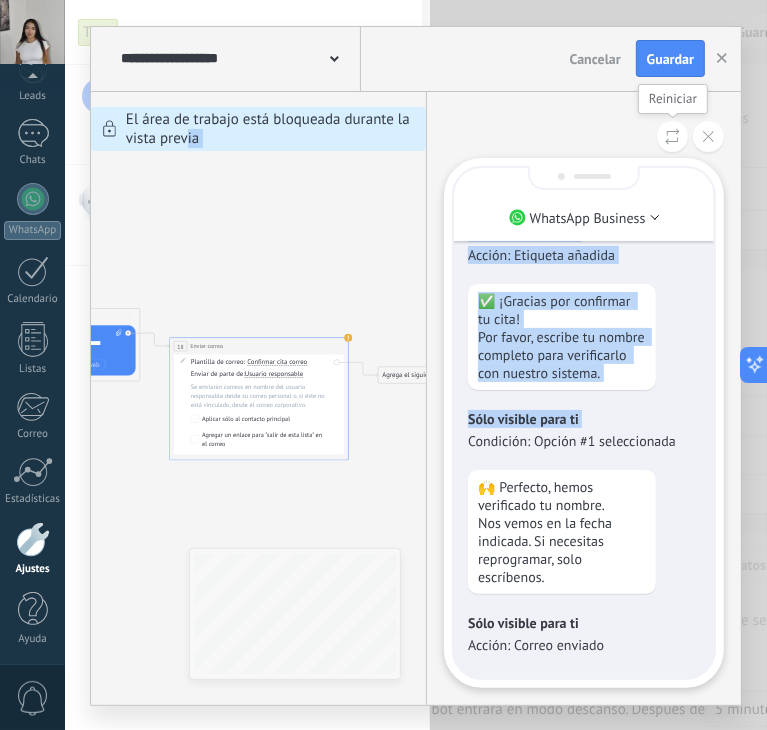 click 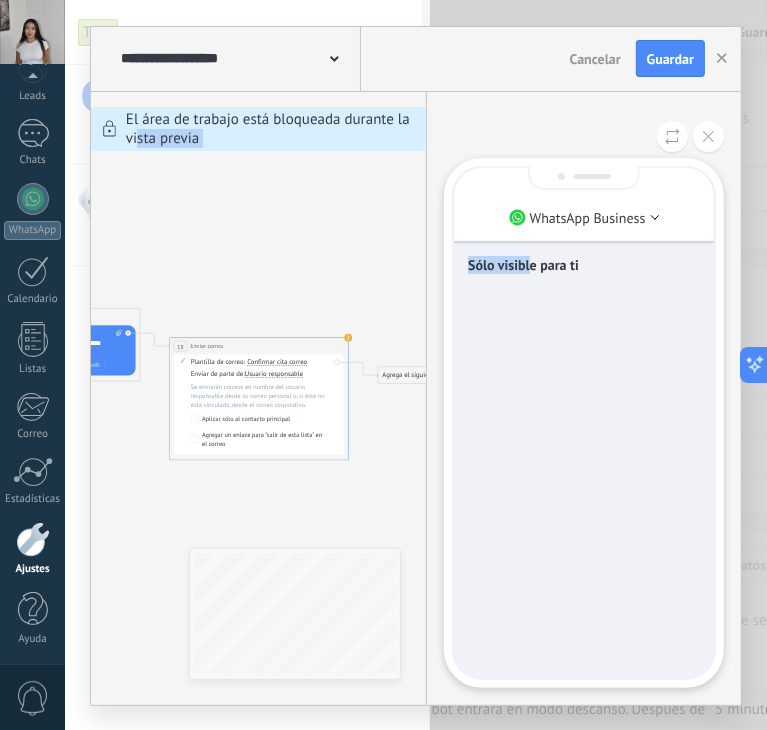 drag, startPoint x: 136, startPoint y: 418, endPoint x: 529, endPoint y: 415, distance: 393.01144 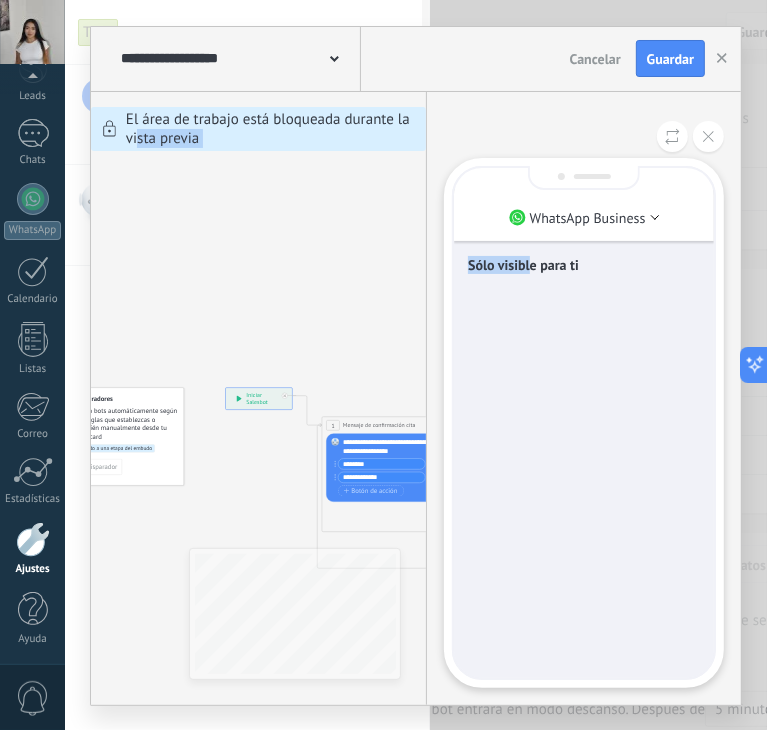 click on "**********" at bounding box center (416, 366) 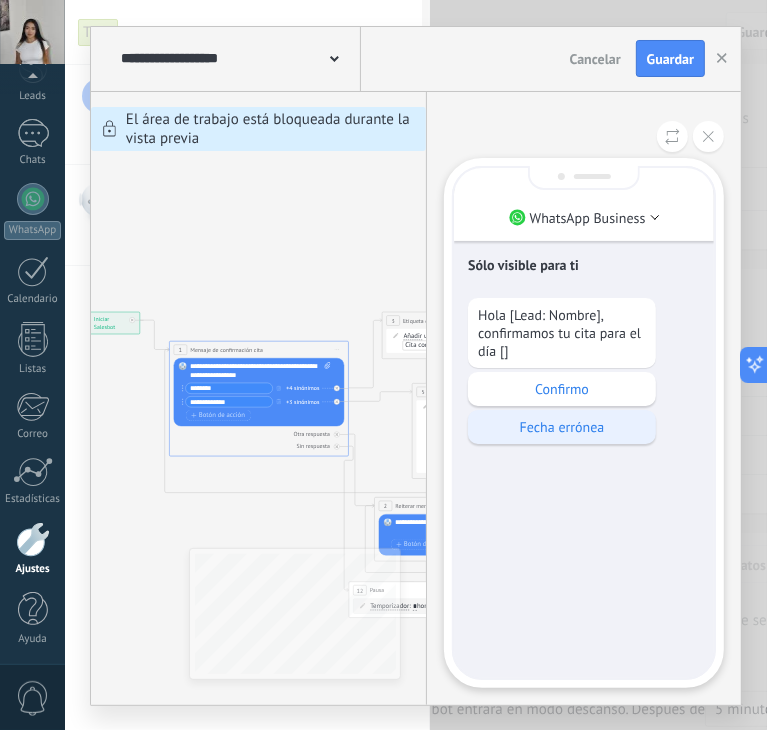 click on "Fecha errónea" at bounding box center [562, 427] 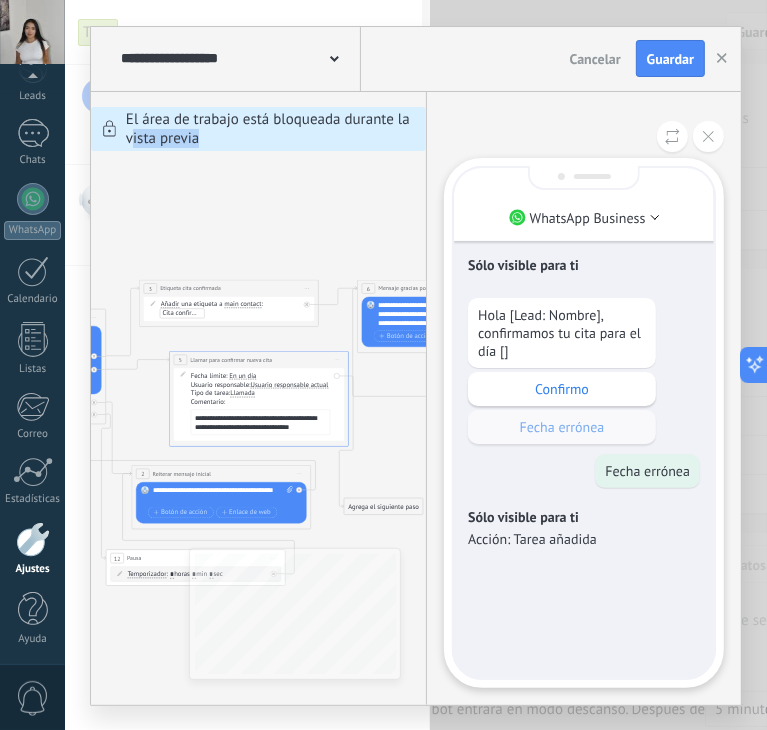 drag, startPoint x: 132, startPoint y: 413, endPoint x: 216, endPoint y: 417, distance: 84.095184 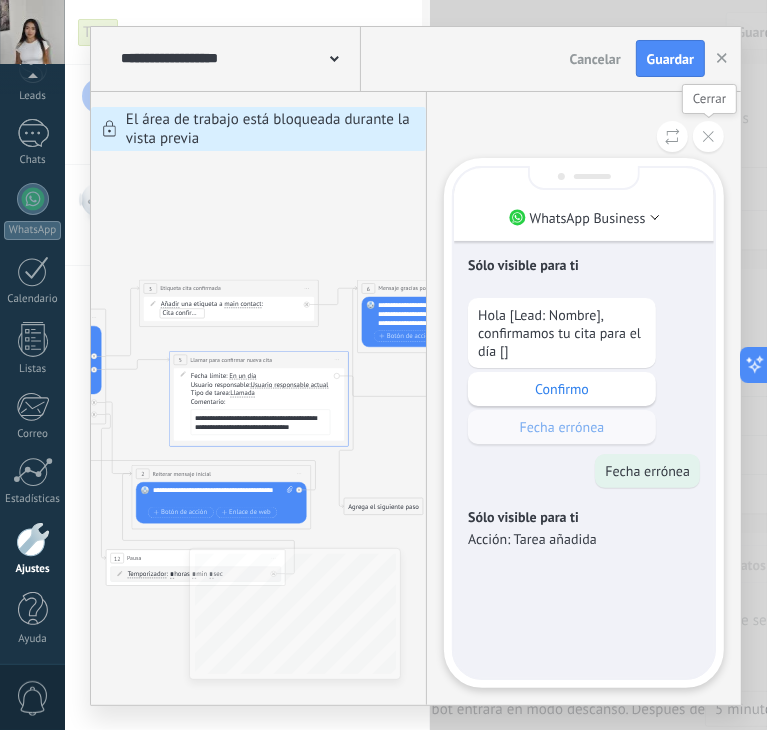 click at bounding box center (708, 136) 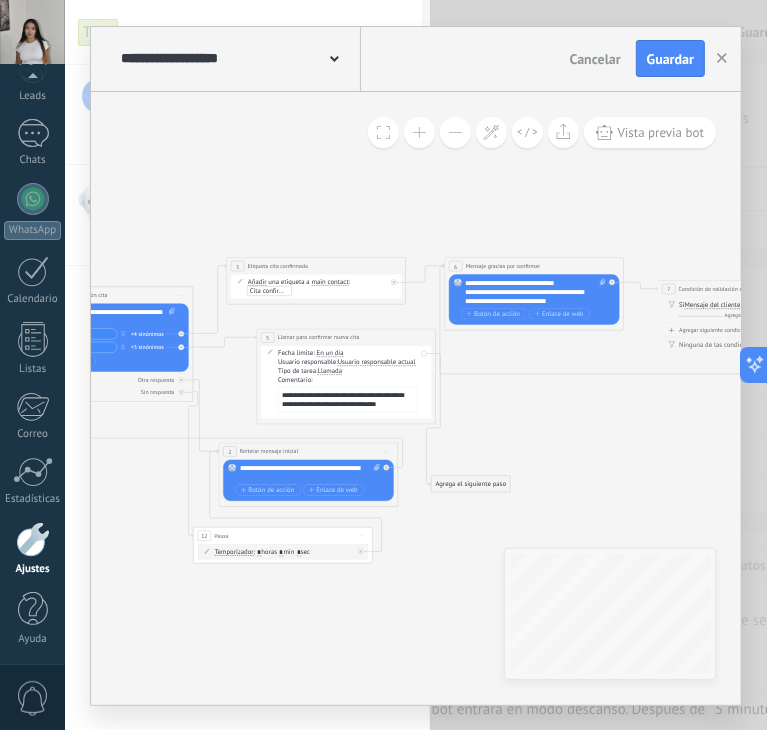 drag, startPoint x: 504, startPoint y: 425, endPoint x: 574, endPoint y: 428, distance: 70.064255 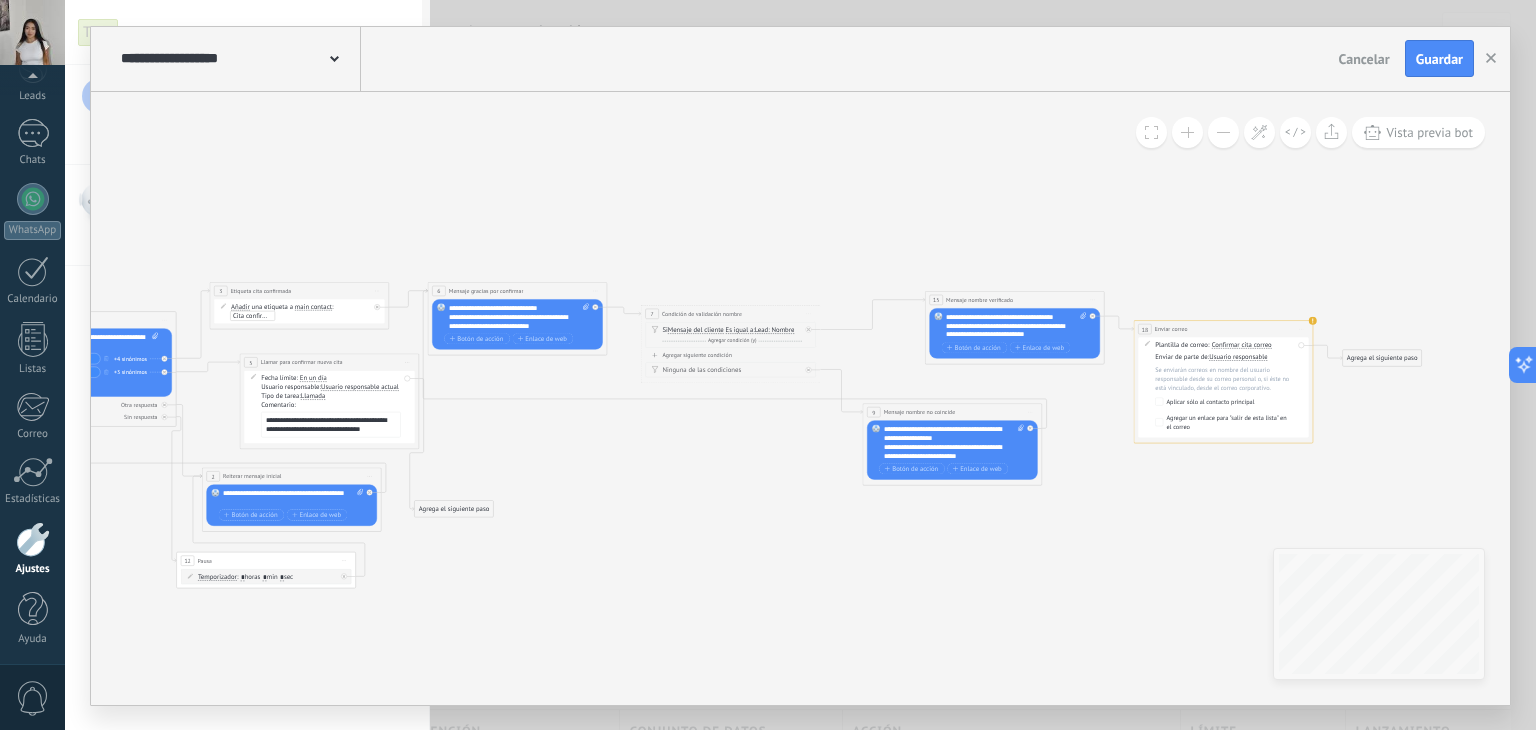 click at bounding box center [1187, 132] 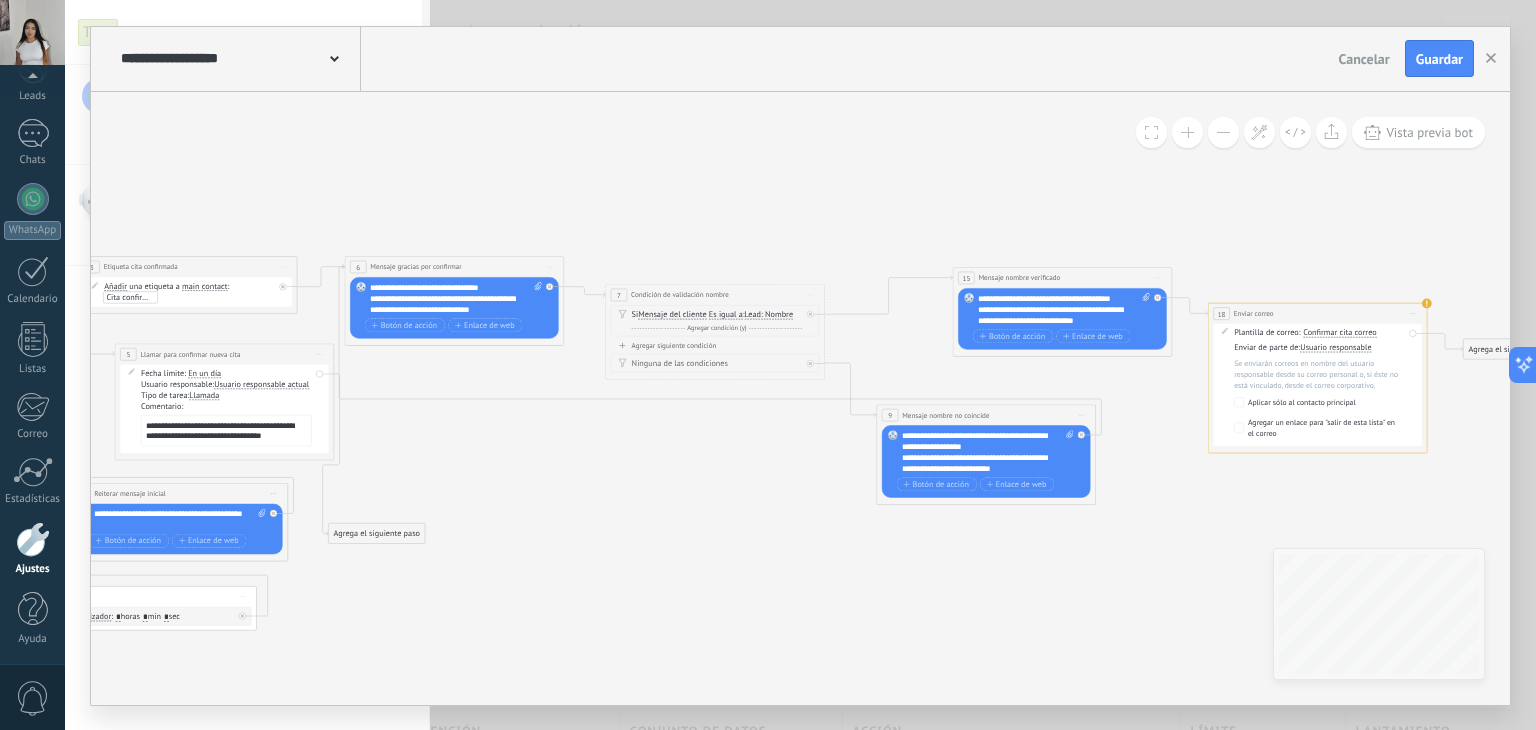 click at bounding box center (1187, 132) 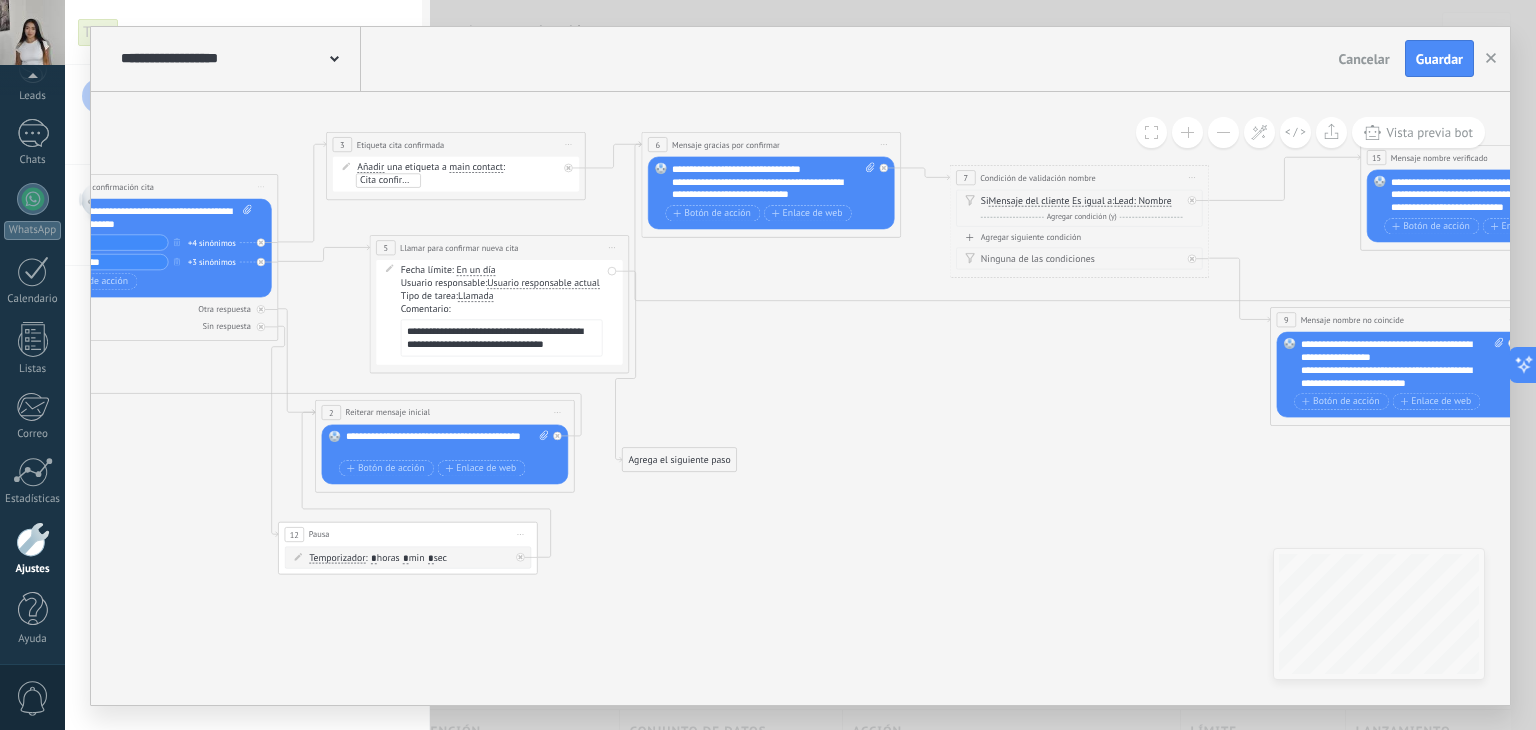 drag, startPoint x: 497, startPoint y: 556, endPoint x: 836, endPoint y: 454, distance: 354.01273 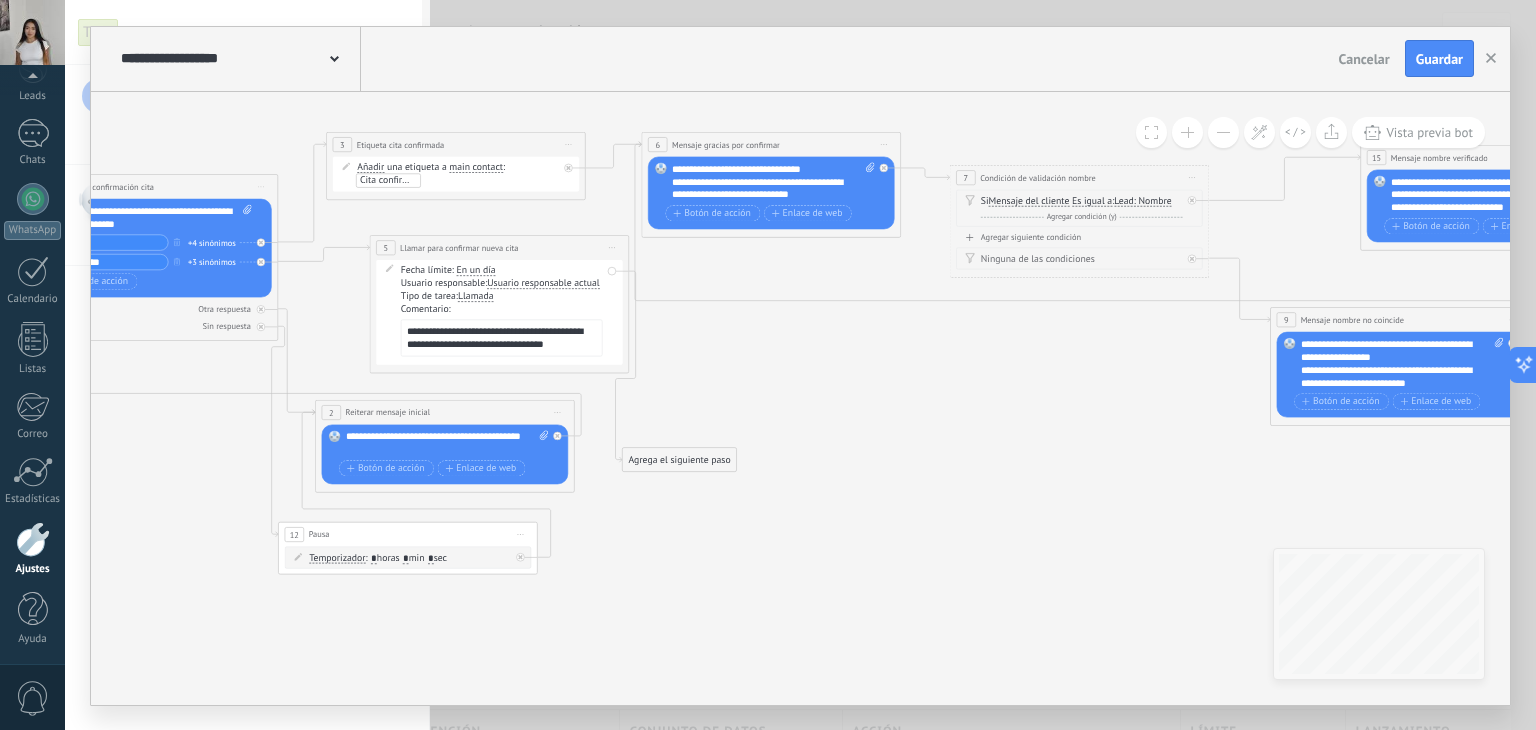 click 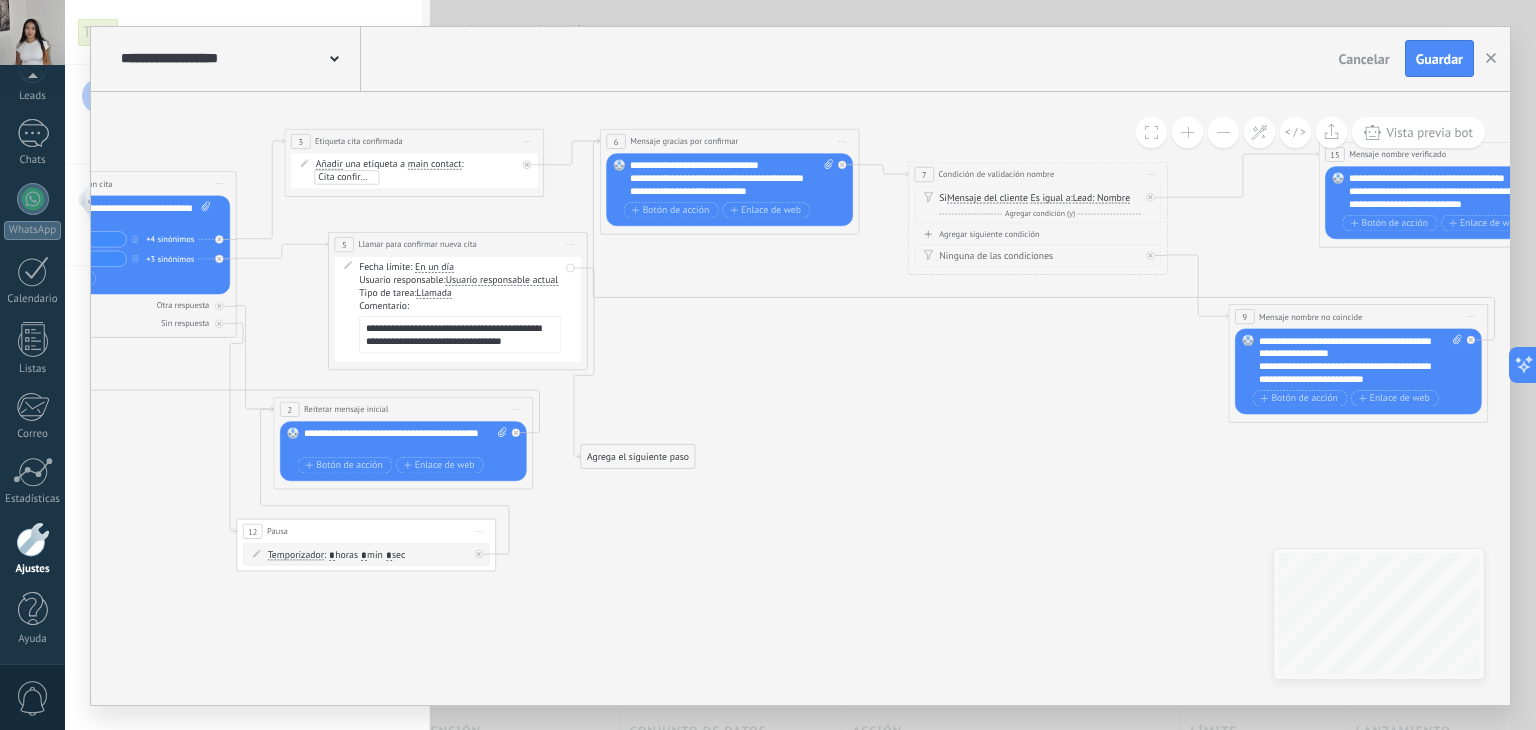 click on "Llamar para confirmar nueva cita" at bounding box center (418, 244) 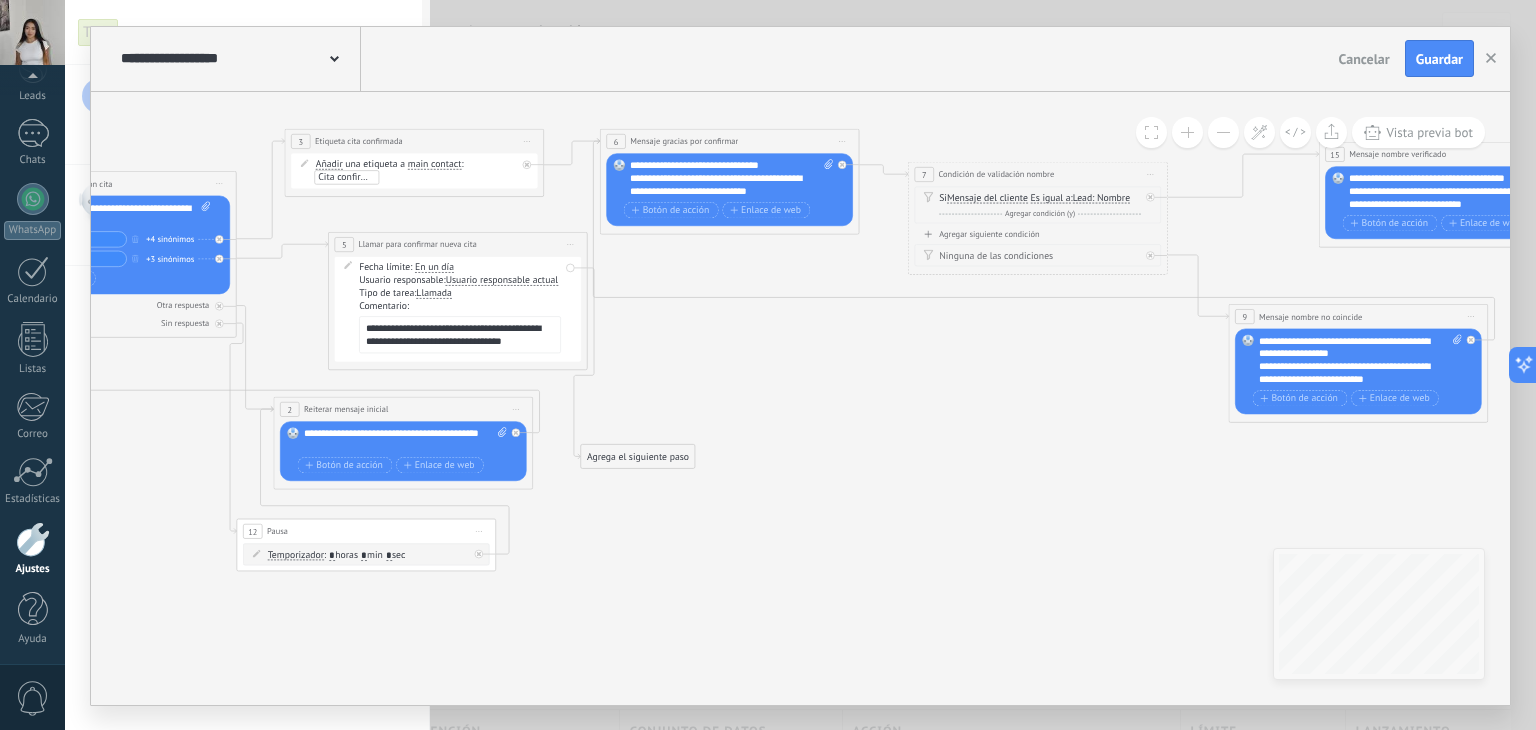 click on "Tipo de tarea:
Llamada
Seguimiento
Reunión
Llamada
Recordatorio
Llamada
Seguimiento
Reunión
Llamada
Recordatorio" at bounding box center [460, 293] 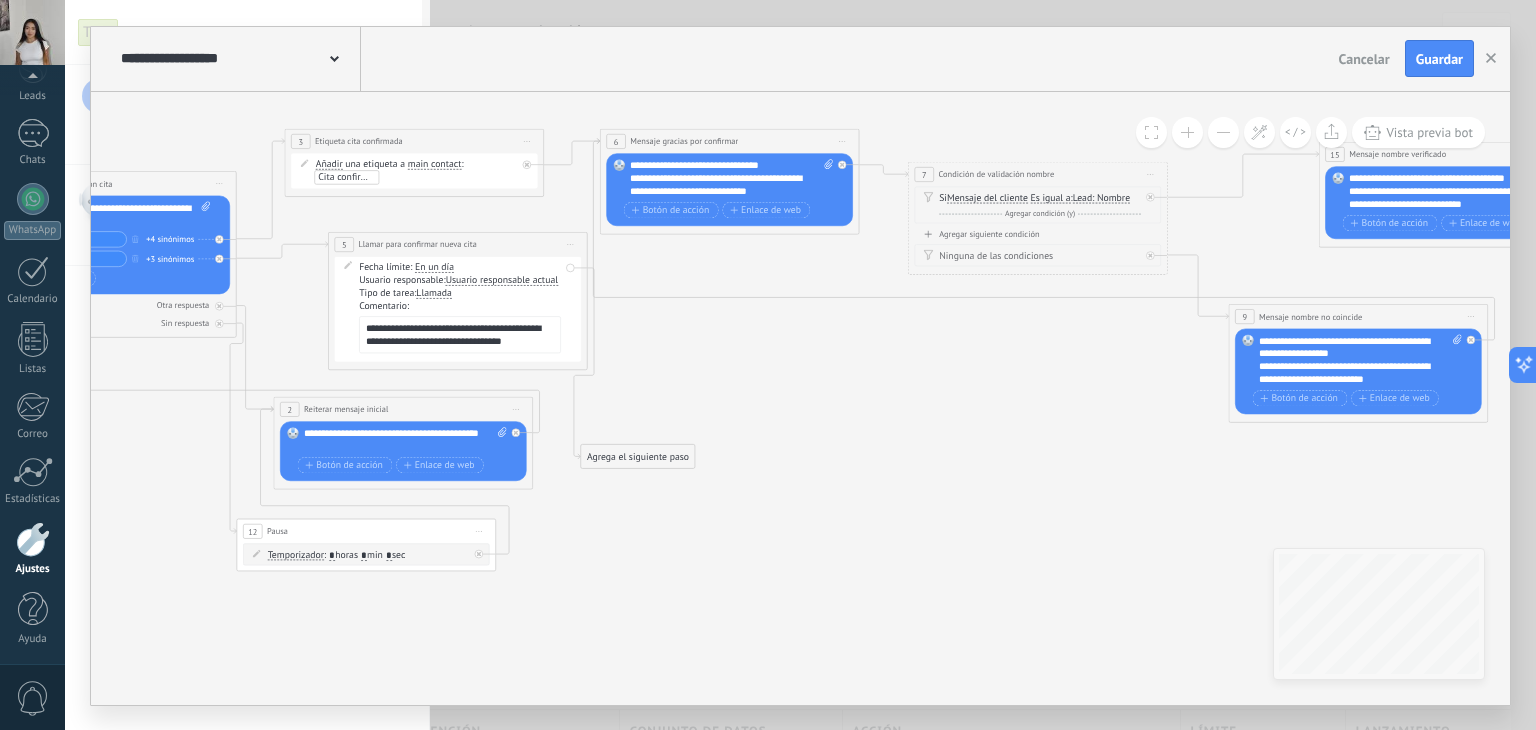 click on "Agrega el siguiente paso" at bounding box center (638, 456) 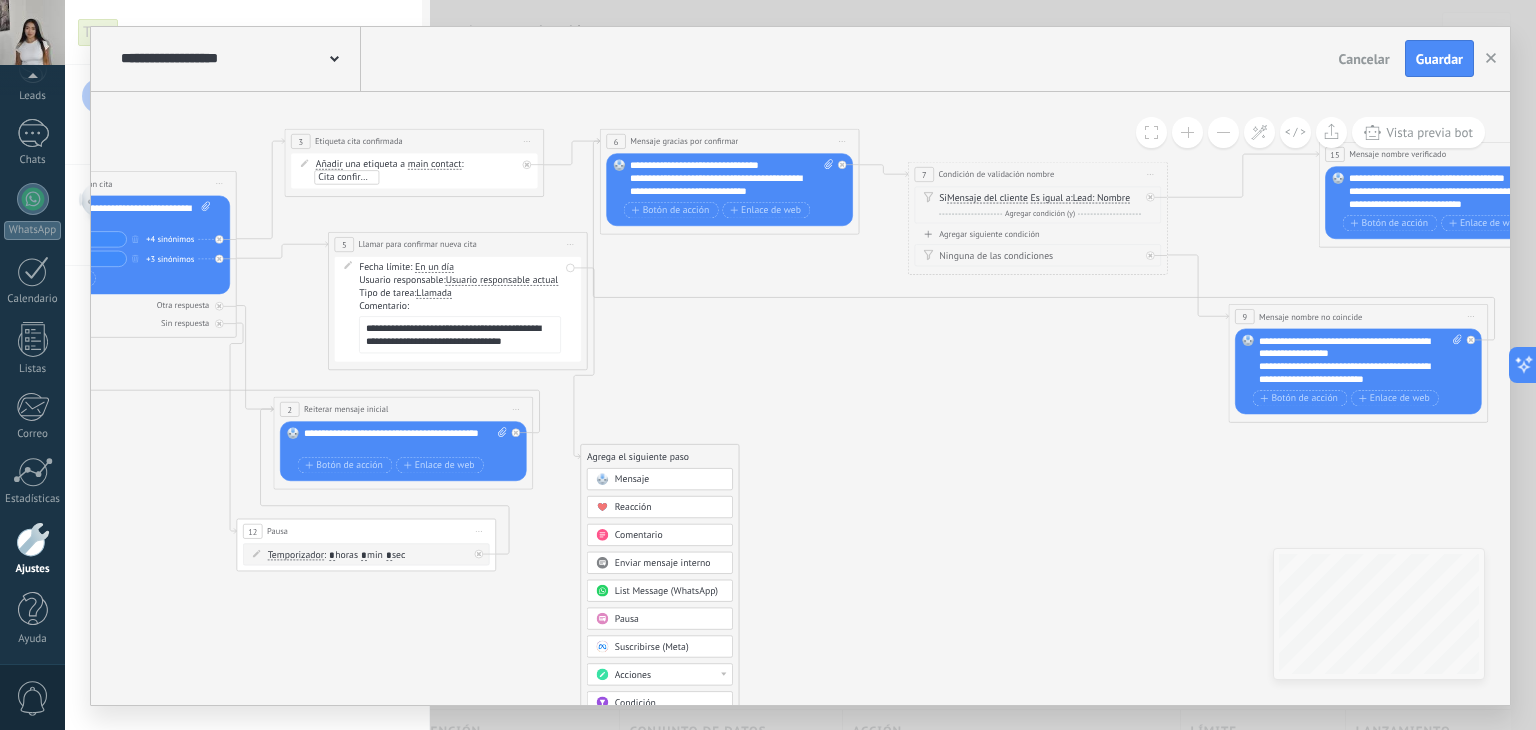 click on "Mensaje" at bounding box center (669, 479) 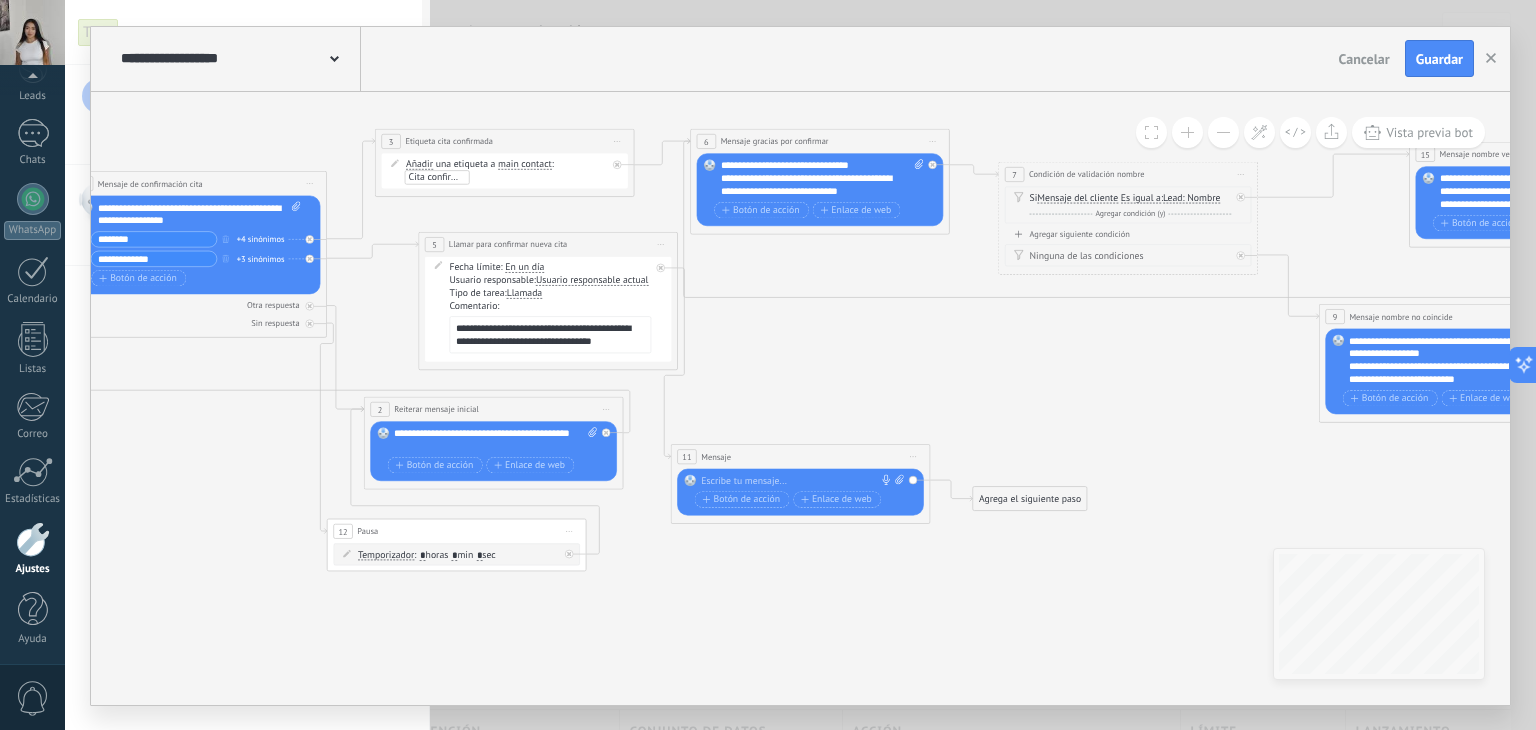 click on "Reemplazar
Quitar
Convertir a mensaje de voz
Arrastre la imagen aquí para adjuntarla.
Añadir imagen
Subir
Arrastrar y soltar
Archivo no encontrado
Escribe tu mensaje..." at bounding box center [800, 491] 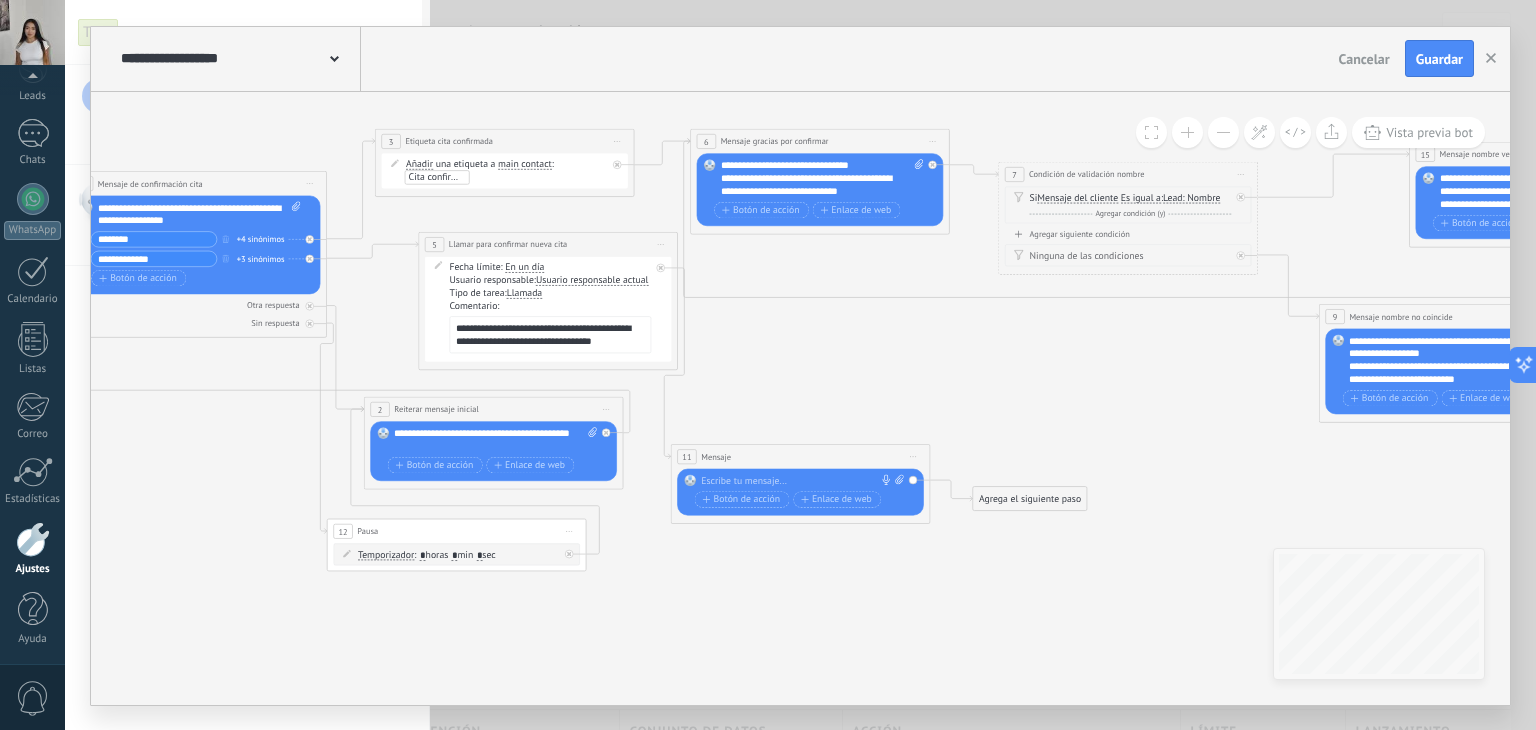 click at bounding box center (797, 480) 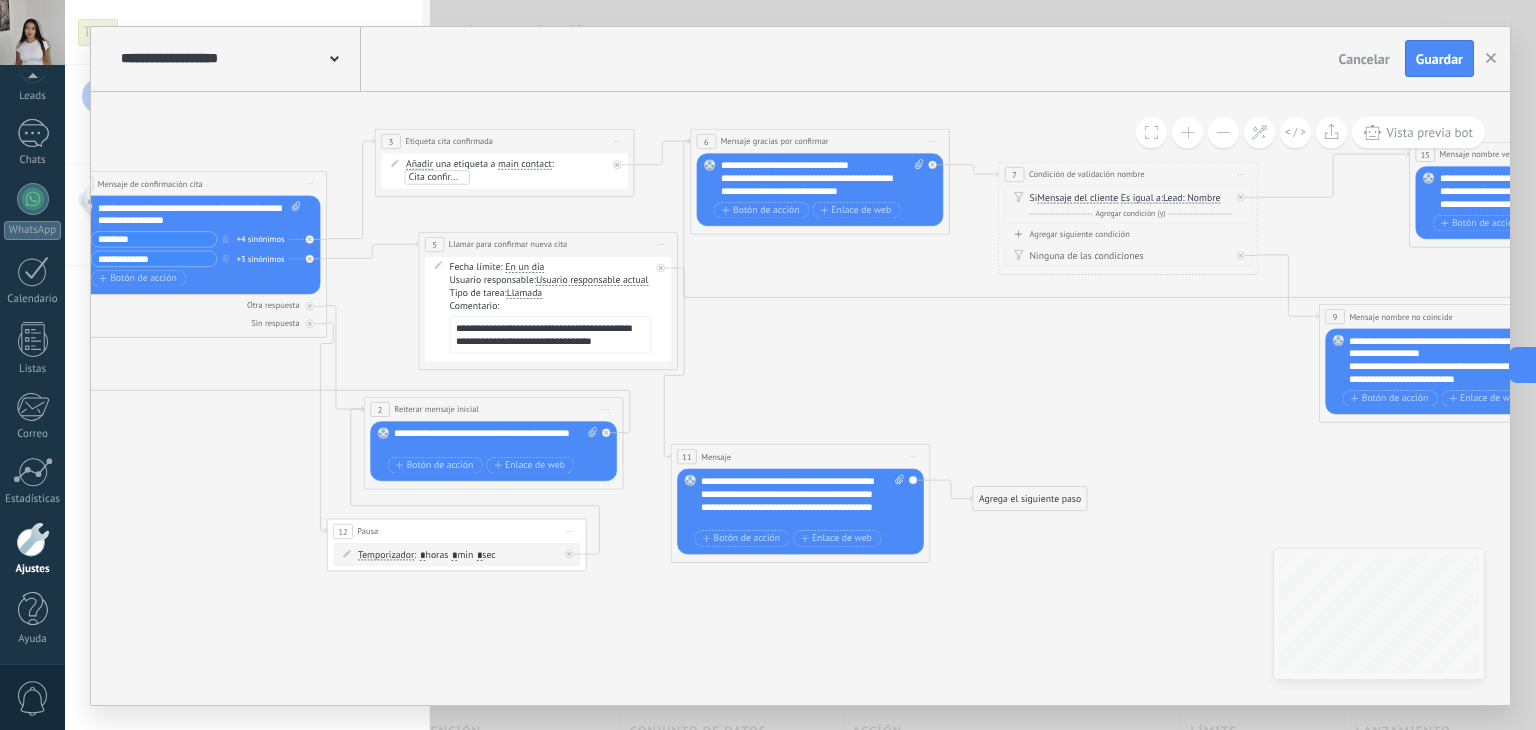 click 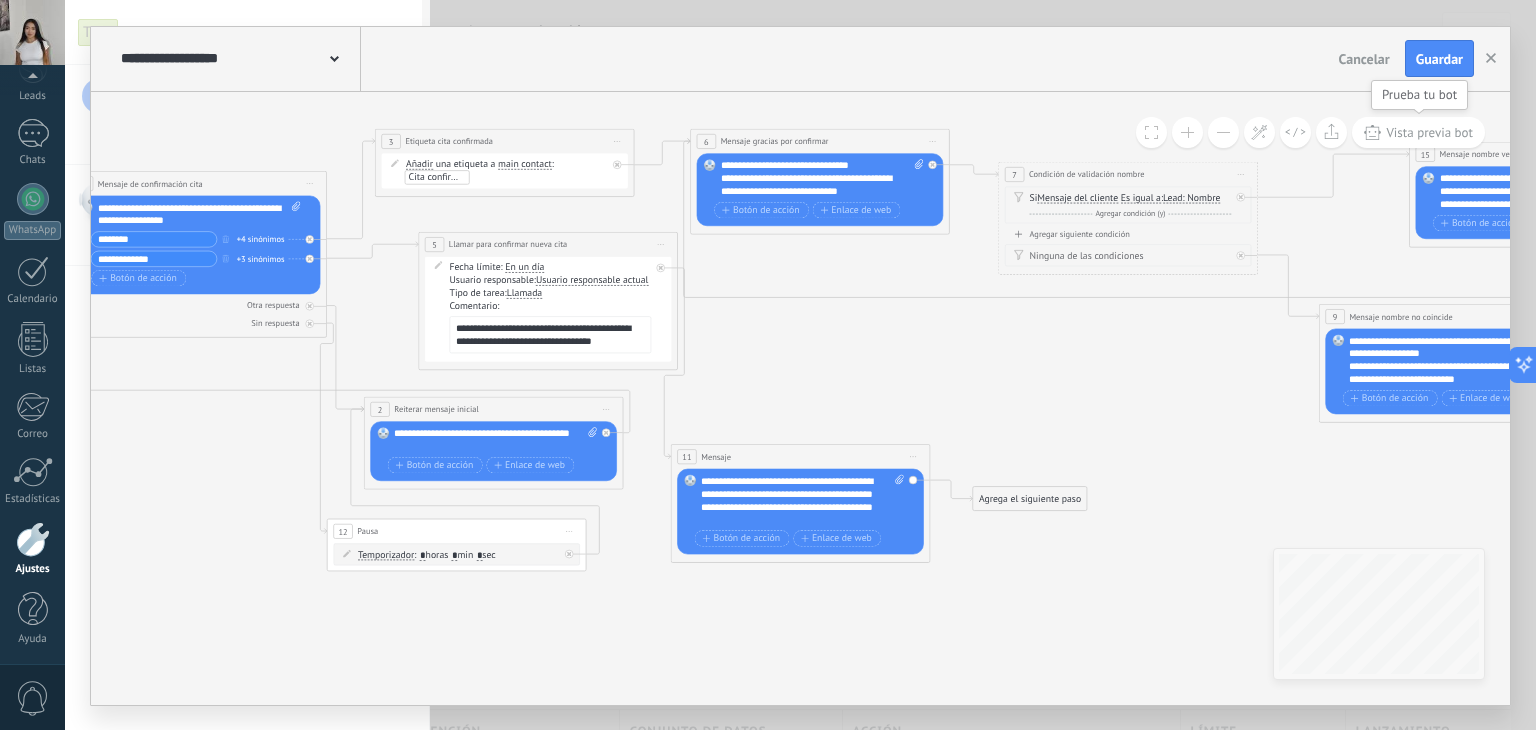 click on "Vista previa bot" at bounding box center (1418, 132) 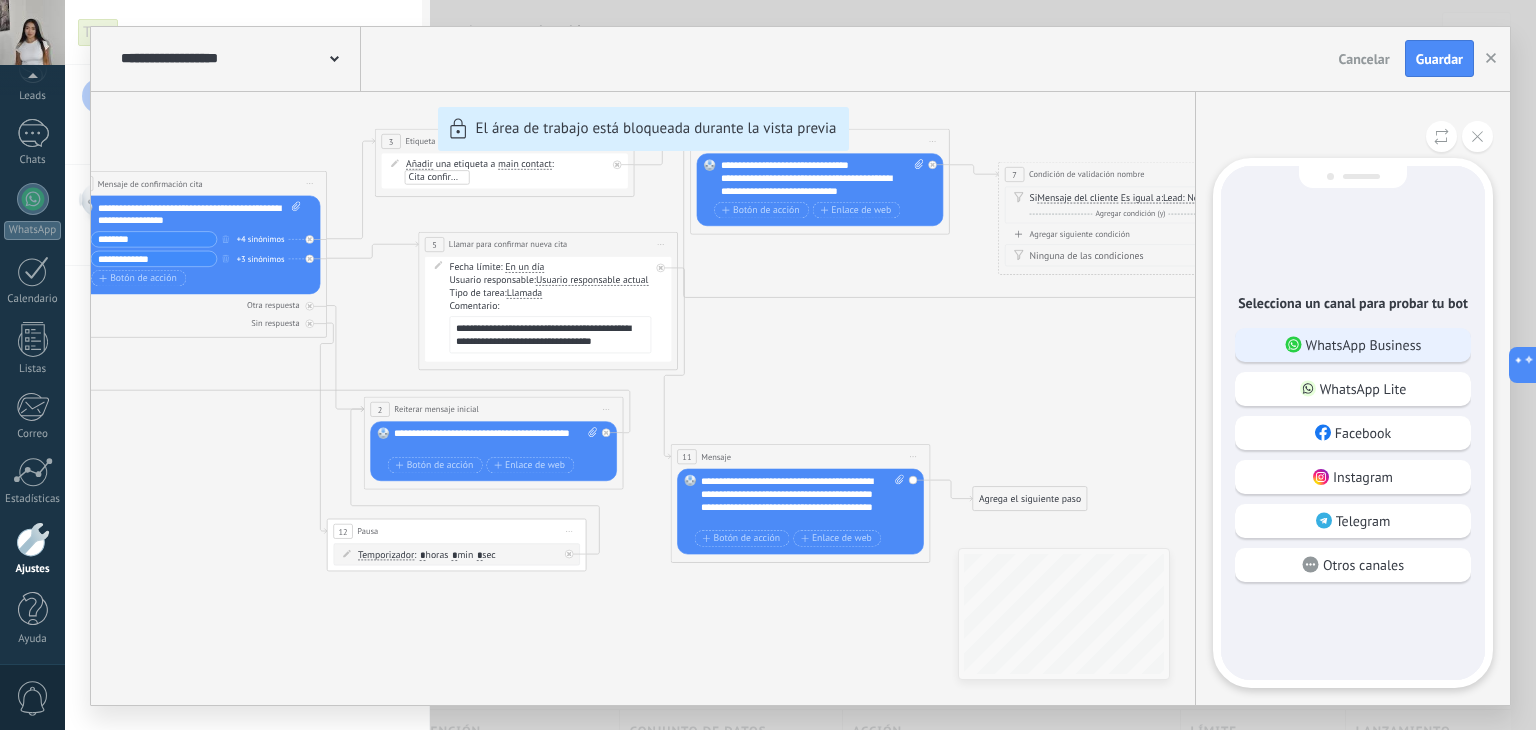 click on "WhatsApp Business" at bounding box center (1364, 345) 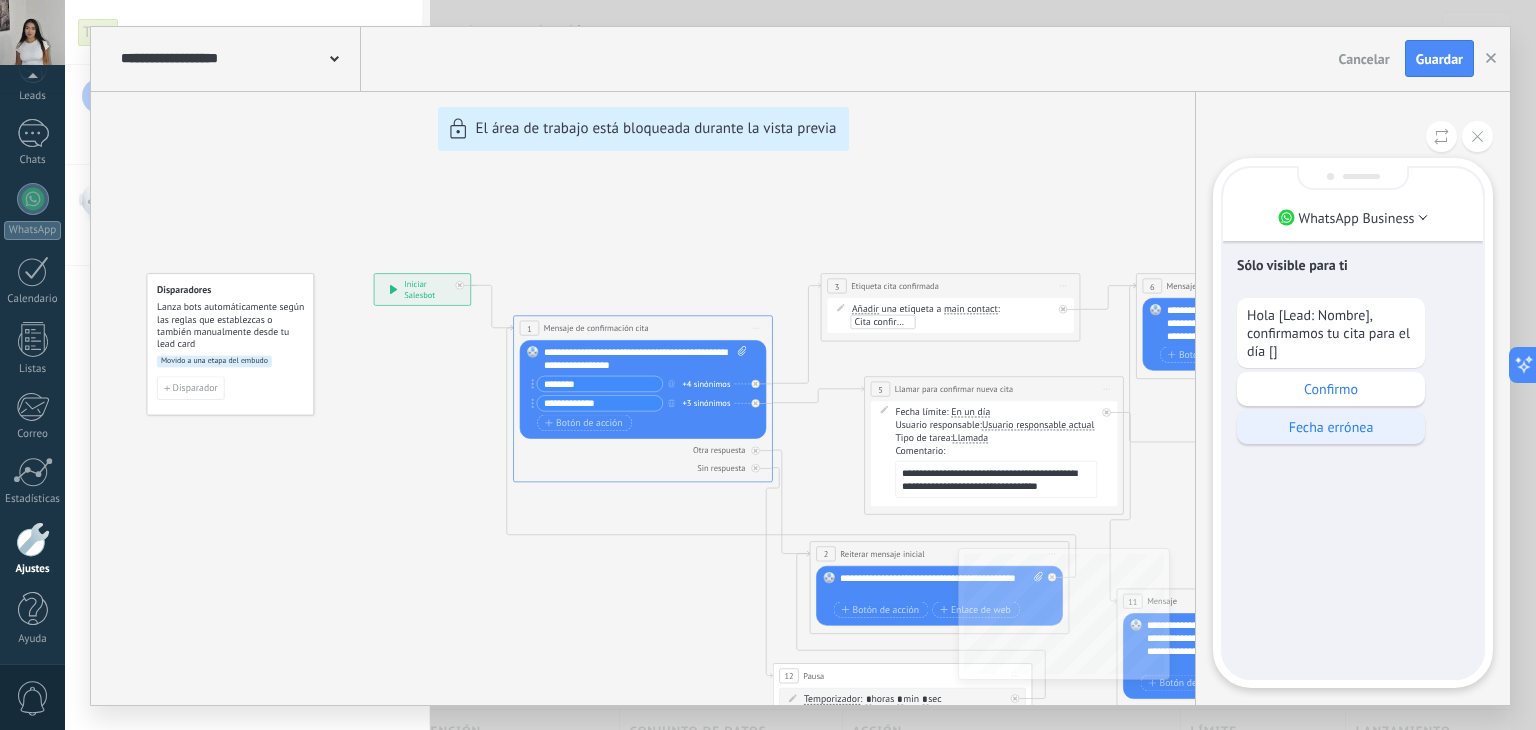 click on "Fecha errónea" at bounding box center (1331, 427) 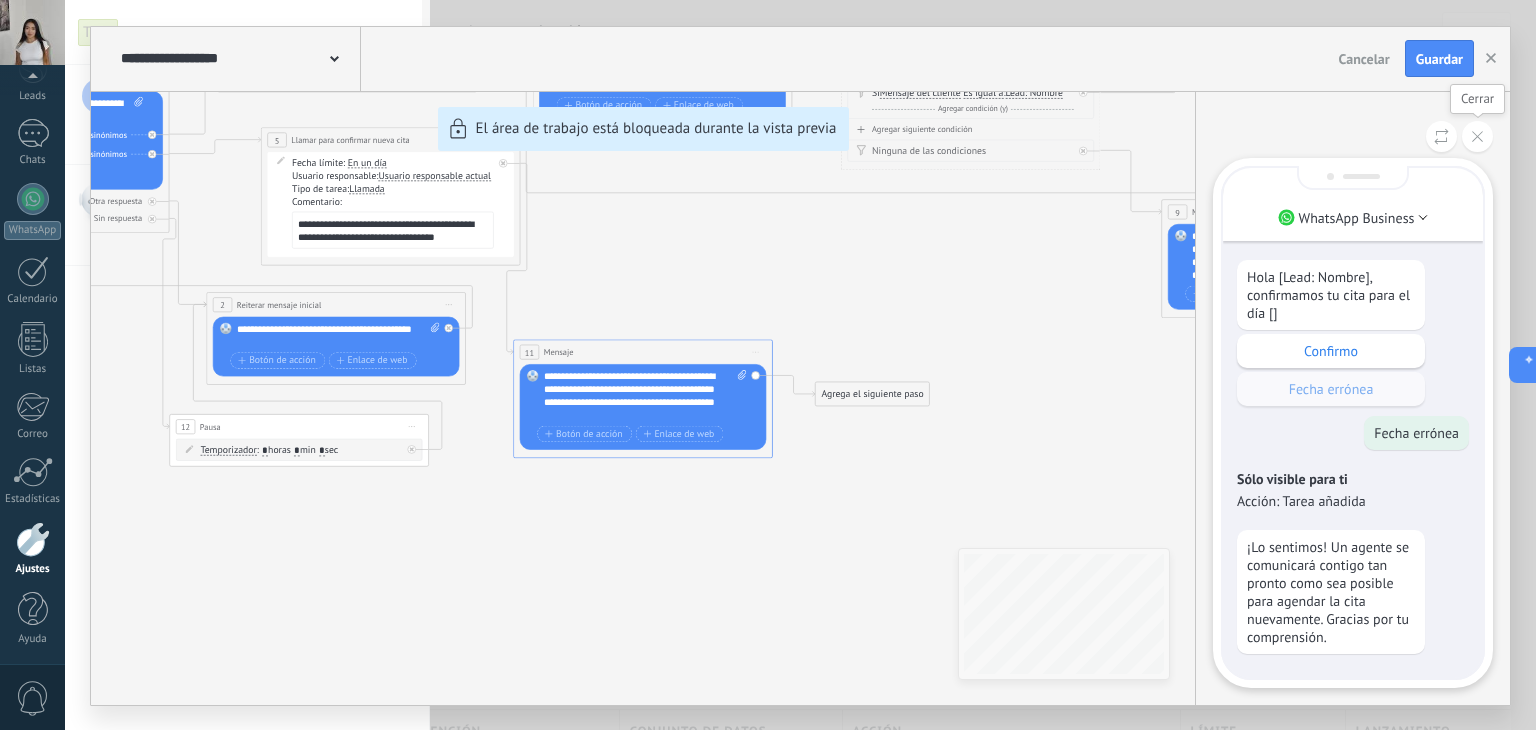 click 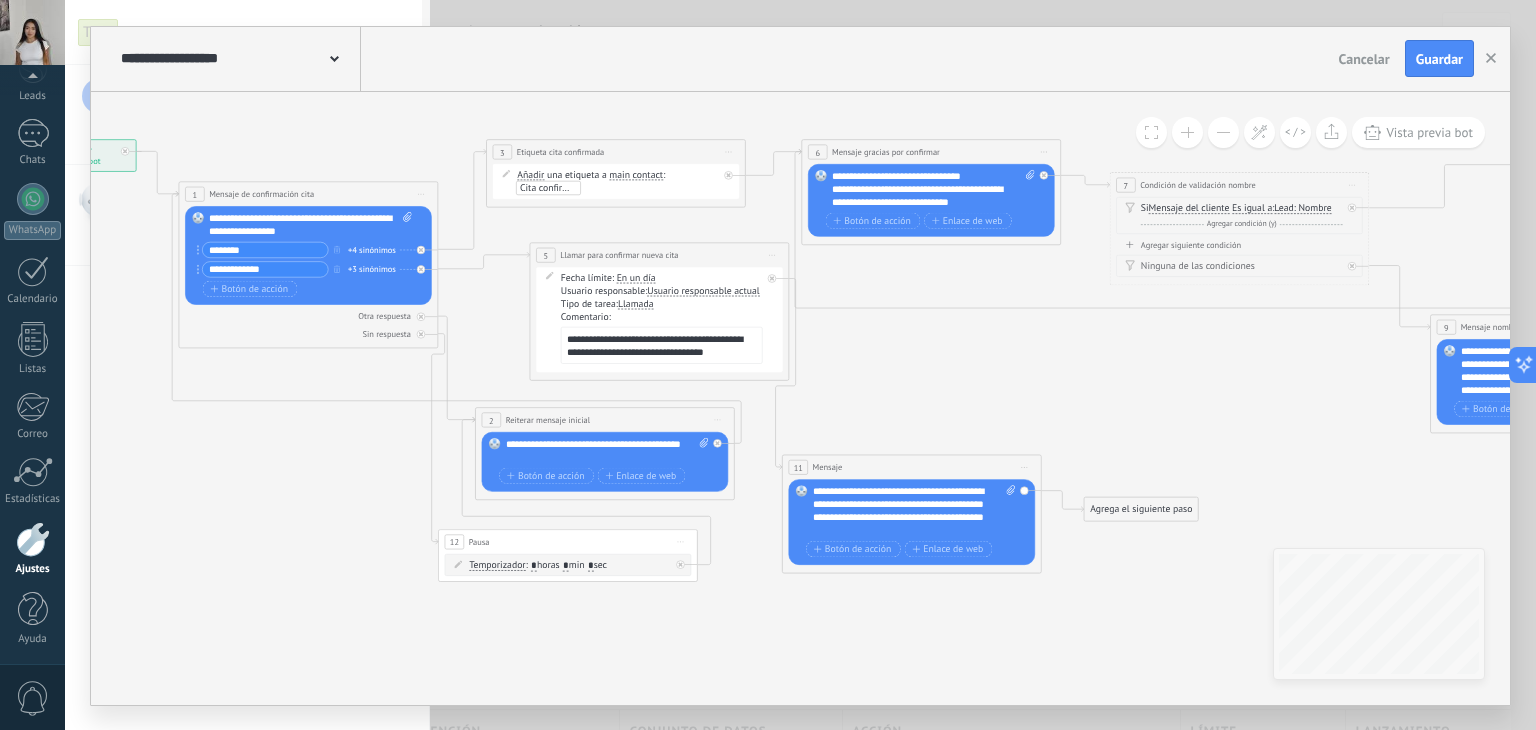 drag, startPoint x: 1104, startPoint y: 369, endPoint x: 1372, endPoint y: 485, distance: 292.0274 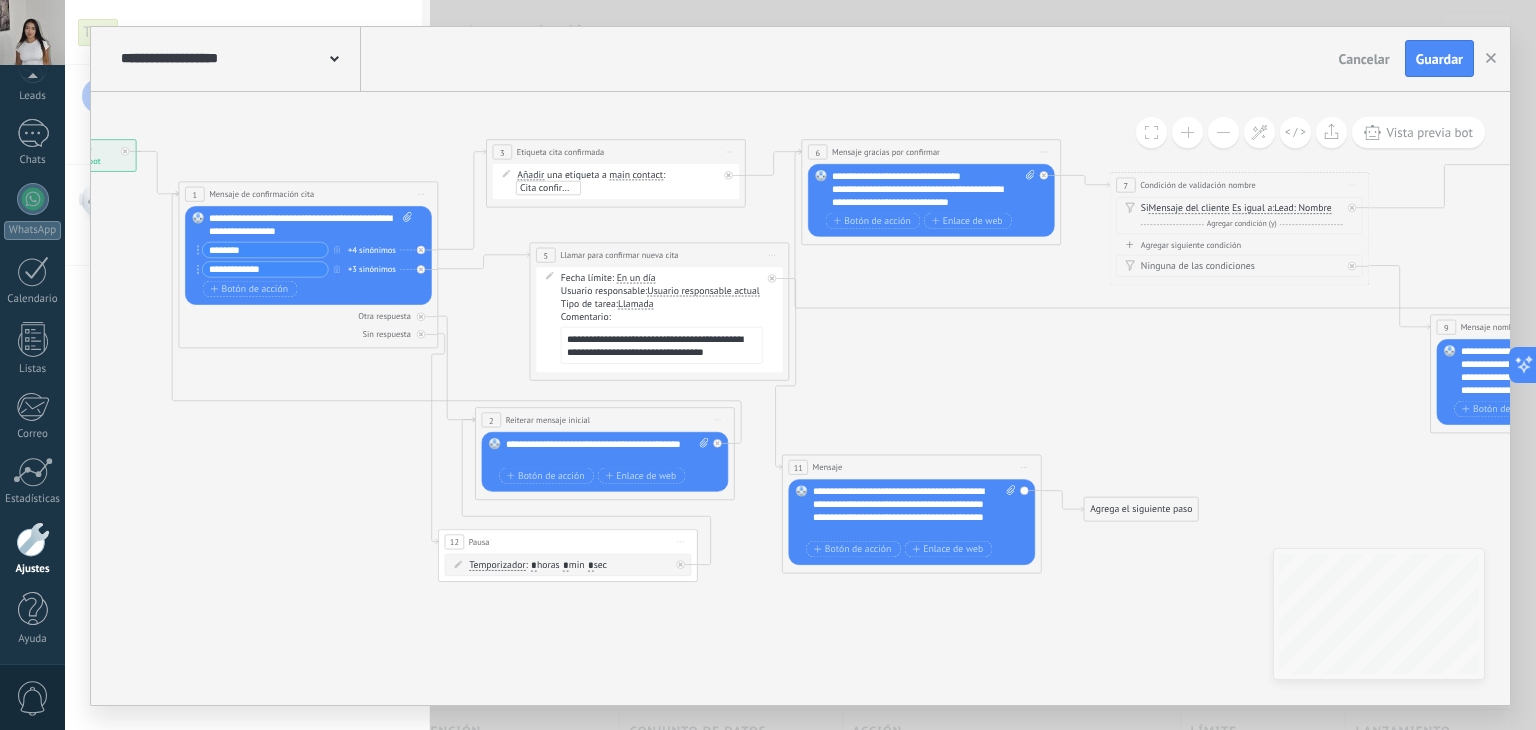 click 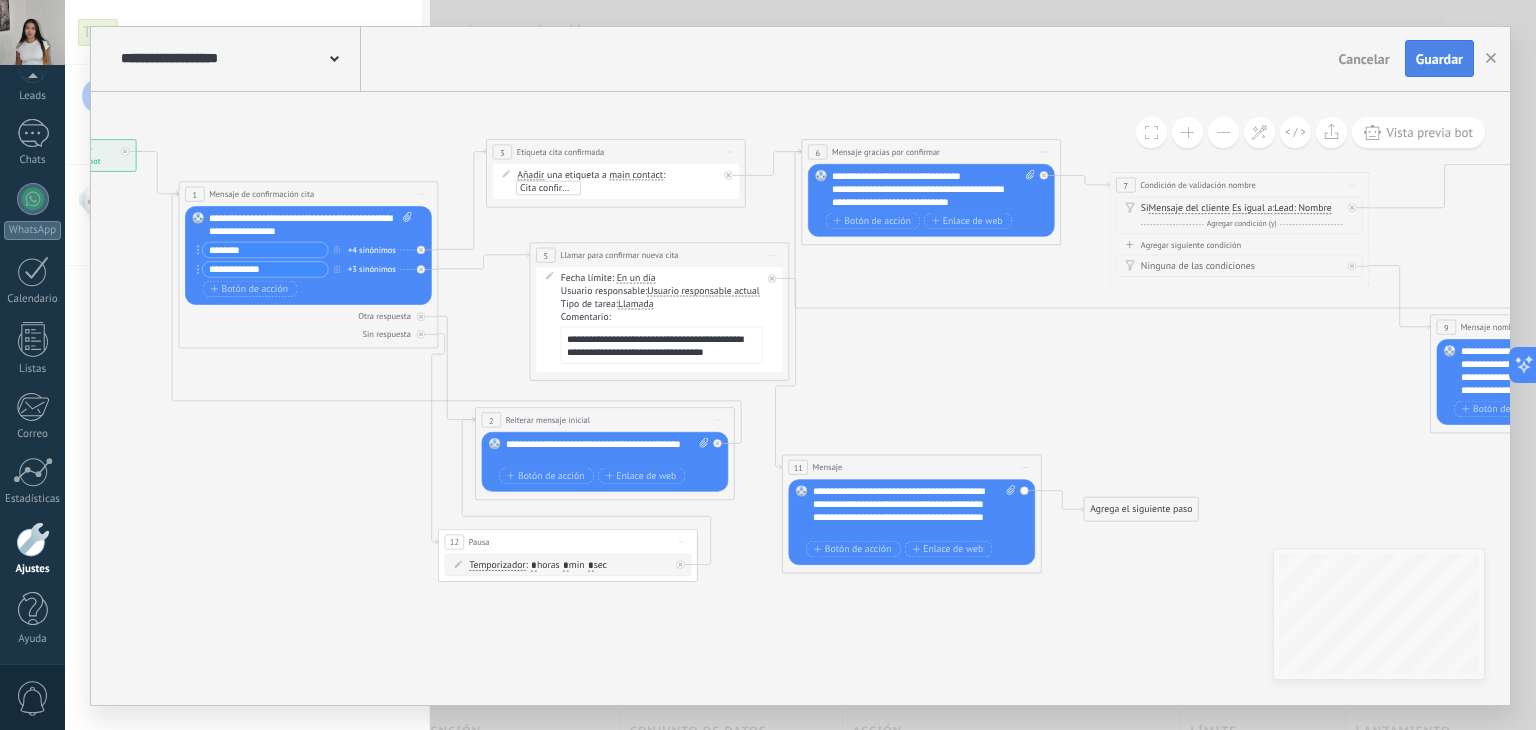 click on "Guardar" at bounding box center (1439, 59) 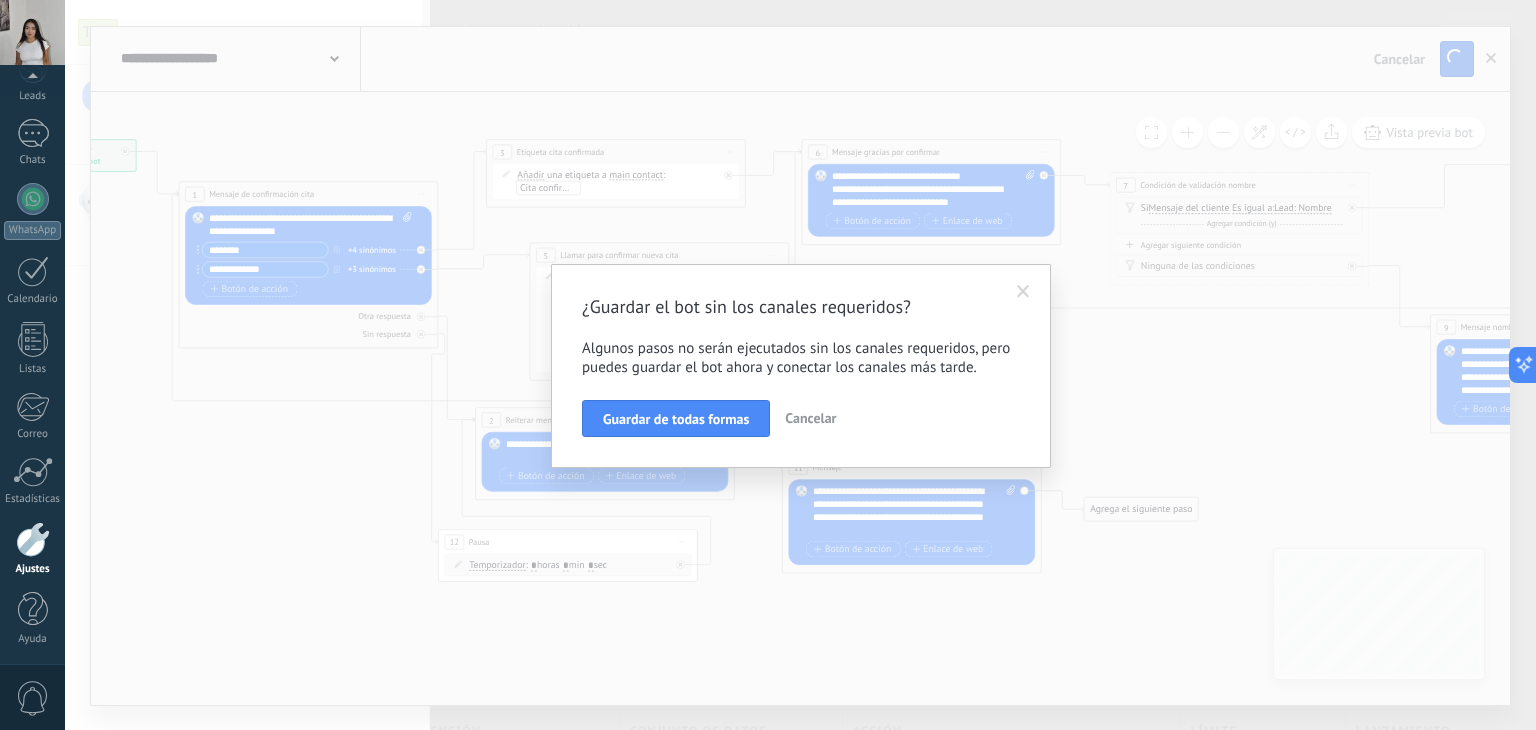 type 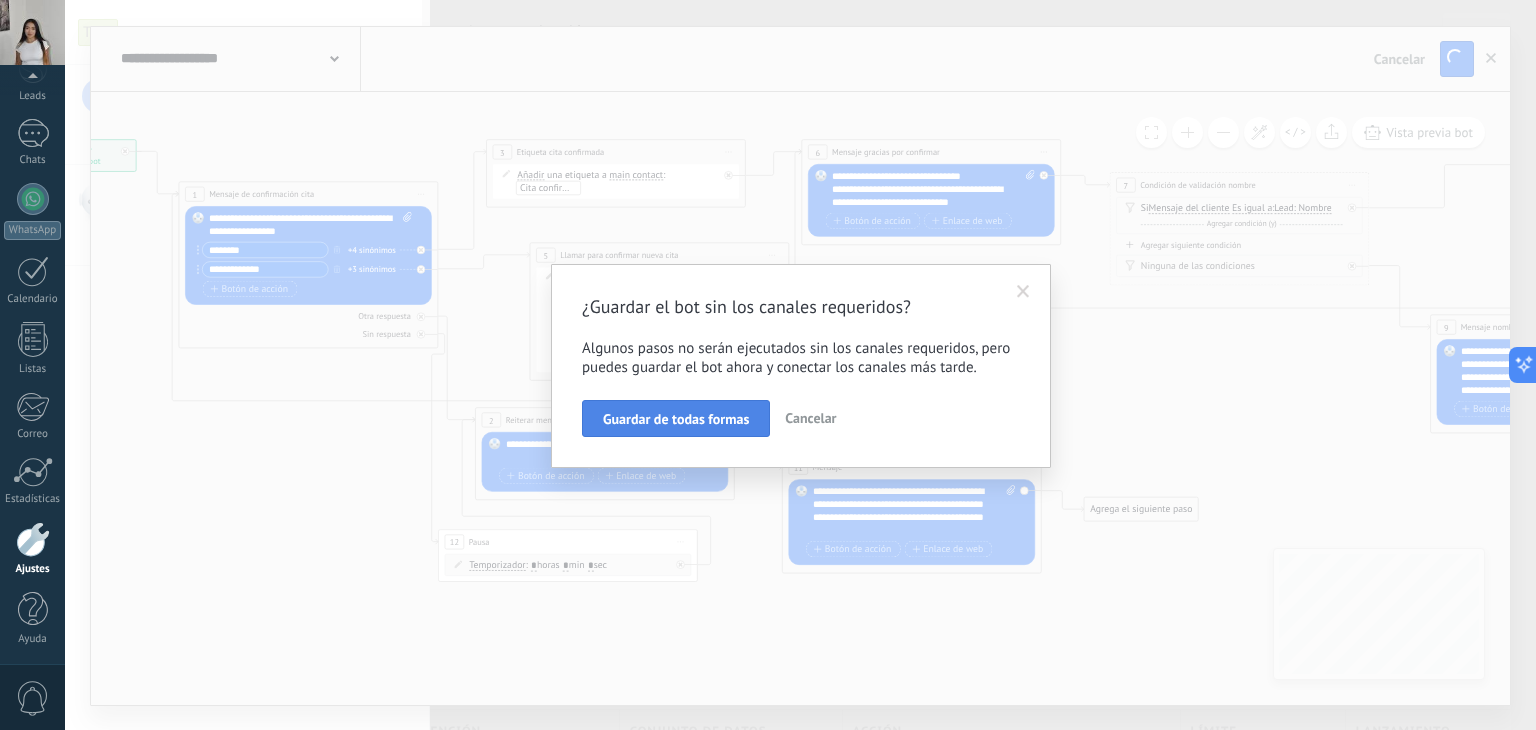 click on "Guardar de todas formas" at bounding box center (676, 419) 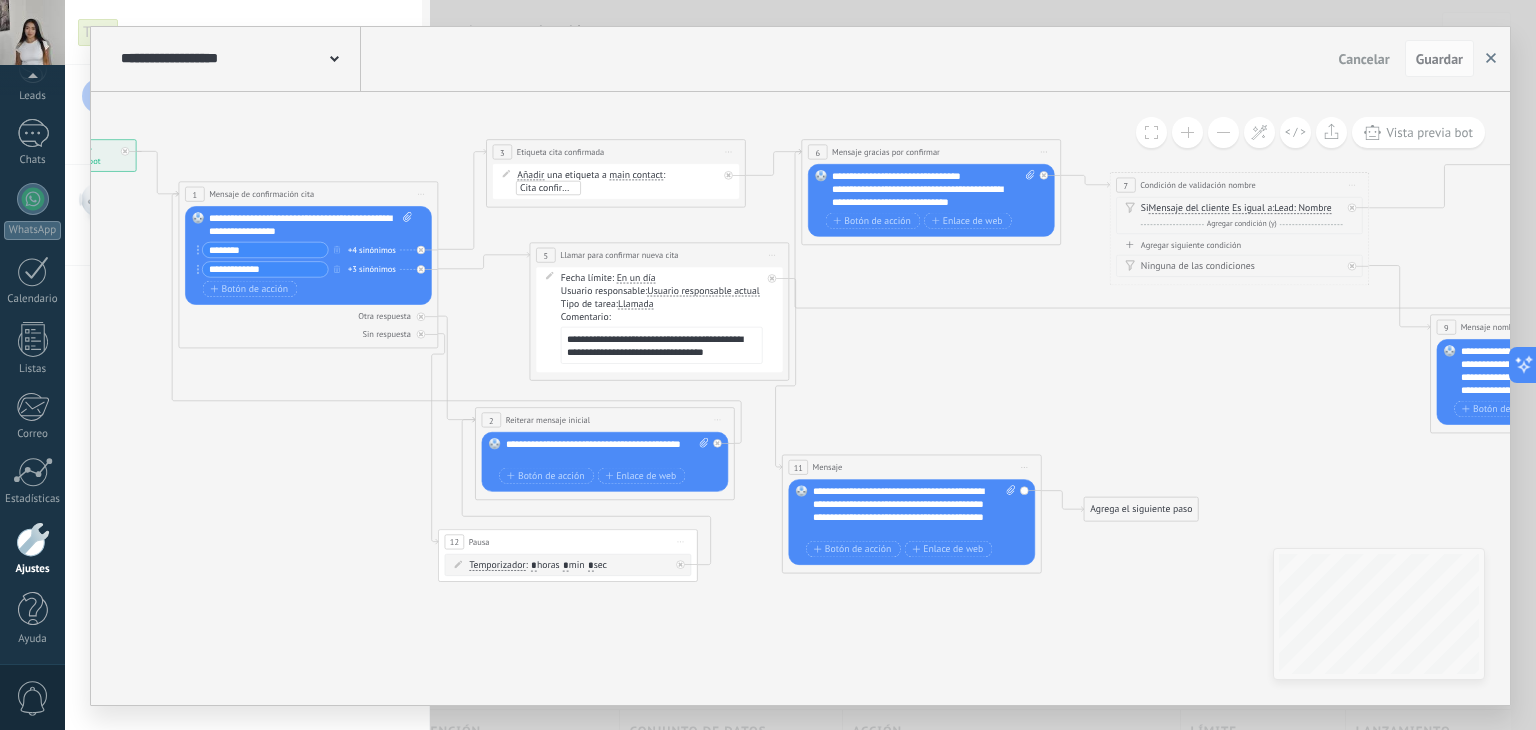 click at bounding box center [1491, 59] 